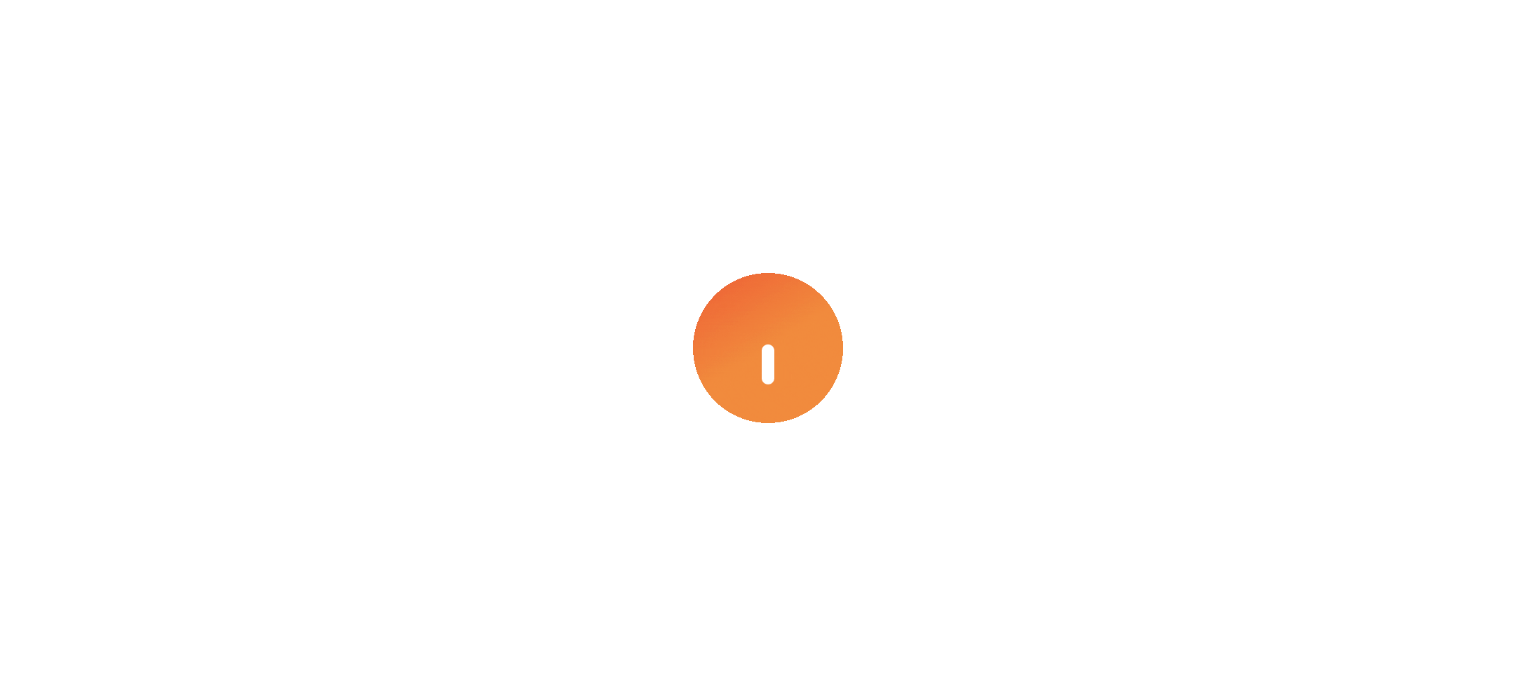 scroll, scrollTop: 0, scrollLeft: 0, axis: both 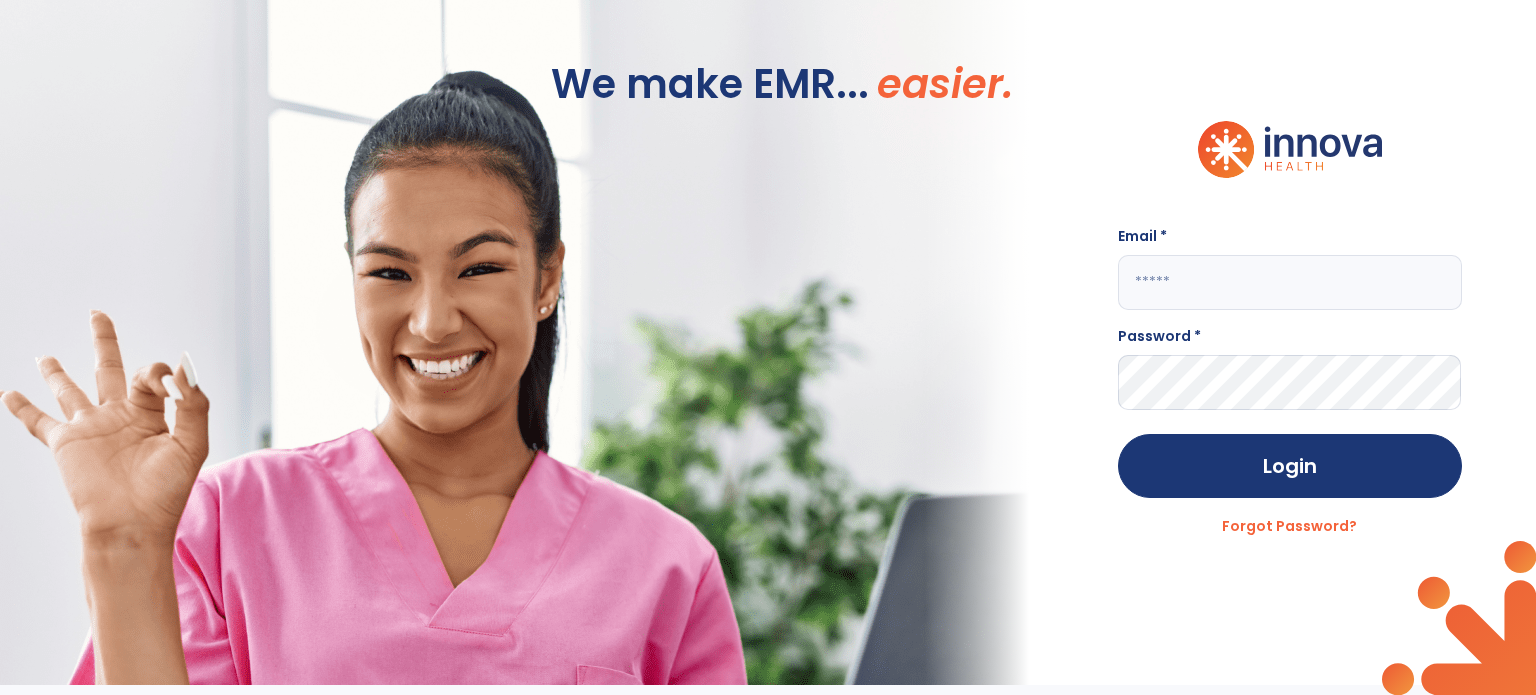 click 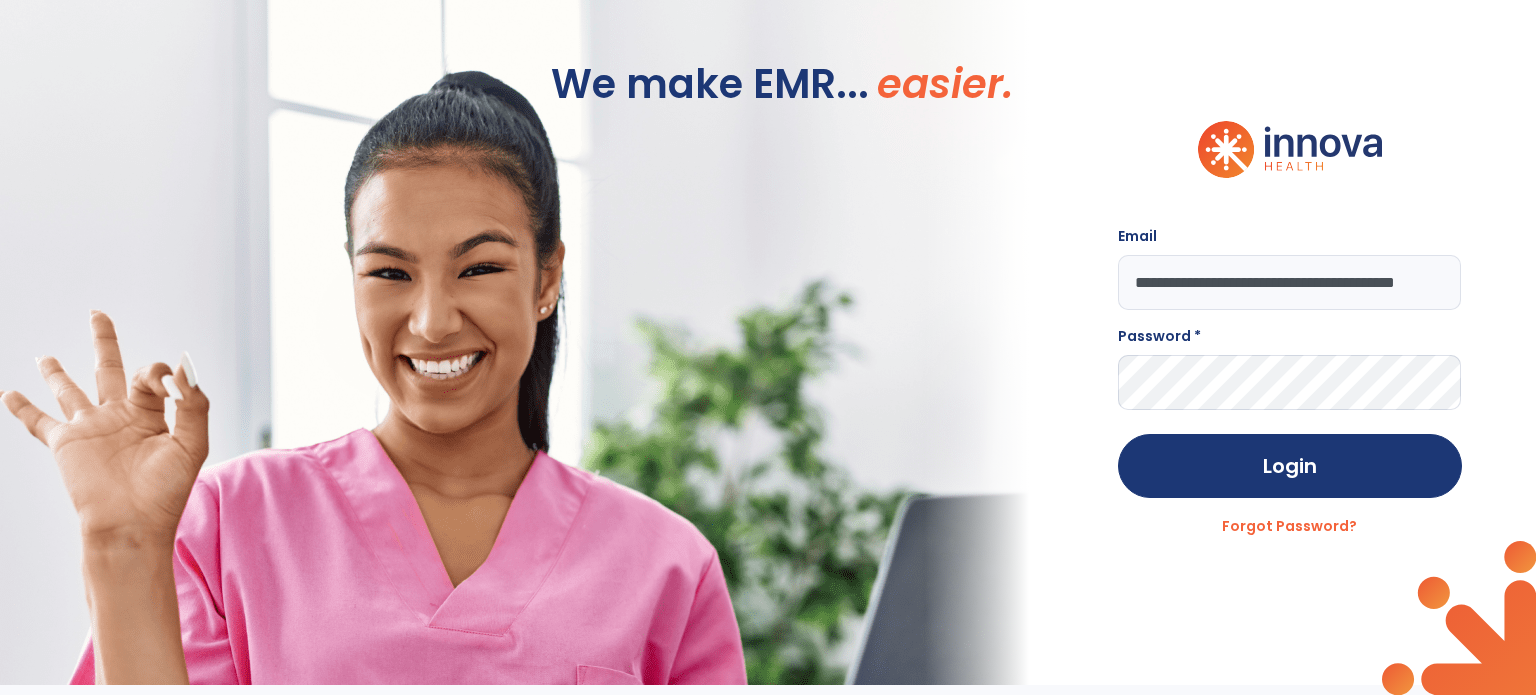 scroll, scrollTop: 0, scrollLeft: 84, axis: horizontal 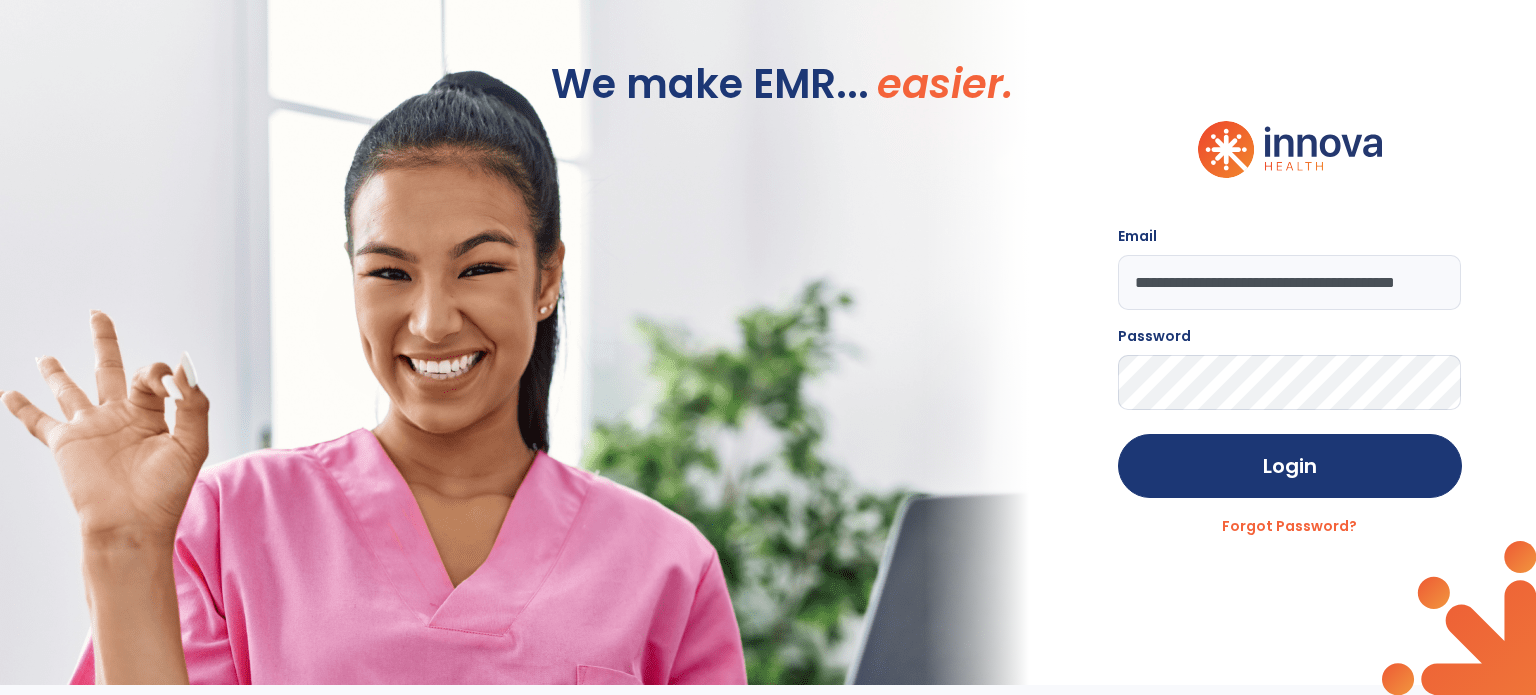 click on "Login" 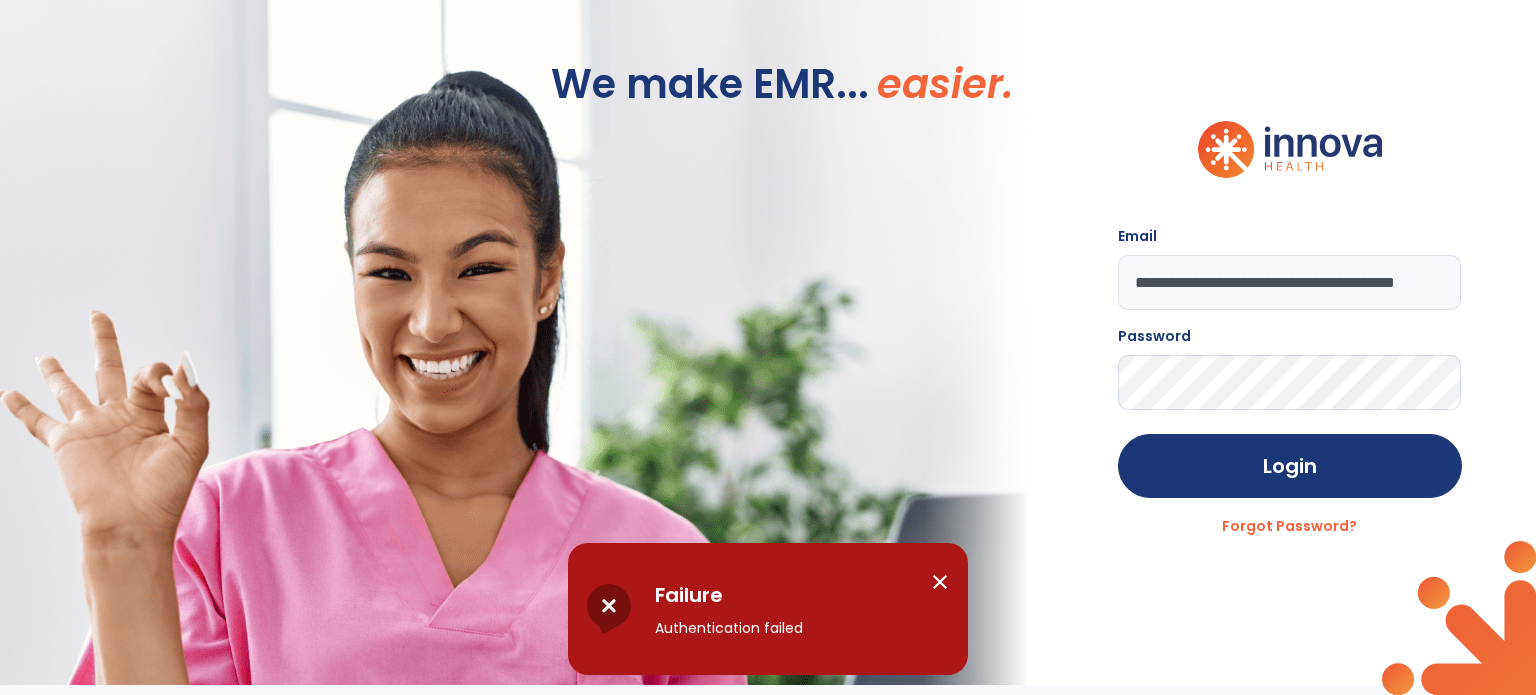 click on "**********" 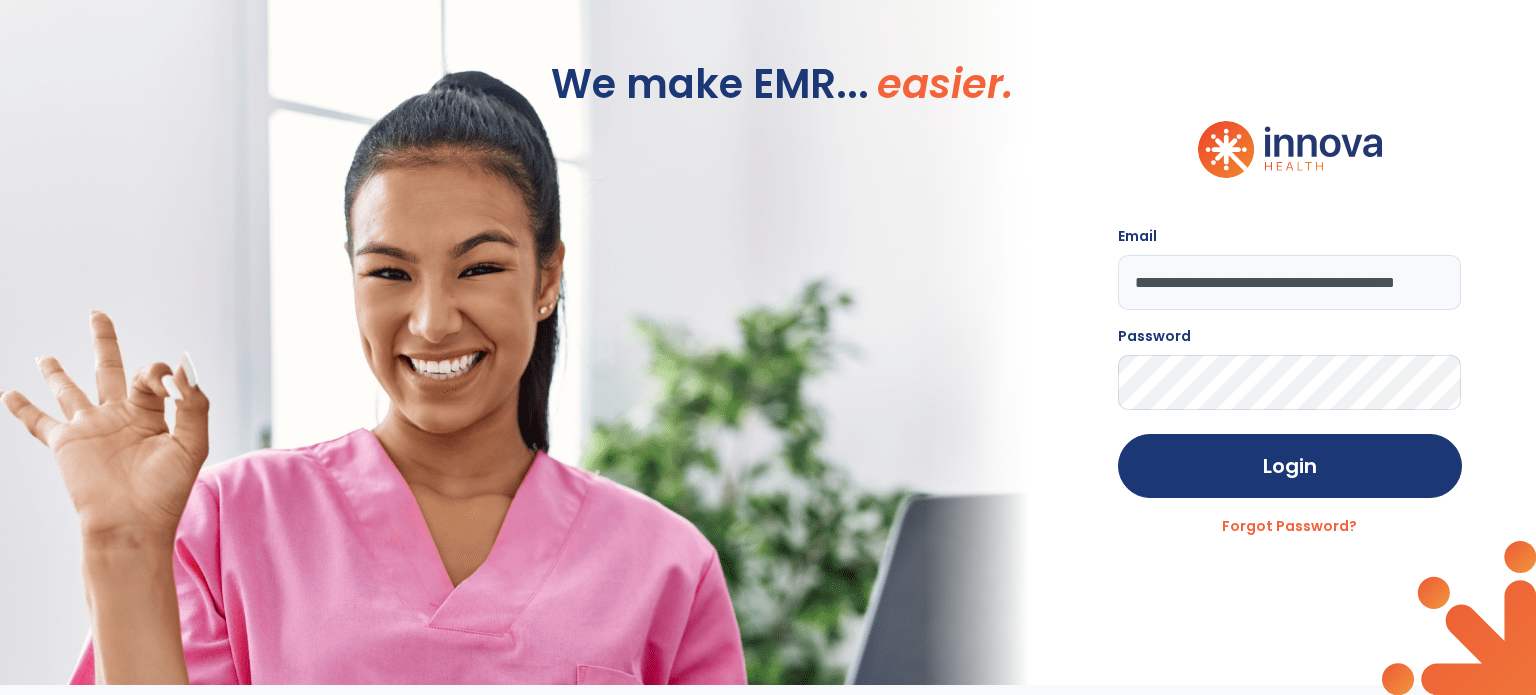 click on "Login" 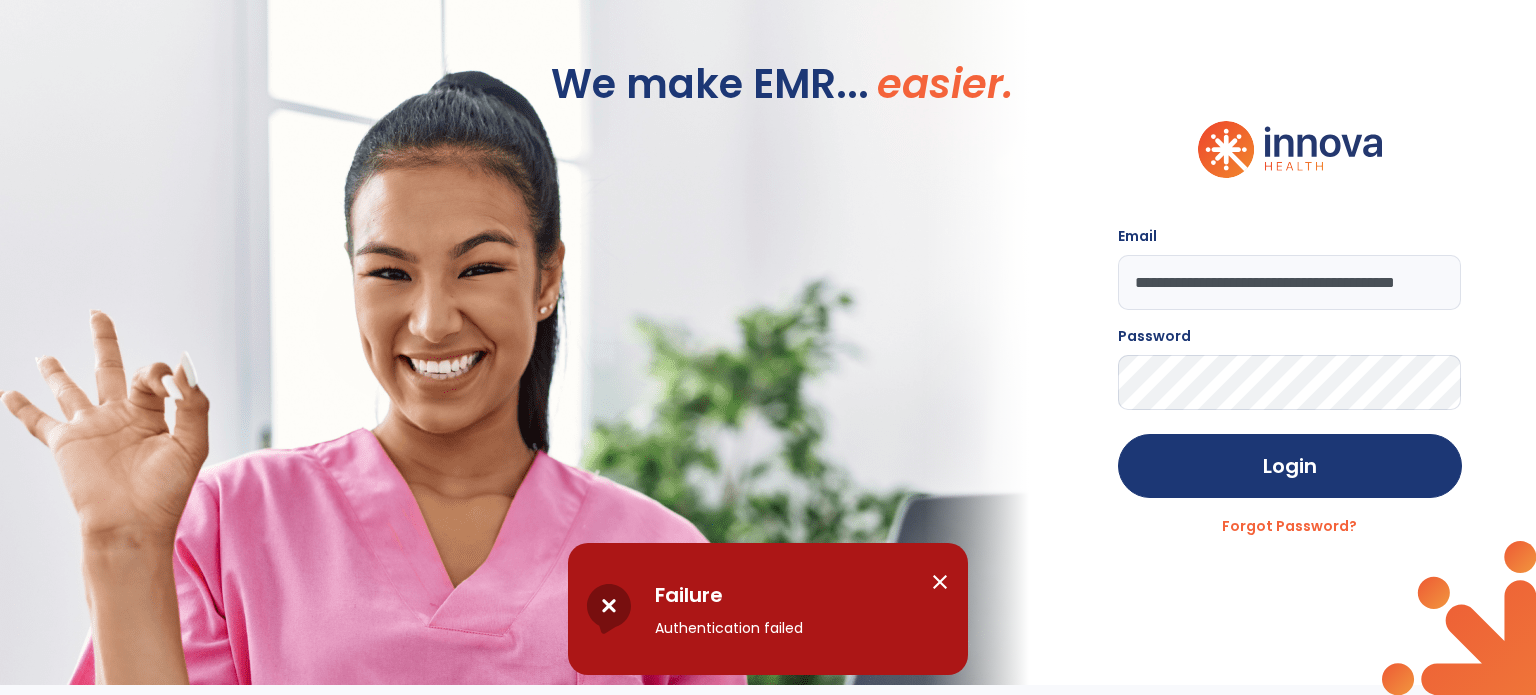 click on "**********" 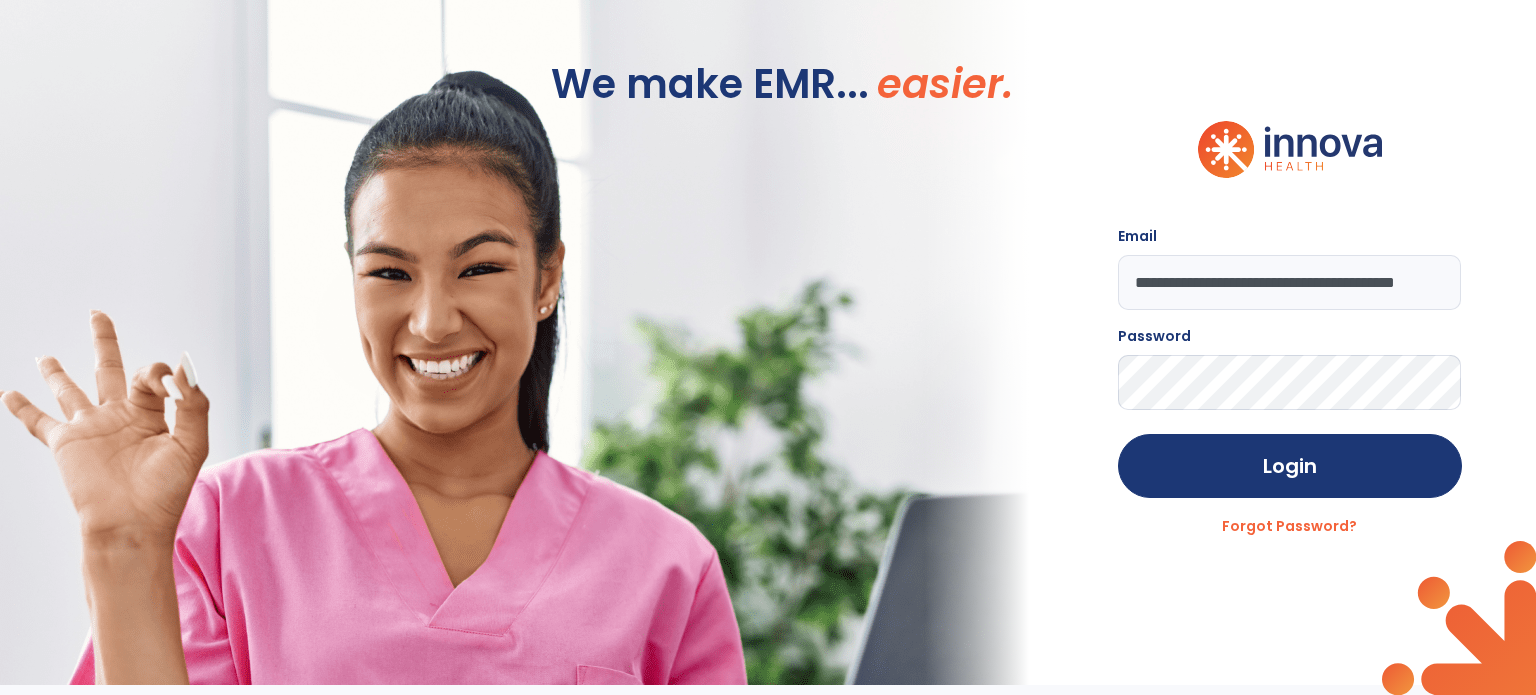 type on "**********" 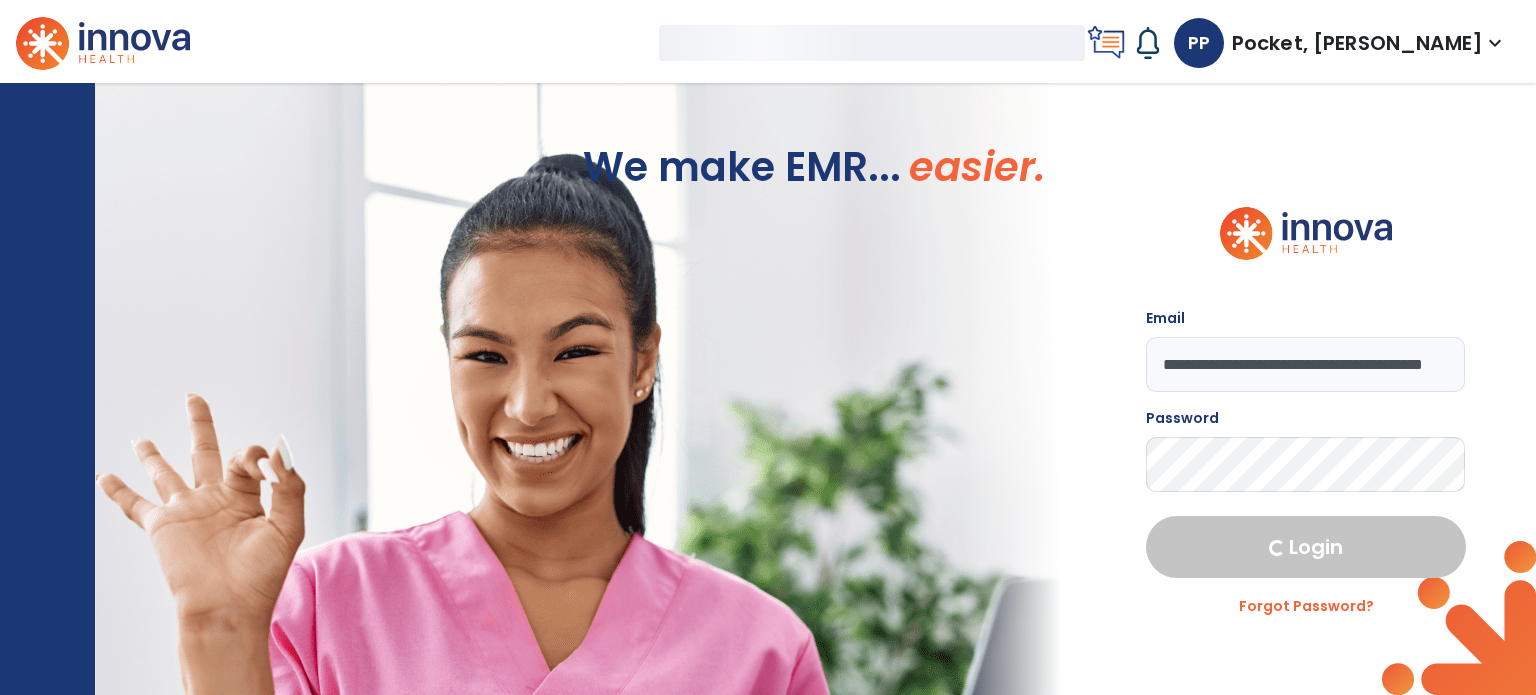 select on "***" 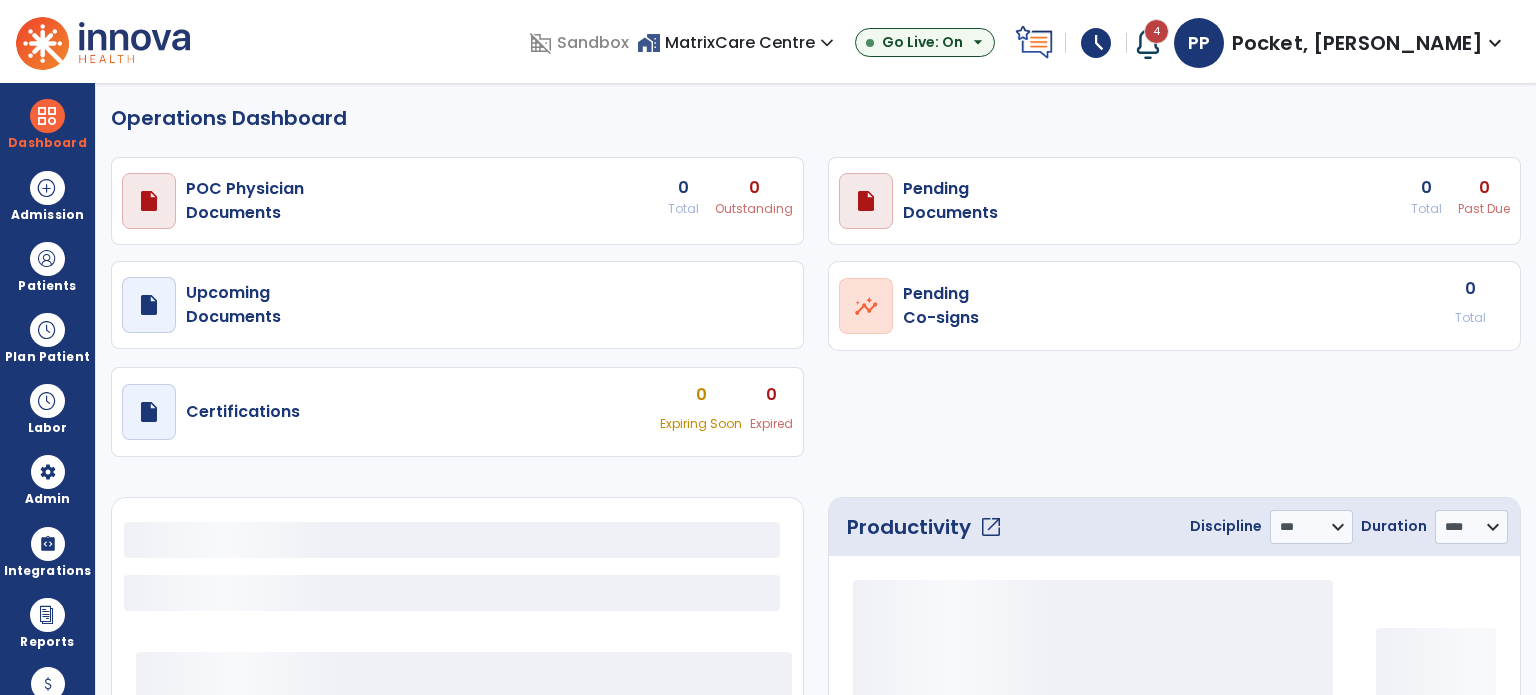 select on "***" 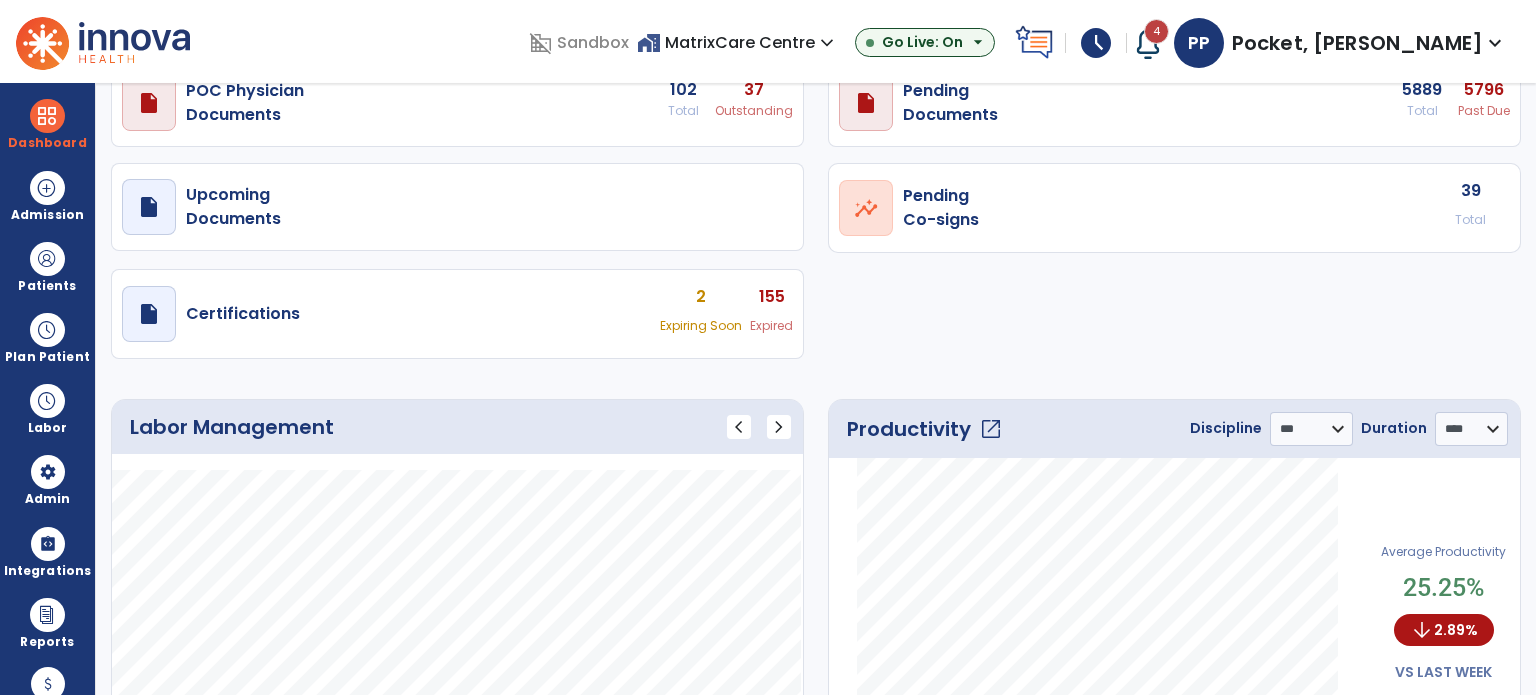 scroll, scrollTop: 0, scrollLeft: 0, axis: both 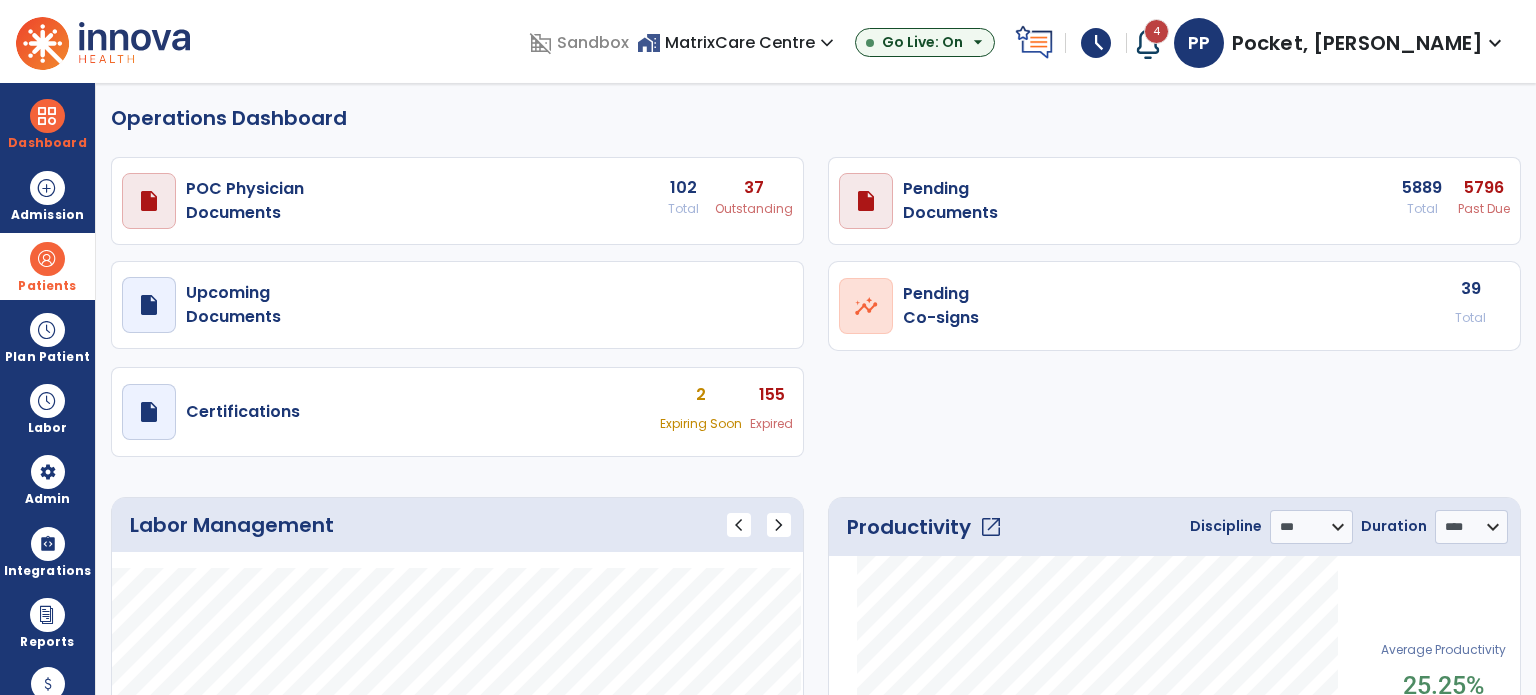 click on "Patients" at bounding box center (47, 286) 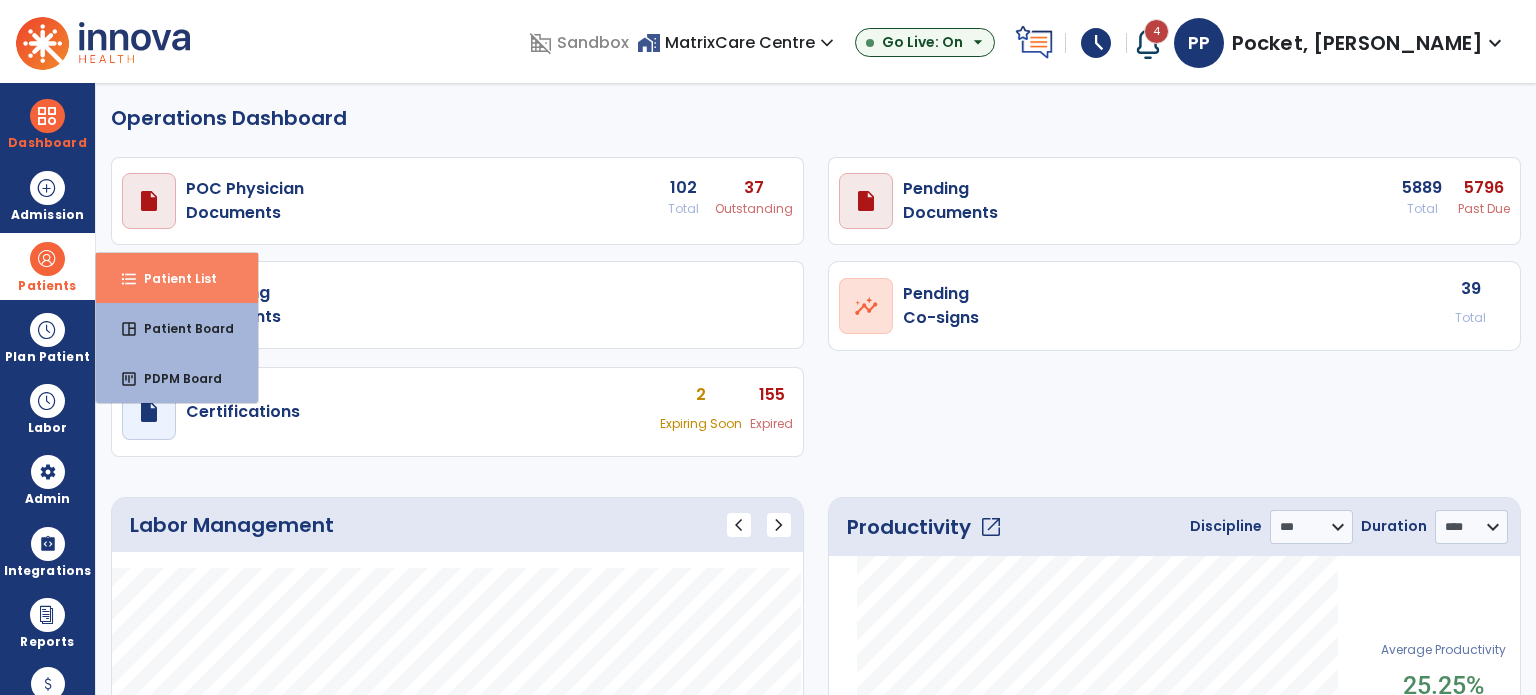 click on "Patient List" at bounding box center [172, 278] 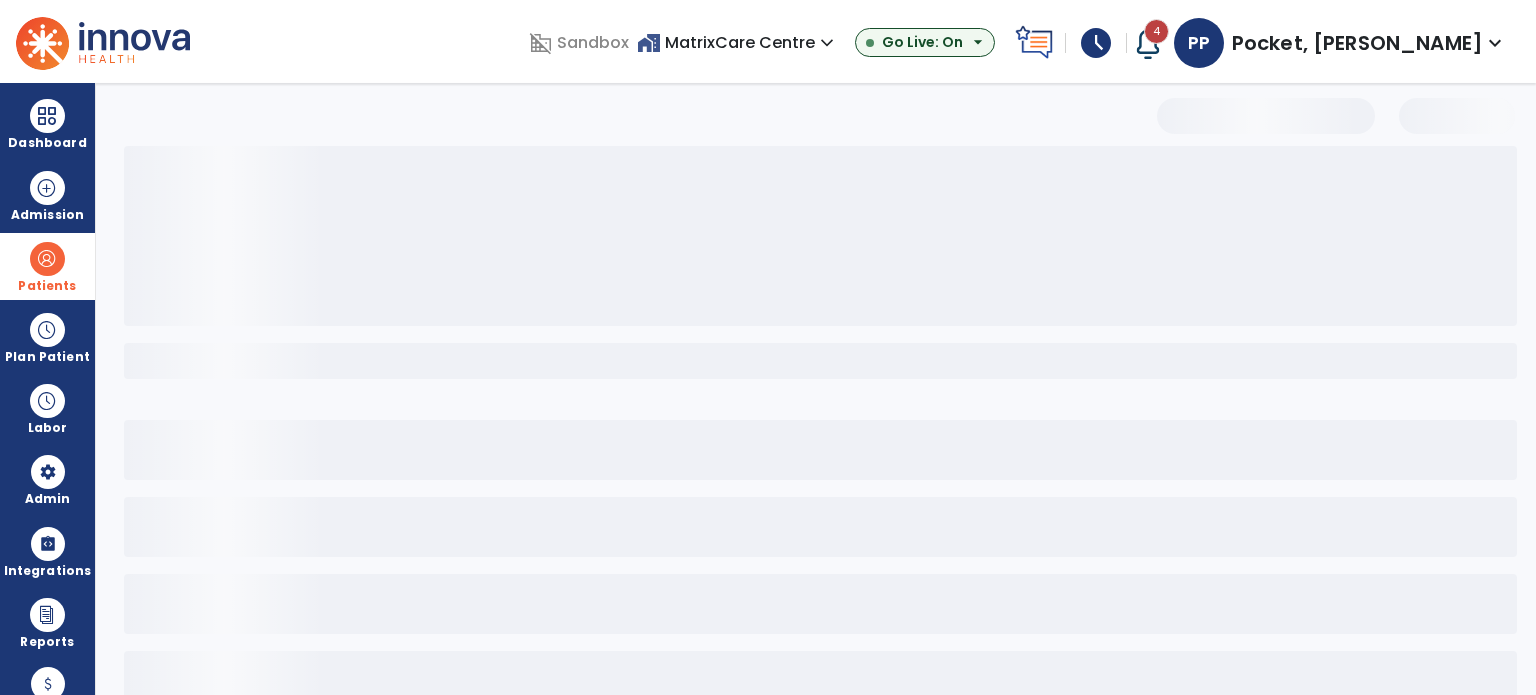 select on "***" 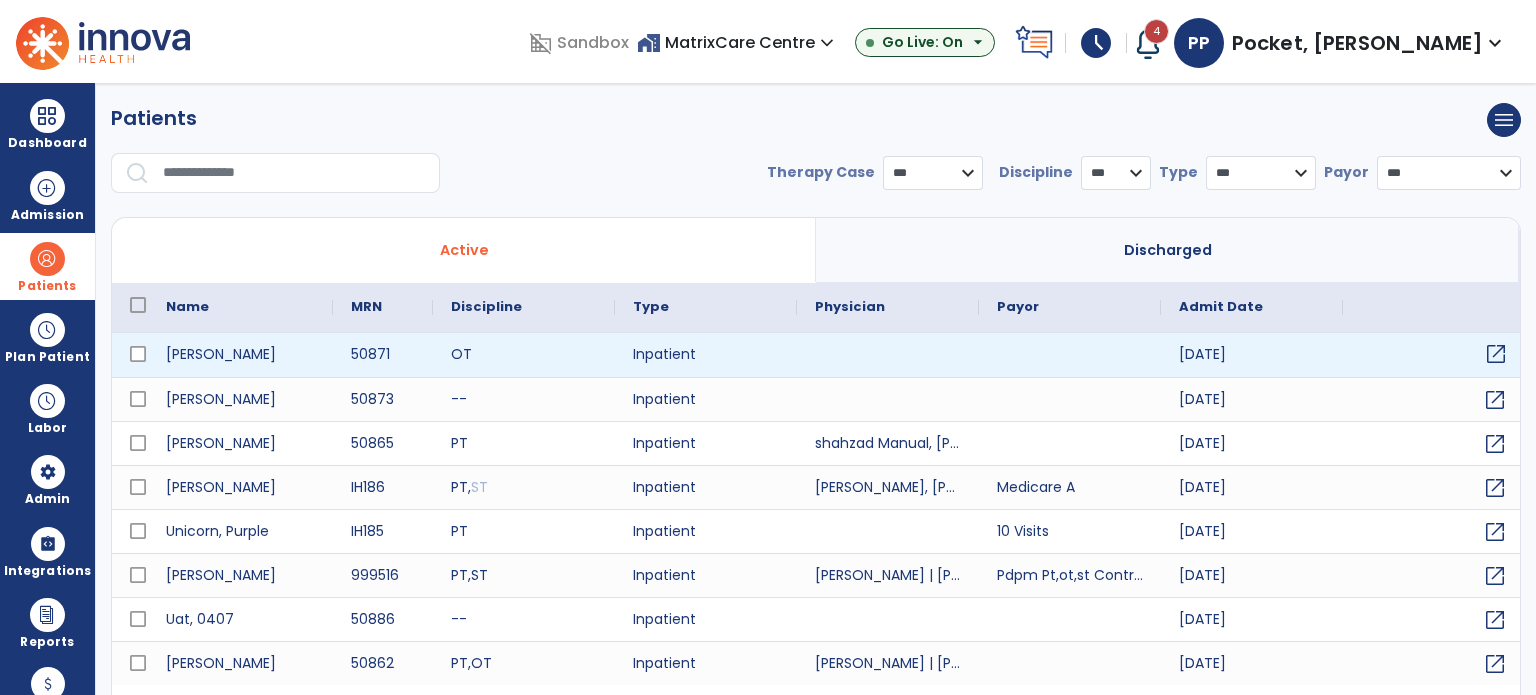 click on "open_in_new" at bounding box center (1496, 354) 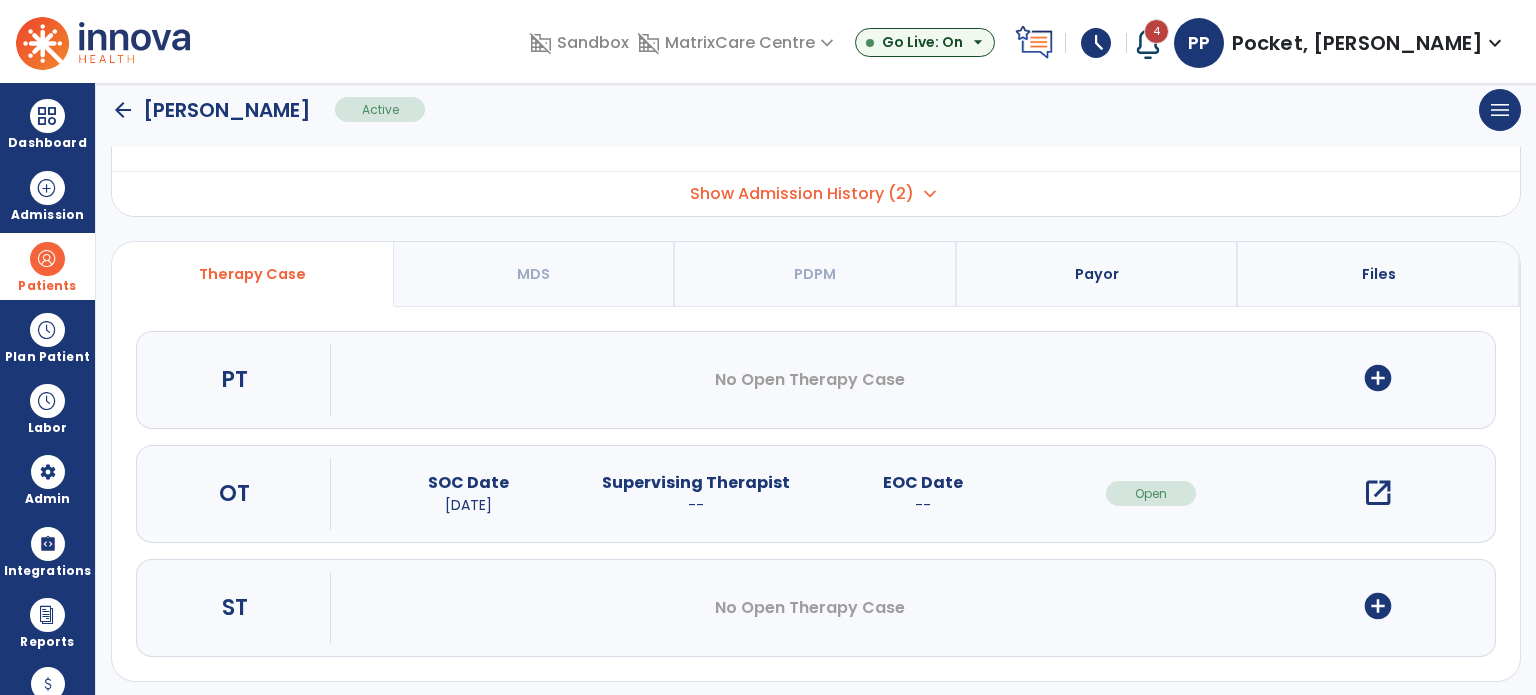 scroll, scrollTop: 107, scrollLeft: 0, axis: vertical 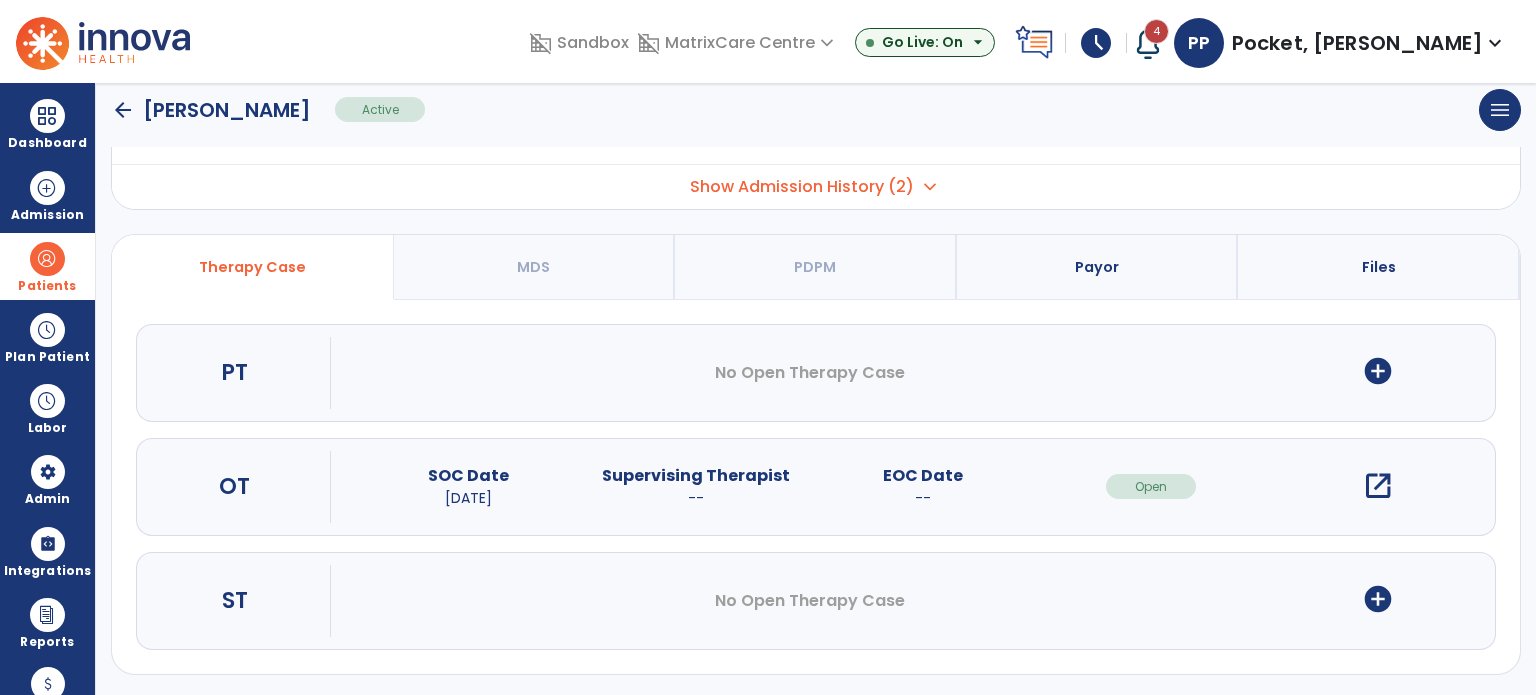 click on "open_in_new" at bounding box center [1378, 486] 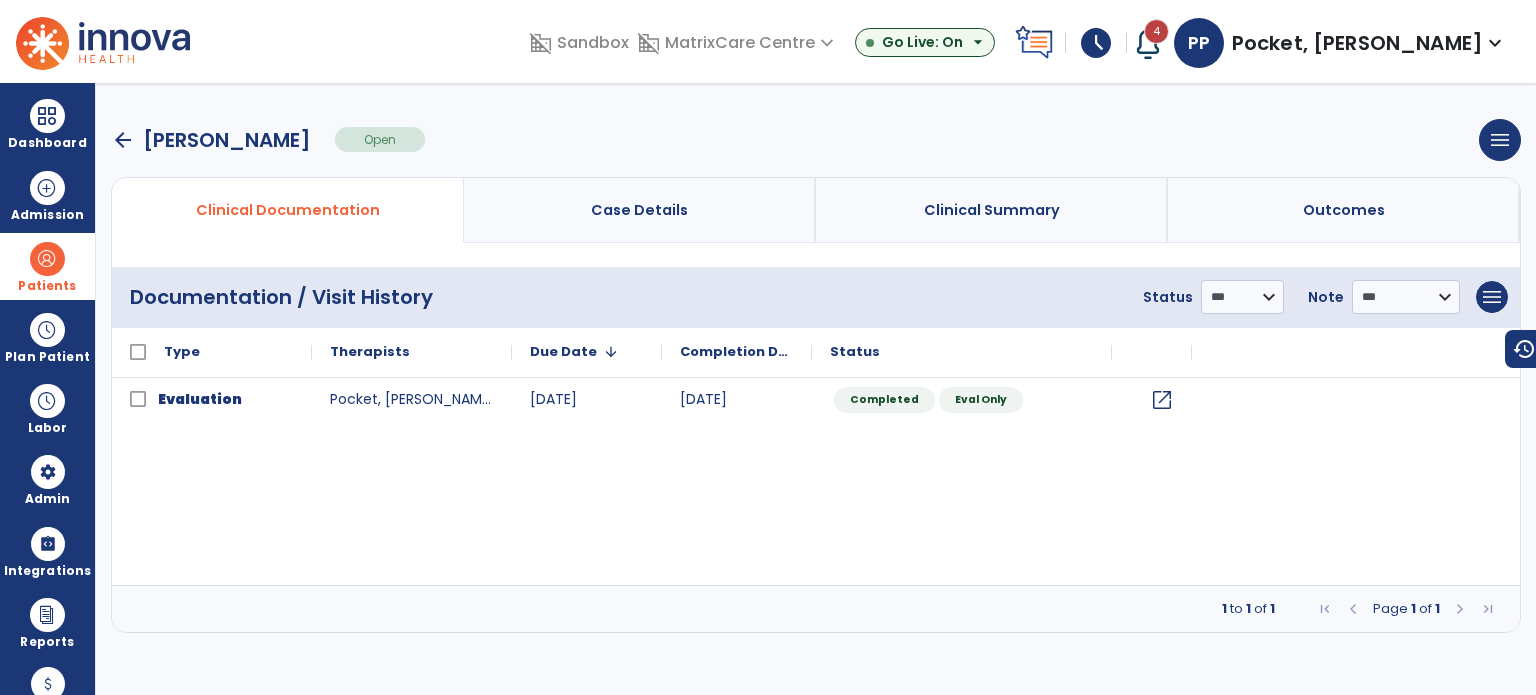 scroll, scrollTop: 0, scrollLeft: 0, axis: both 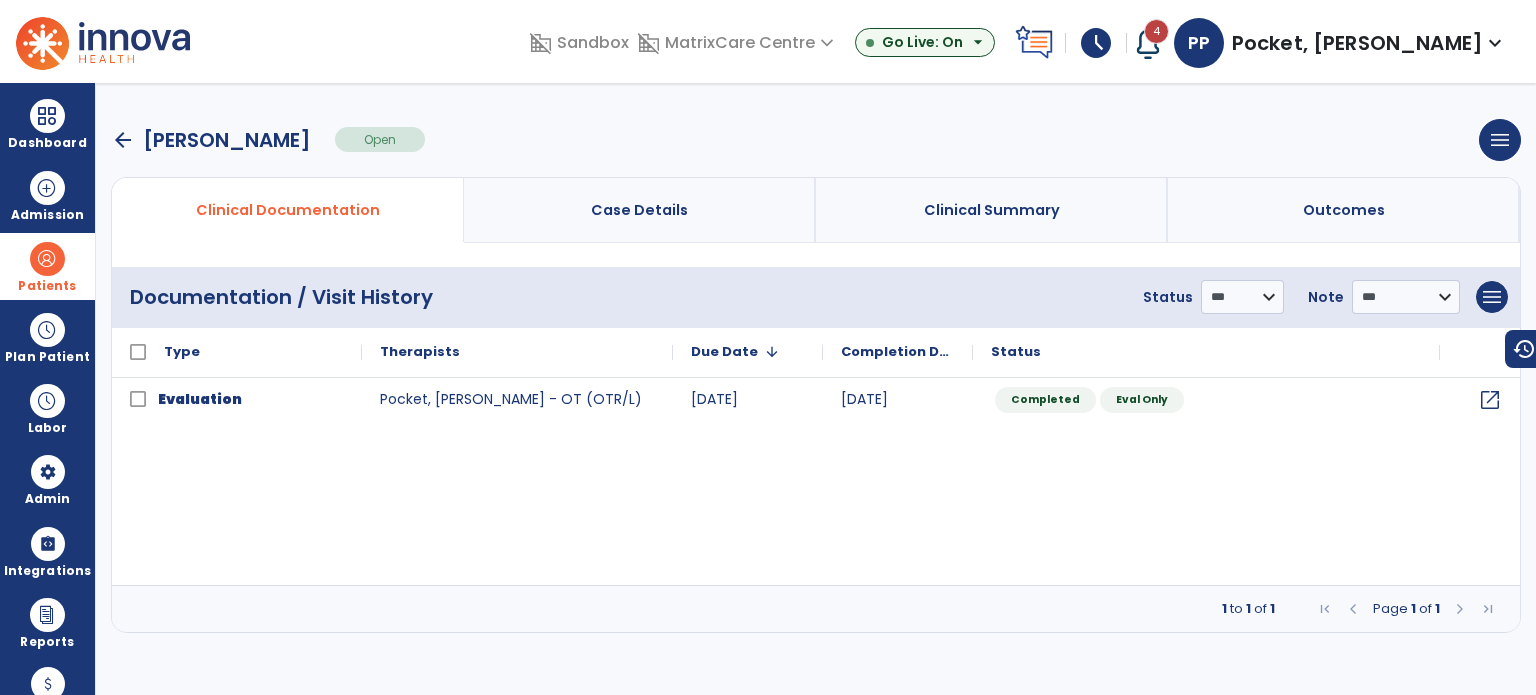 click on "arrow_back" at bounding box center (123, 140) 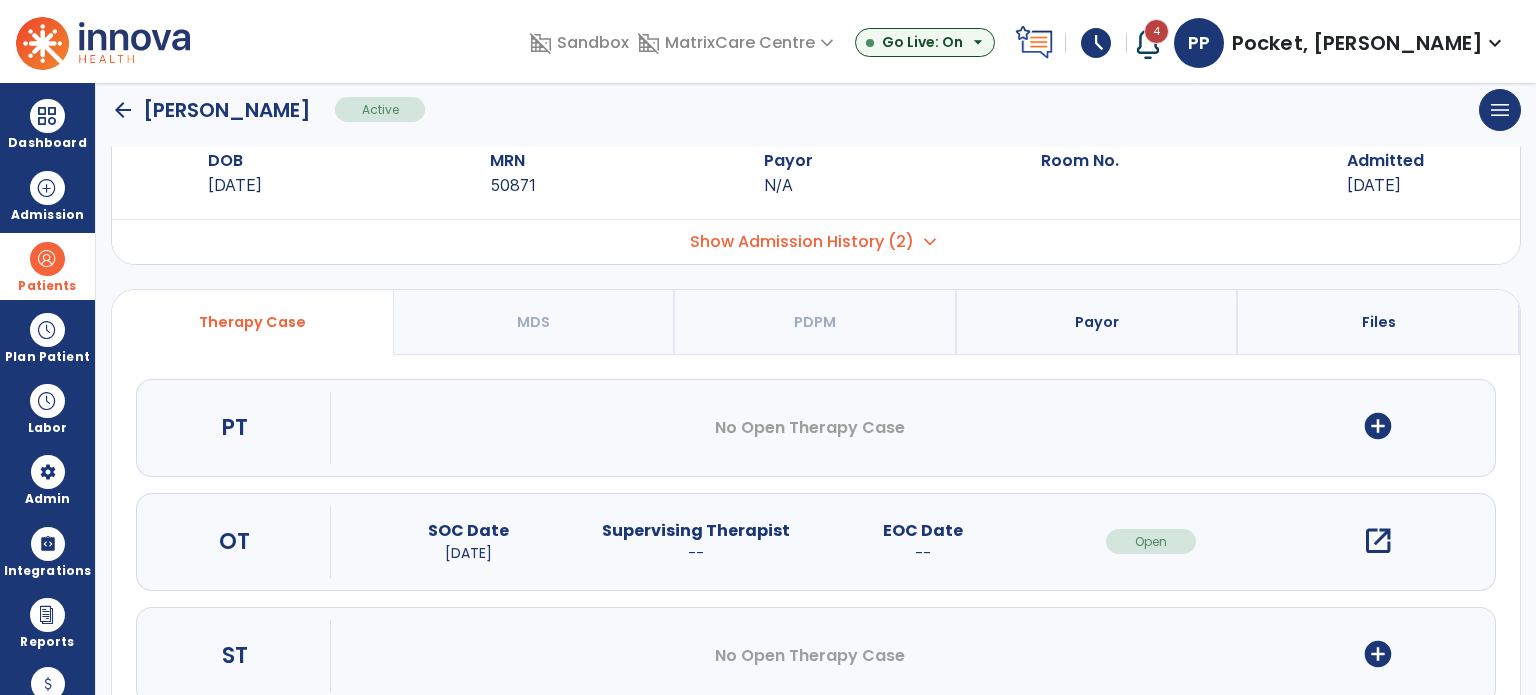 scroll, scrollTop: 0, scrollLeft: 0, axis: both 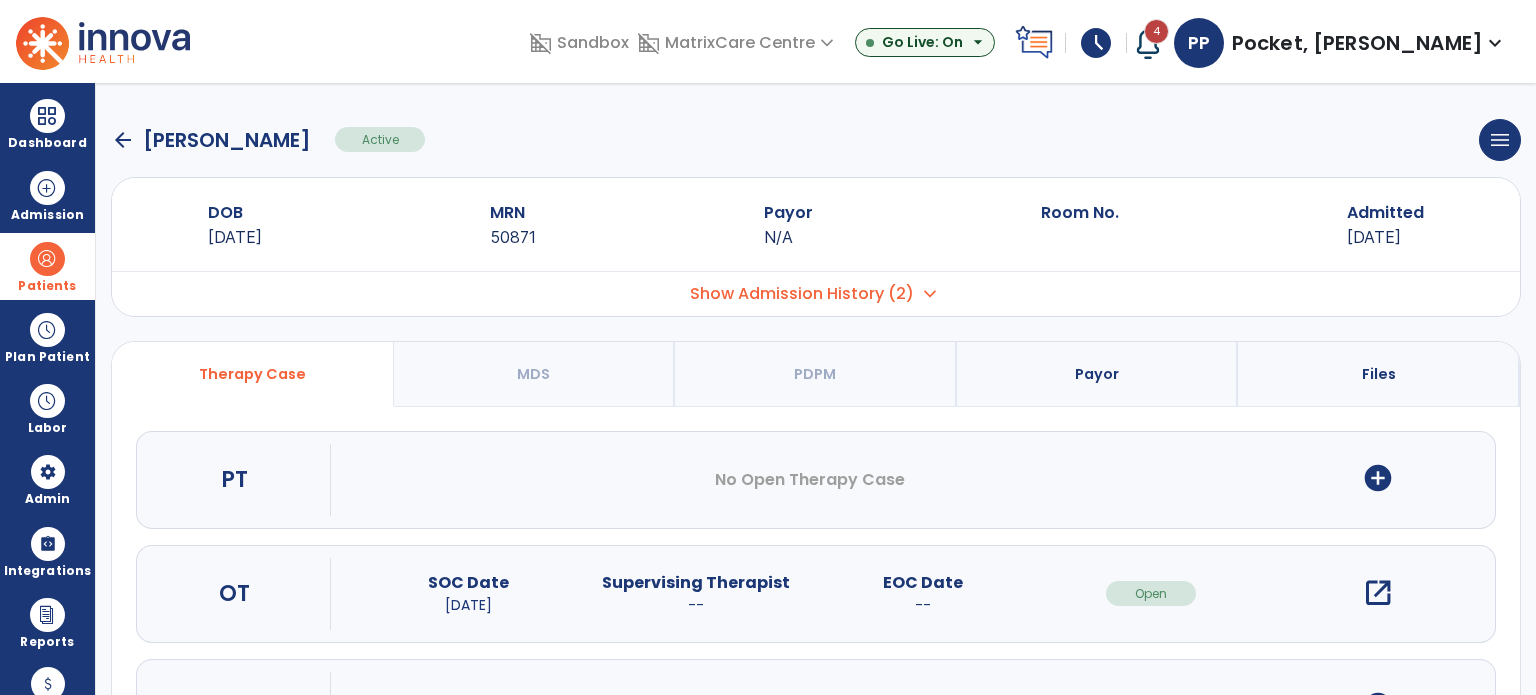click on "arrow_back" 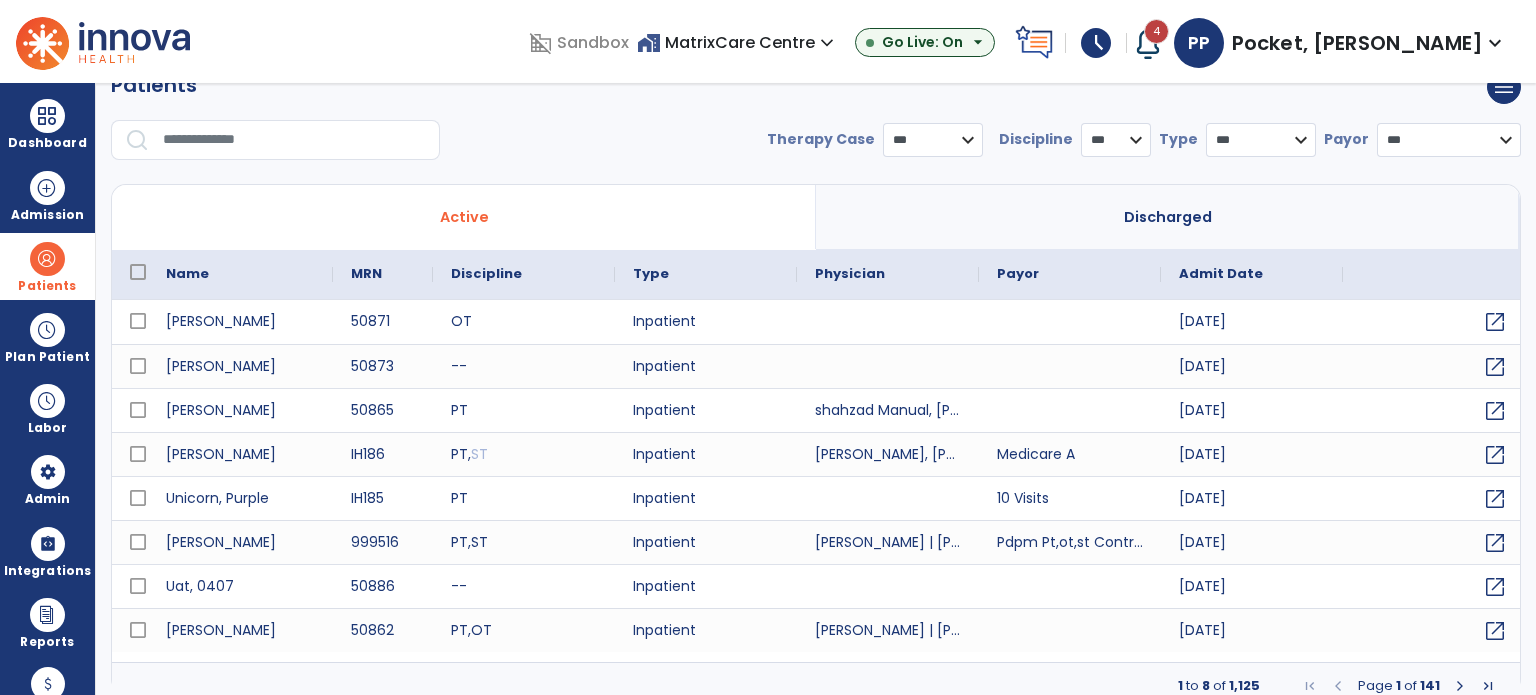 scroll, scrollTop: 46, scrollLeft: 0, axis: vertical 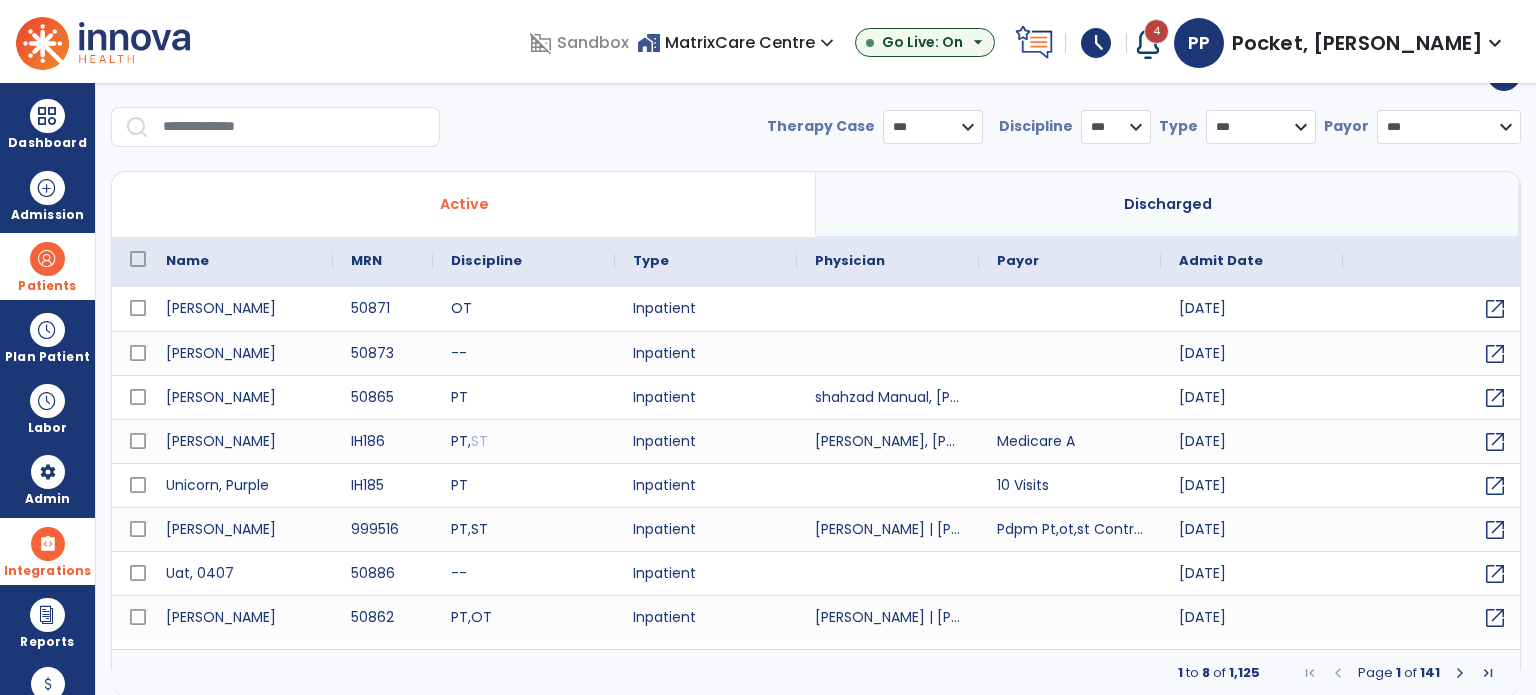 click on "Integrations" at bounding box center (47, 286) 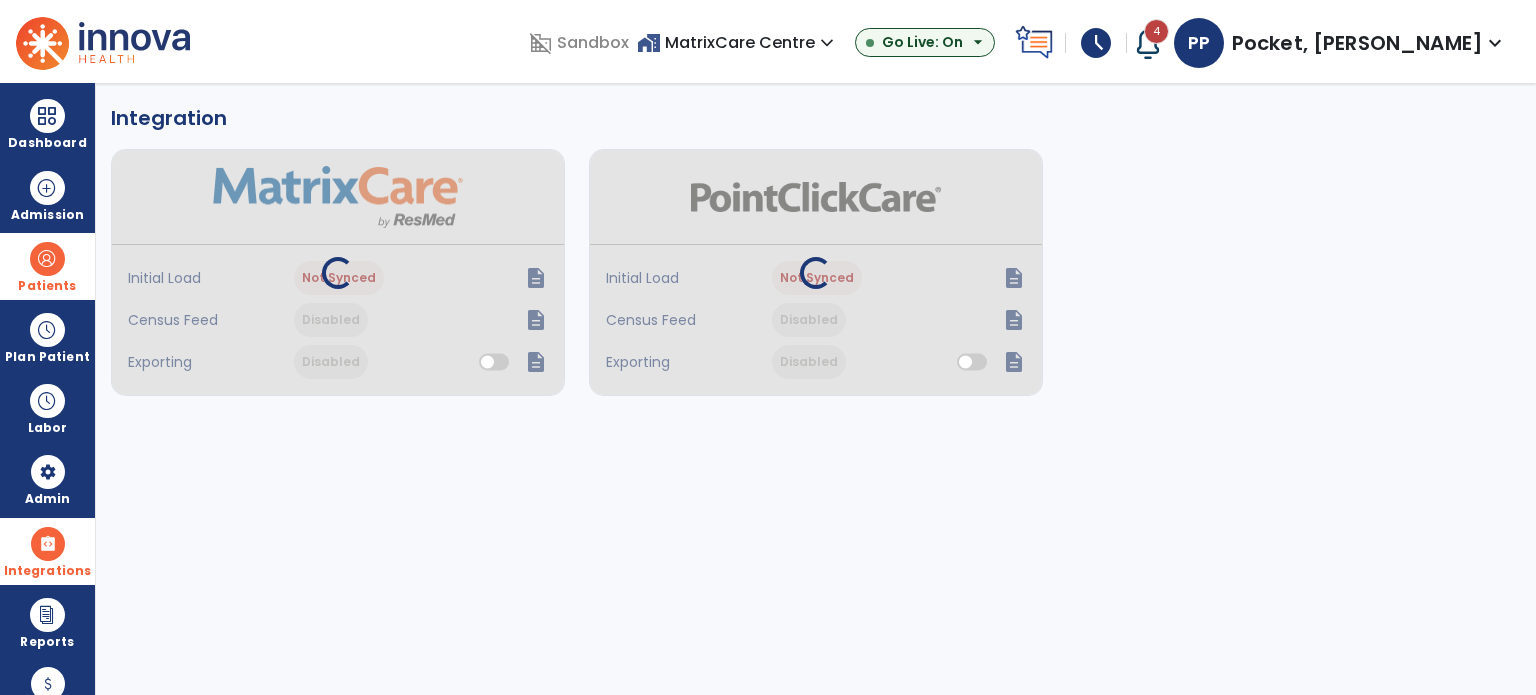 scroll, scrollTop: 0, scrollLeft: 0, axis: both 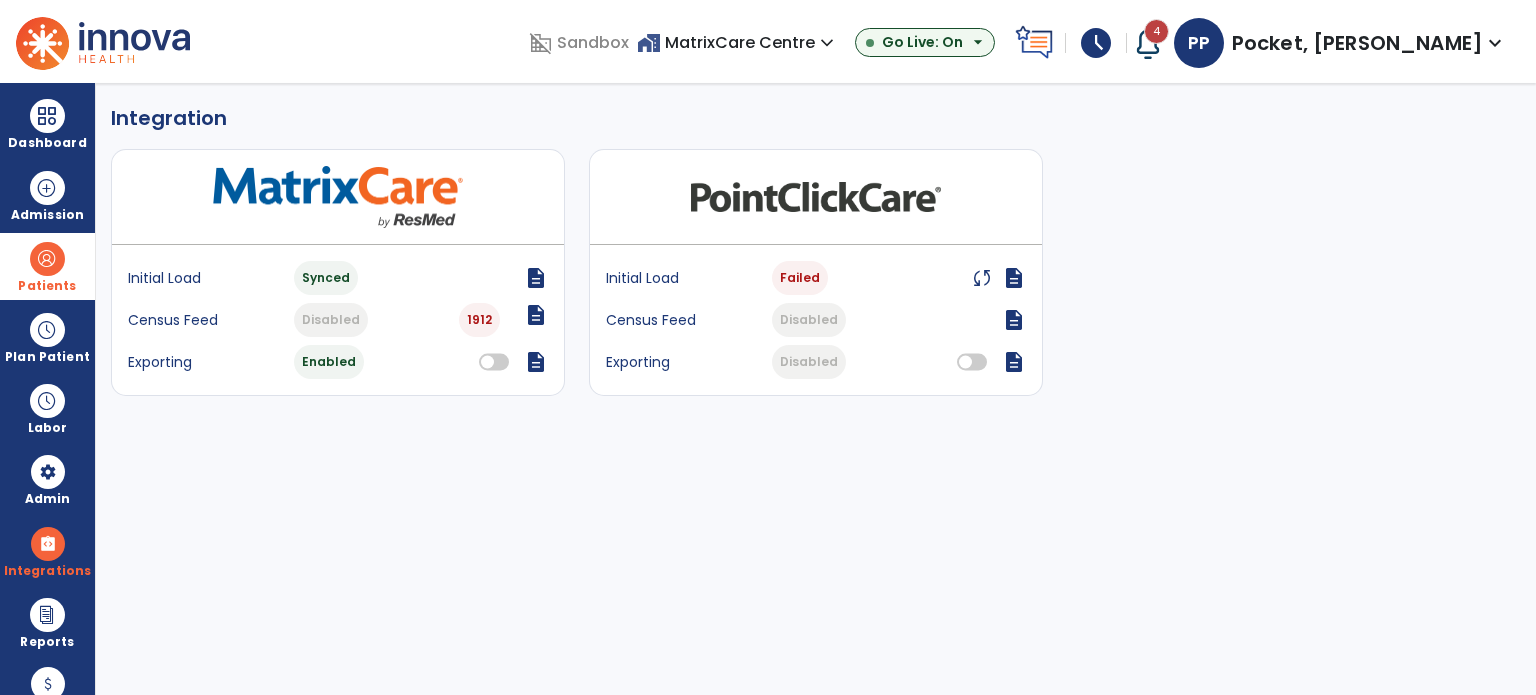click at bounding box center (47, 259) 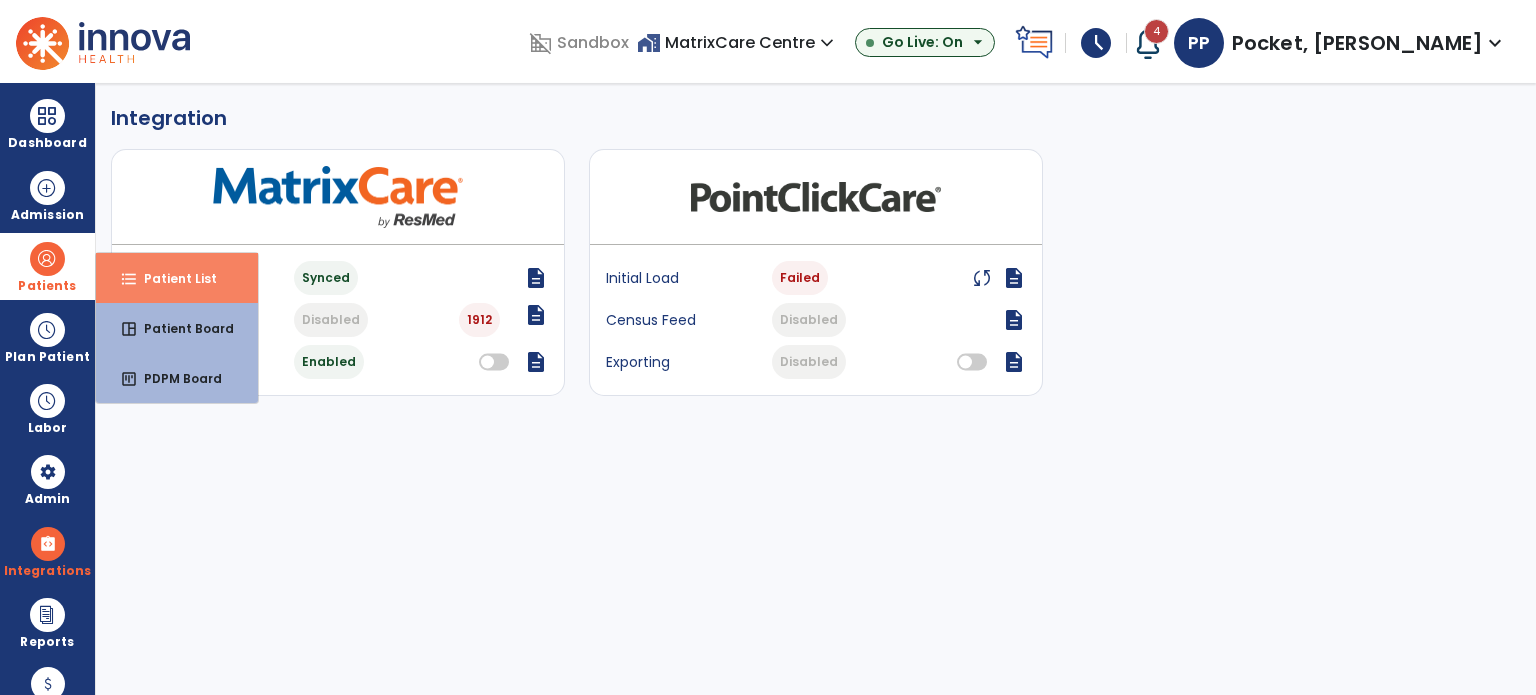 click on "format_list_bulleted  Patient List" at bounding box center (177, 278) 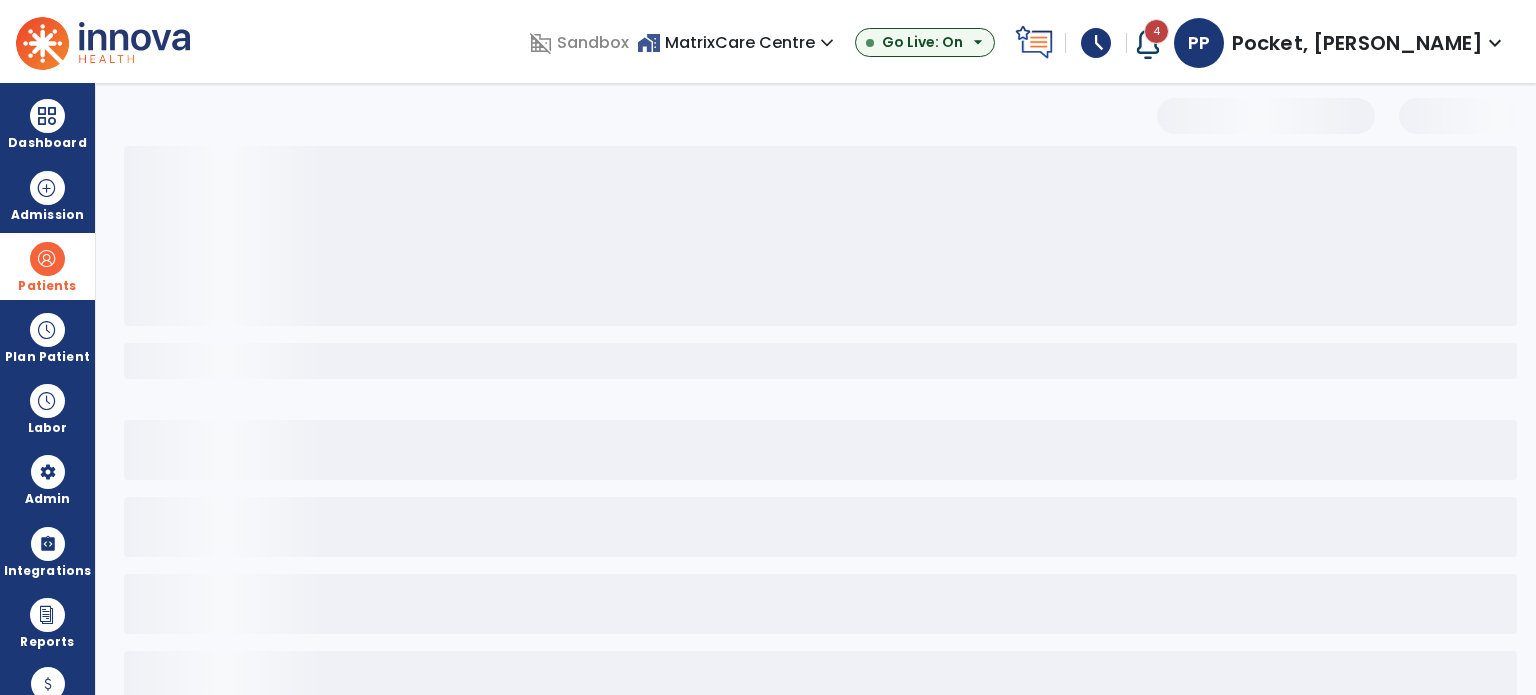 select on "***" 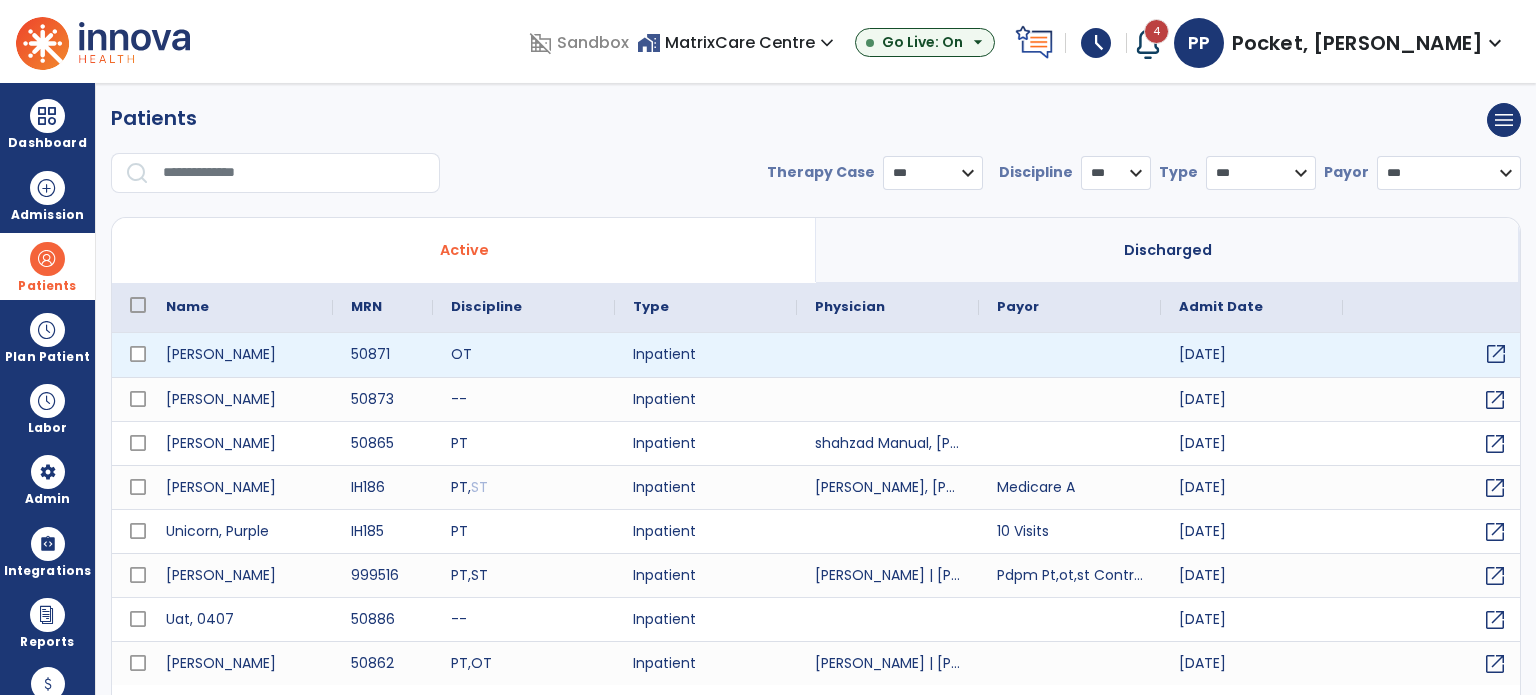 click on "open_in_new" at bounding box center [1496, 354] 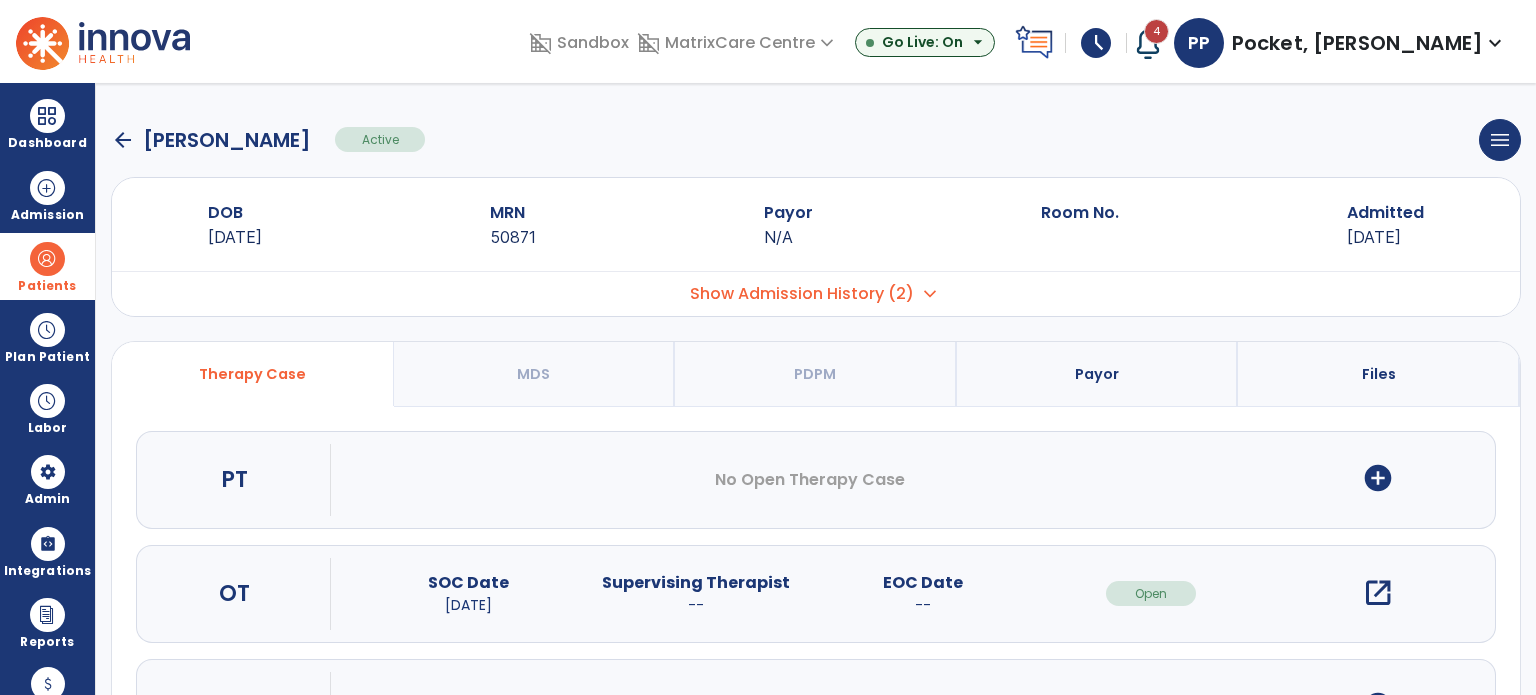 click on "open_in_new" at bounding box center [1378, 593] 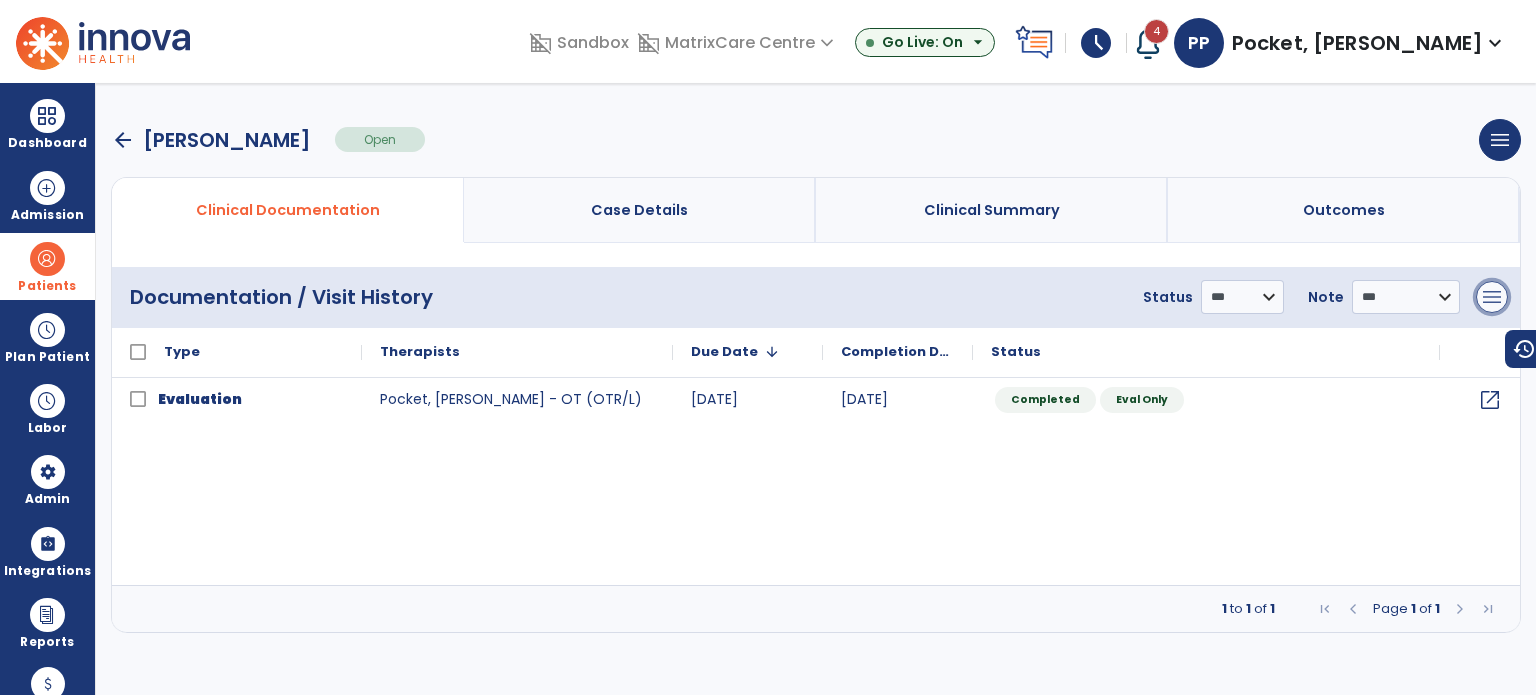 click on "menu" at bounding box center [1492, 297] 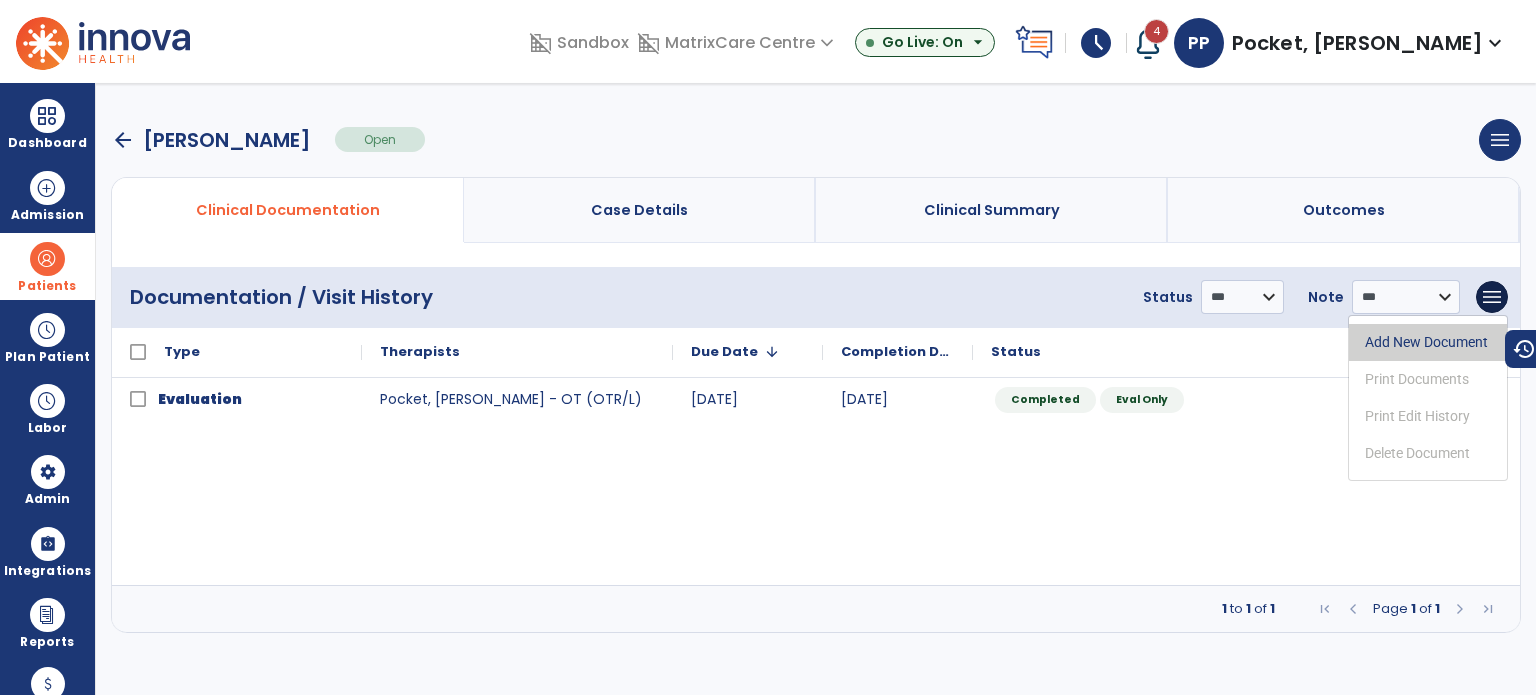 click on "Add New Document" at bounding box center [1428, 342] 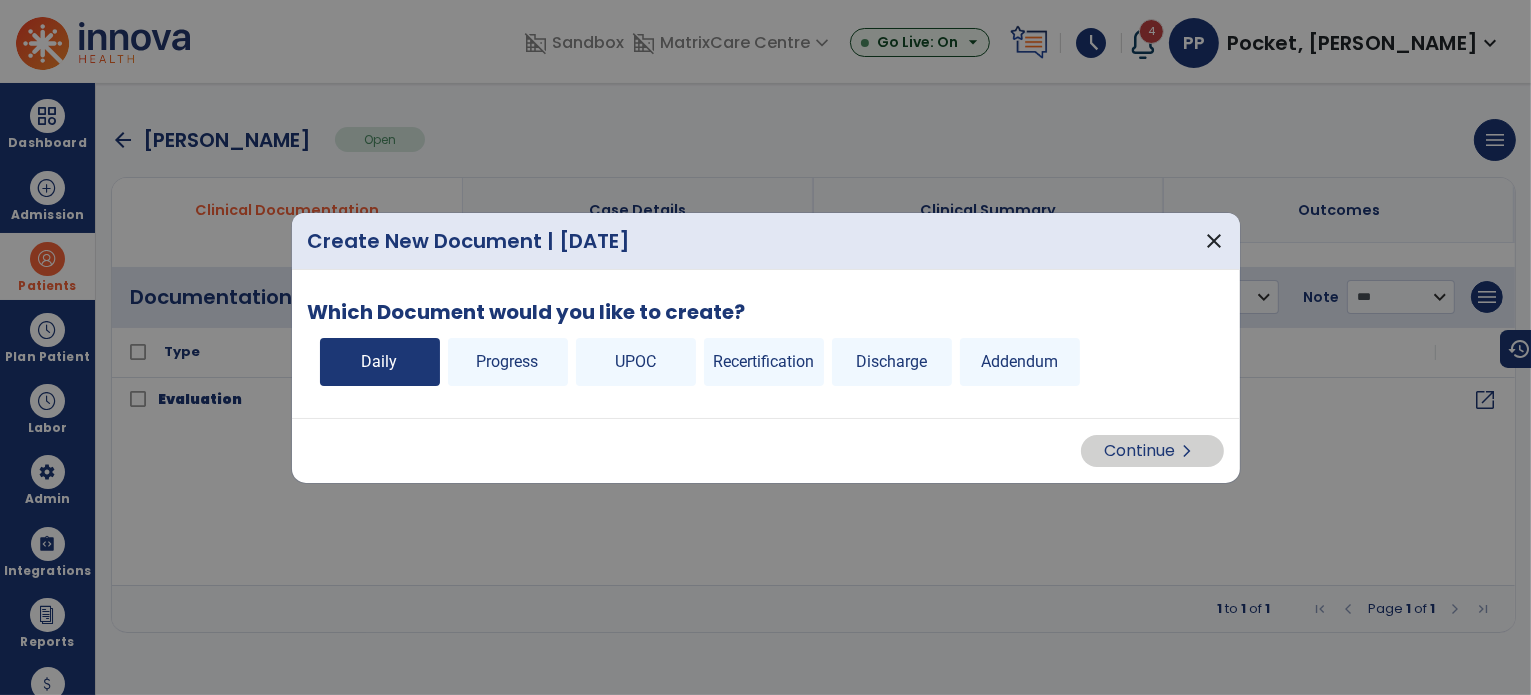 click on "Daily" at bounding box center (380, 362) 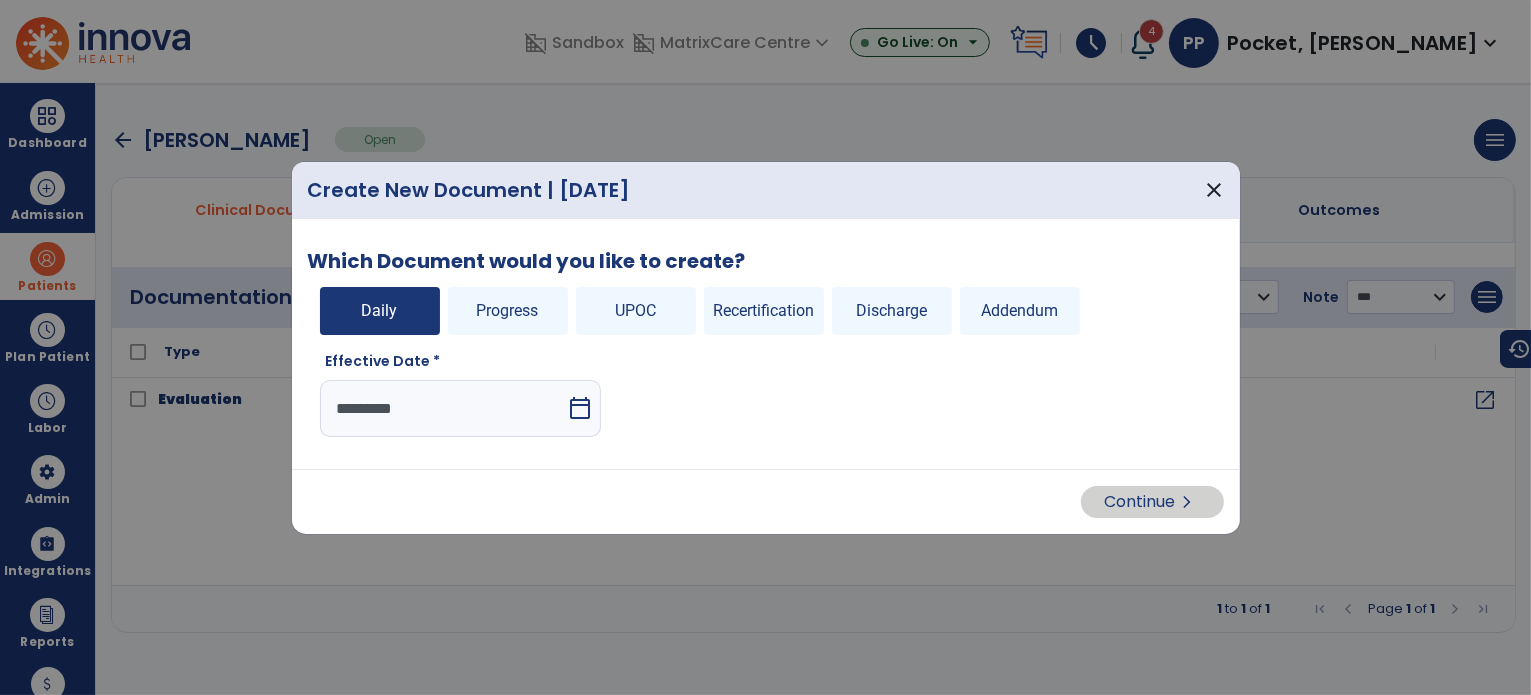 click on "*********" at bounding box center (443, 408) 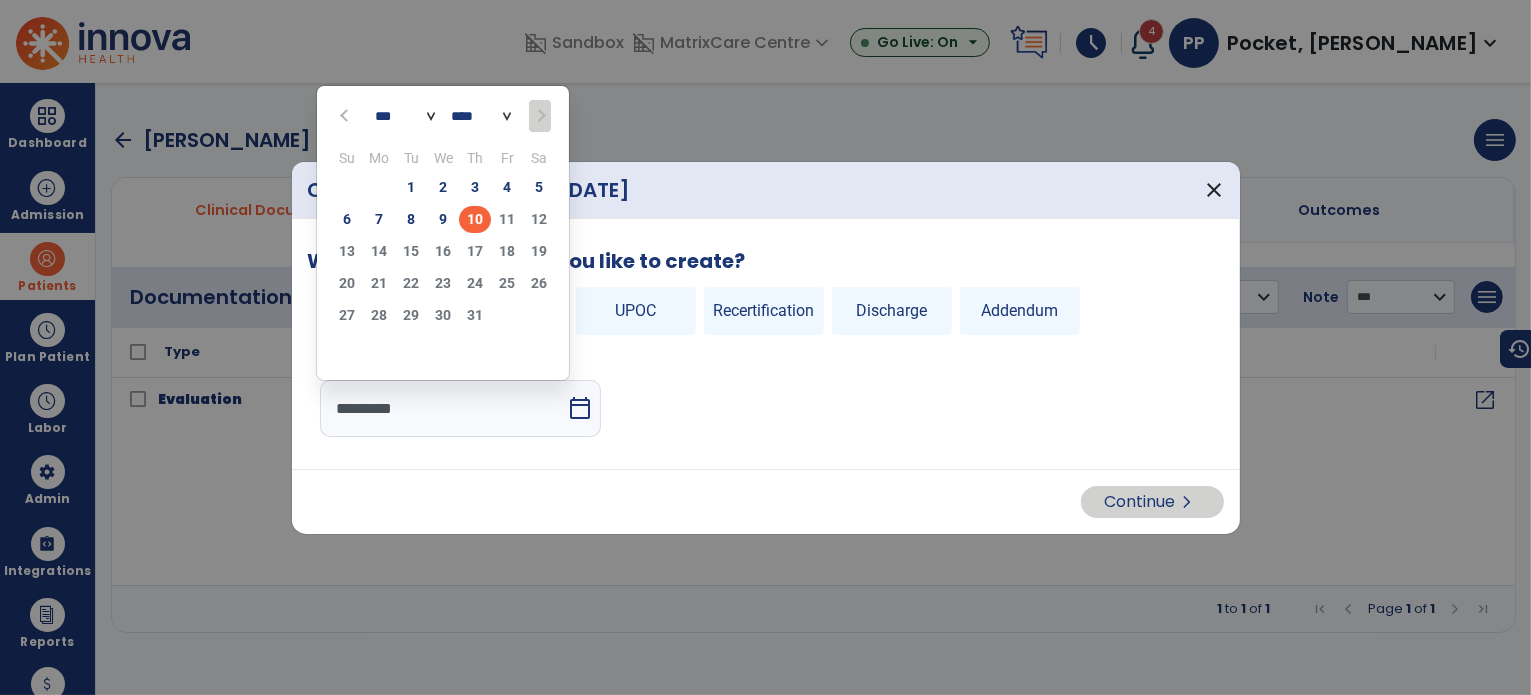 click on "Which Document would you like to create?  Daily   Progress   UPOC   Recertification   Discharge   Addendum  Effective Date *  *********  calendar_today" at bounding box center [766, 344] 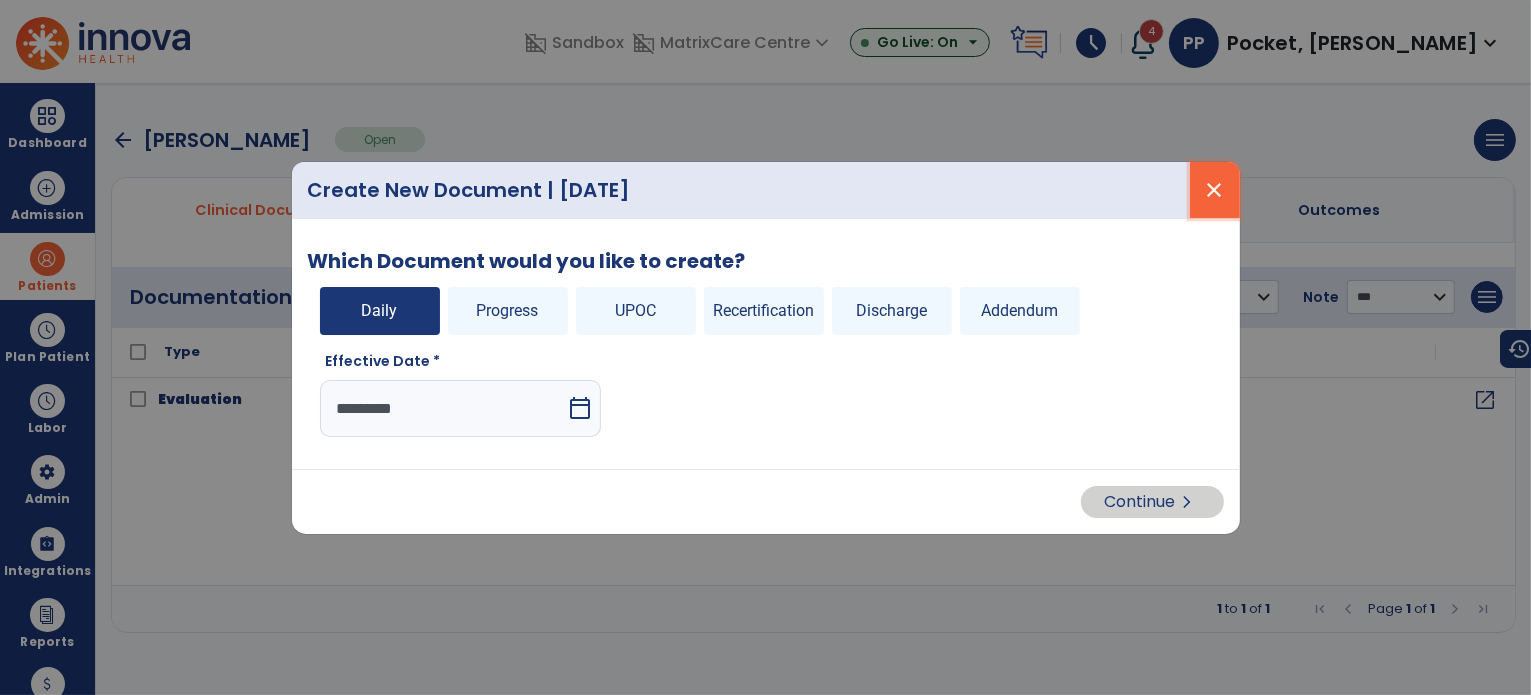 click on "close" at bounding box center (1215, 190) 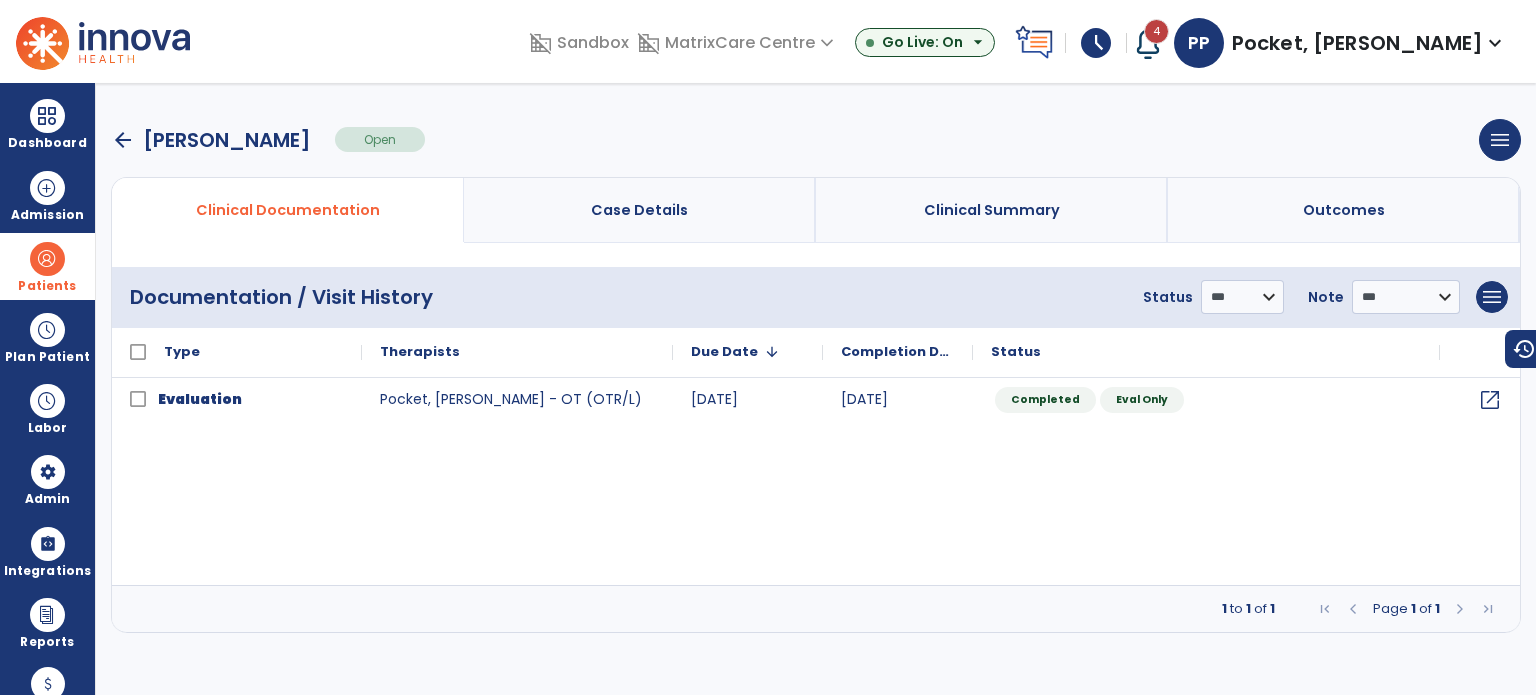 click on "arrow_back" at bounding box center (123, 140) 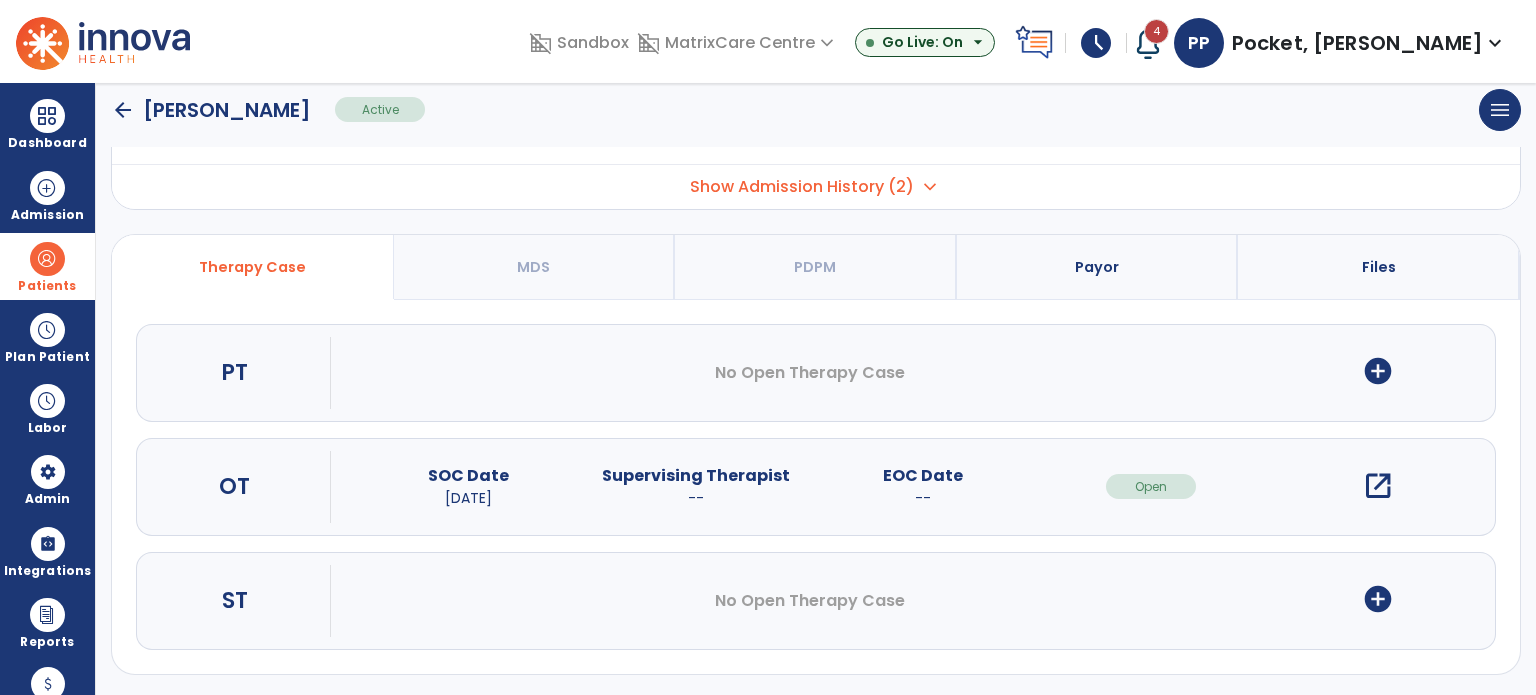 scroll, scrollTop: 0, scrollLeft: 0, axis: both 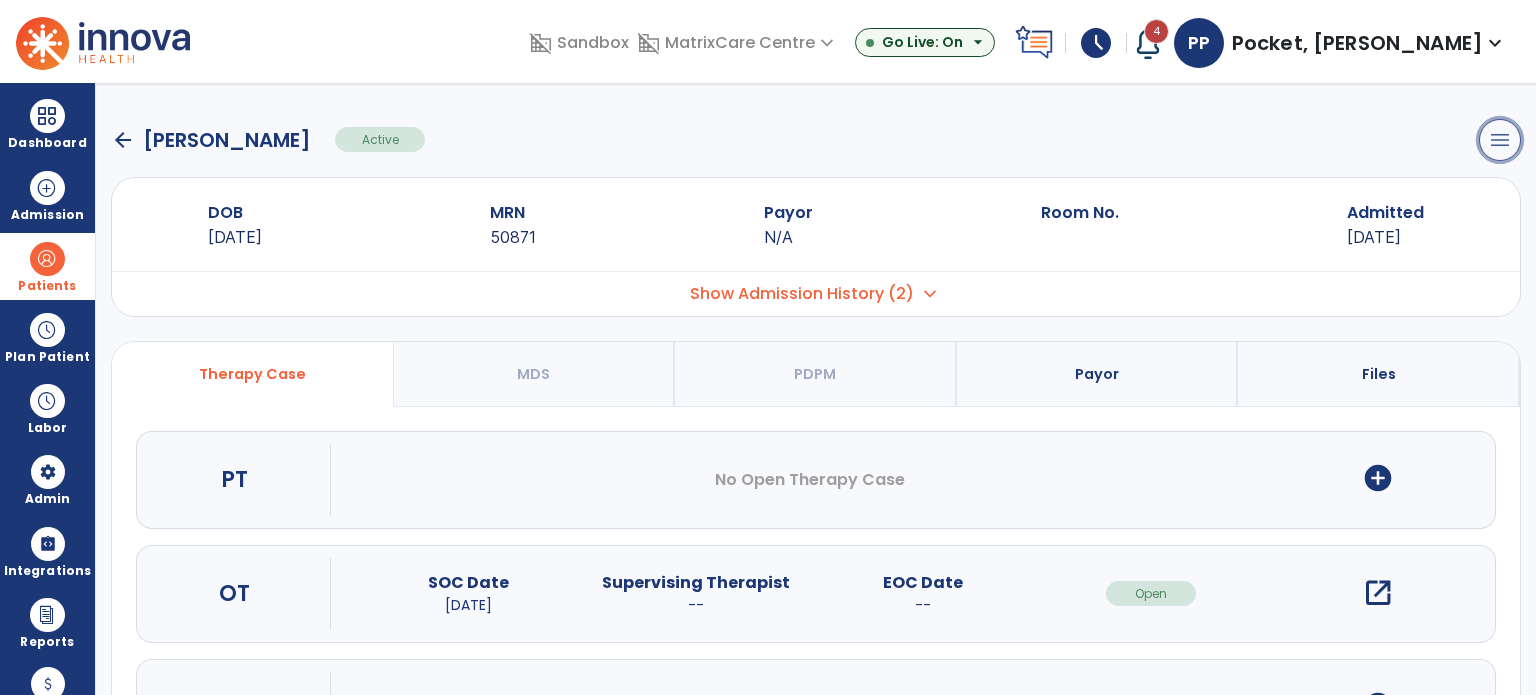 click on "menu" at bounding box center [1500, 140] 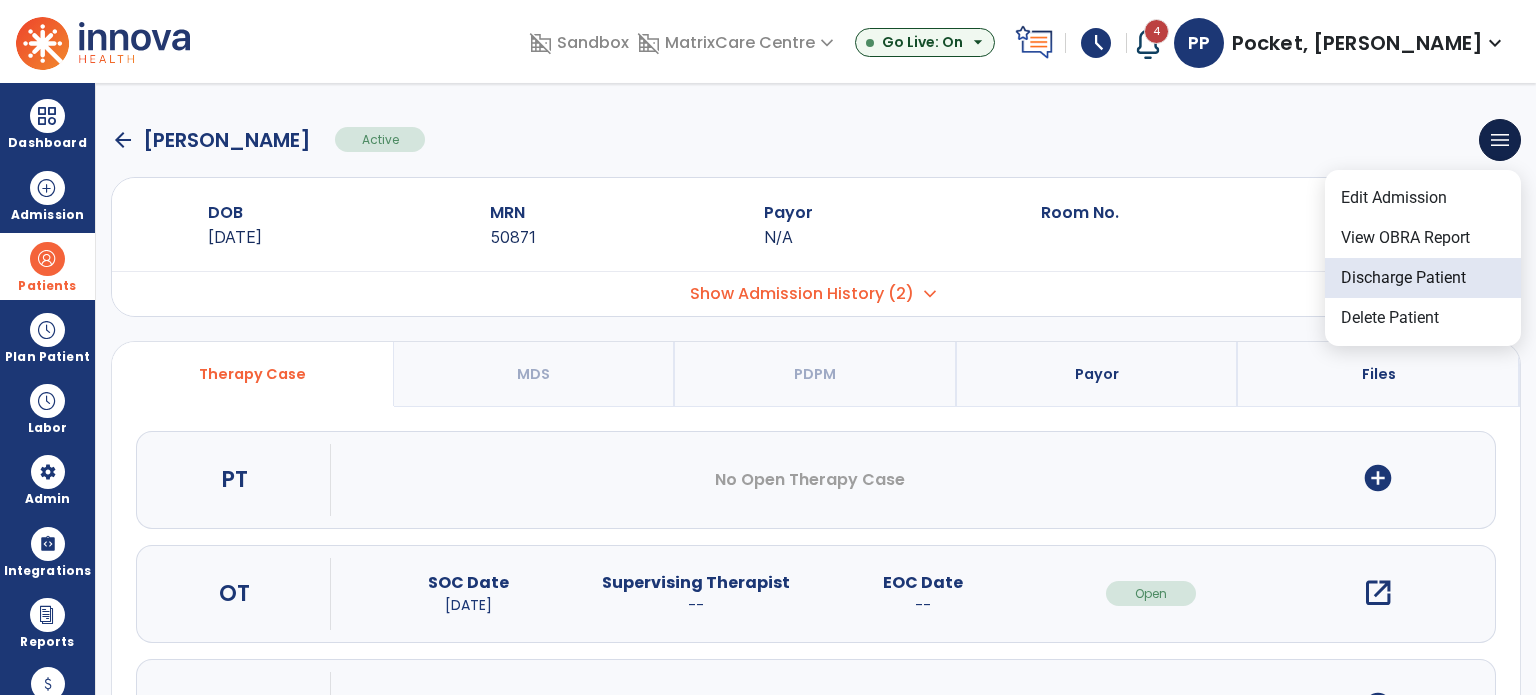 click on "Discharge Patient" 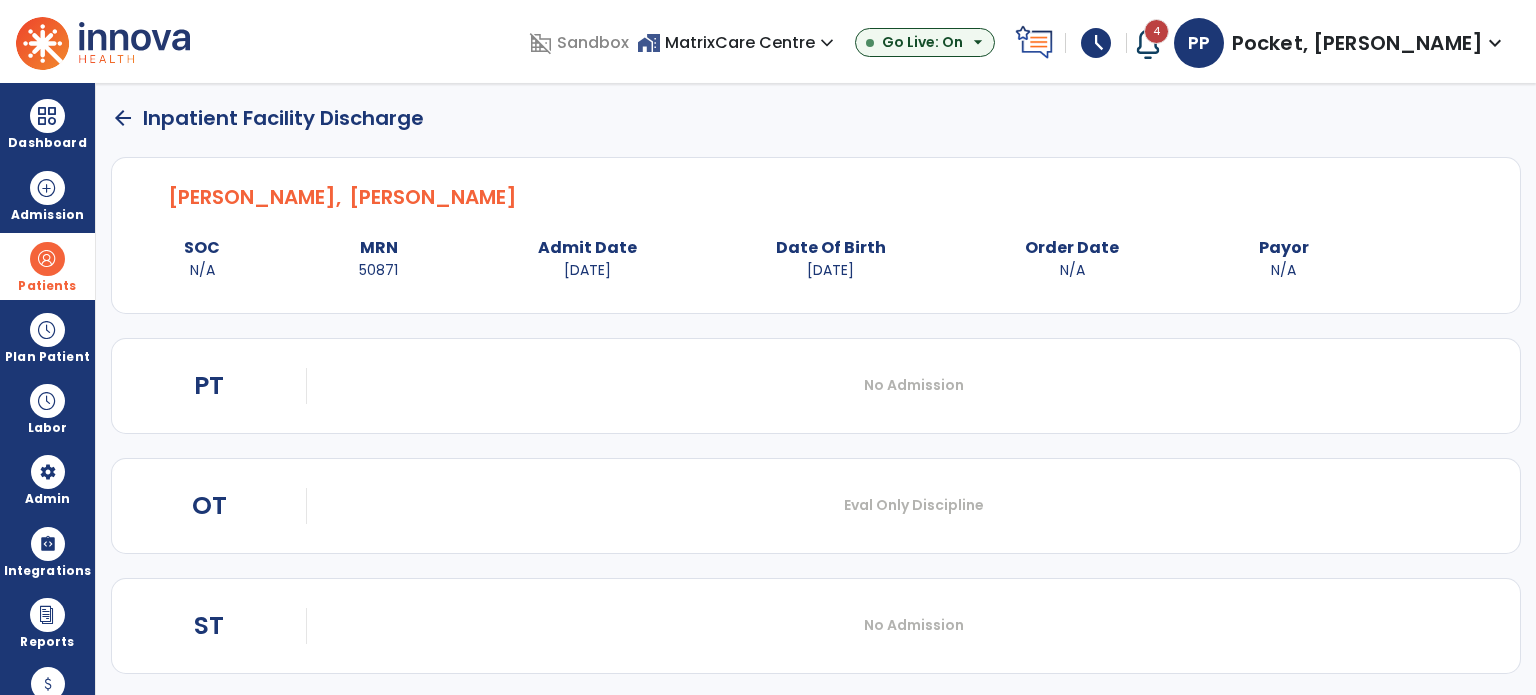 scroll, scrollTop: 159, scrollLeft: 0, axis: vertical 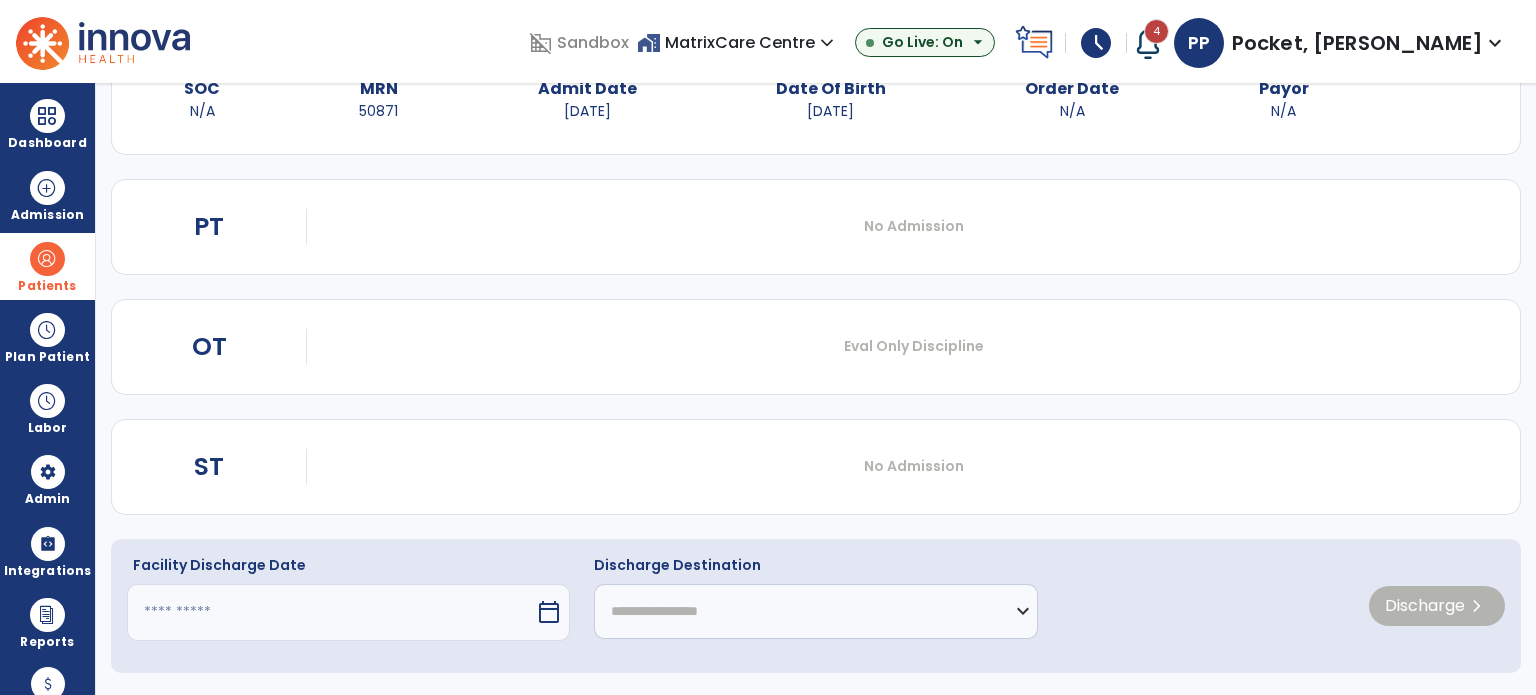 click at bounding box center (331, 612) 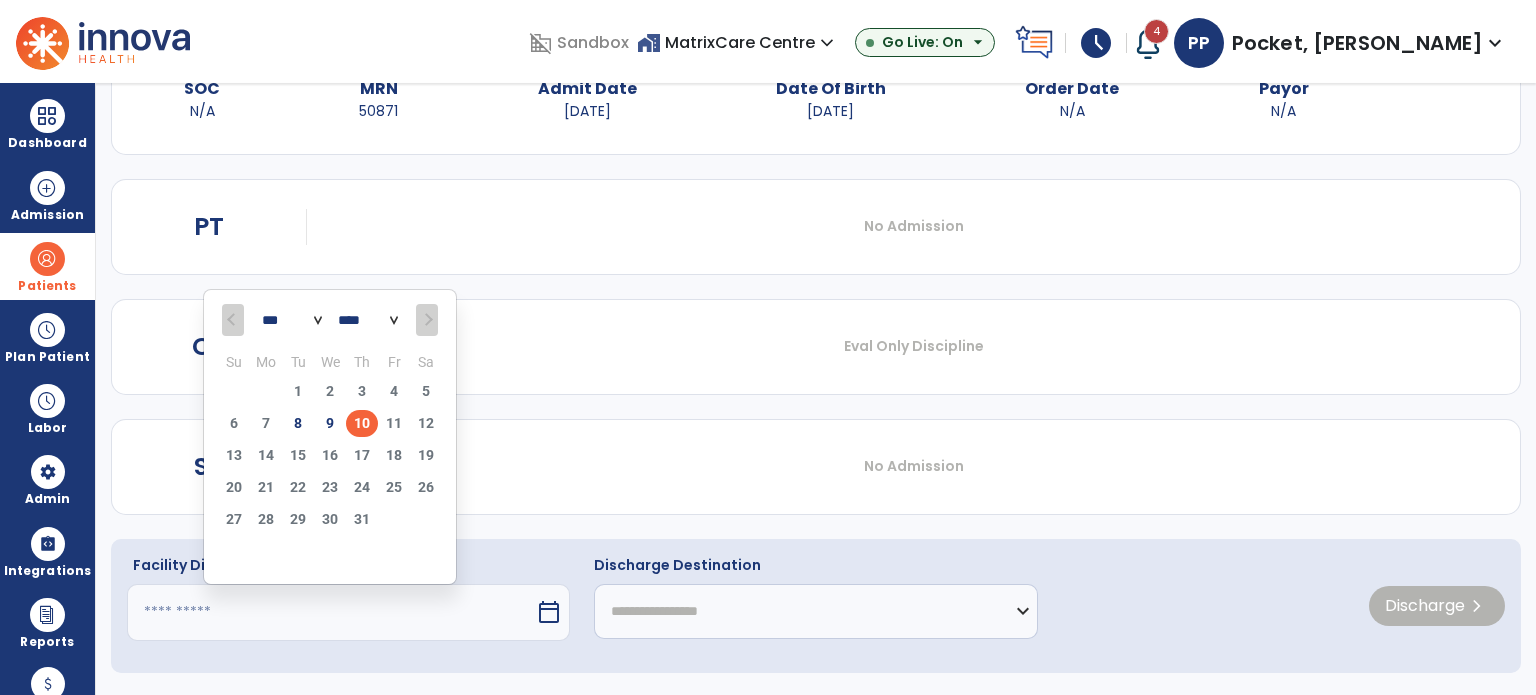 click on "10" at bounding box center (362, 423) 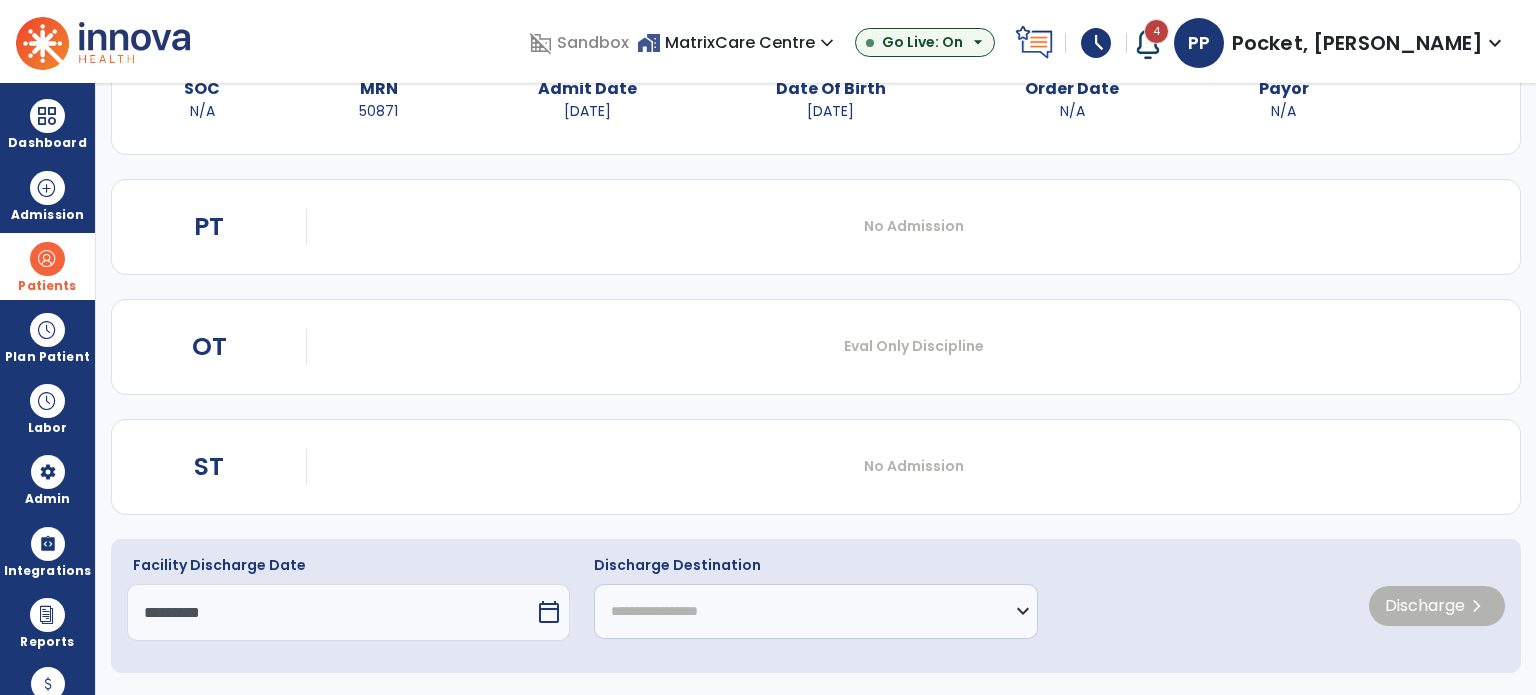 click on "*********" at bounding box center (331, 612) 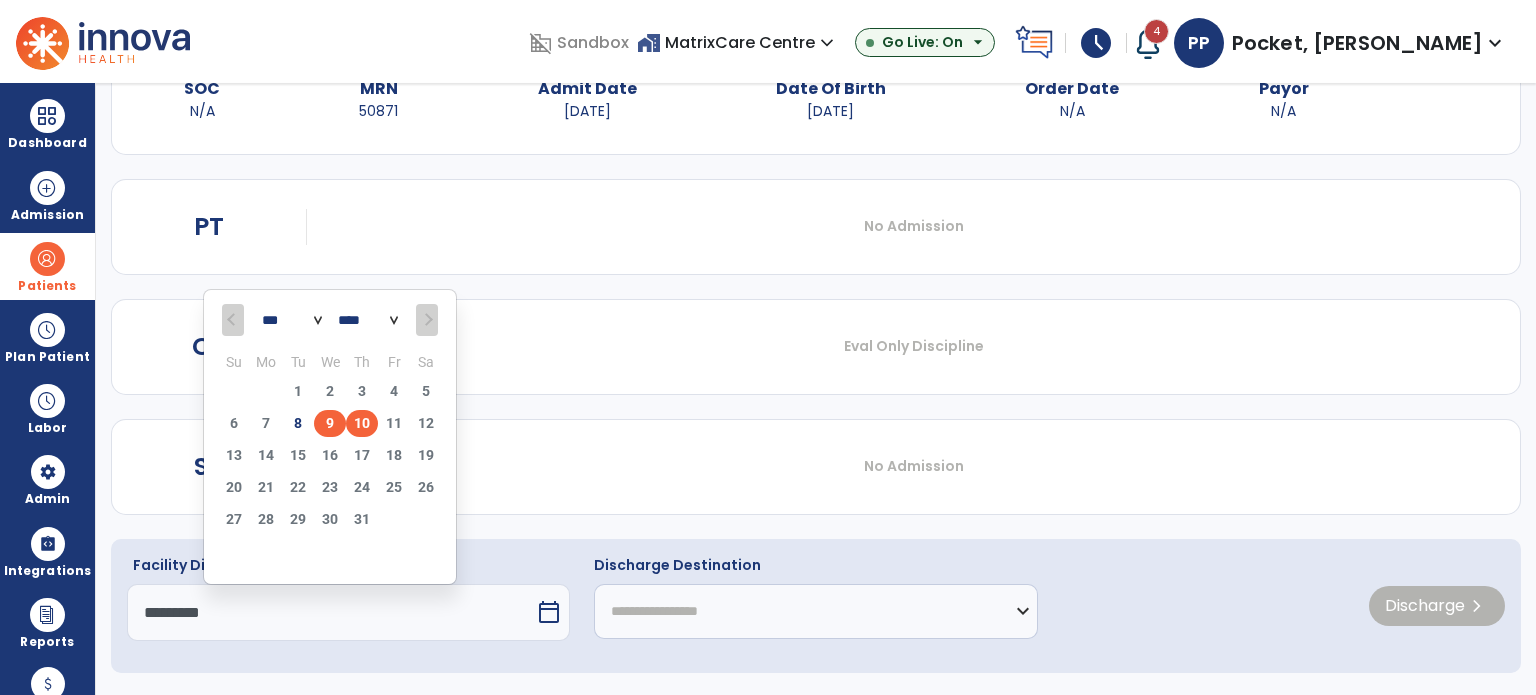 click on "9" at bounding box center [330, 423] 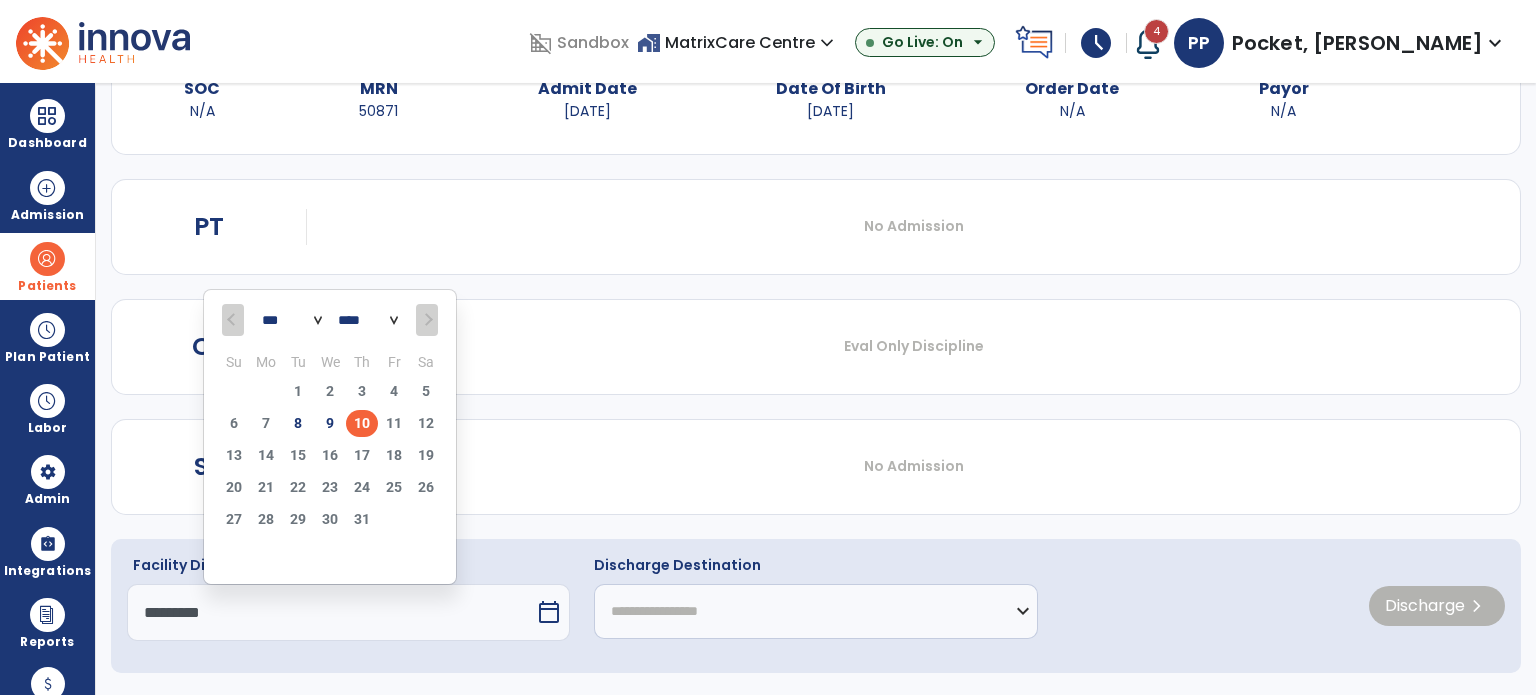type on "********" 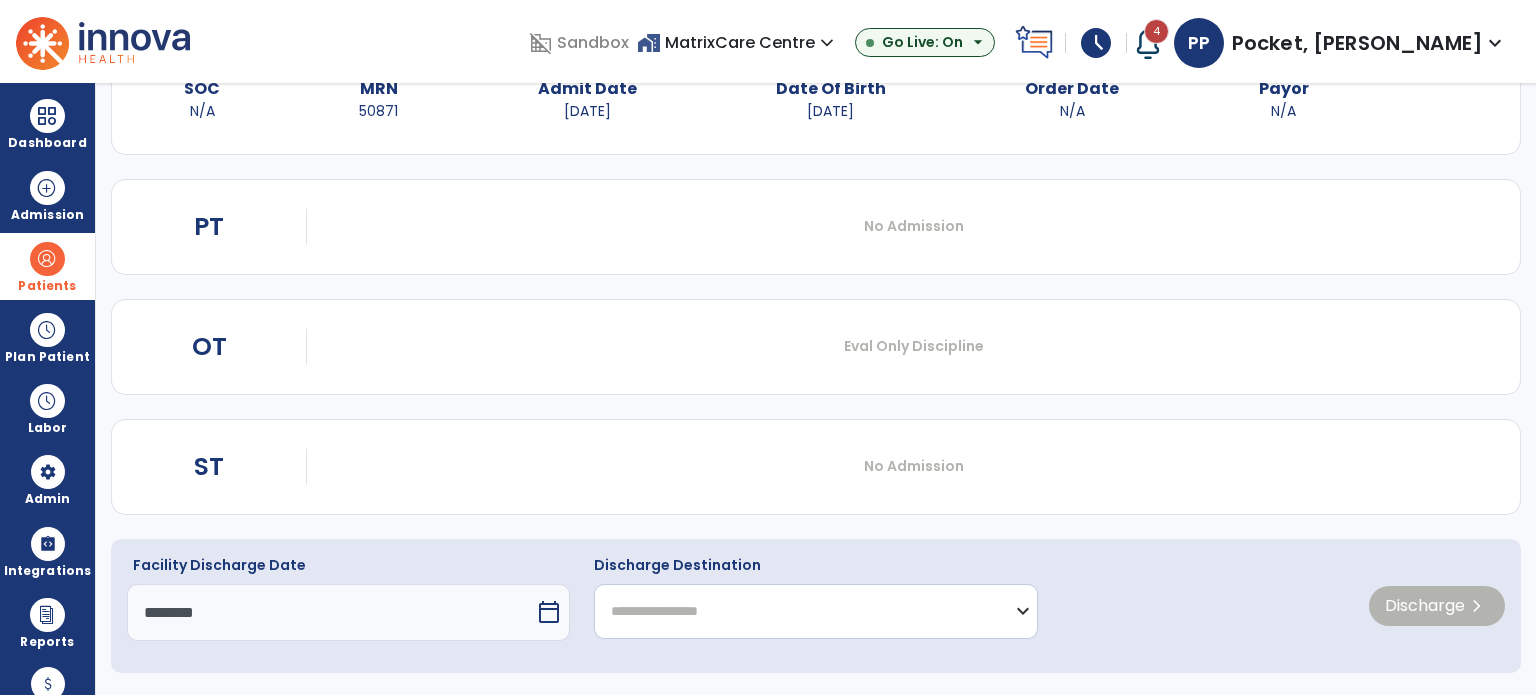 click on "**********" 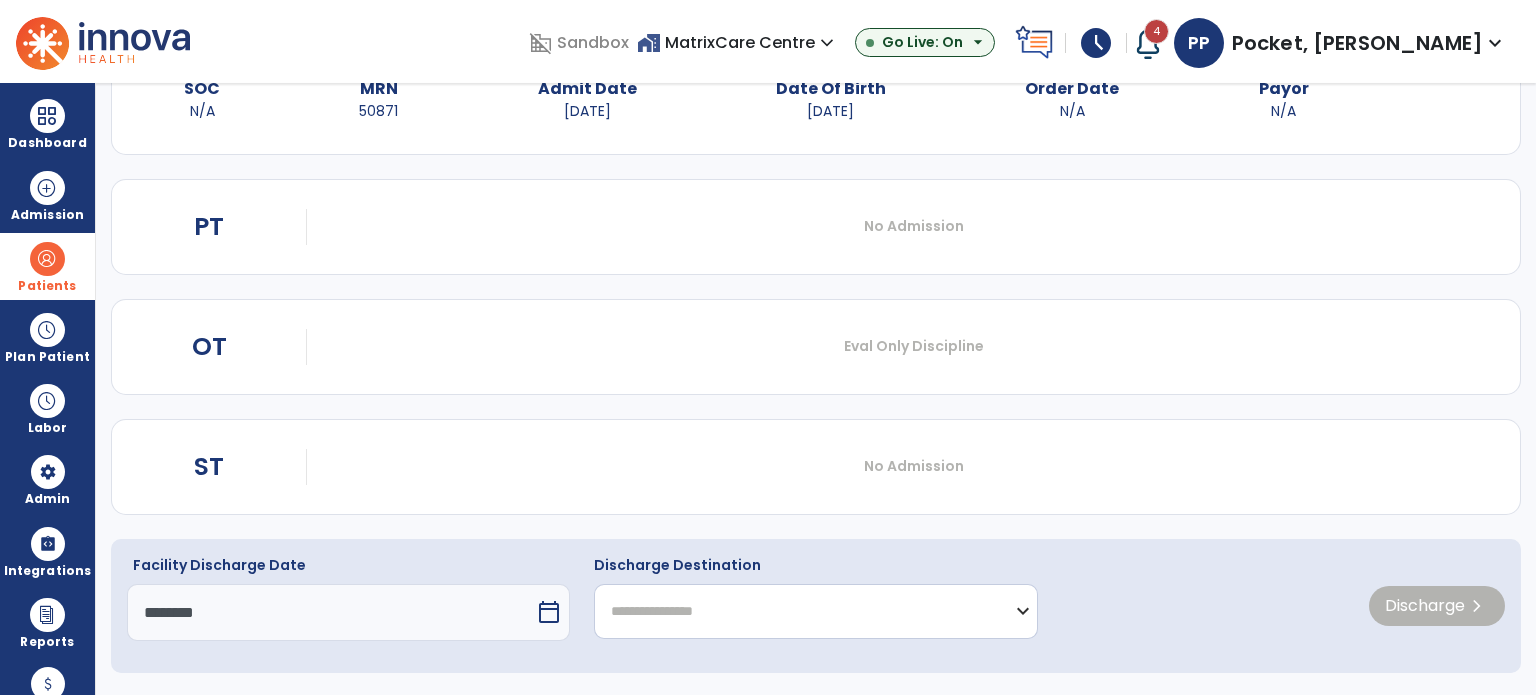 click on "**********" 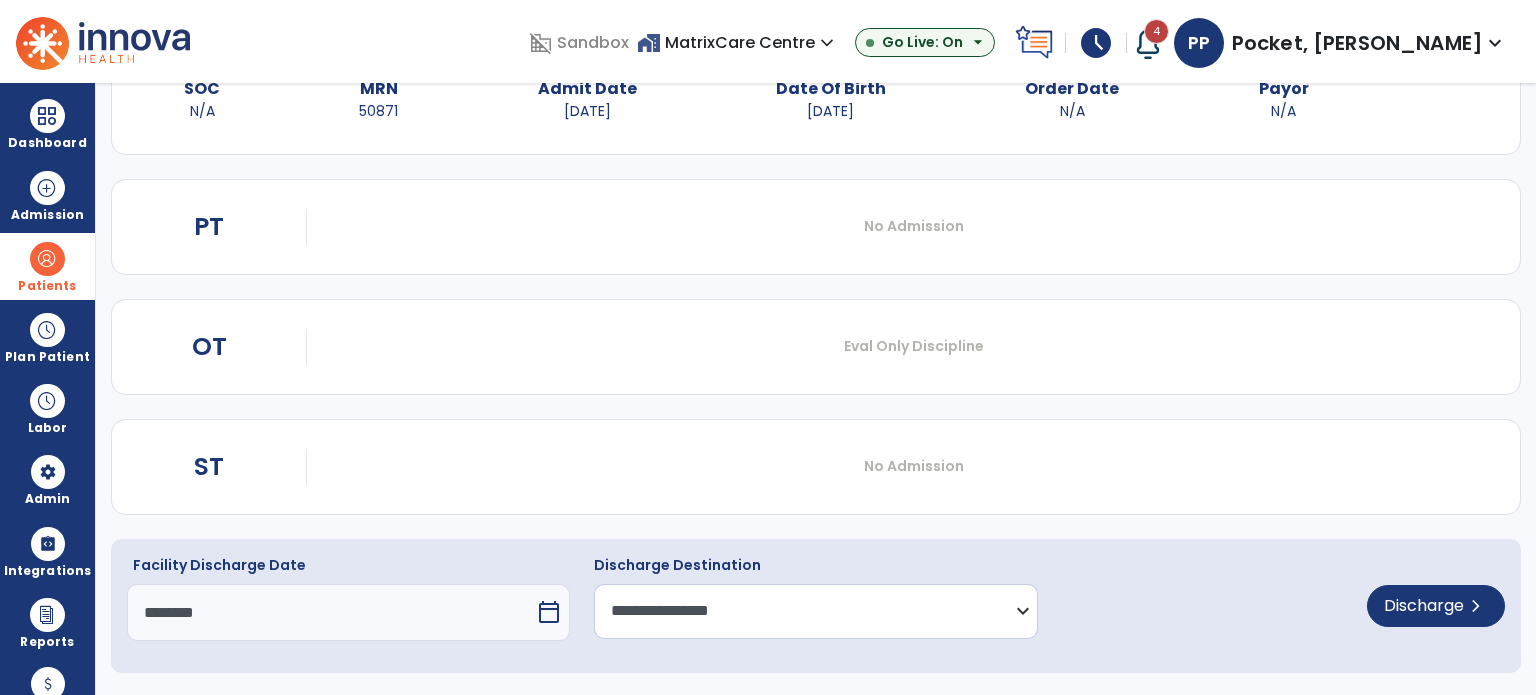 drag, startPoint x: 860, startPoint y: 601, endPoint x: 834, endPoint y: 589, distance: 28.635643 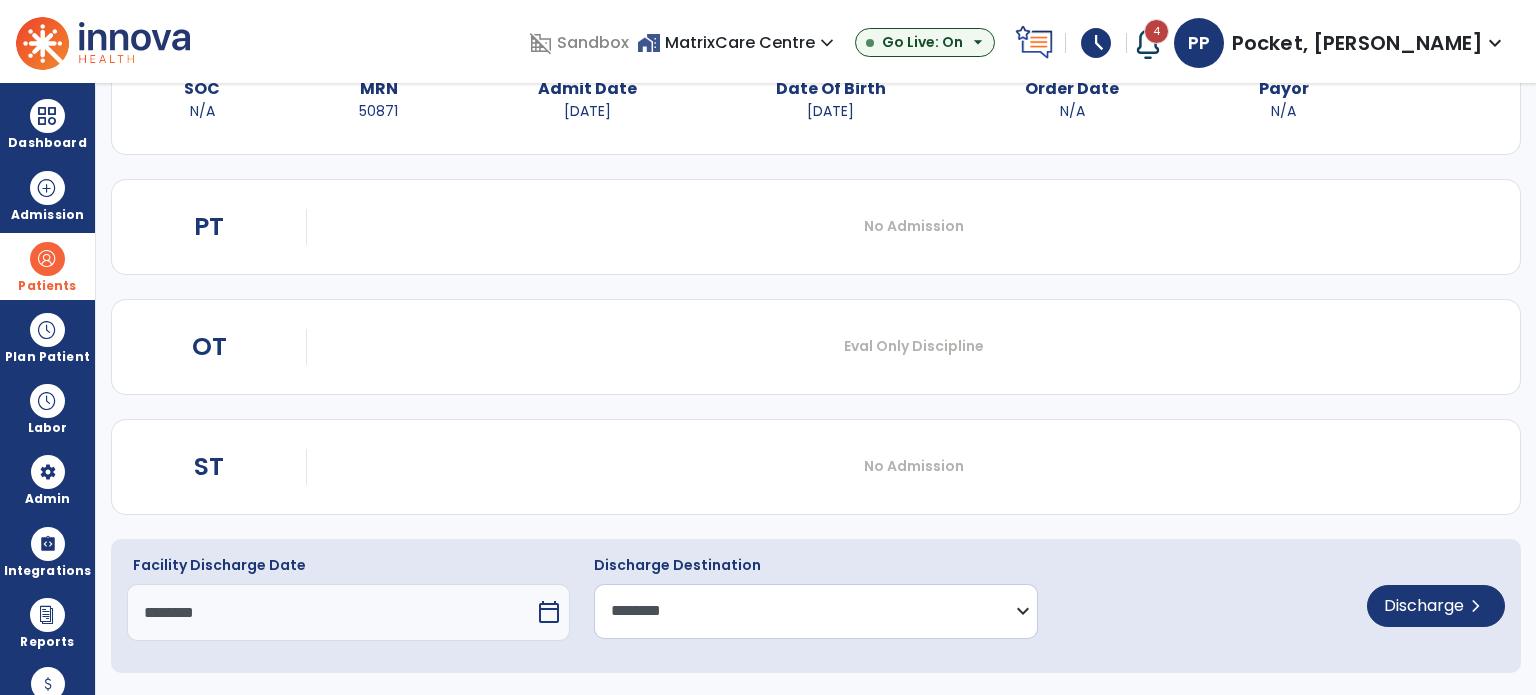 click on "**********" 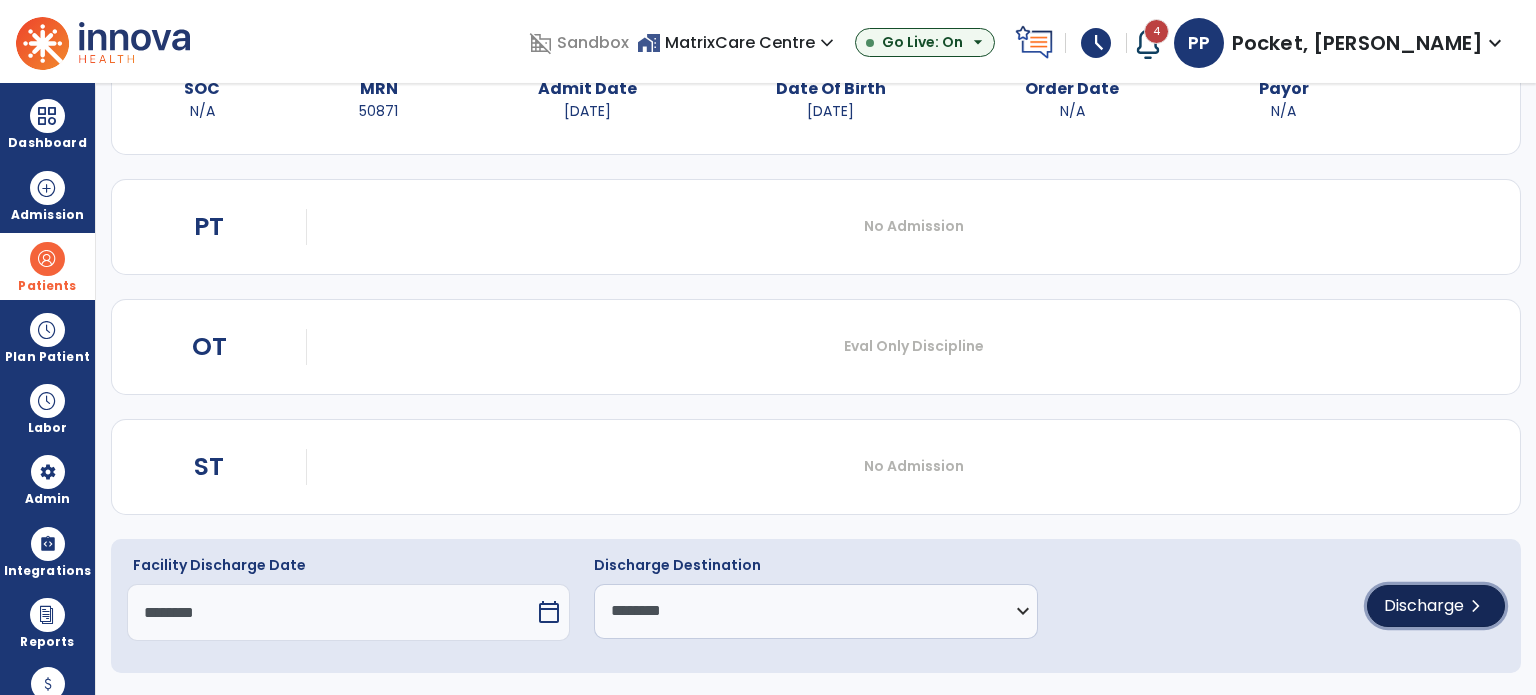 click on "Discharge  chevron_right" 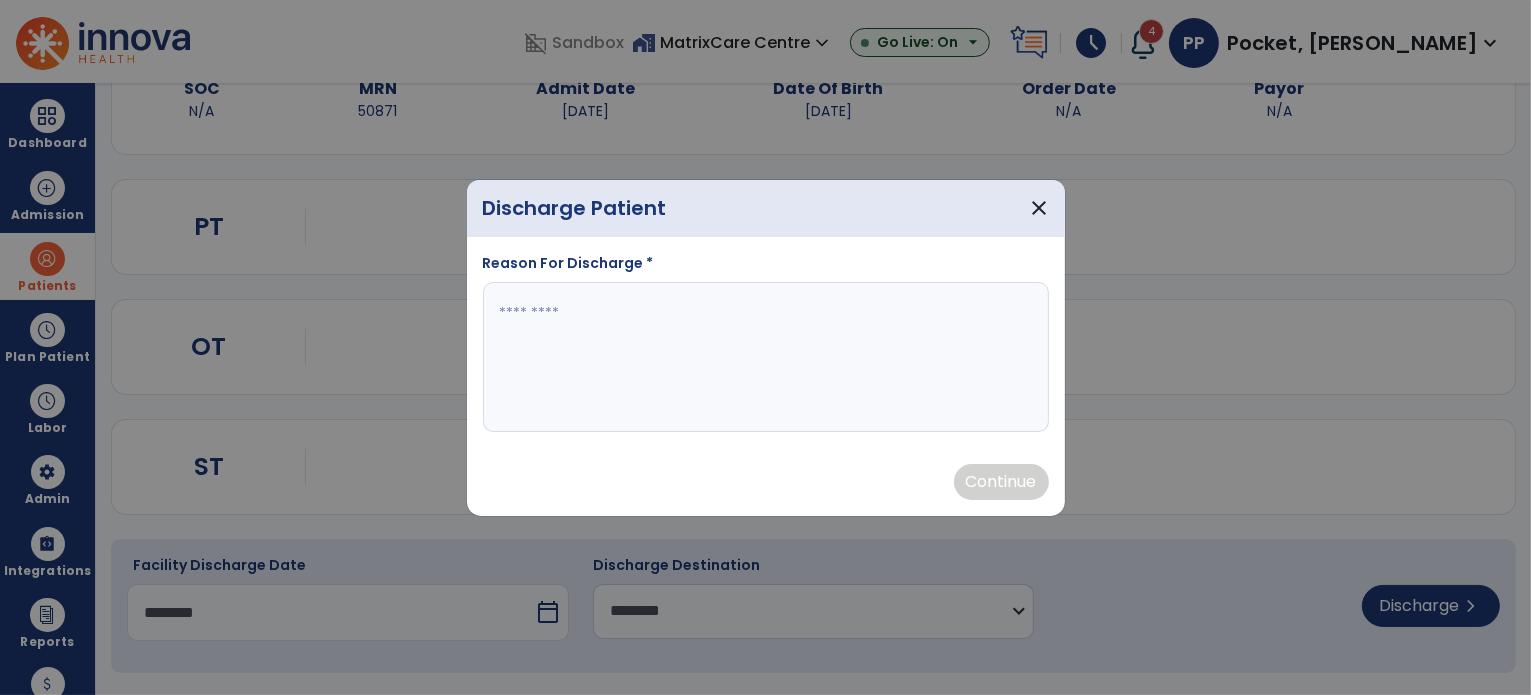 click at bounding box center [766, 357] 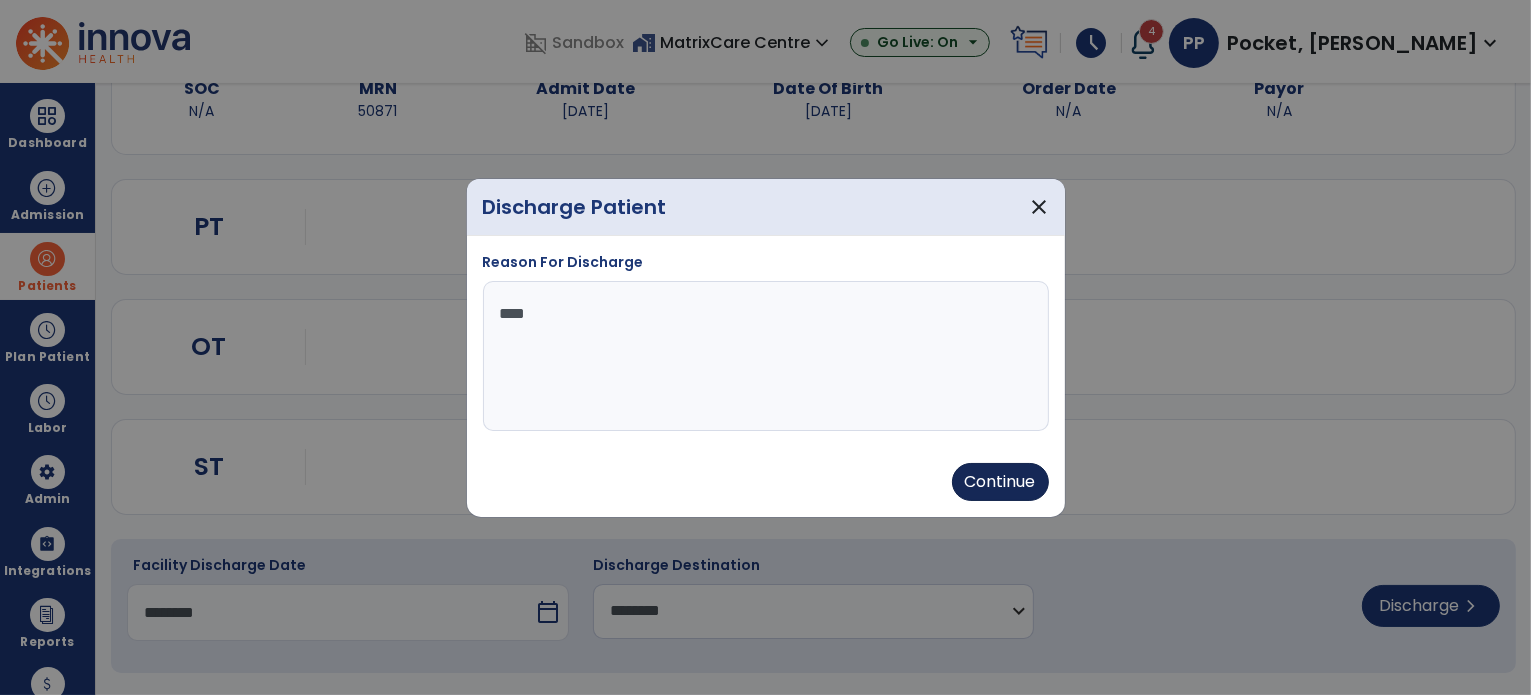 type on "****" 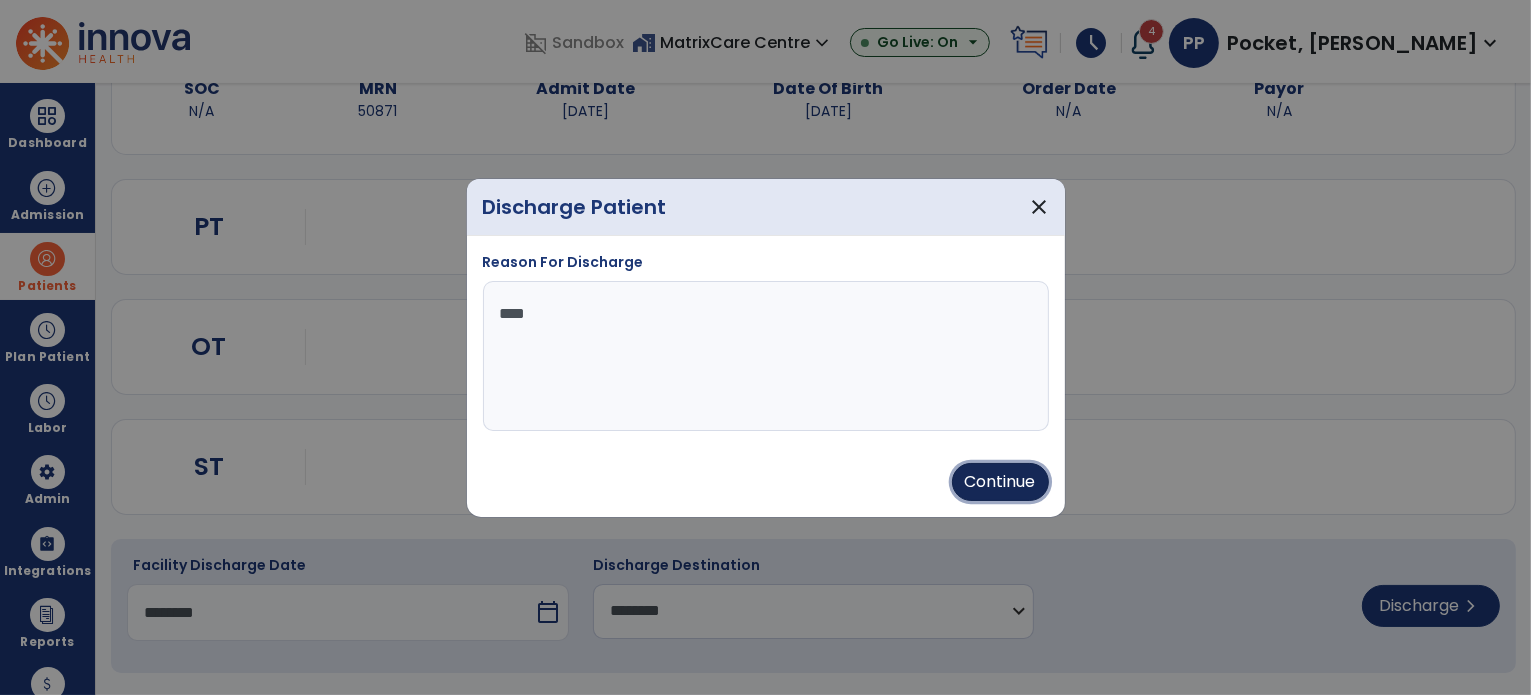 click on "Continue" at bounding box center [1000, 482] 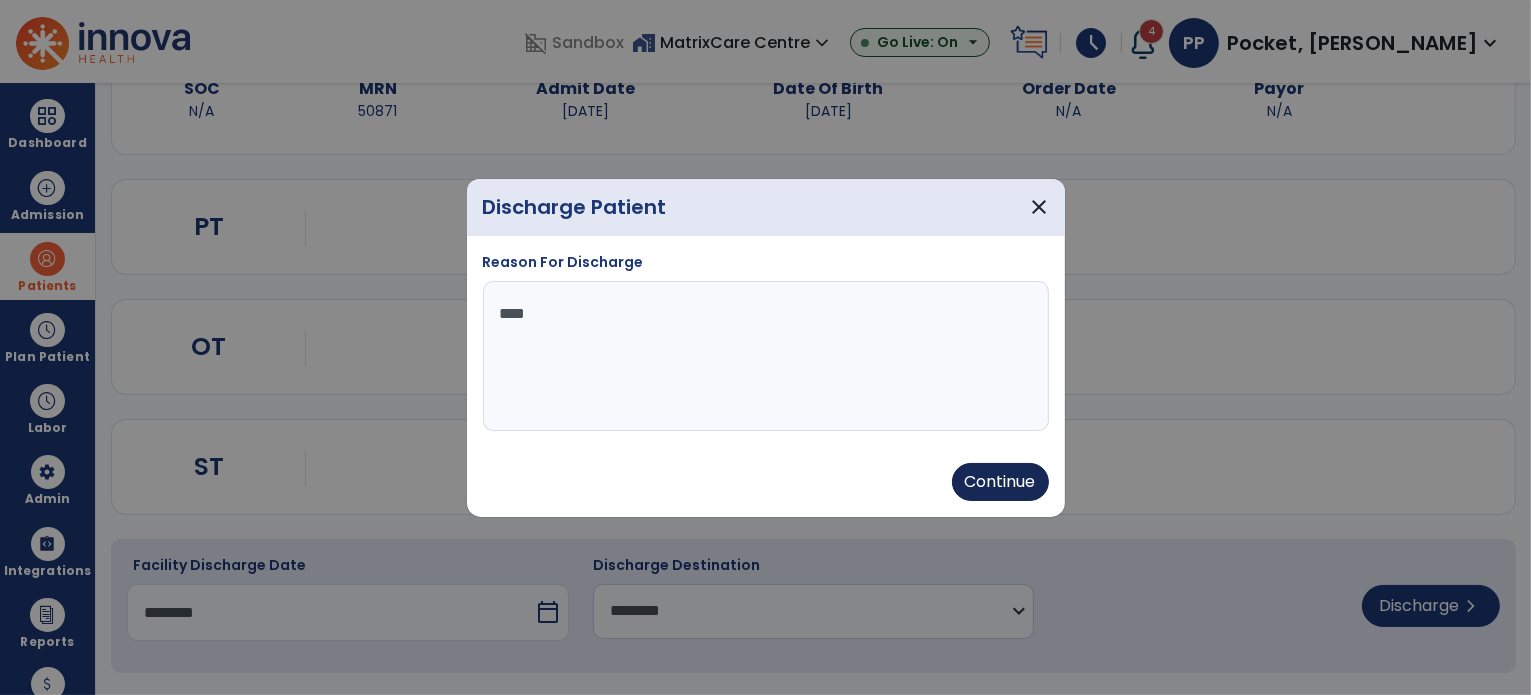 type on "********" 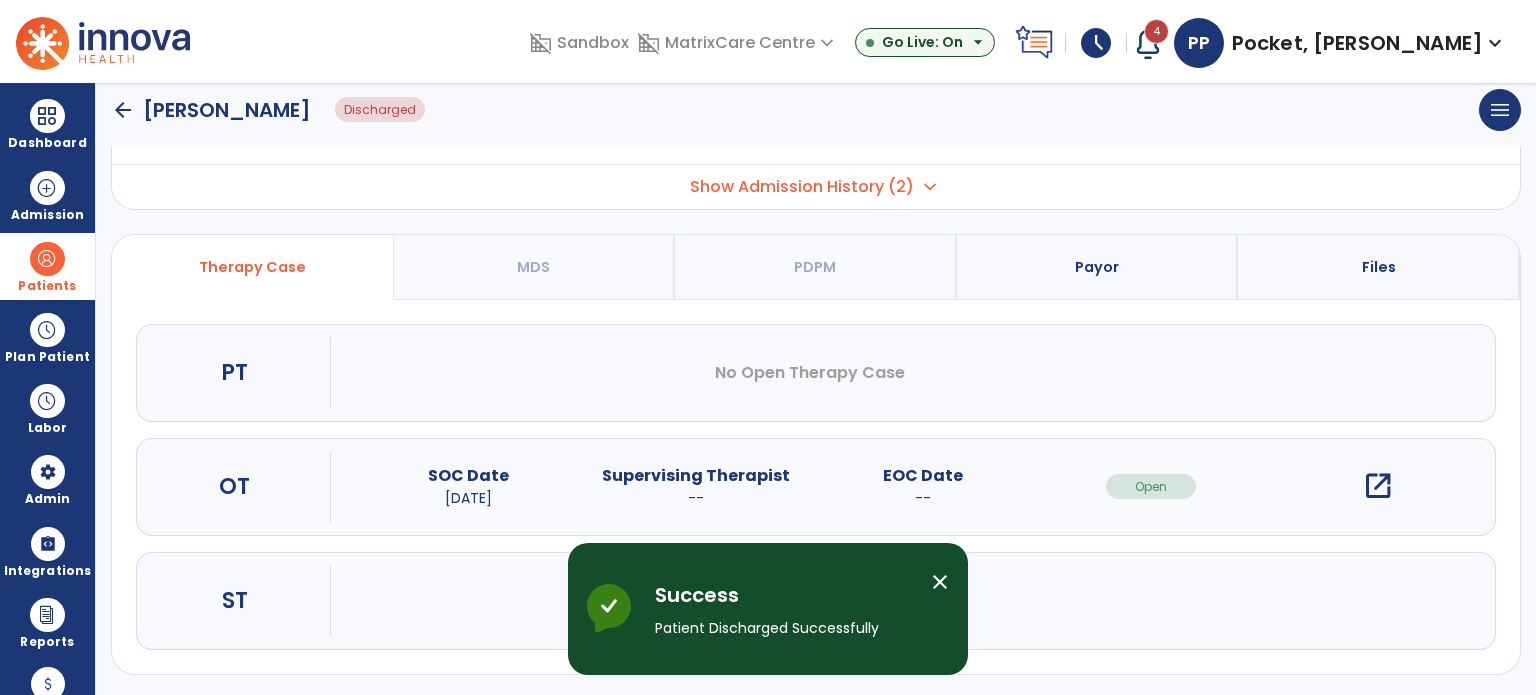 scroll, scrollTop: 0, scrollLeft: 0, axis: both 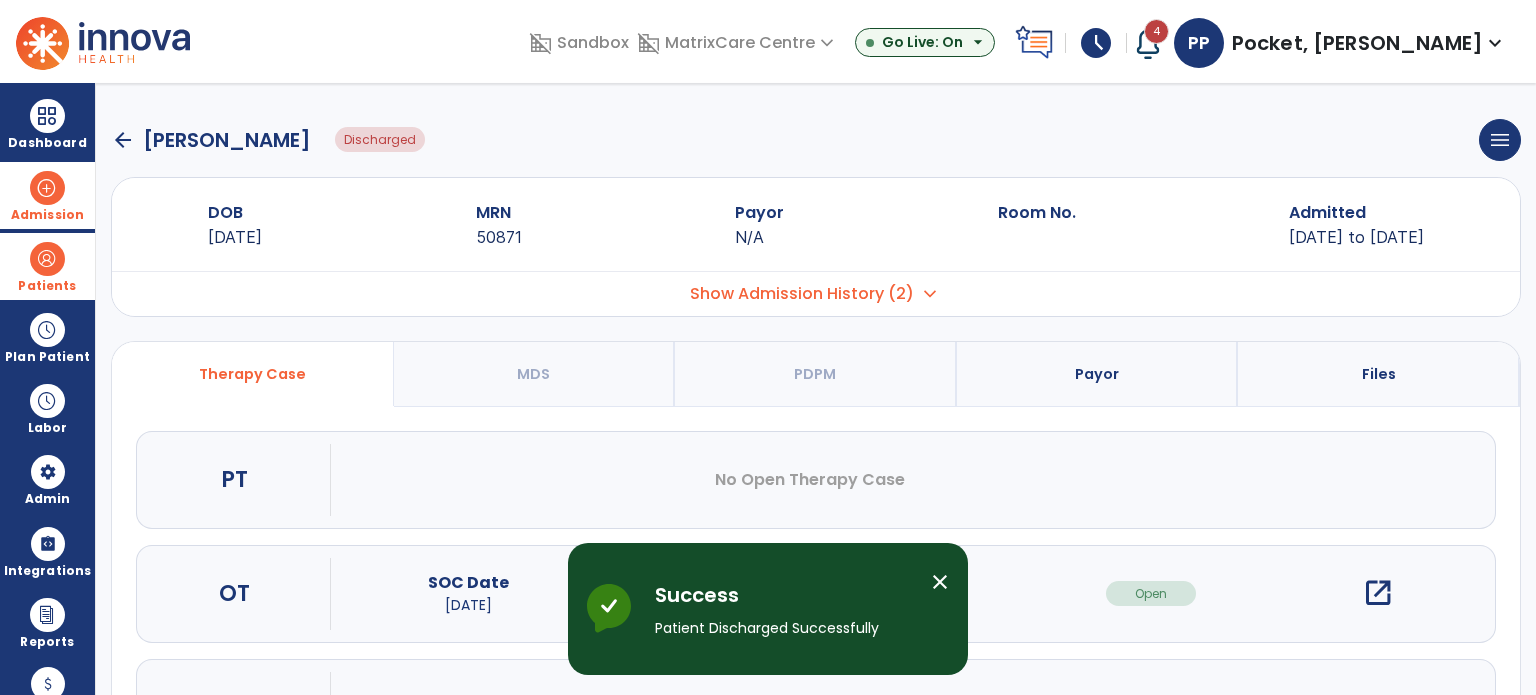 click on "Admission" at bounding box center [47, 215] 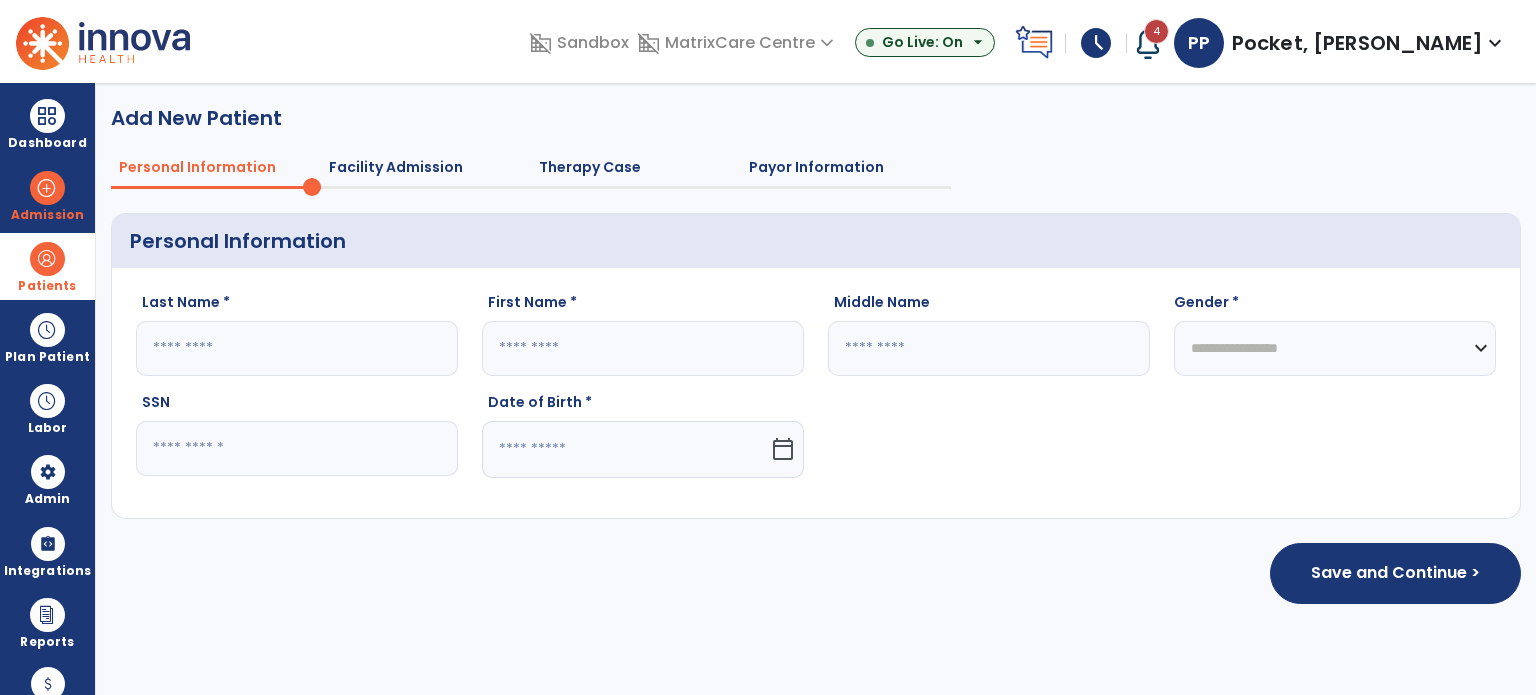 click on "Last Name *" 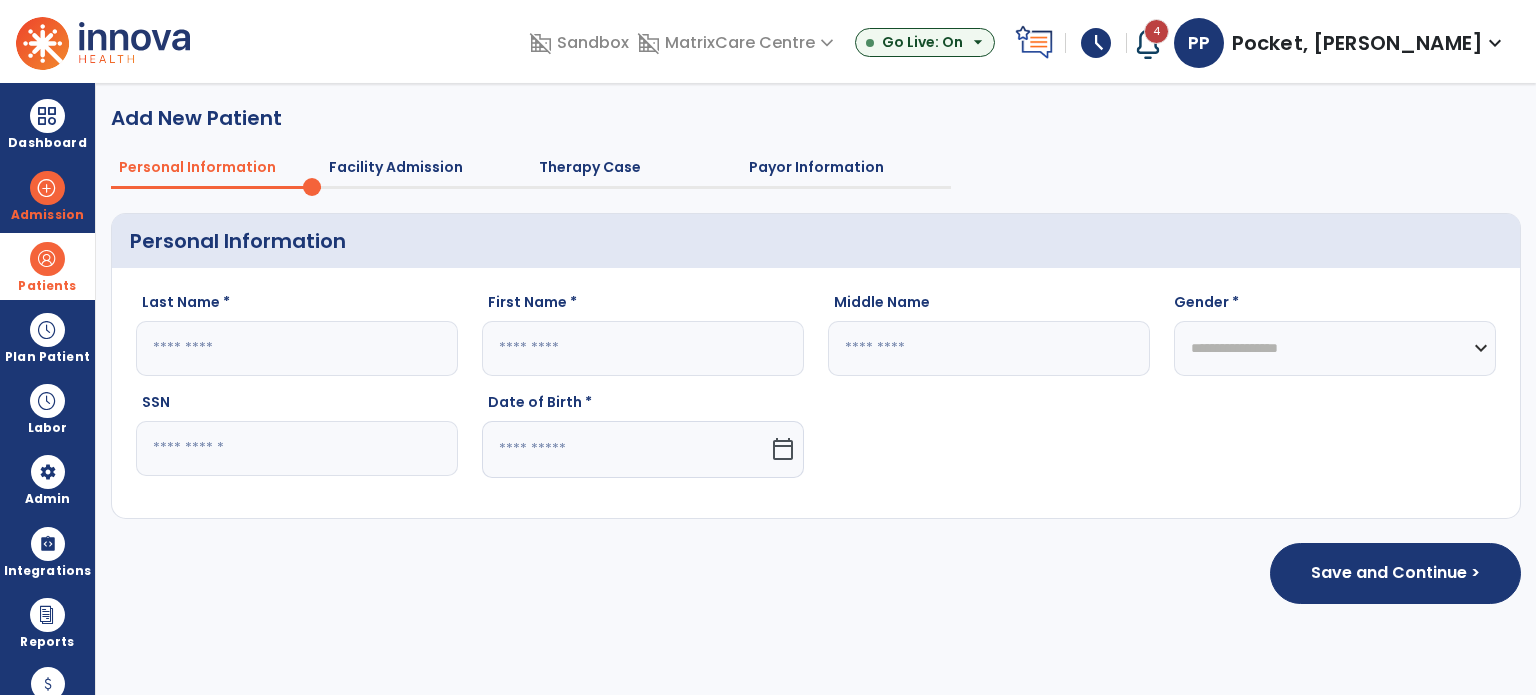 click 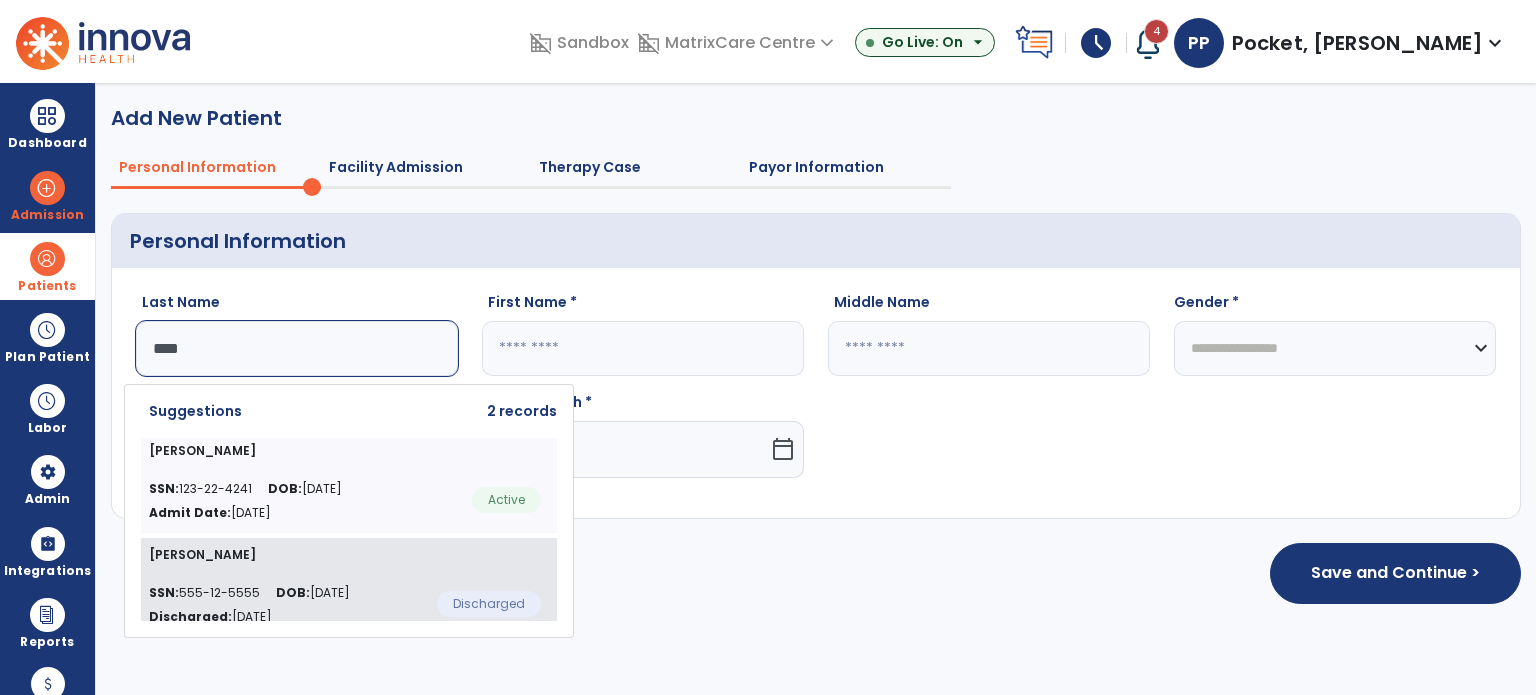 click on "[PERSON_NAME]" 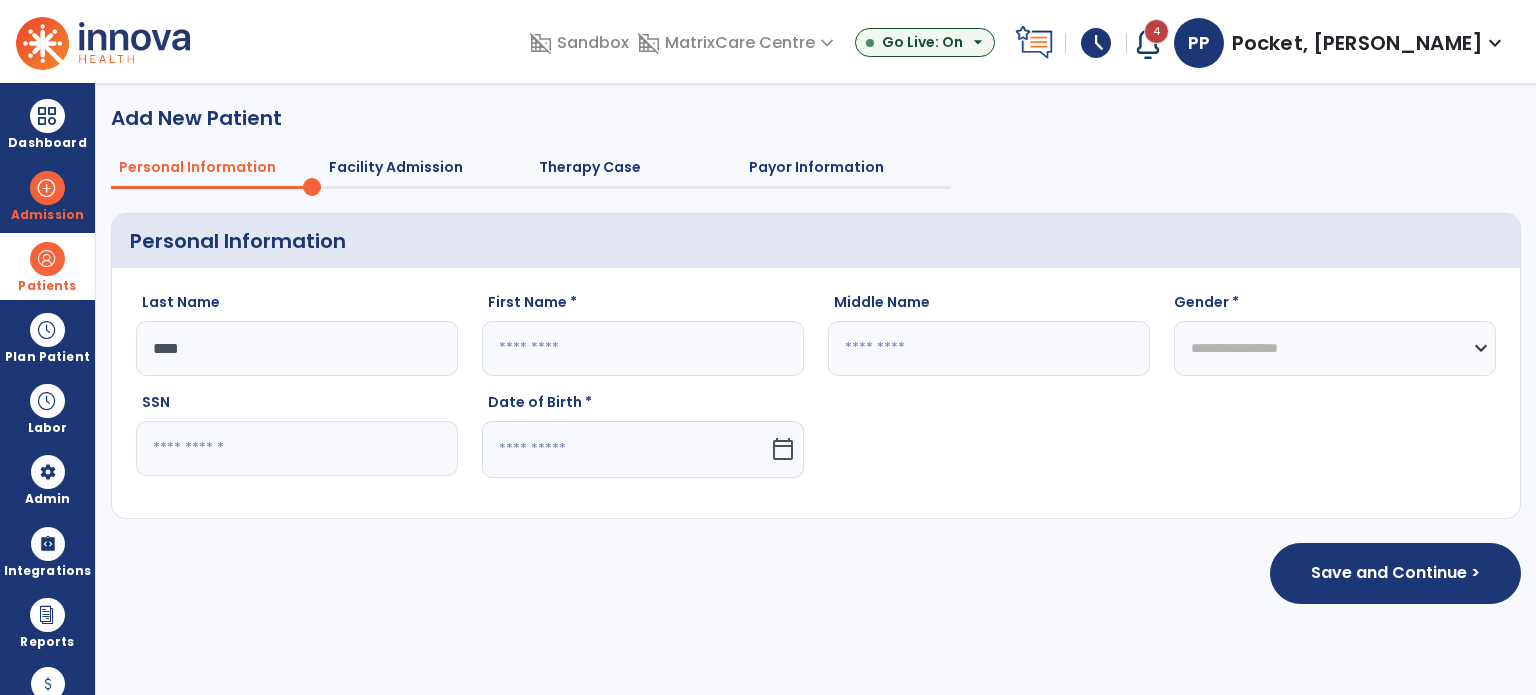 type on "******" 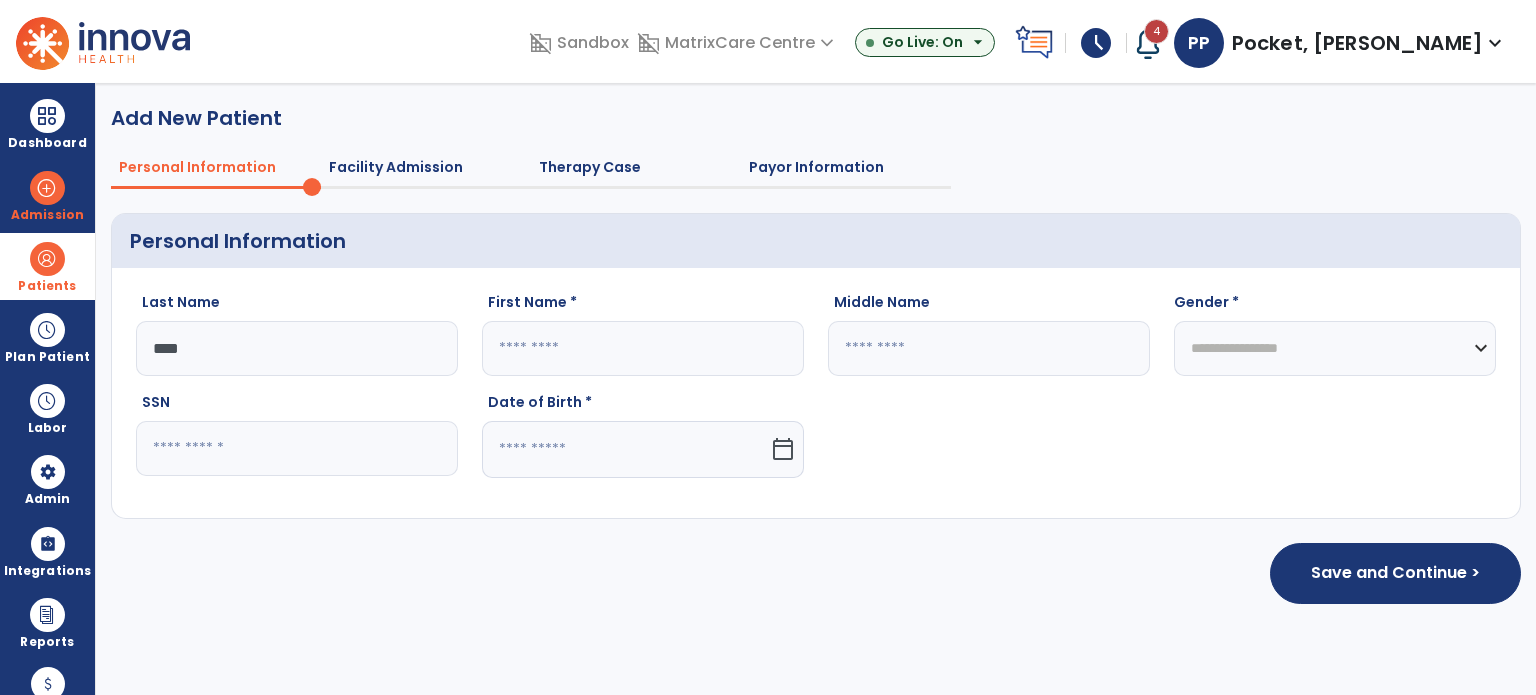 type on "***" 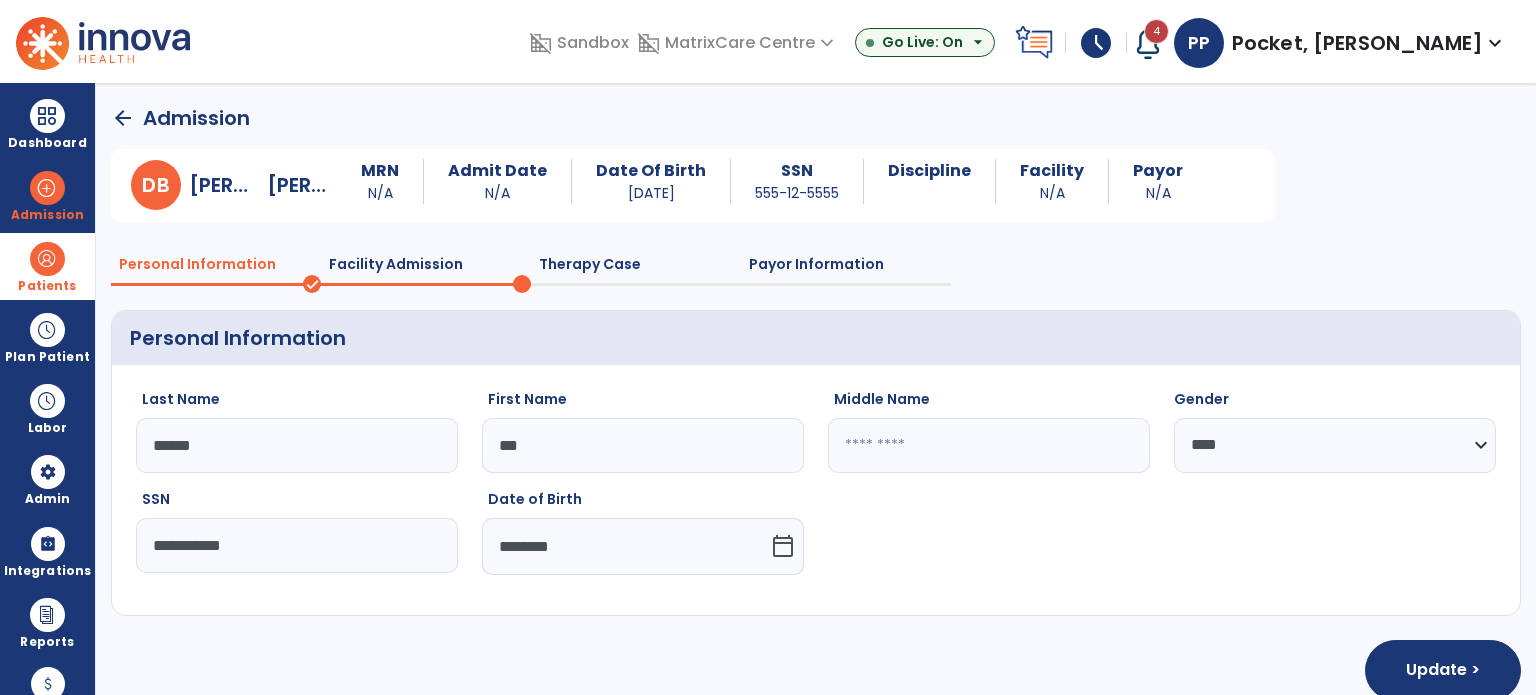 scroll, scrollTop: 28, scrollLeft: 0, axis: vertical 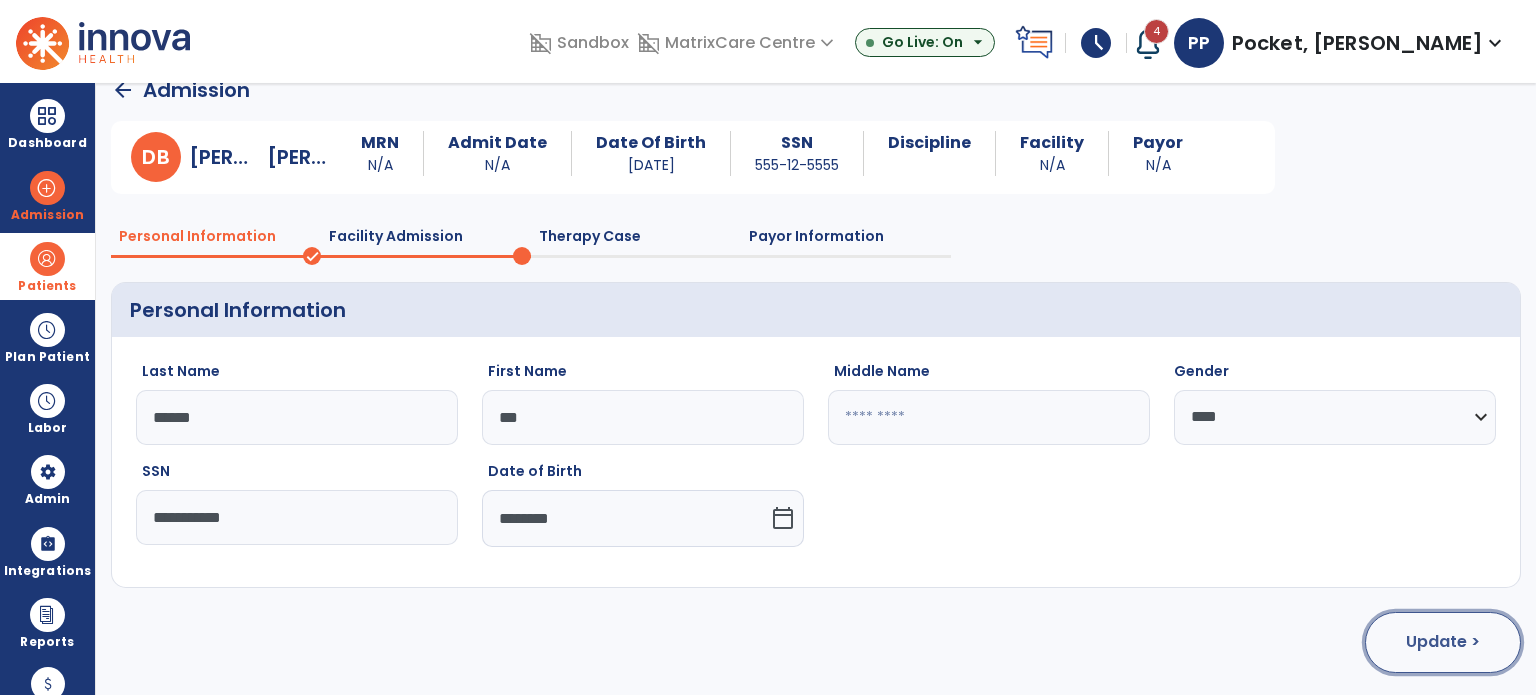 click on "Update >" 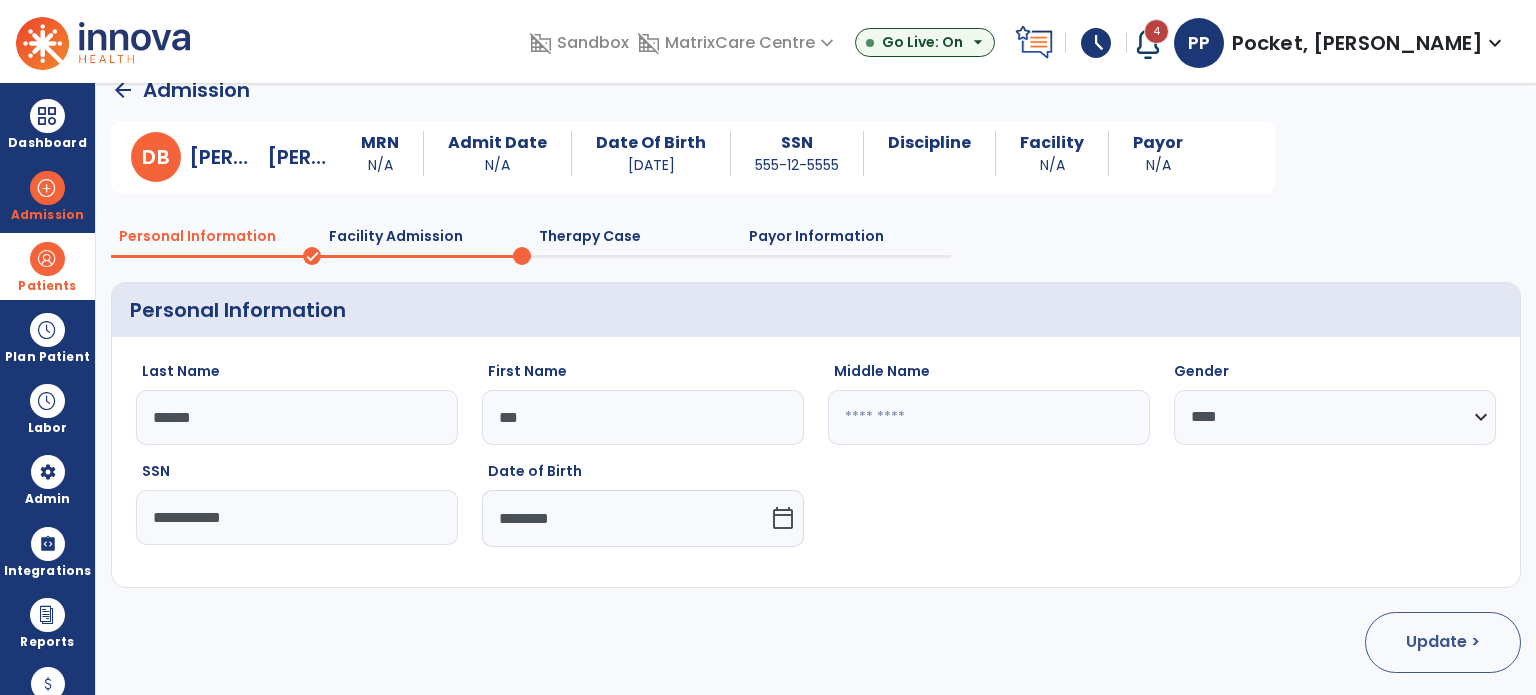 select on "**********" 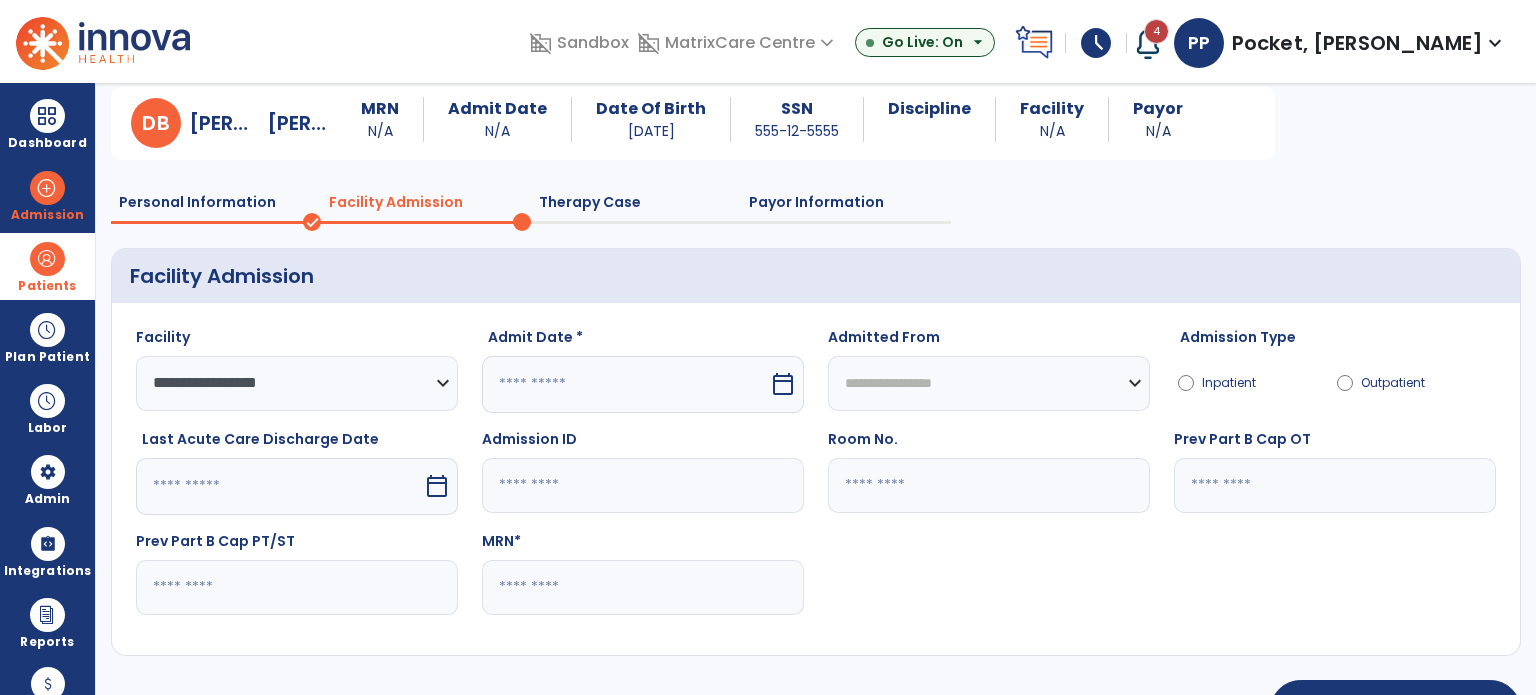 scroll, scrollTop: 30, scrollLeft: 0, axis: vertical 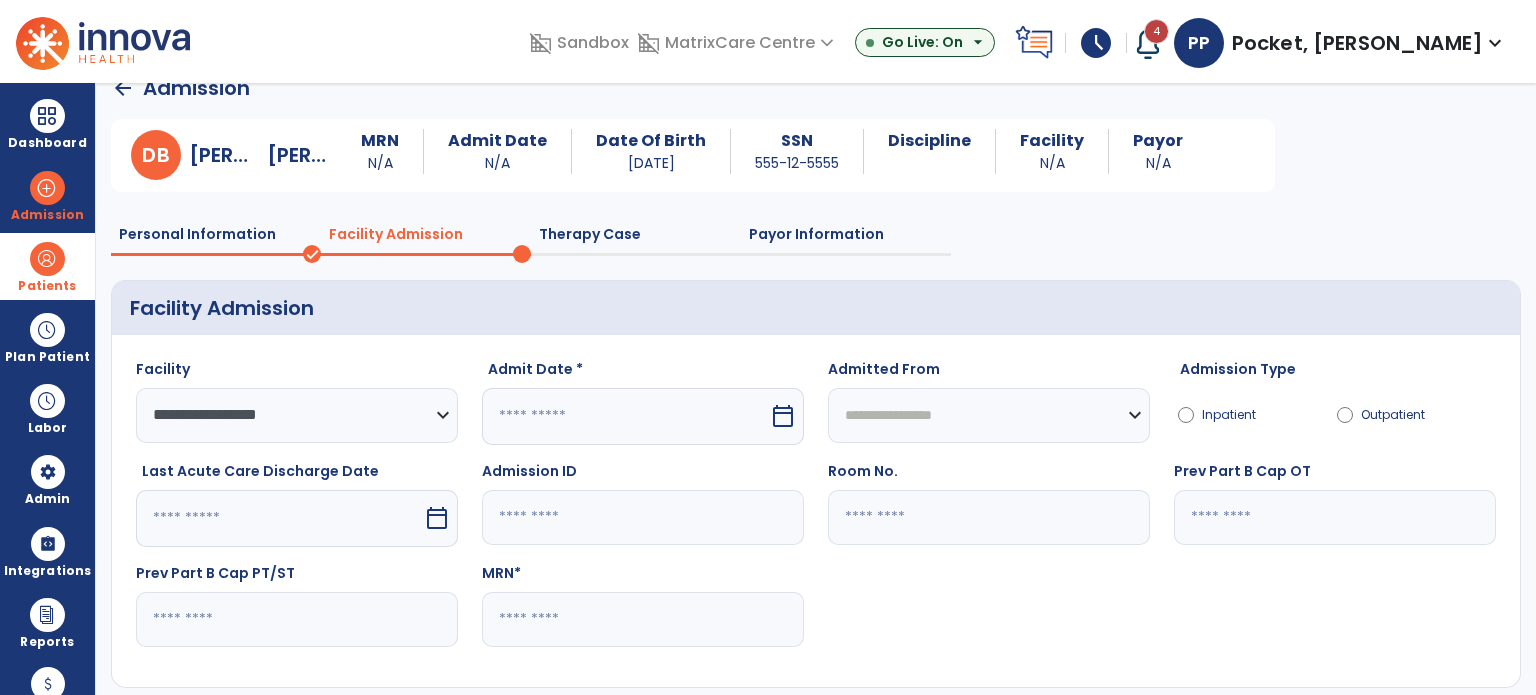 click on "Patients" at bounding box center (47, 286) 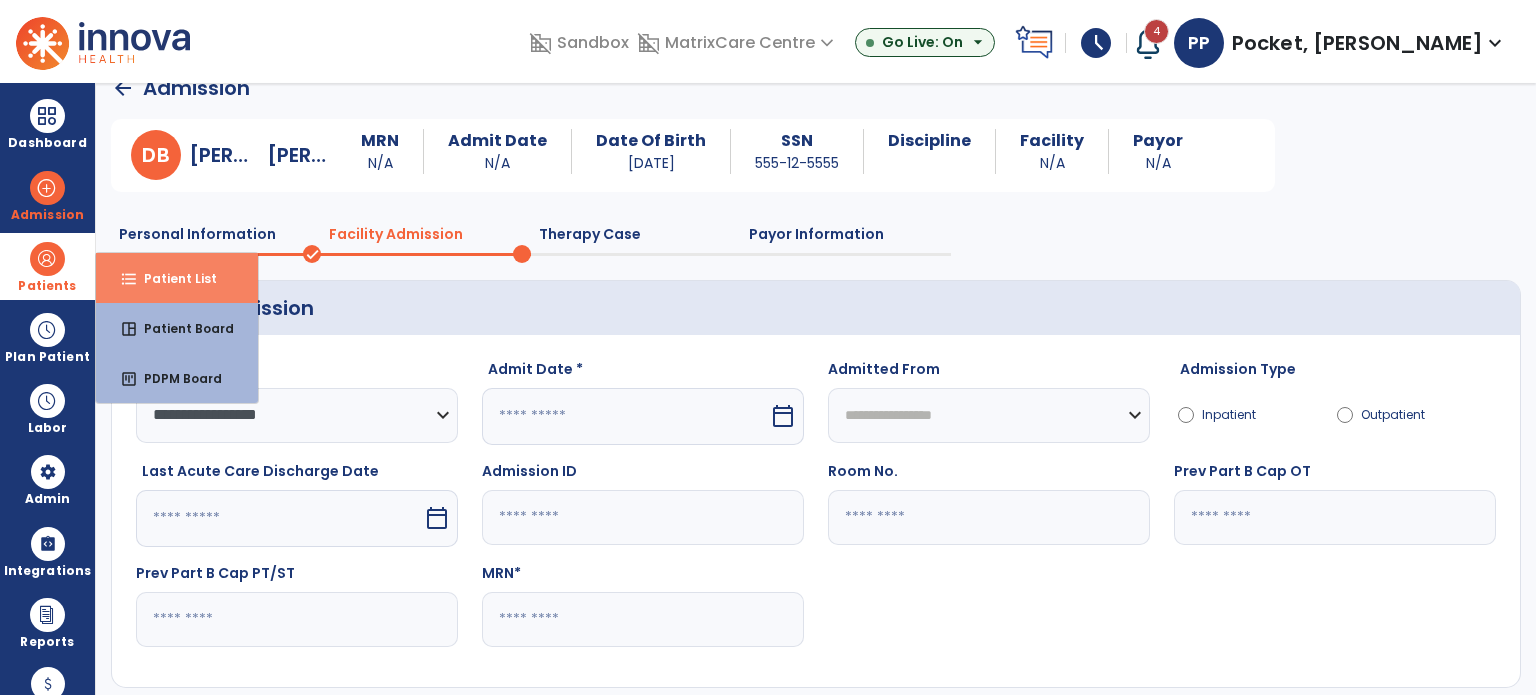 click on "format_list_bulleted  Patient List" at bounding box center [177, 278] 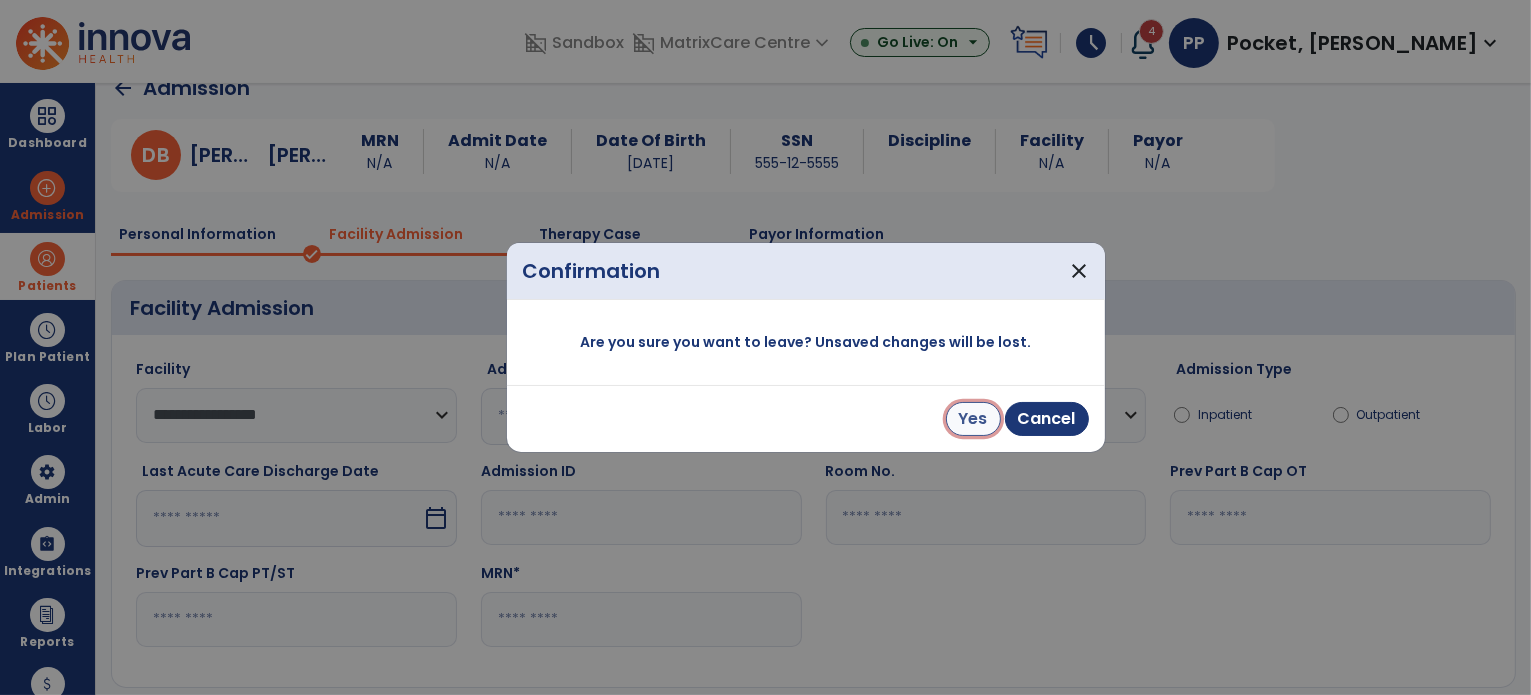 click on "Yes" at bounding box center (973, 419) 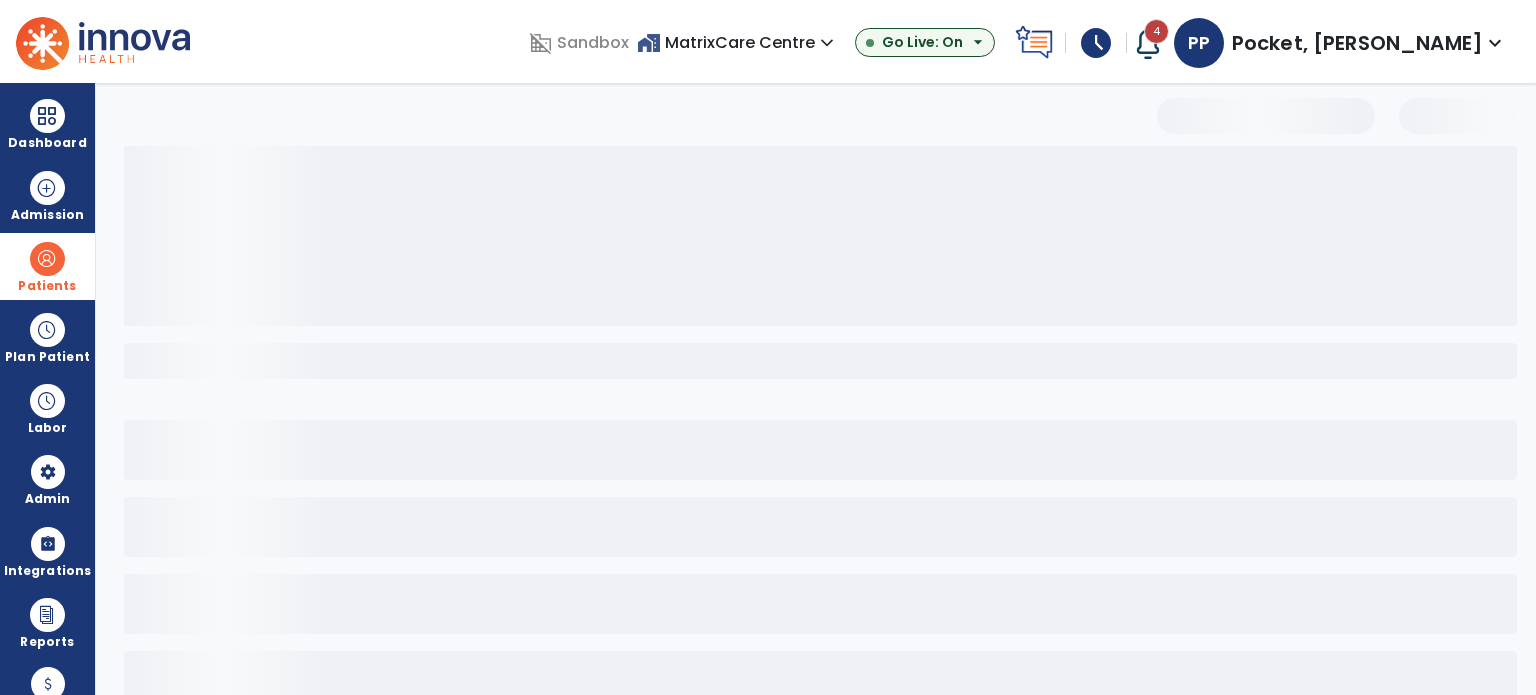 select on "***" 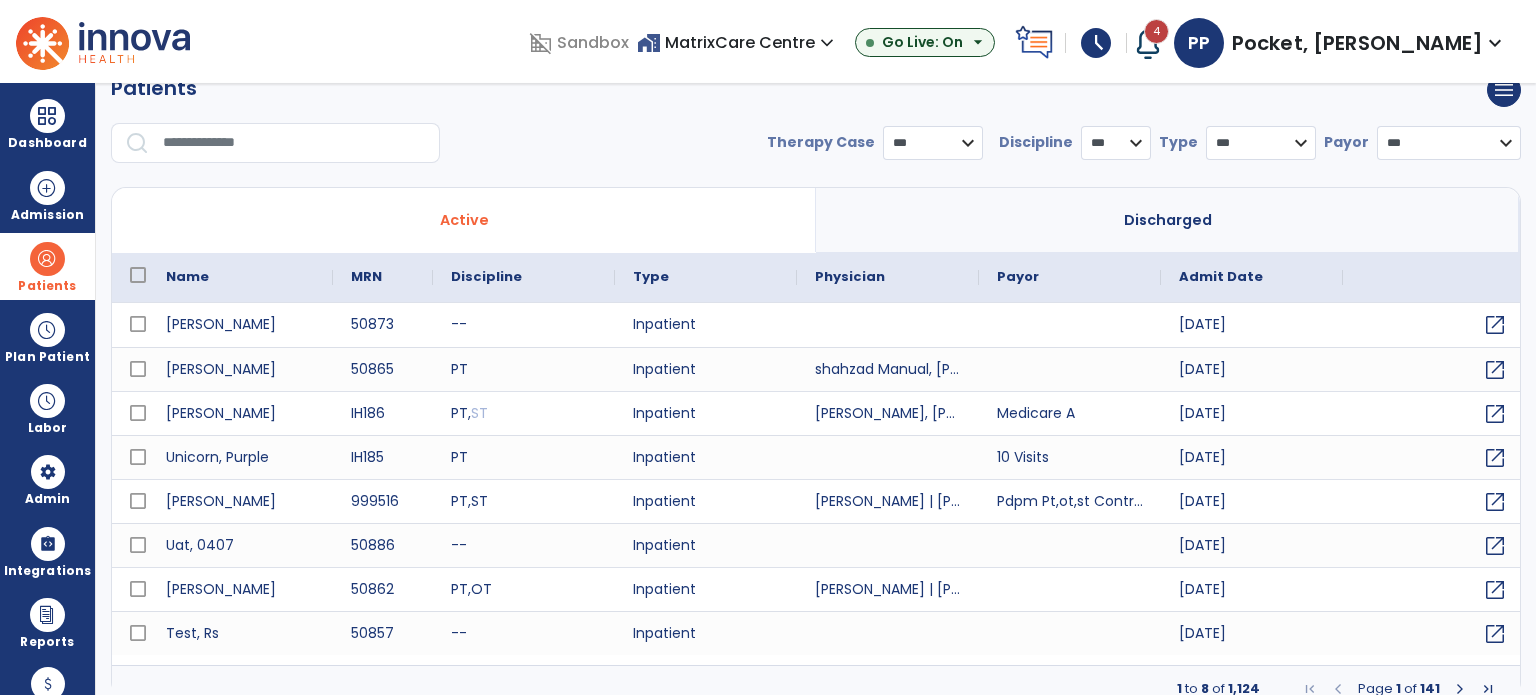 click on "Discharged" at bounding box center (1168, 220) 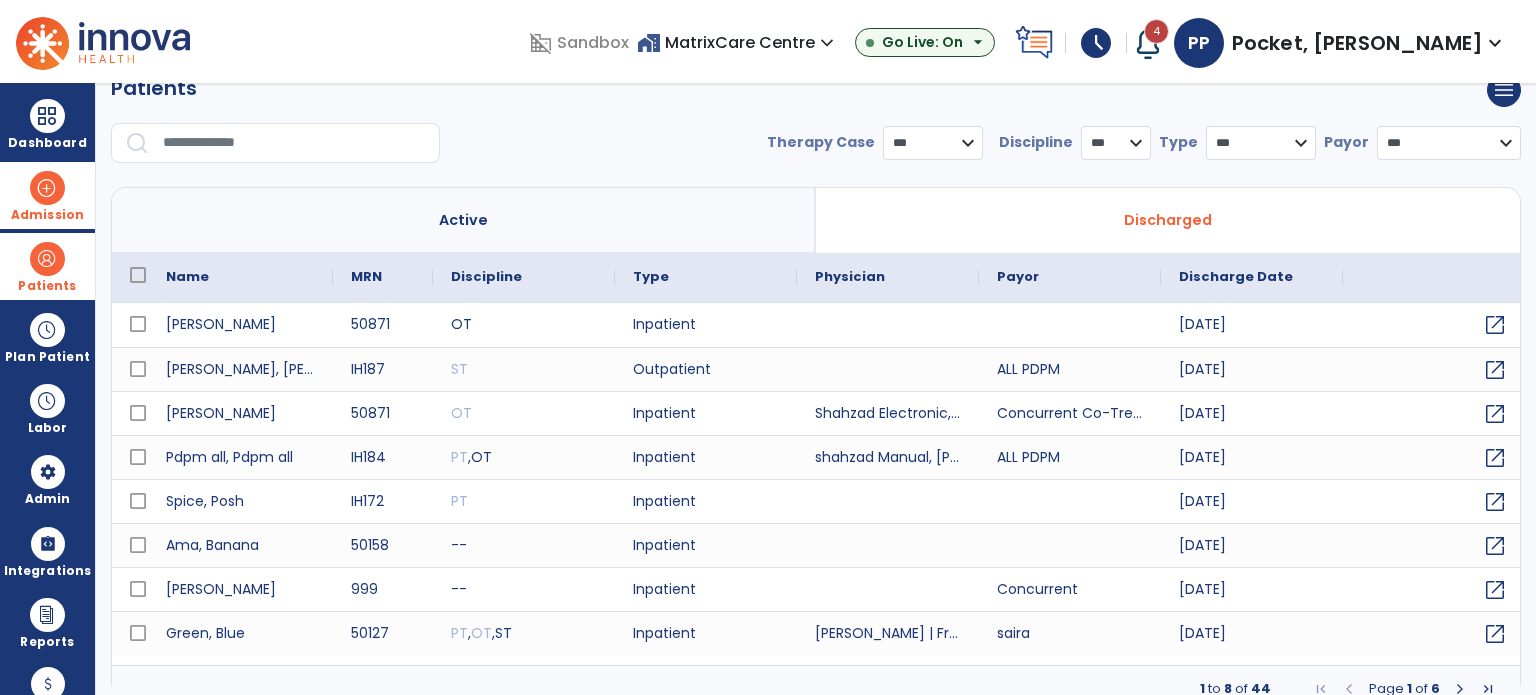 click on "Admission" at bounding box center (47, 215) 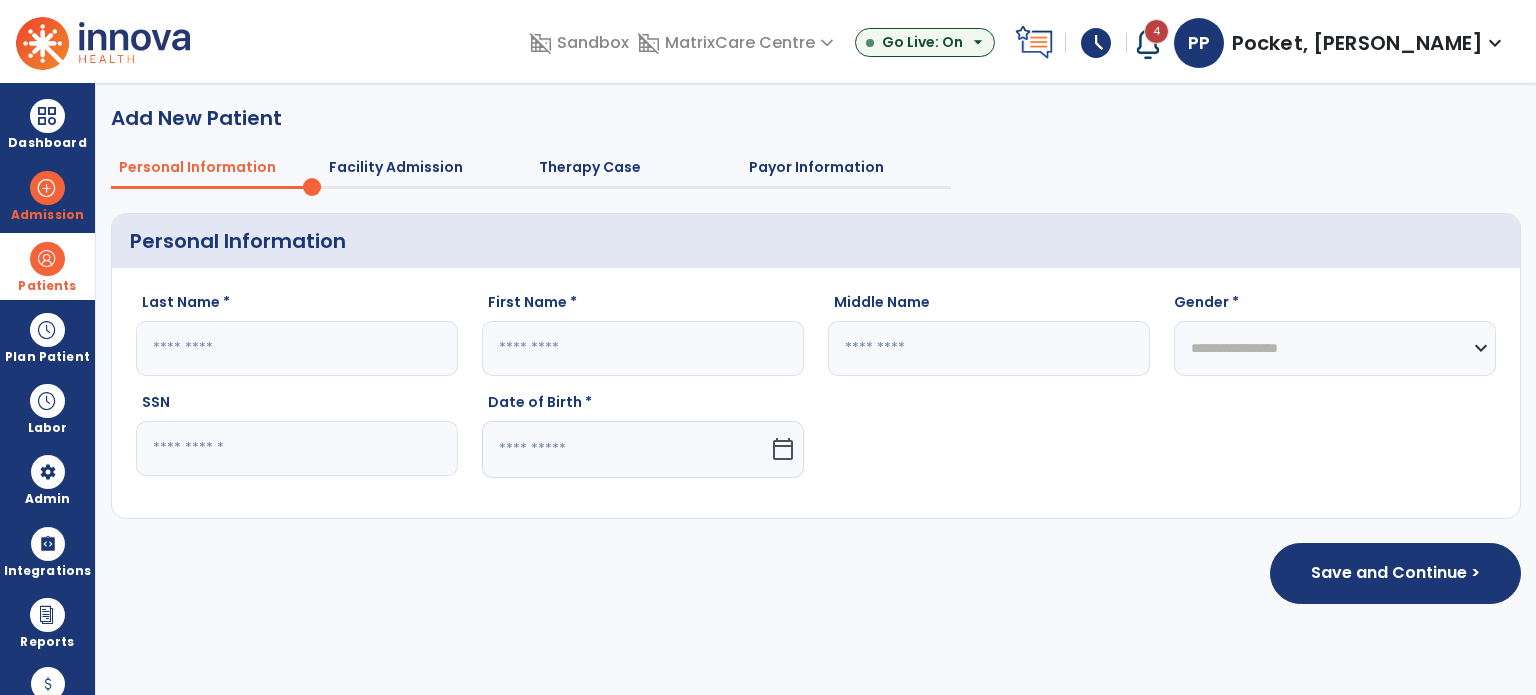 scroll, scrollTop: 0, scrollLeft: 0, axis: both 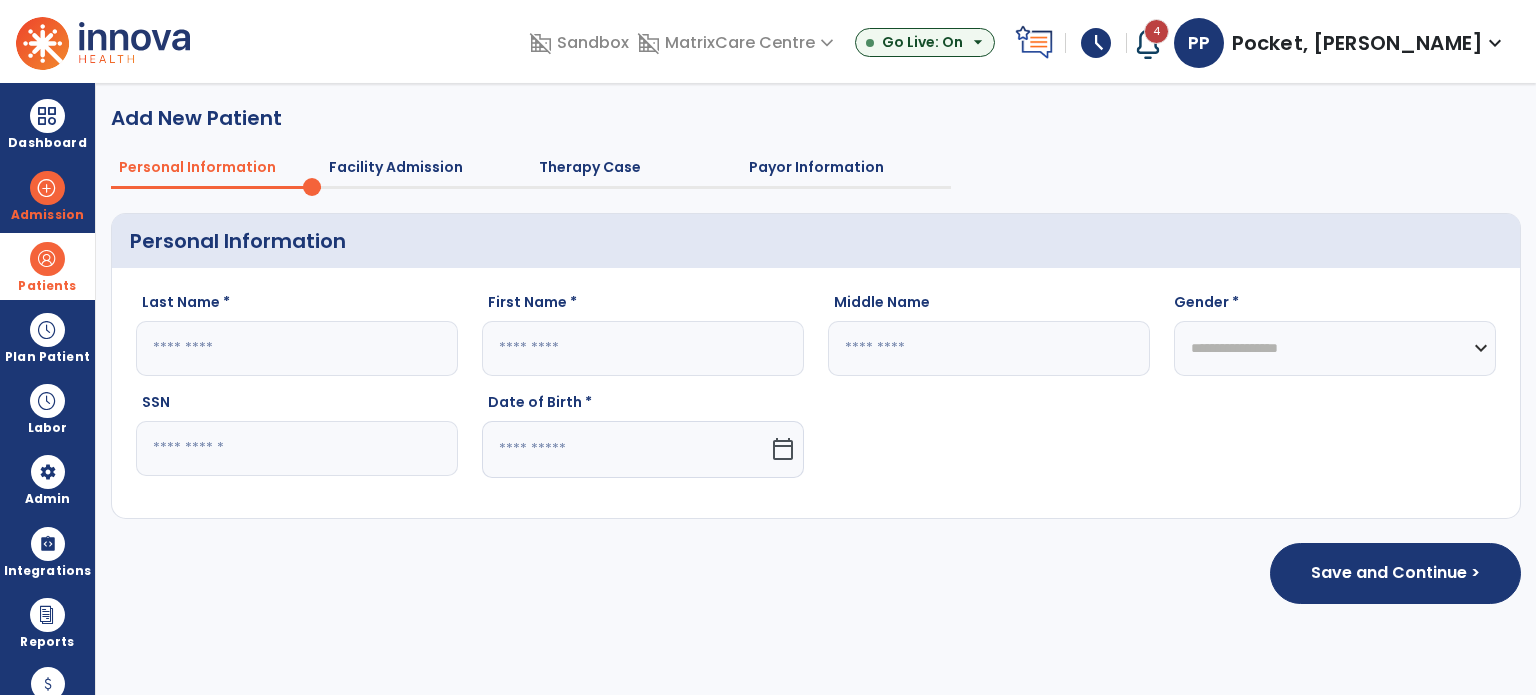 click 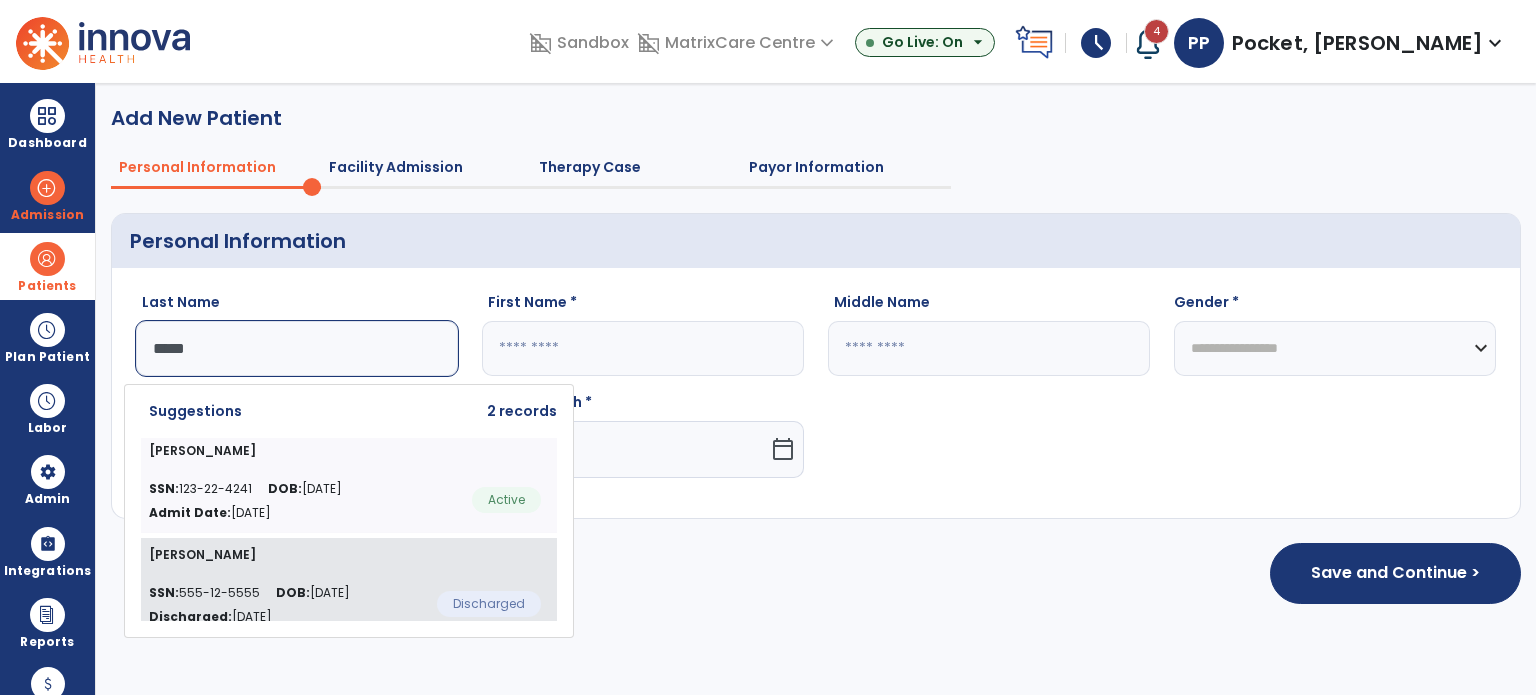 click on "[PERSON_NAME]" 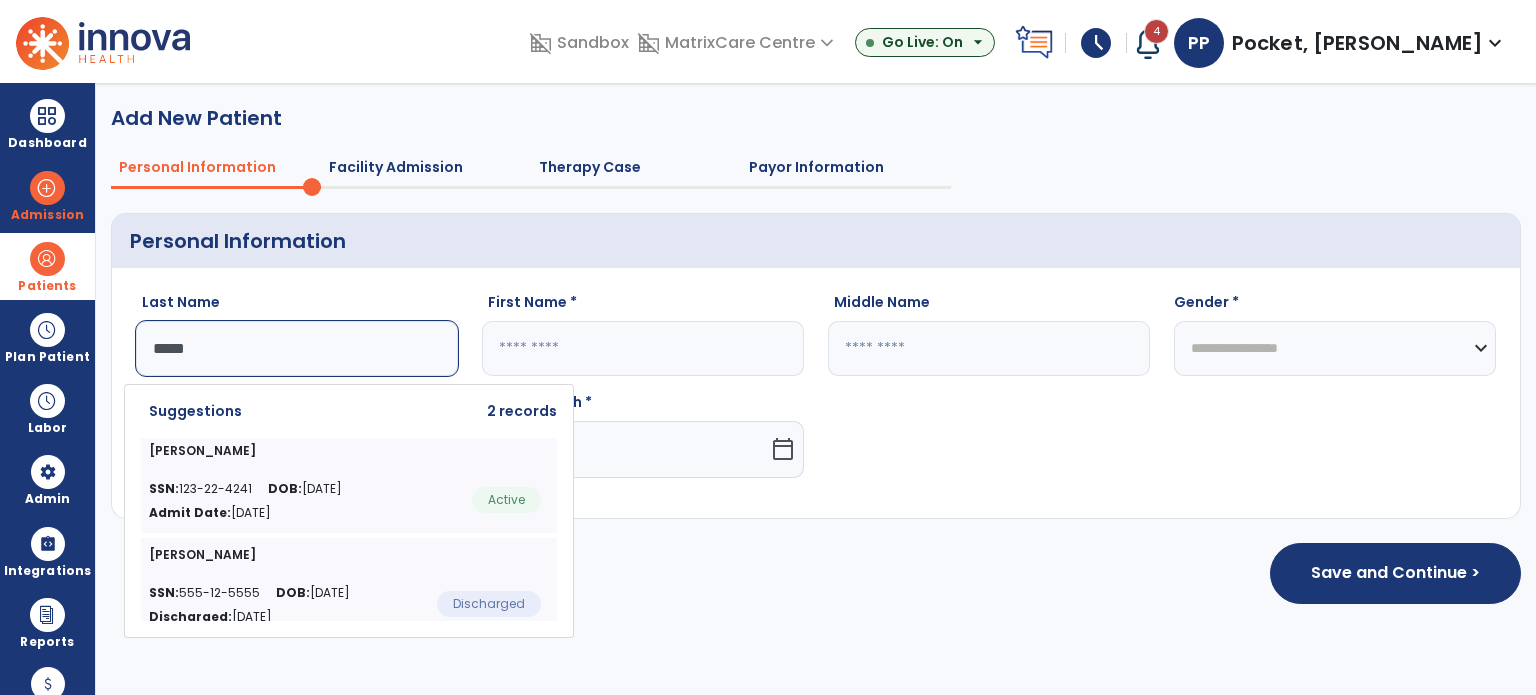 type on "******" 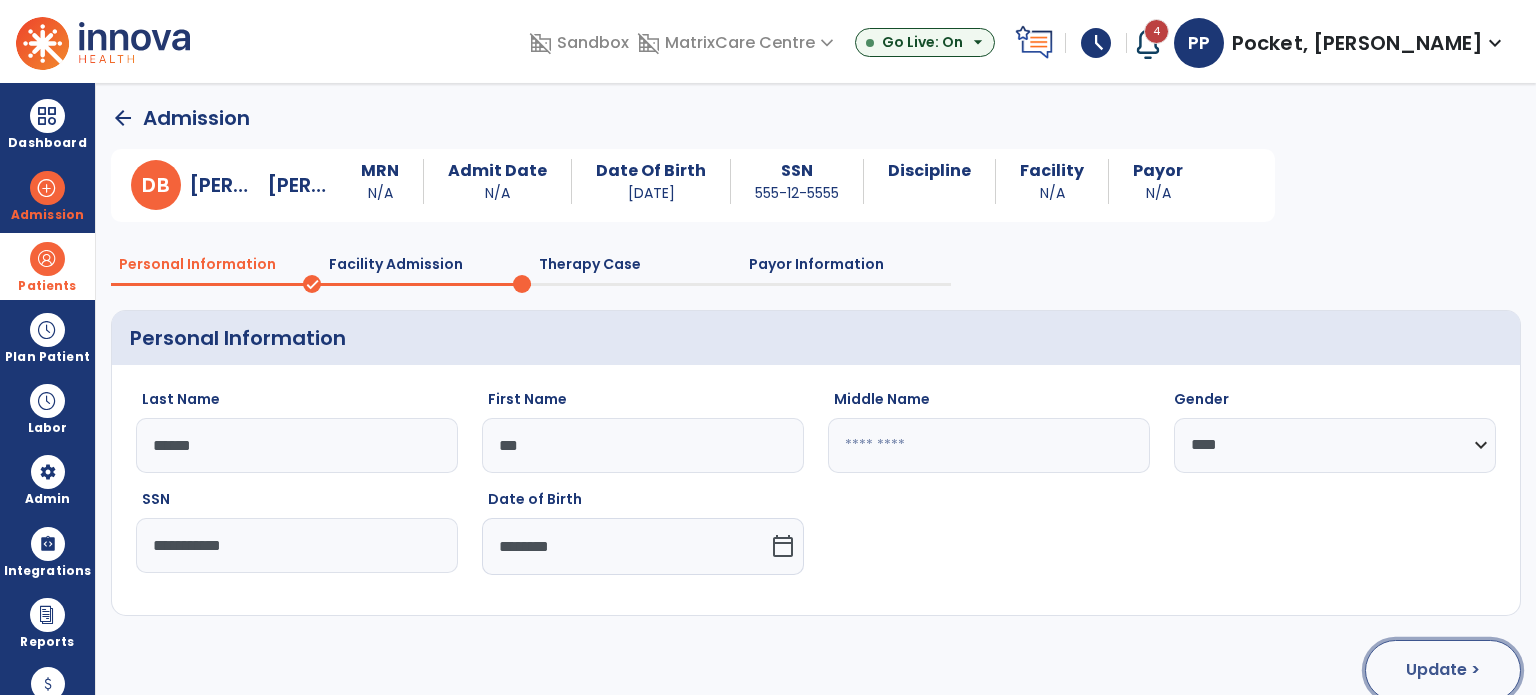 click on "Update >" 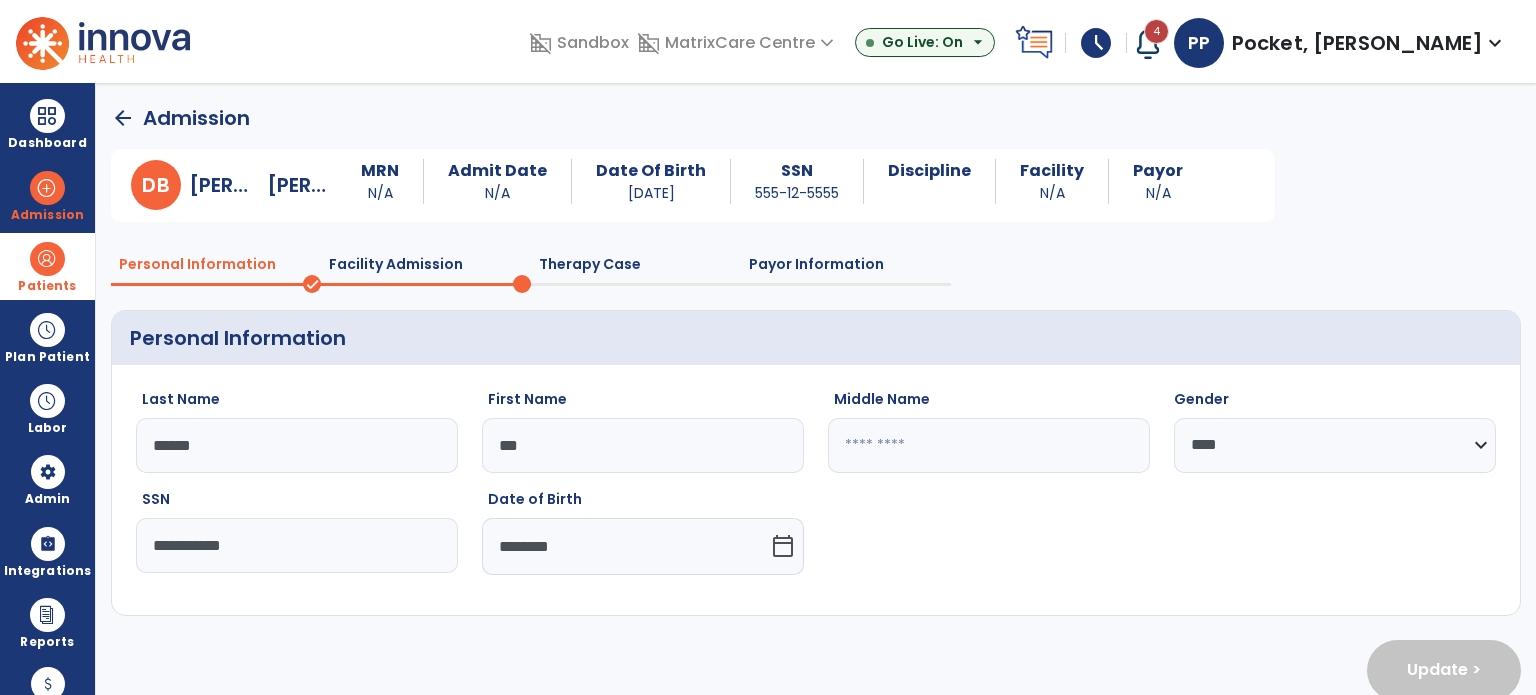 select on "**********" 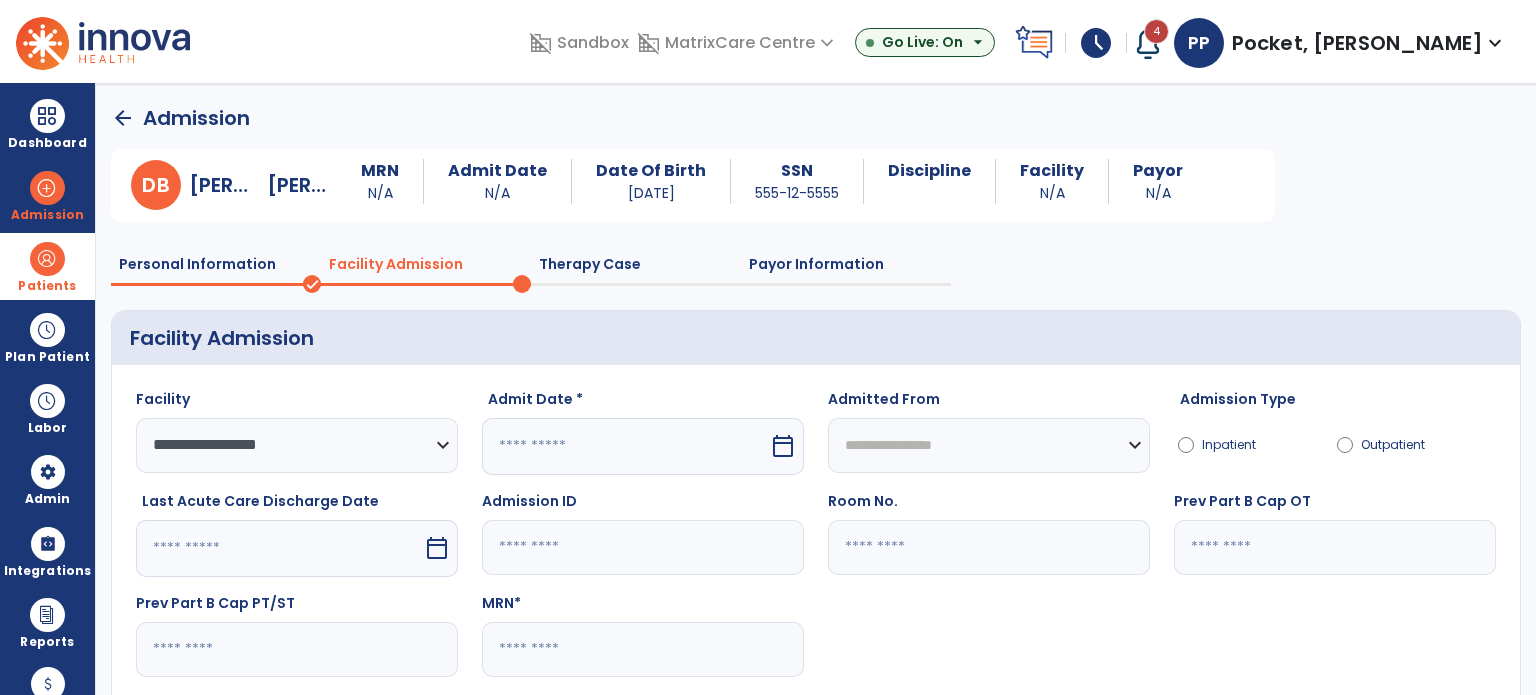 click 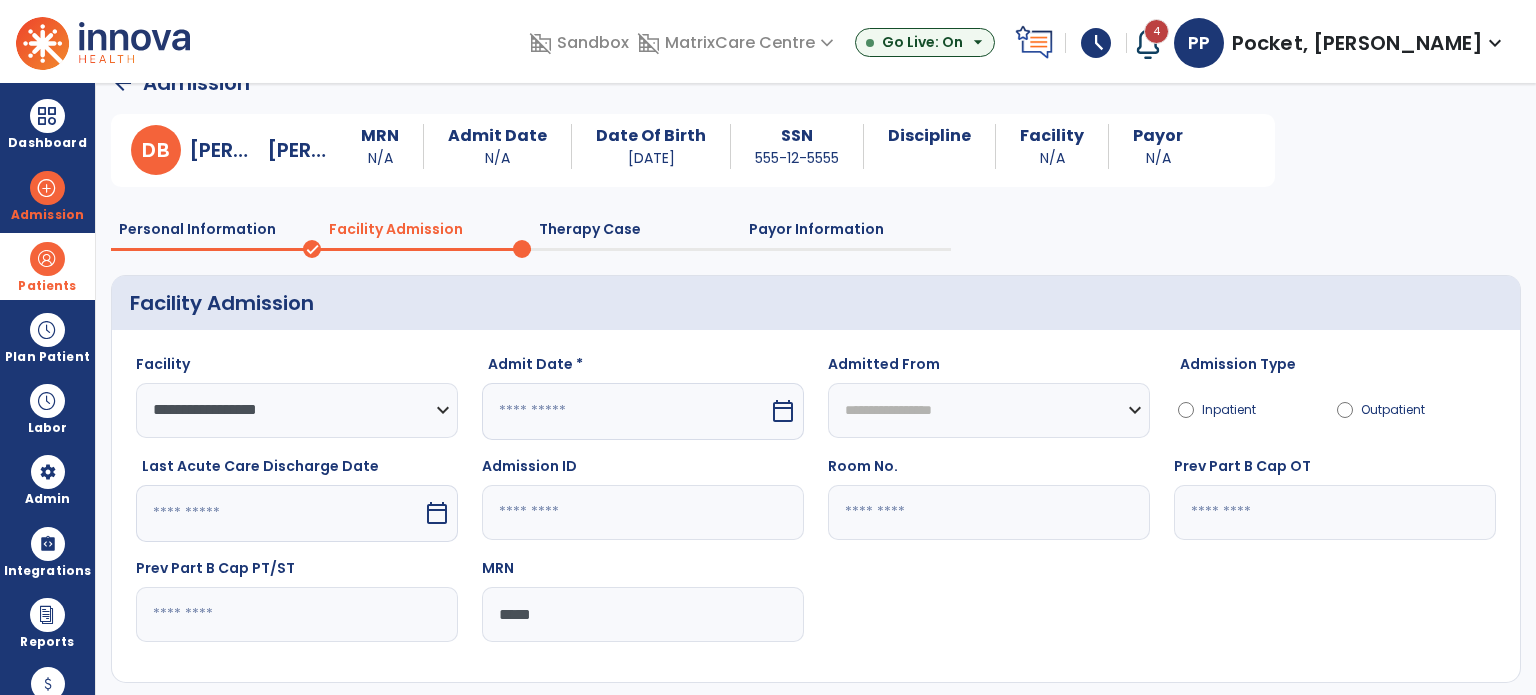scroll, scrollTop: 130, scrollLeft: 0, axis: vertical 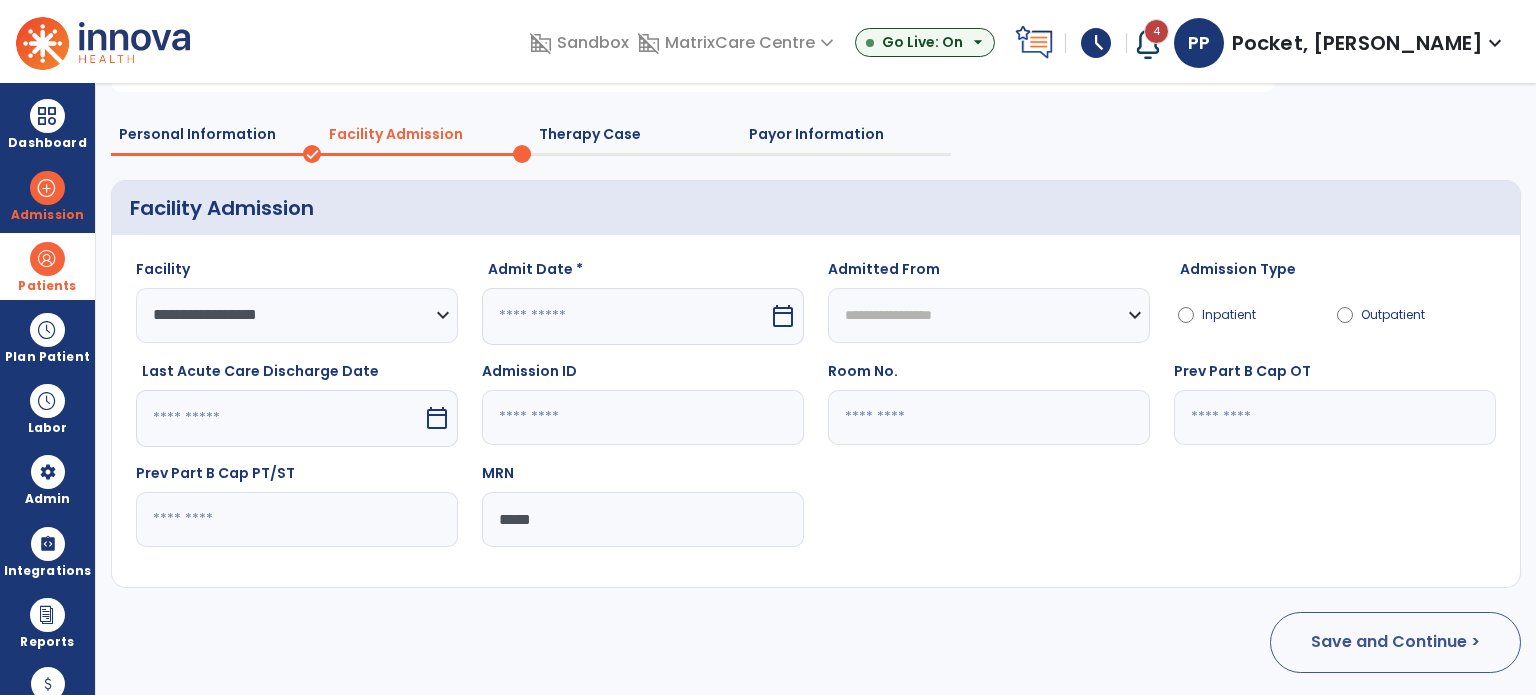 type on "*****" 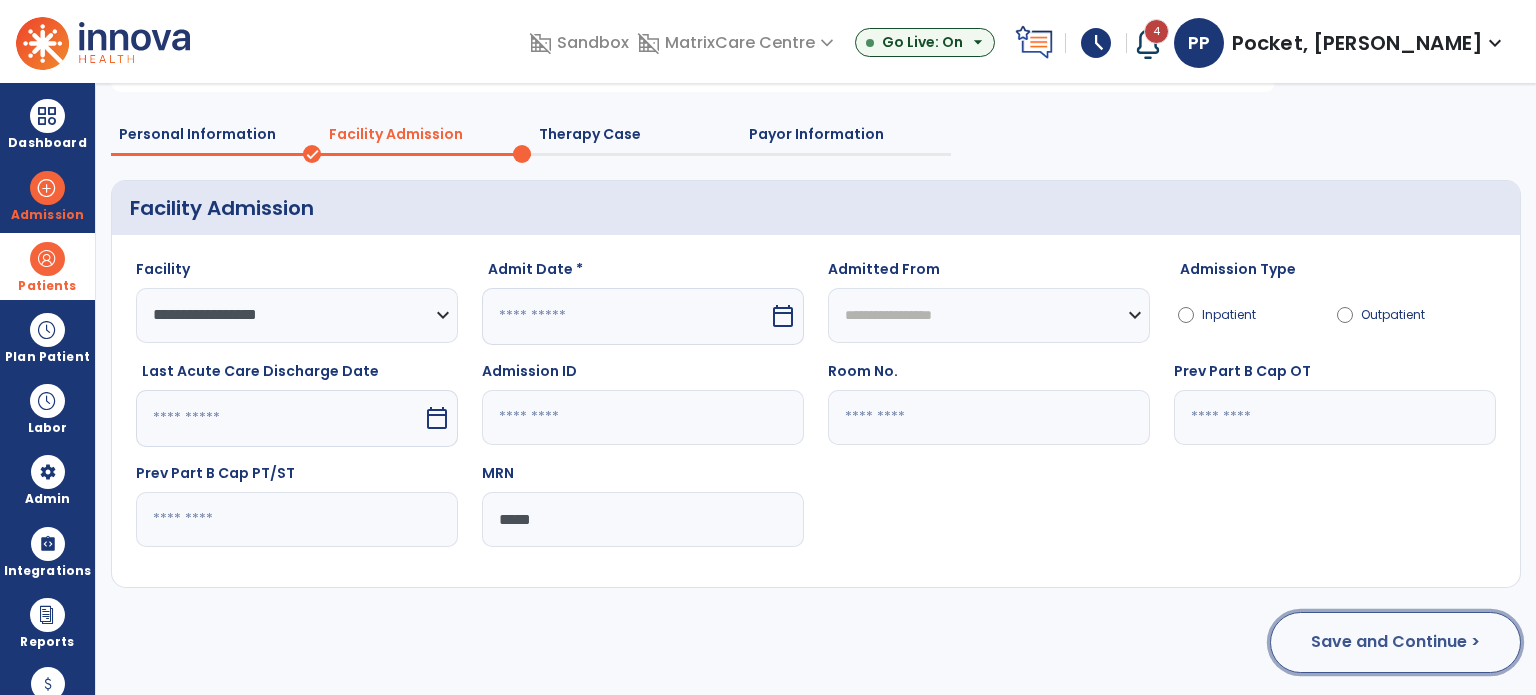 click on "Save and Continue >" 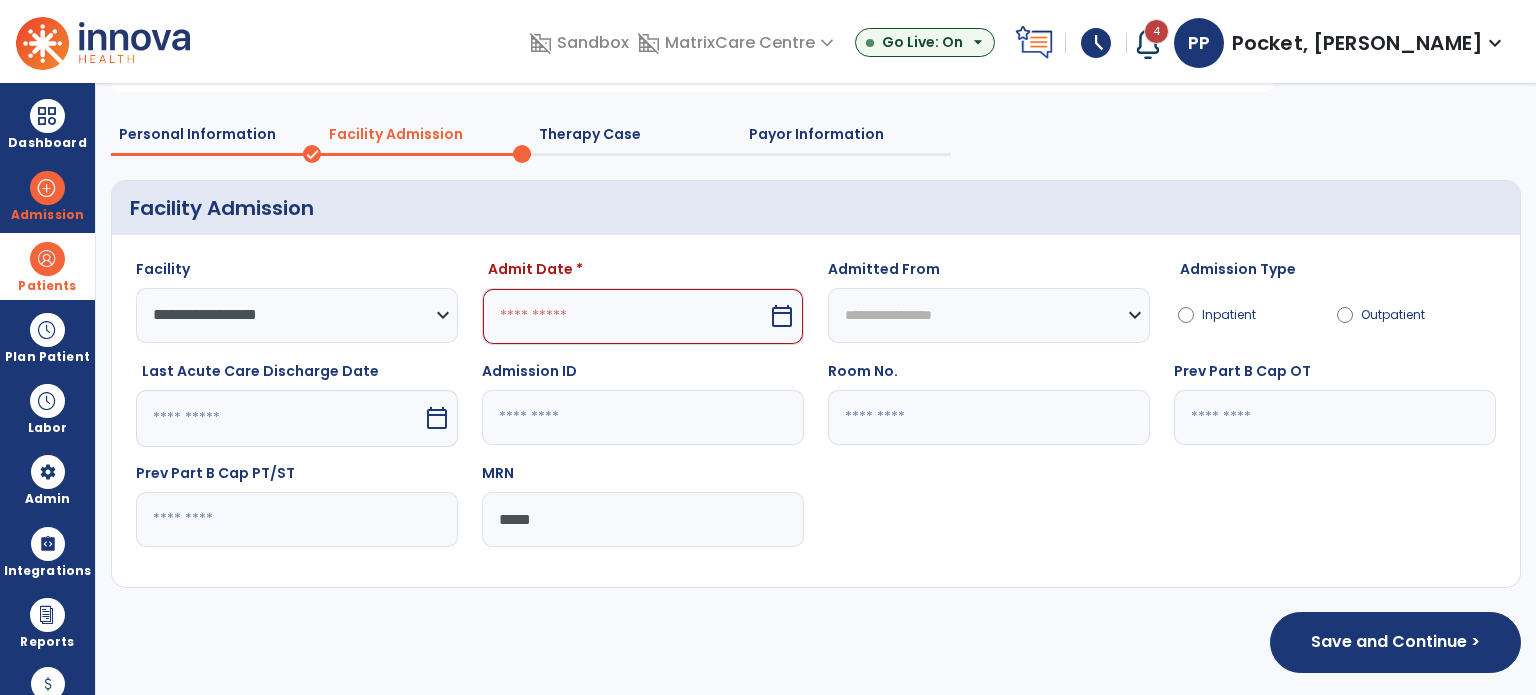 click at bounding box center (625, 316) 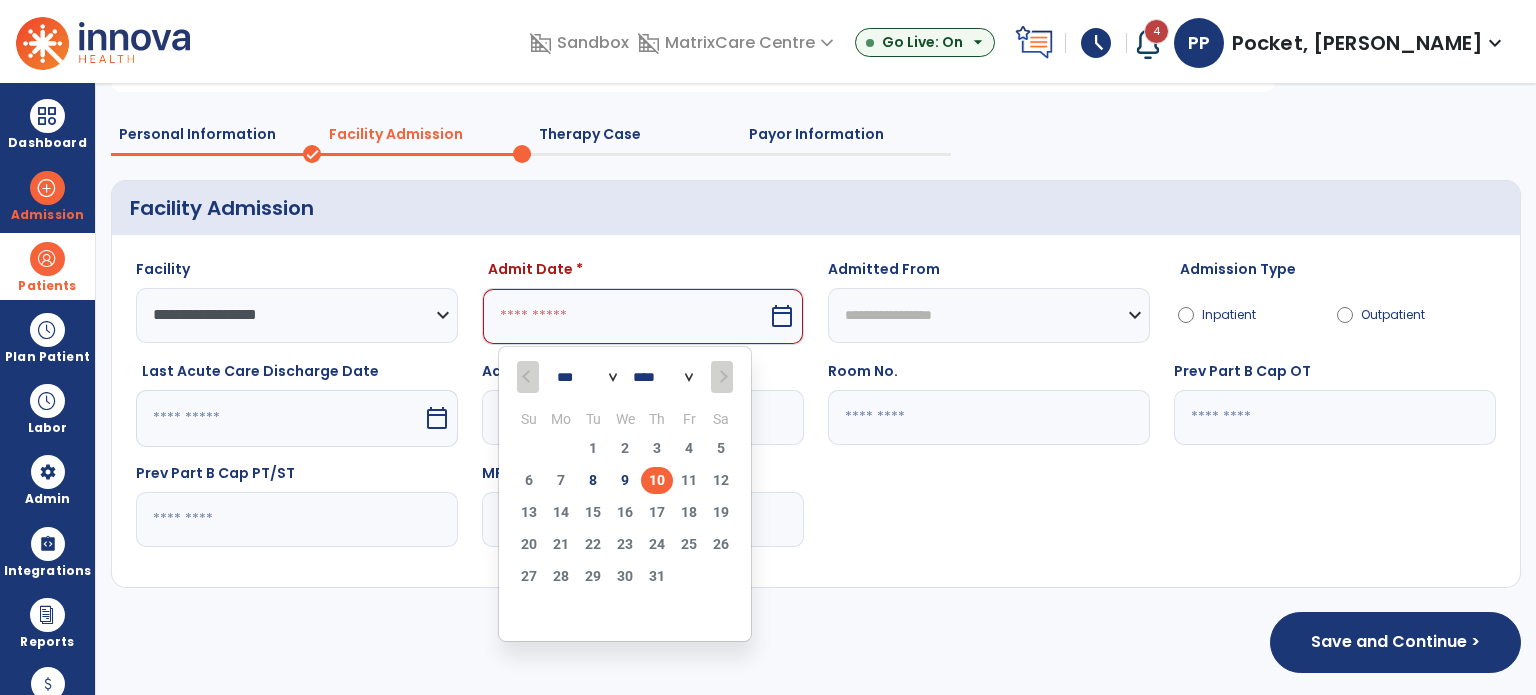 click on "10" at bounding box center [657, 480] 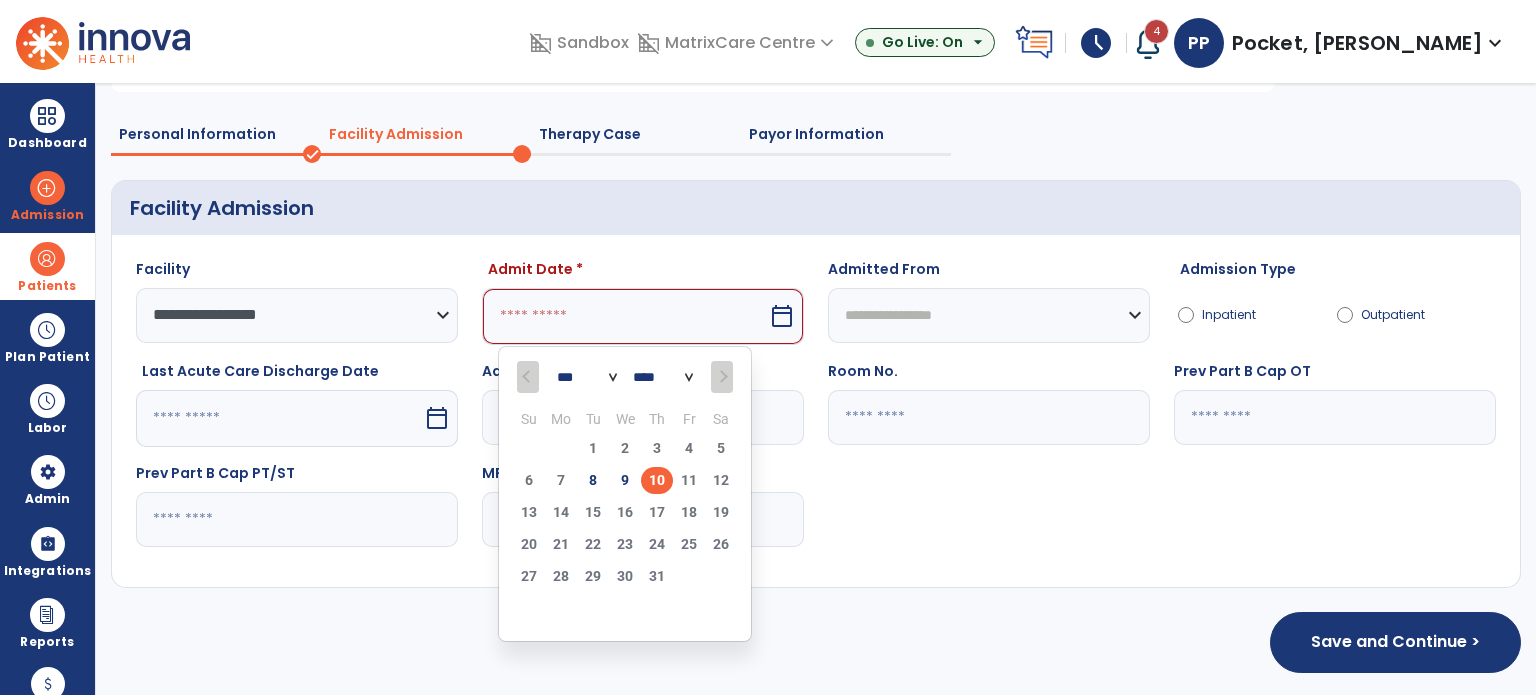 type on "*********" 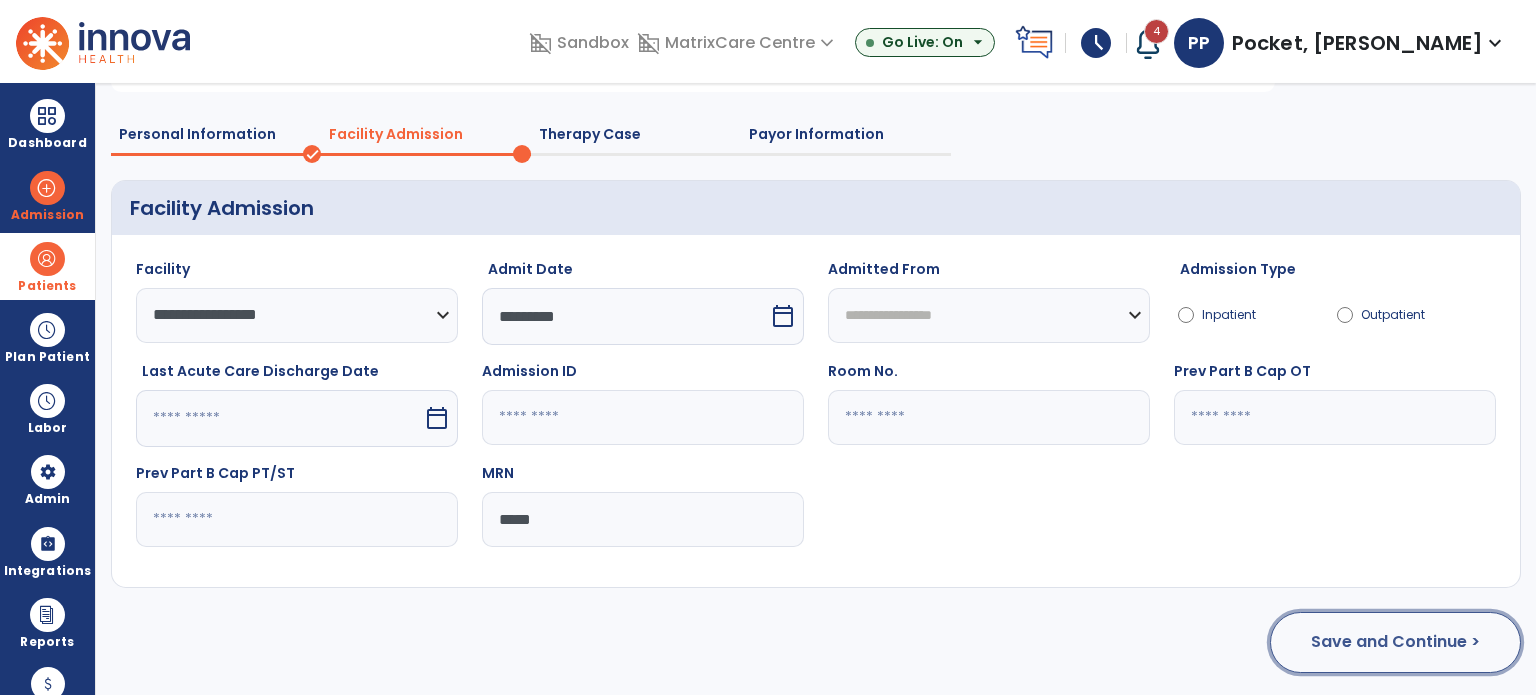 click on "Save and Continue >" 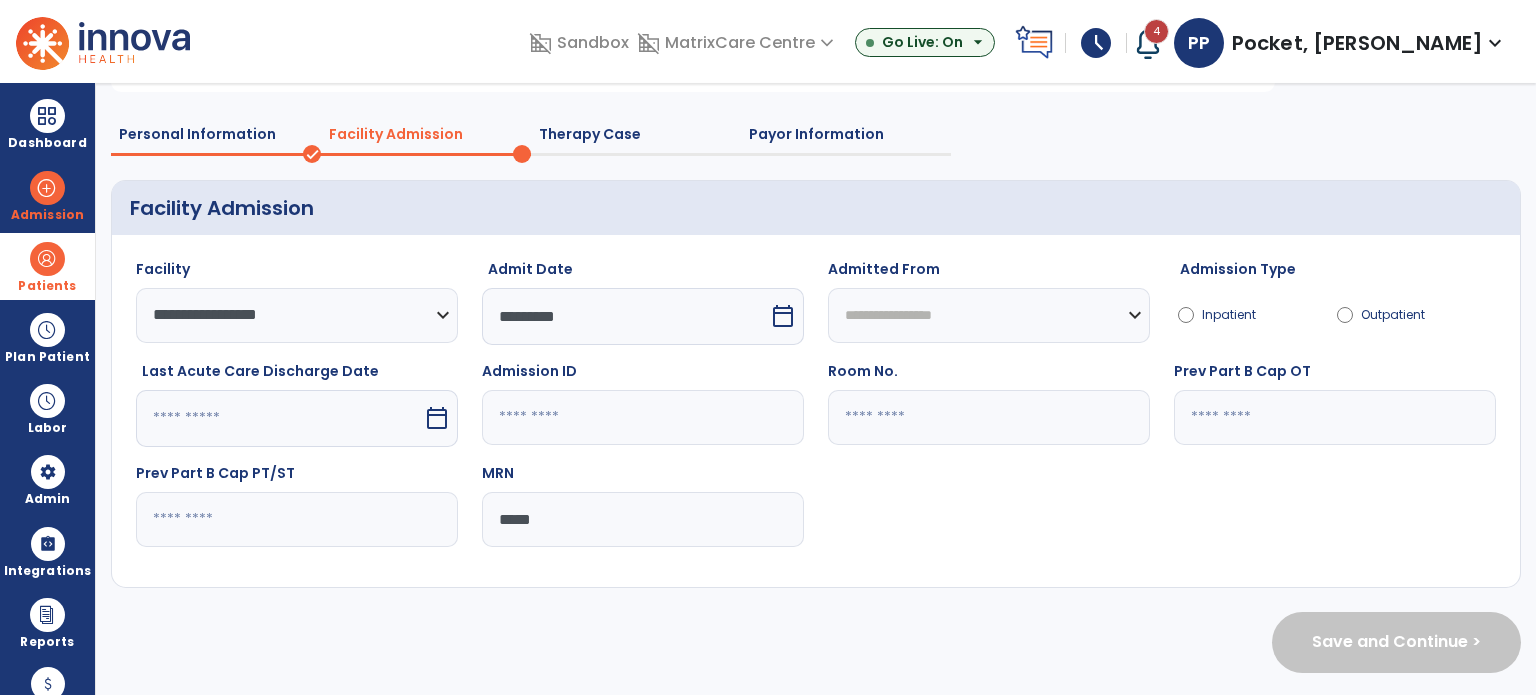 scroll, scrollTop: 0, scrollLeft: 0, axis: both 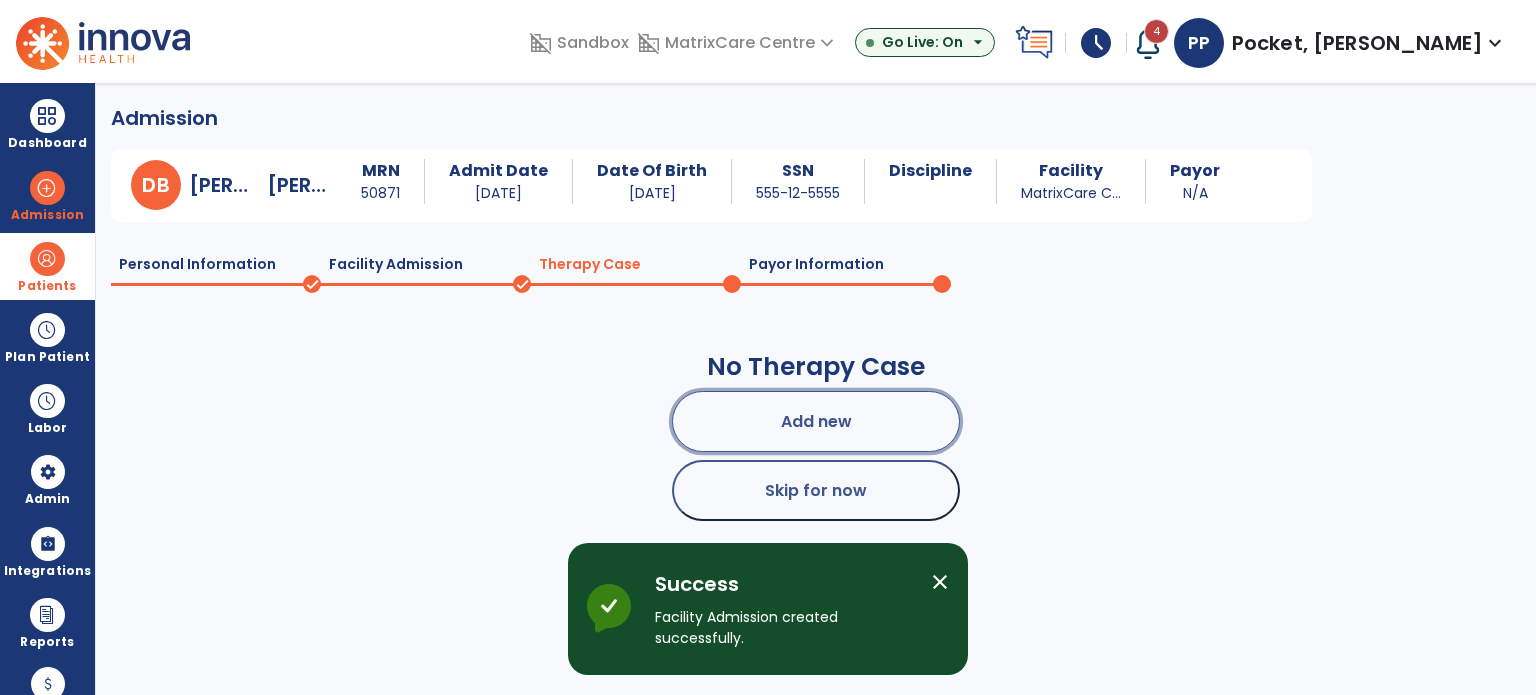 click on "Add new" at bounding box center [816, 421] 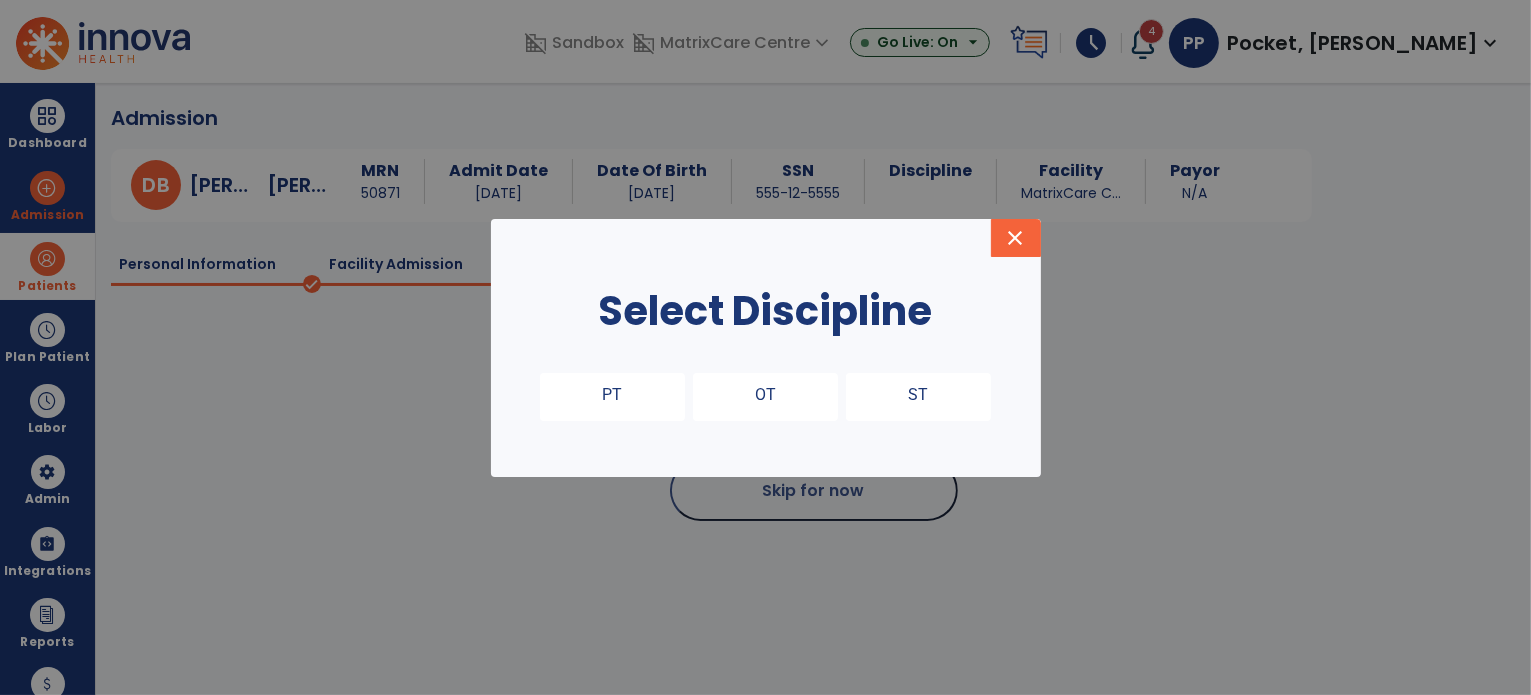 click on "OT" at bounding box center [765, 397] 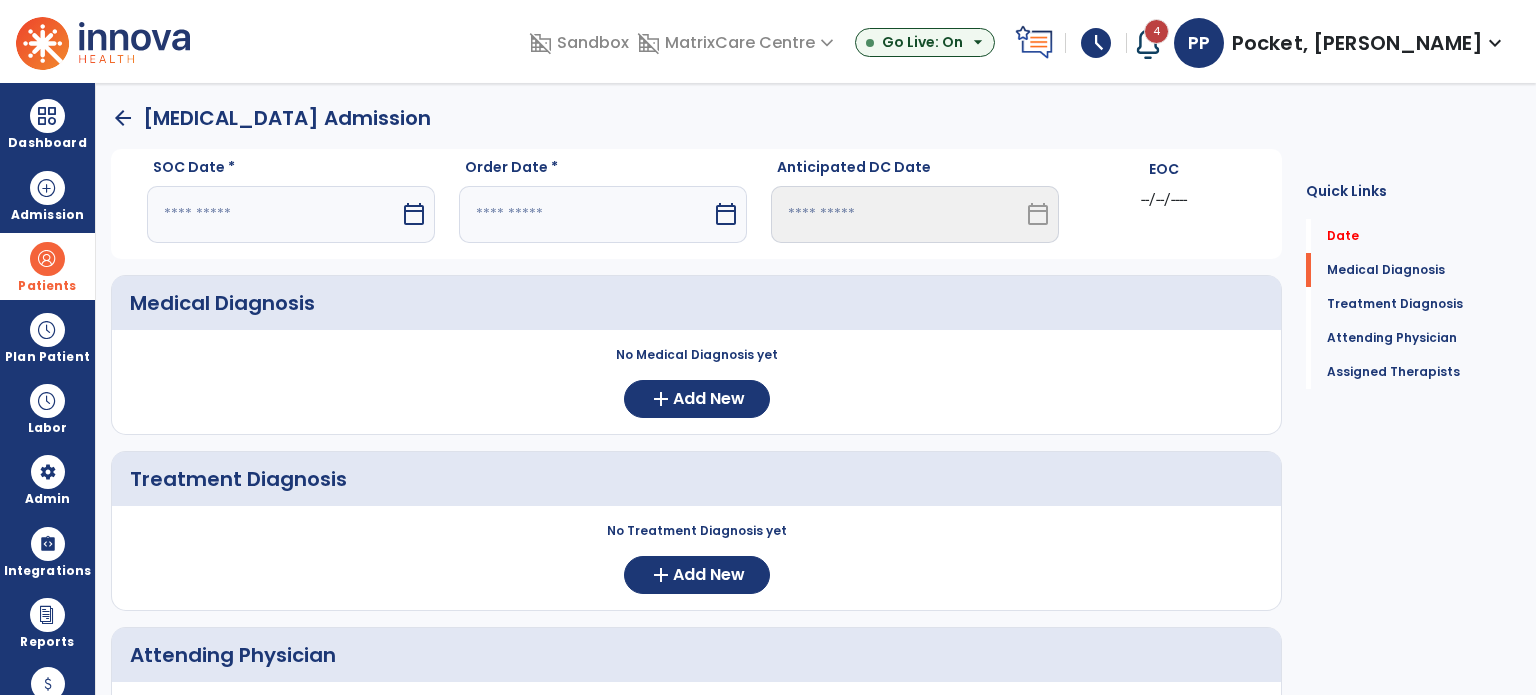 click at bounding box center (273, 214) 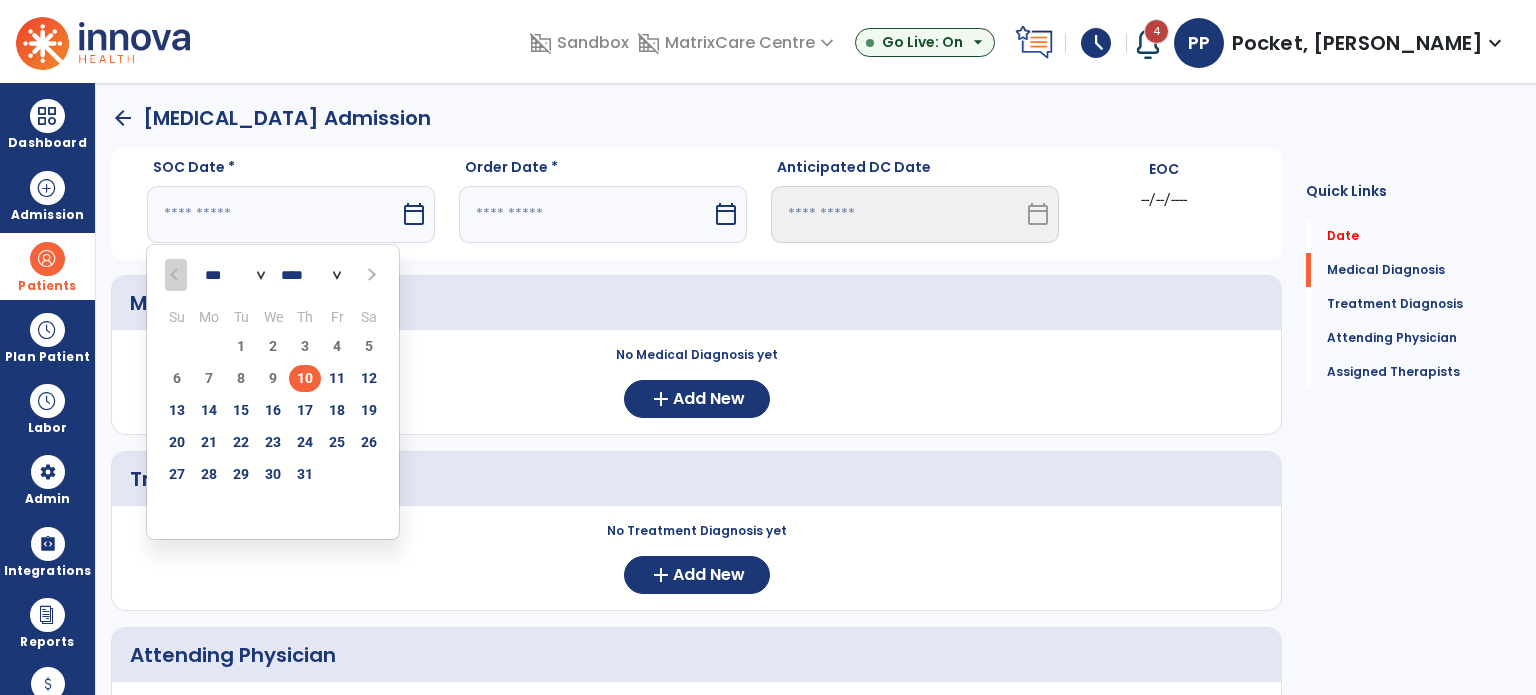 click on "10" at bounding box center [305, 378] 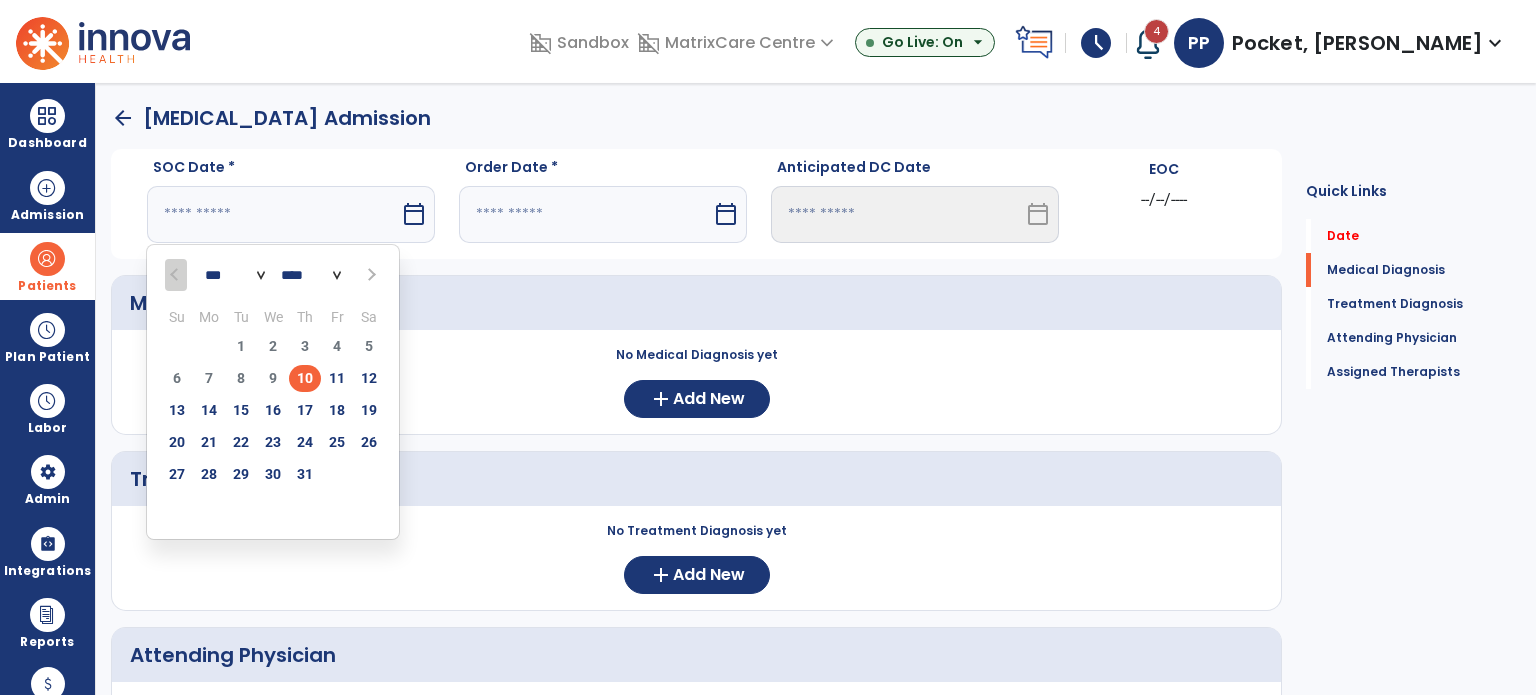 type on "*********" 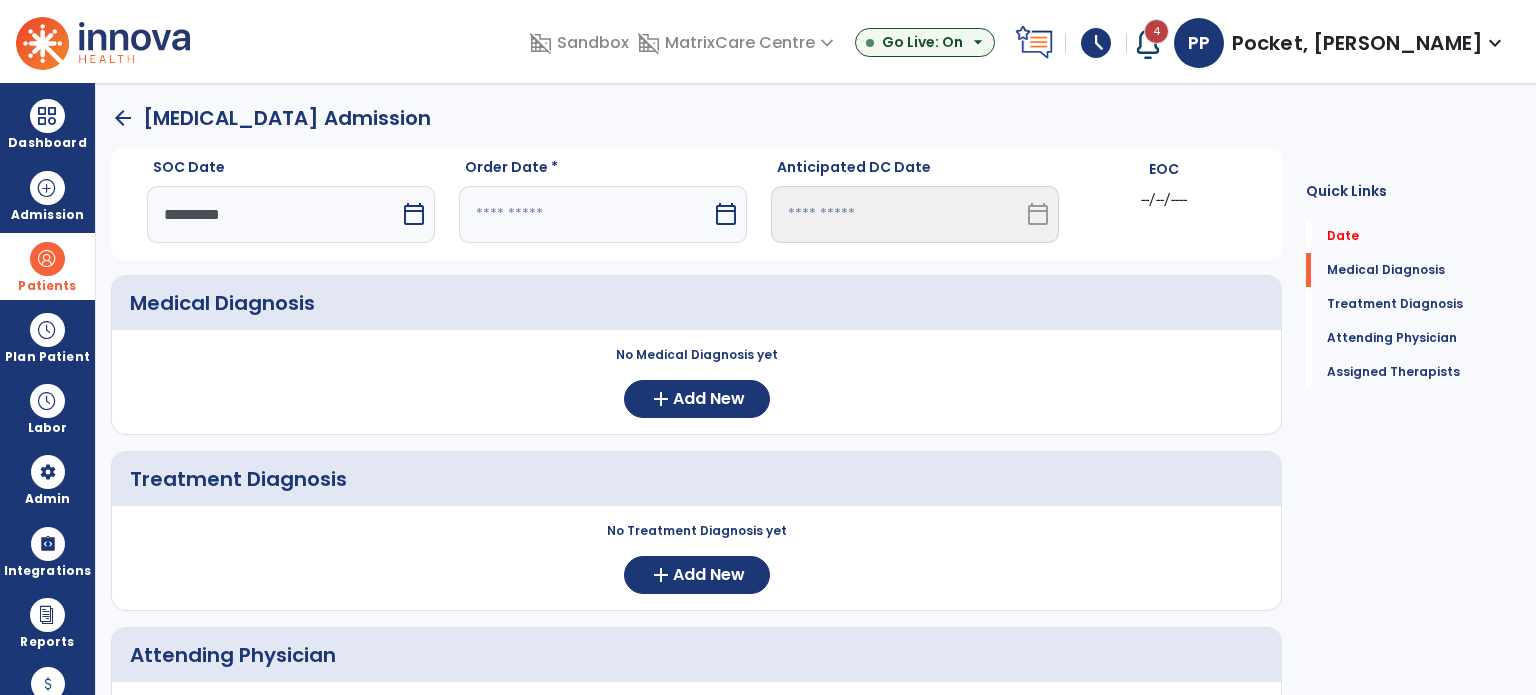 drag, startPoint x: 568, startPoint y: 208, endPoint x: 571, endPoint y: 227, distance: 19.235384 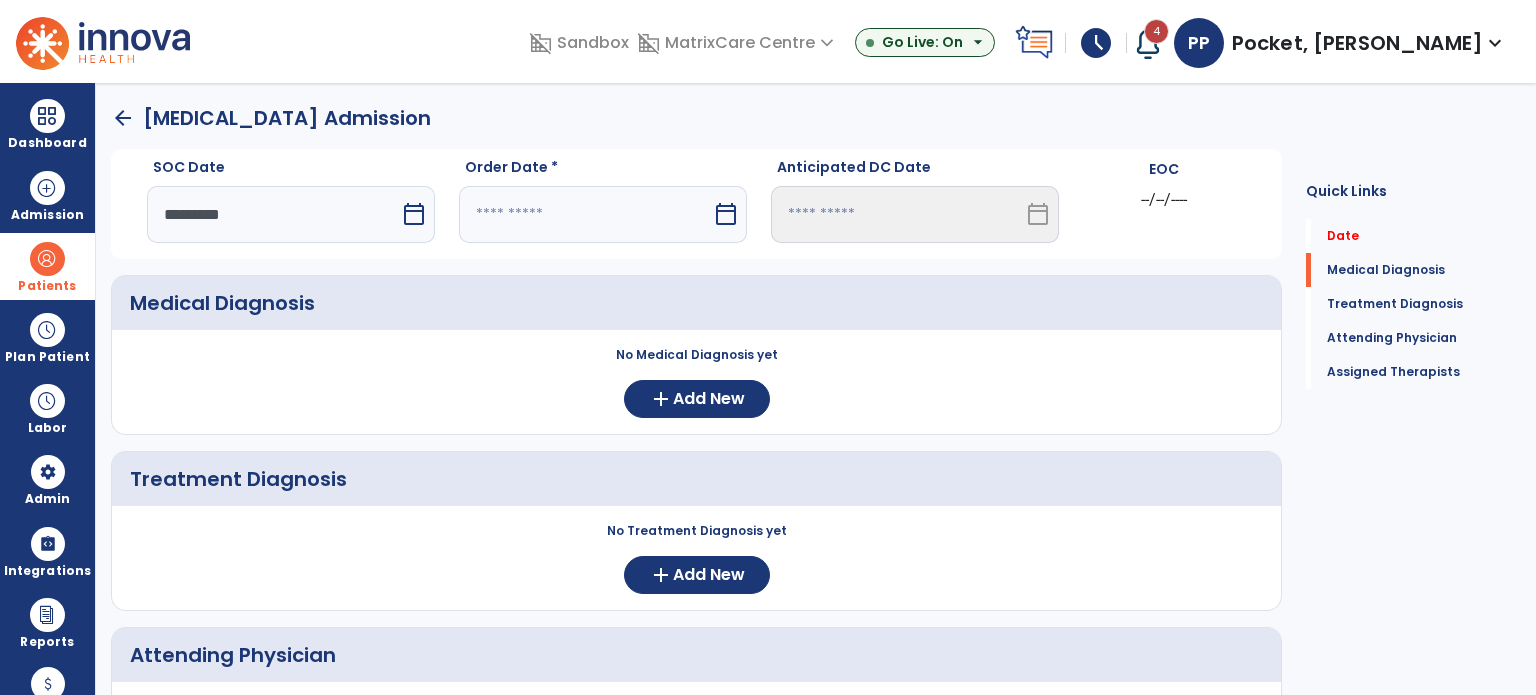select on "*" 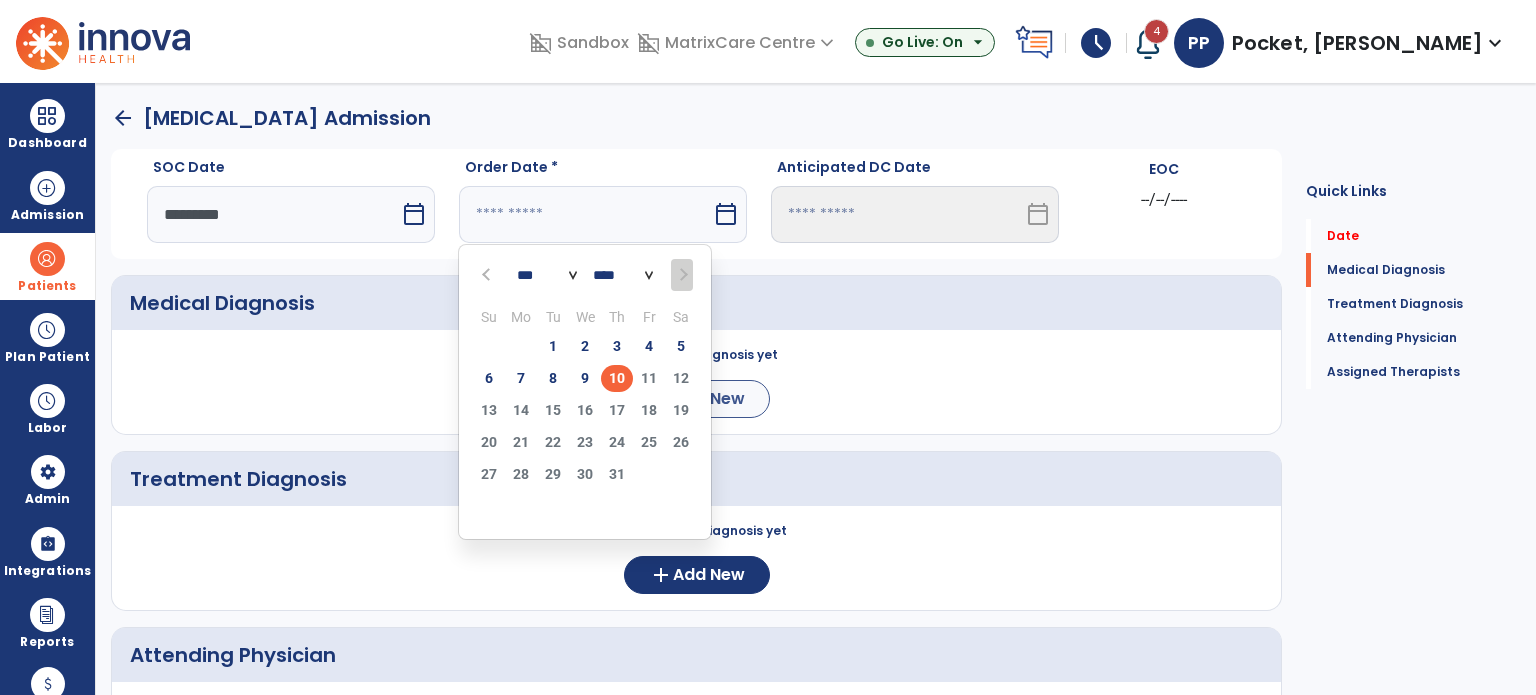 drag, startPoint x: 611, startPoint y: 372, endPoint x: 634, endPoint y: 390, distance: 29.206163 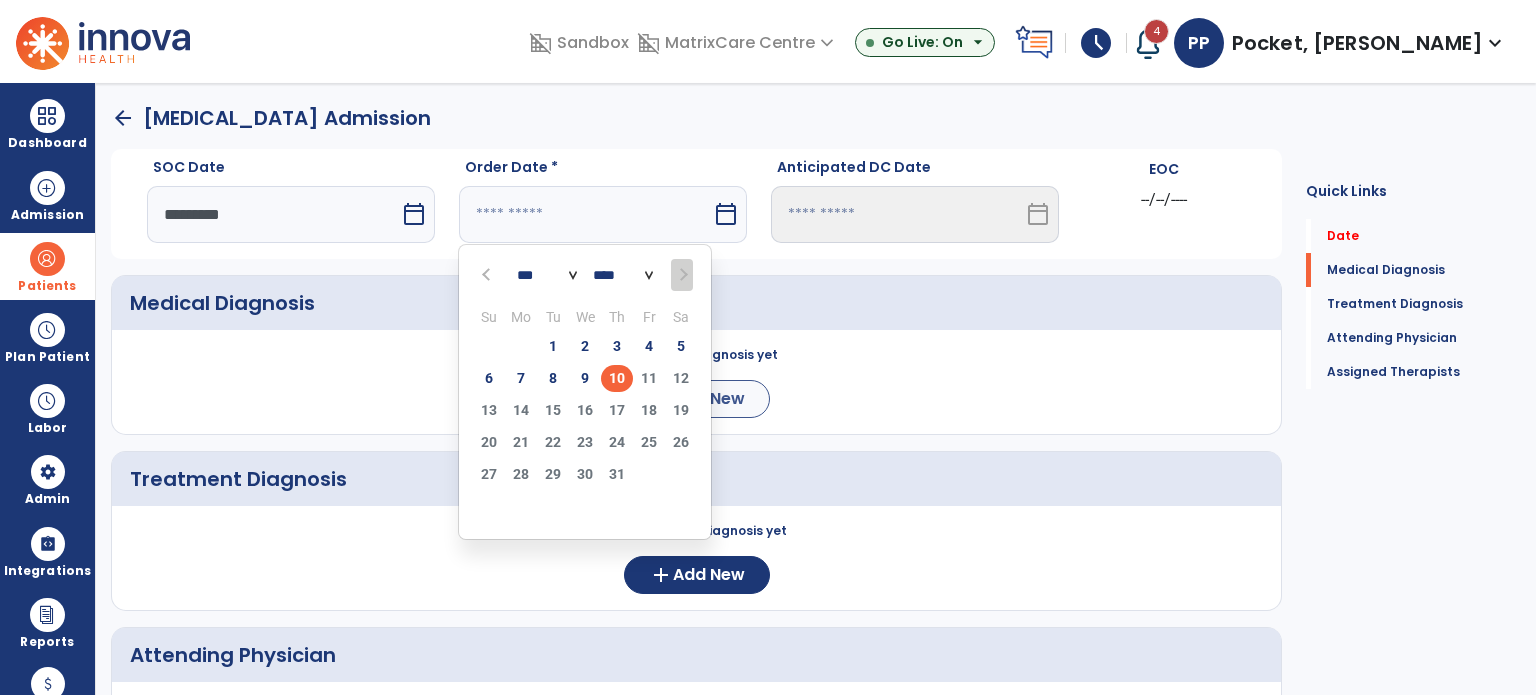 click on "10" at bounding box center (617, 378) 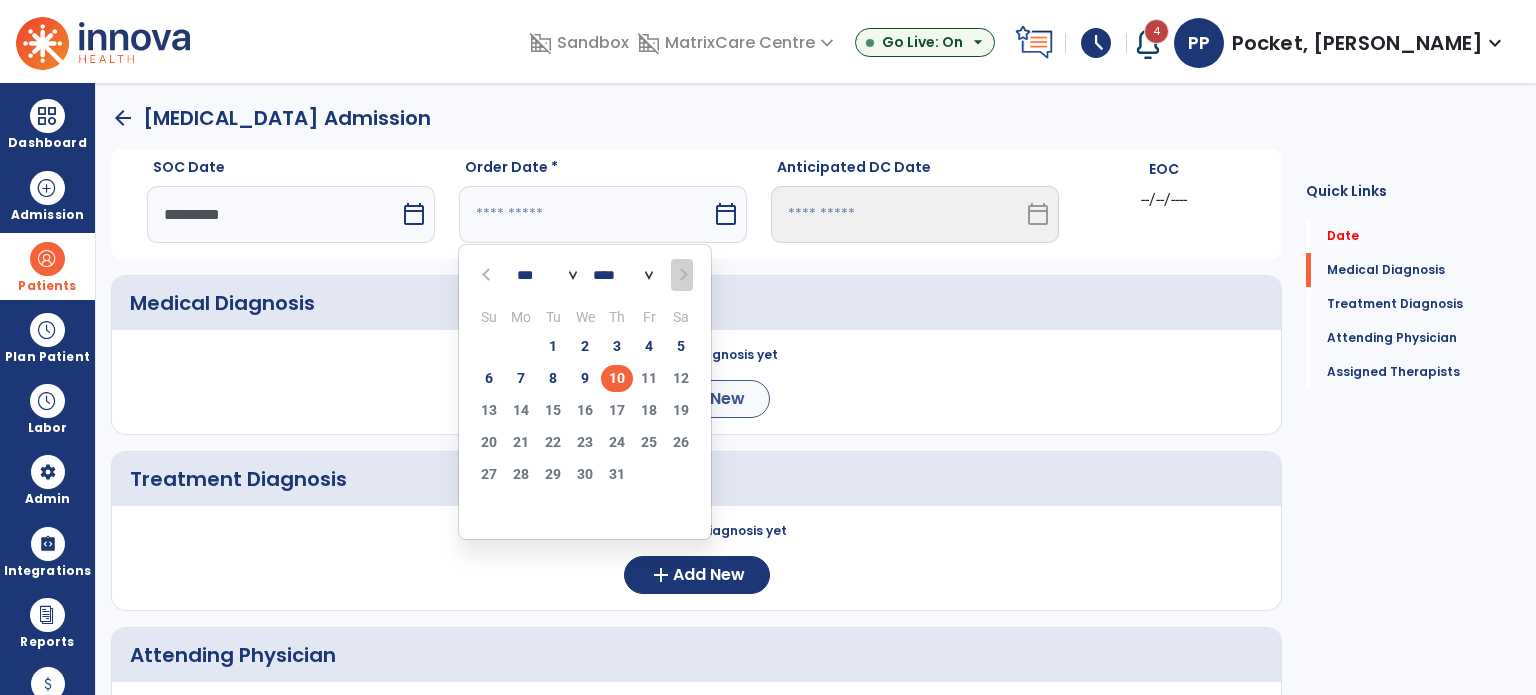 type on "*********" 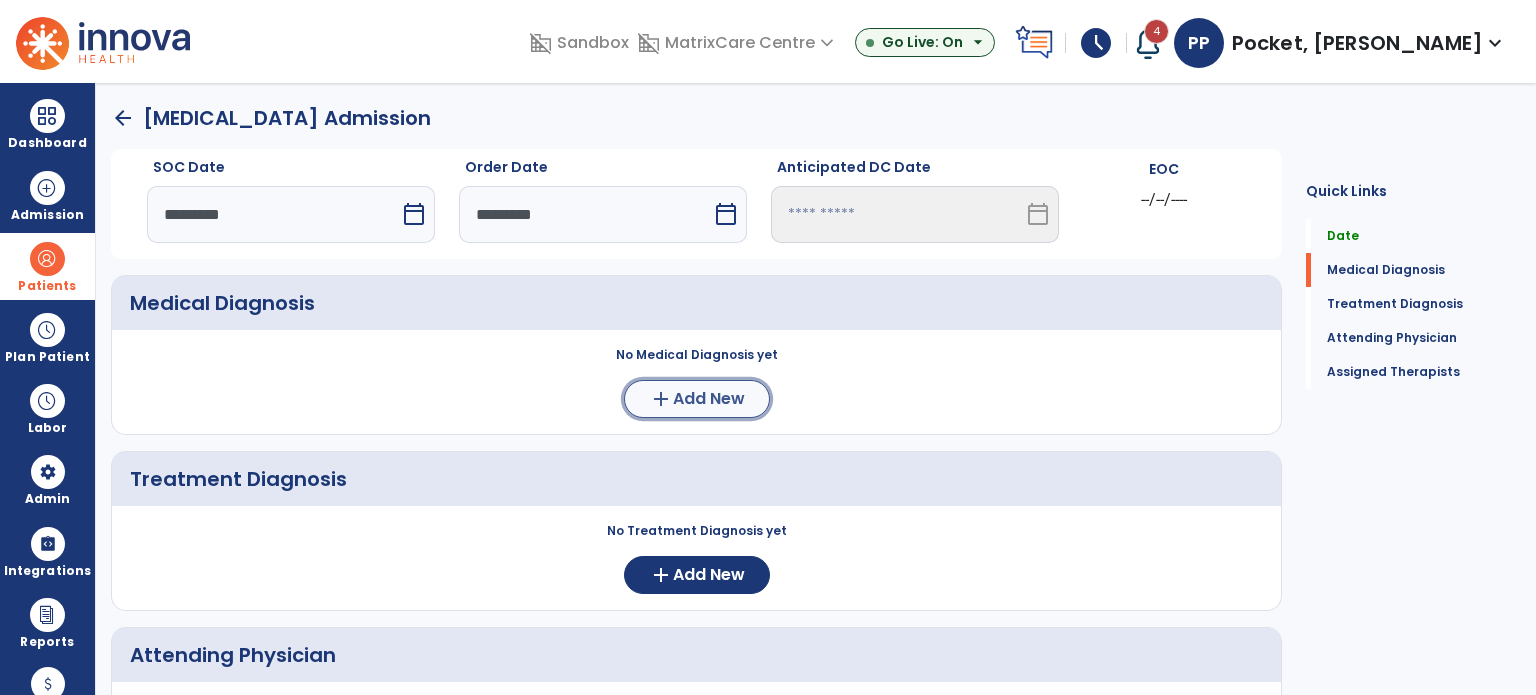 click on "Add New" 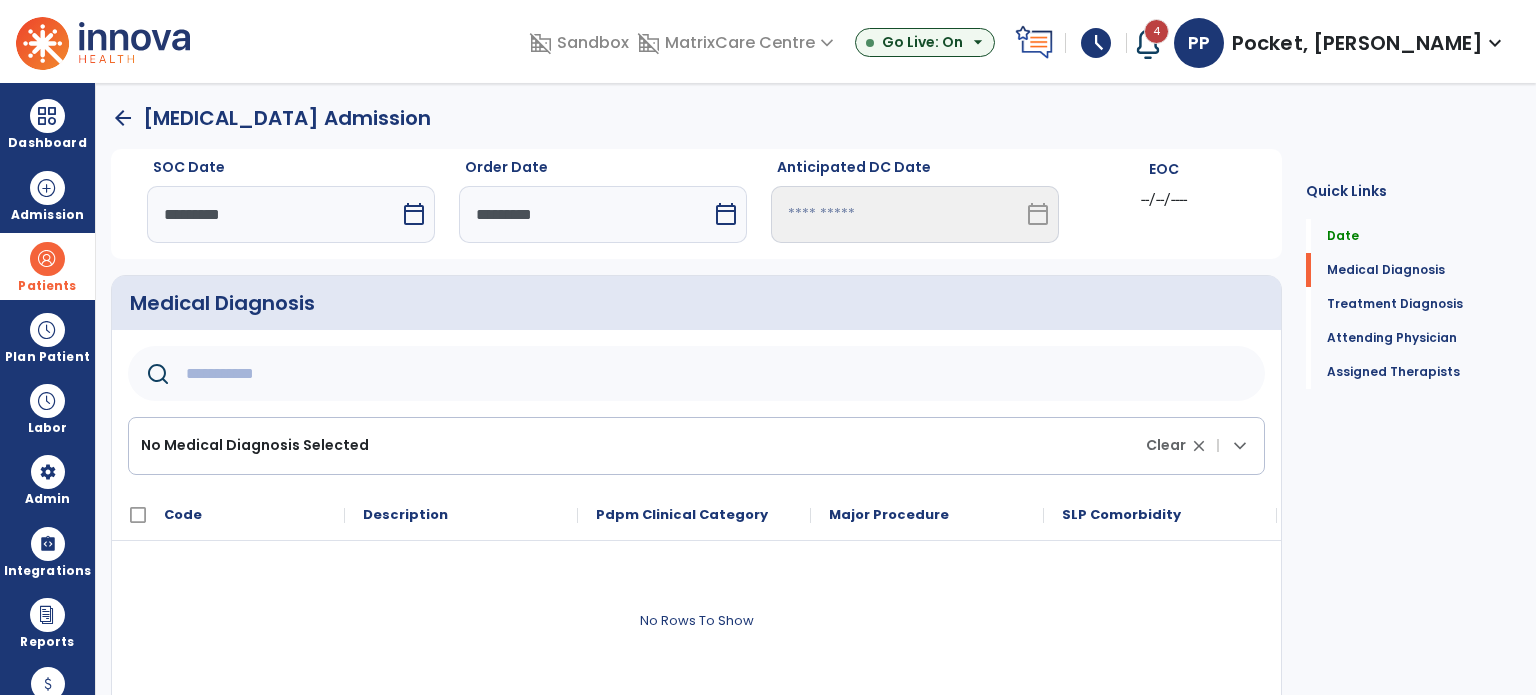 click 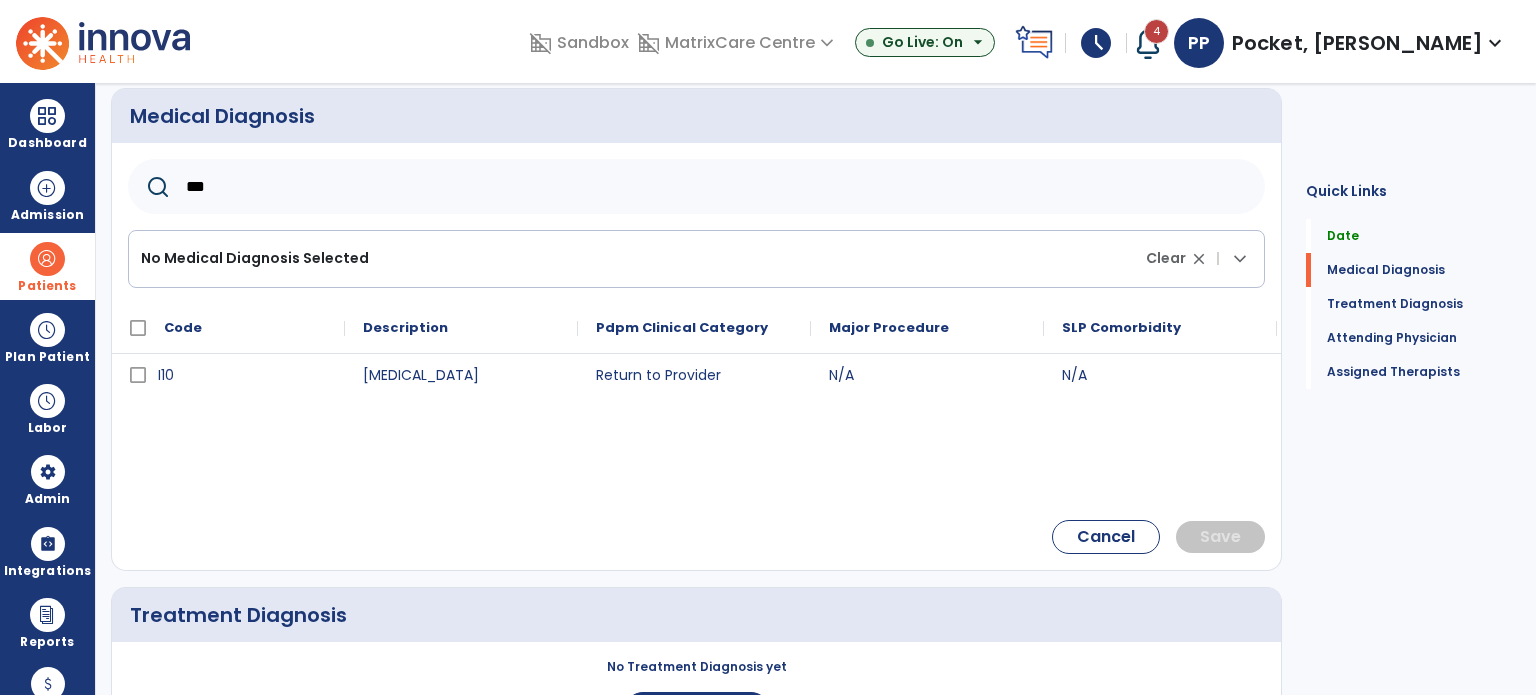 scroll, scrollTop: 200, scrollLeft: 0, axis: vertical 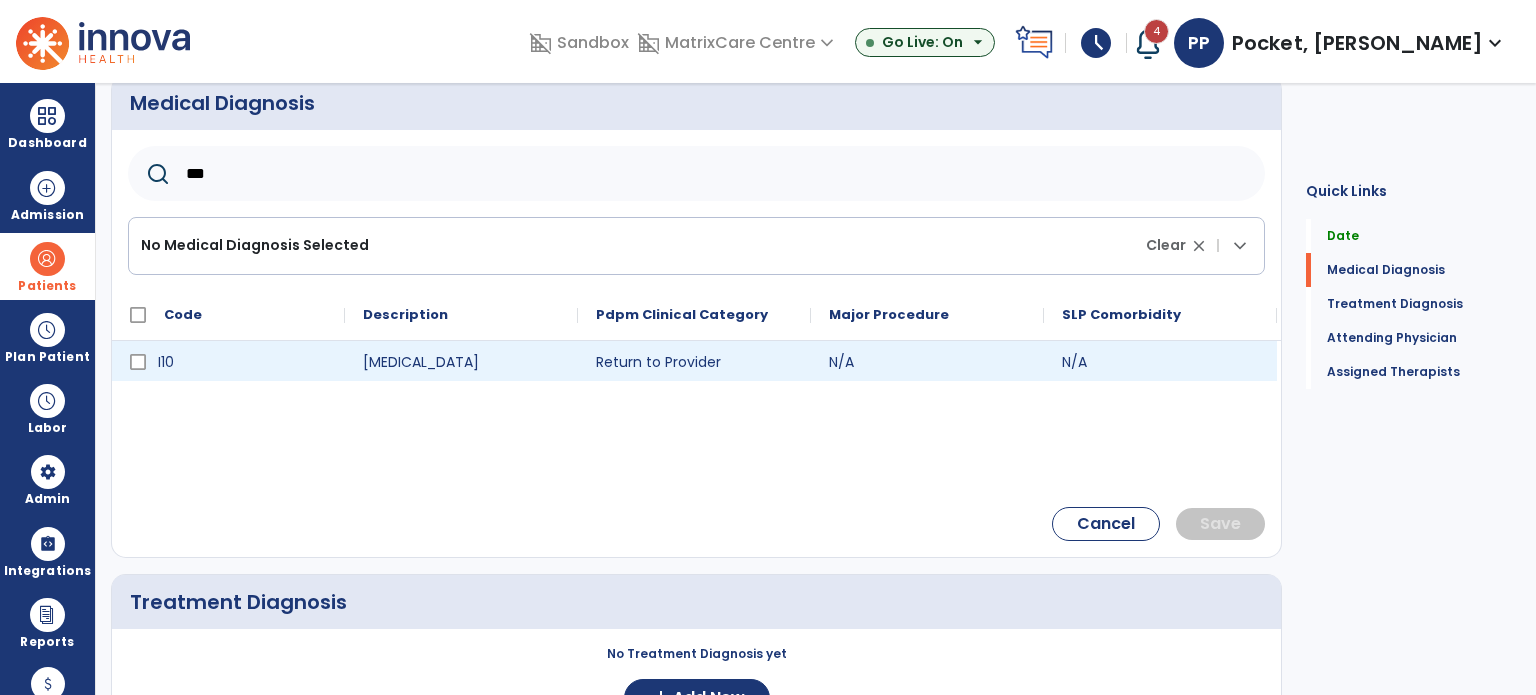 type on "***" 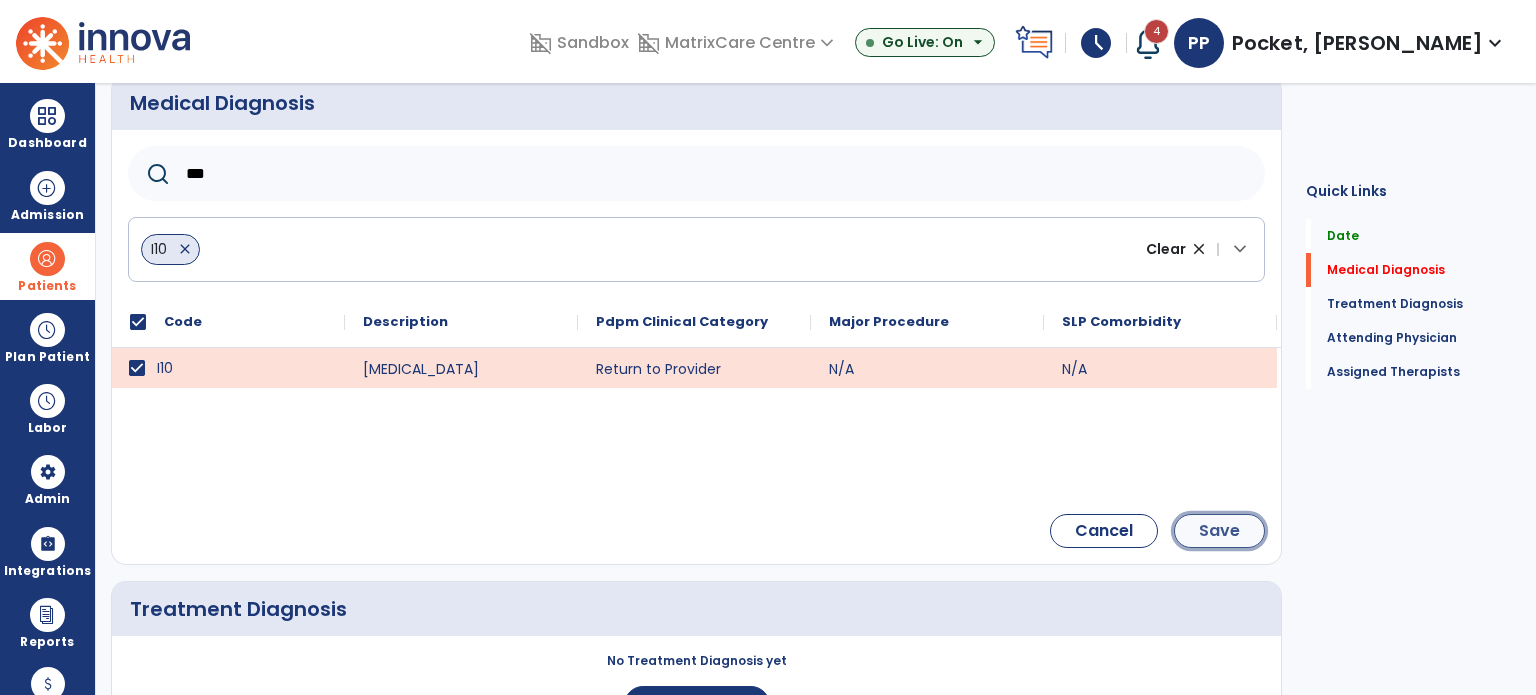click on "Save" 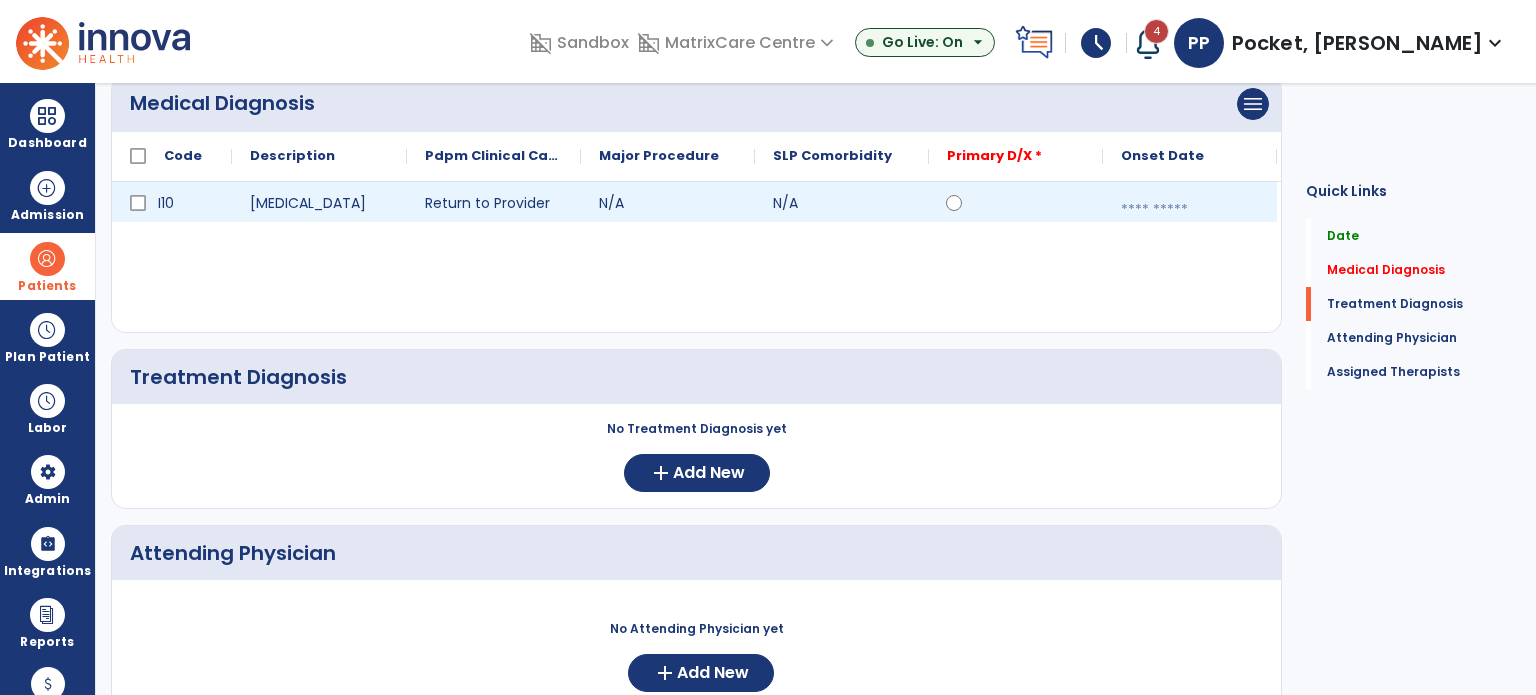 click 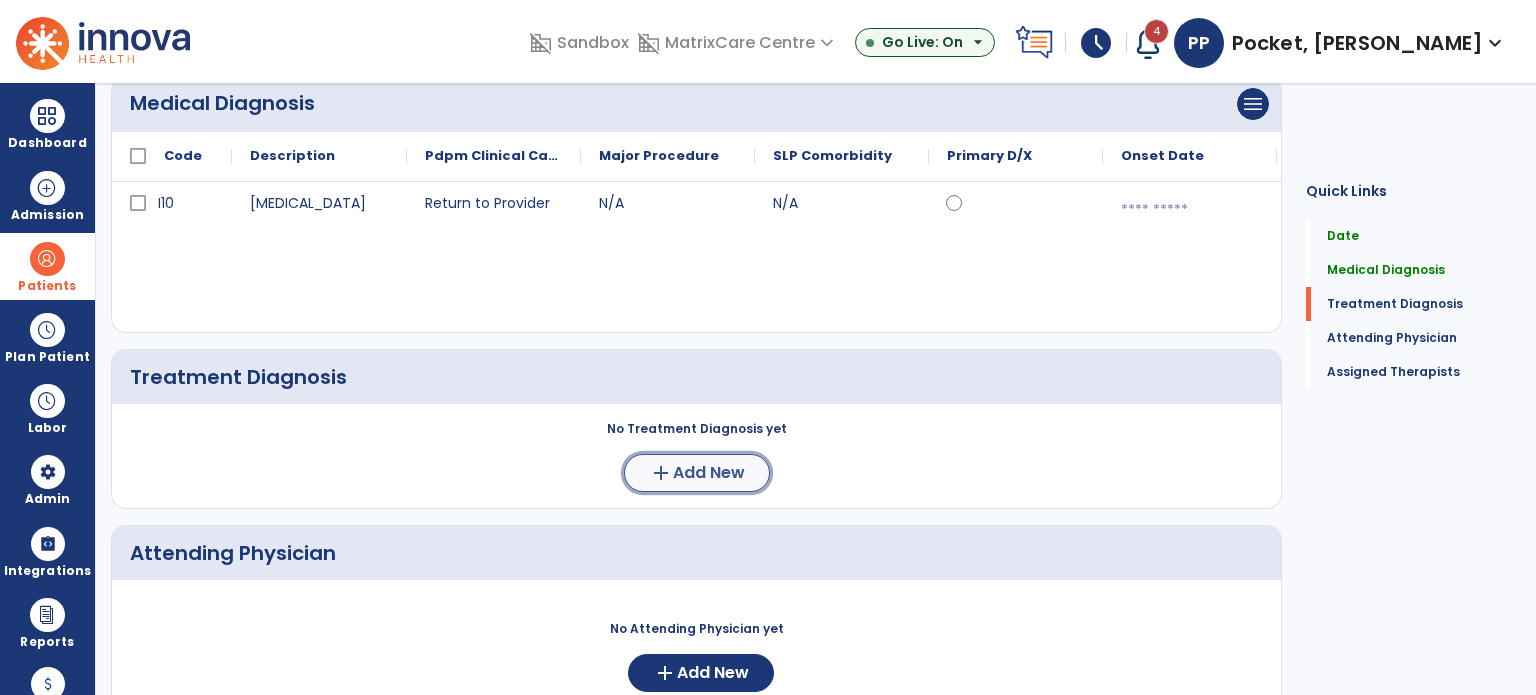 click on "Add New" 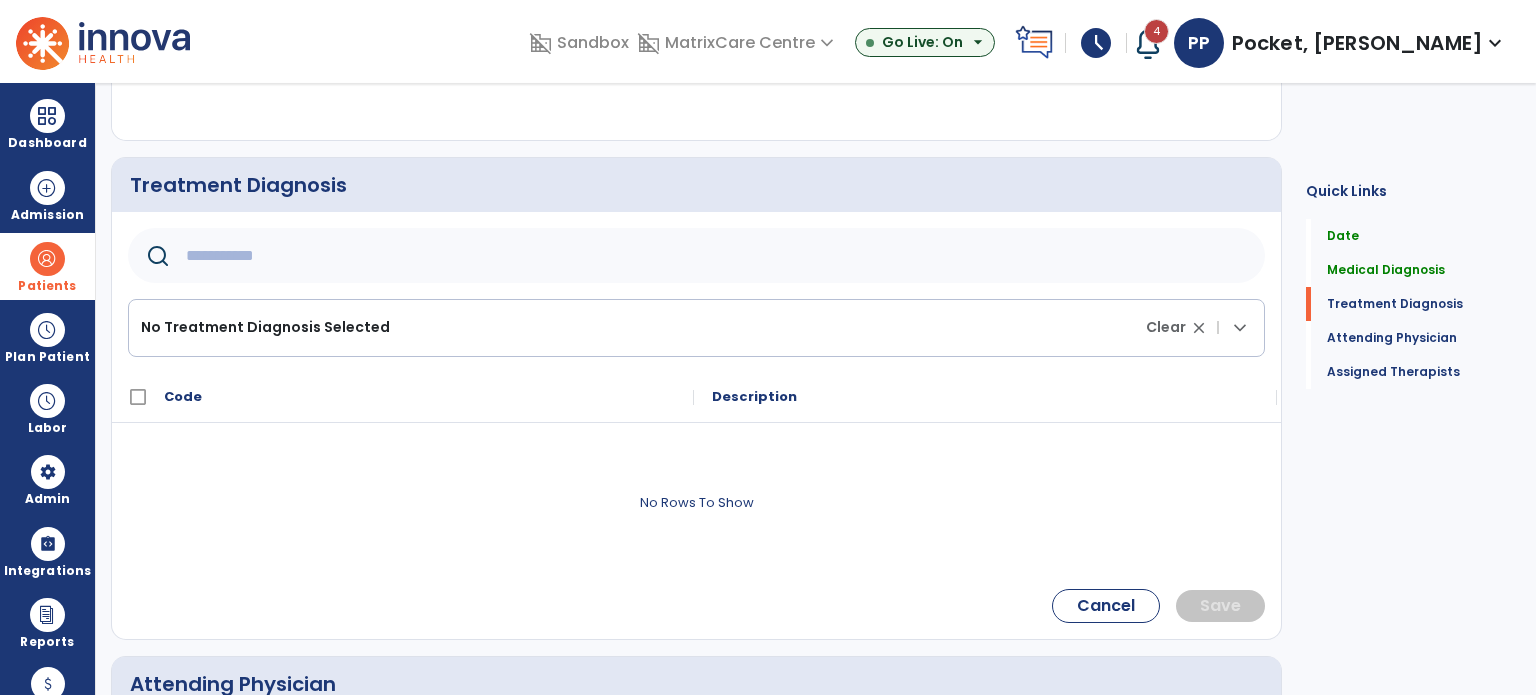 scroll, scrollTop: 400, scrollLeft: 0, axis: vertical 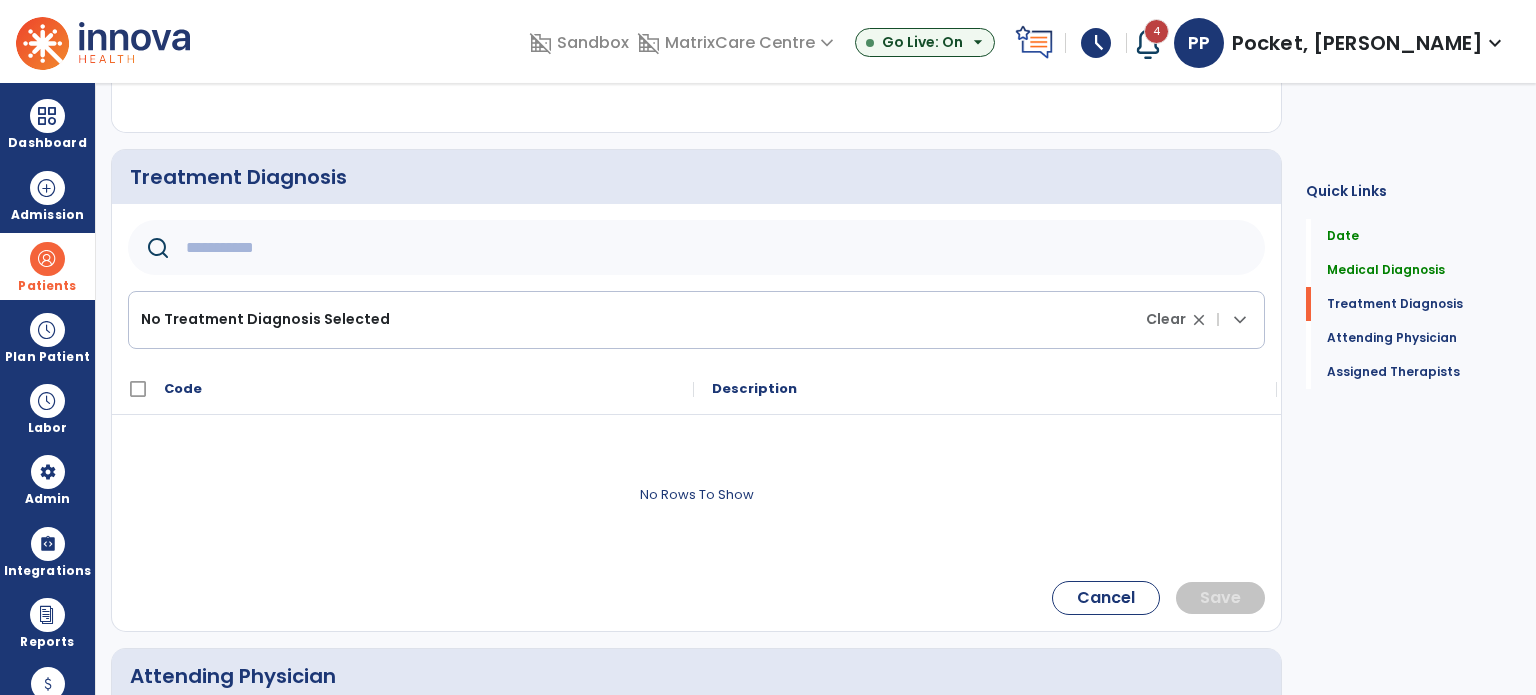 click 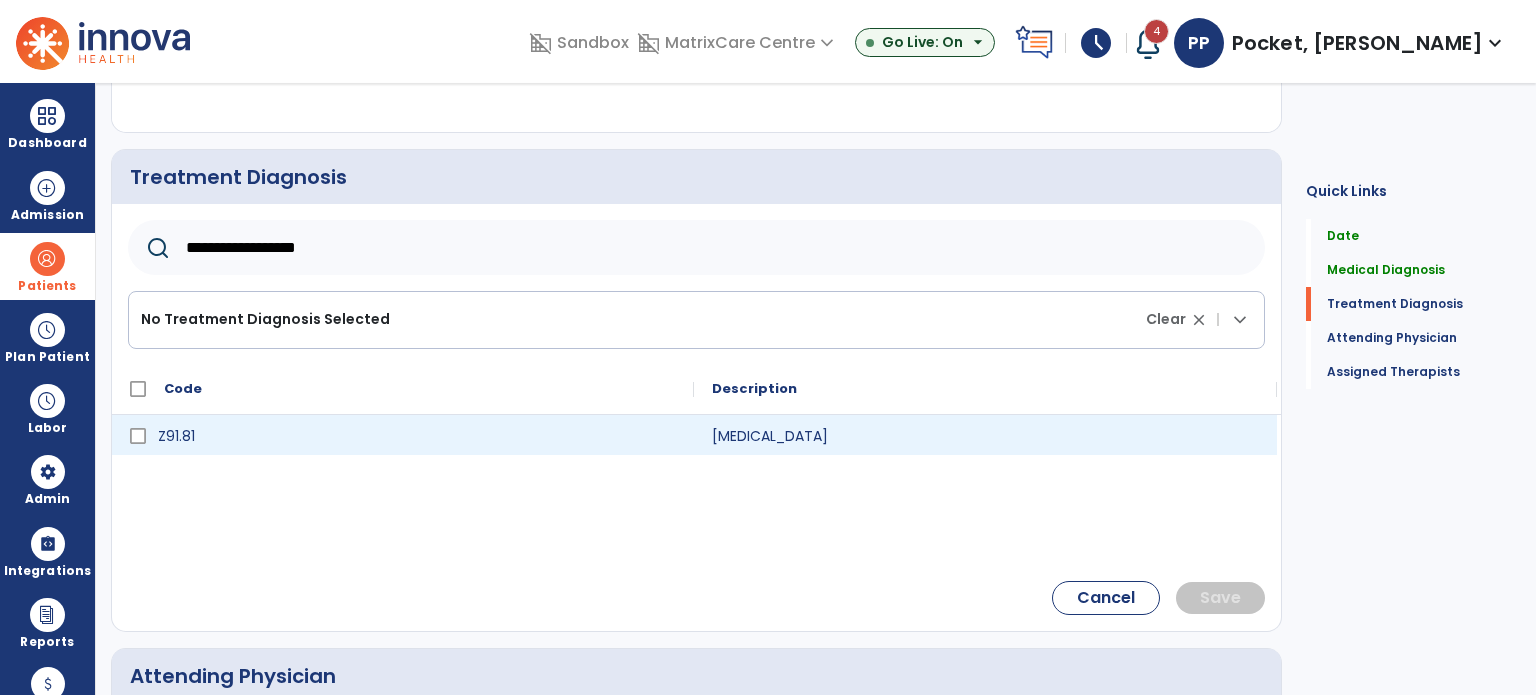 type on "**********" 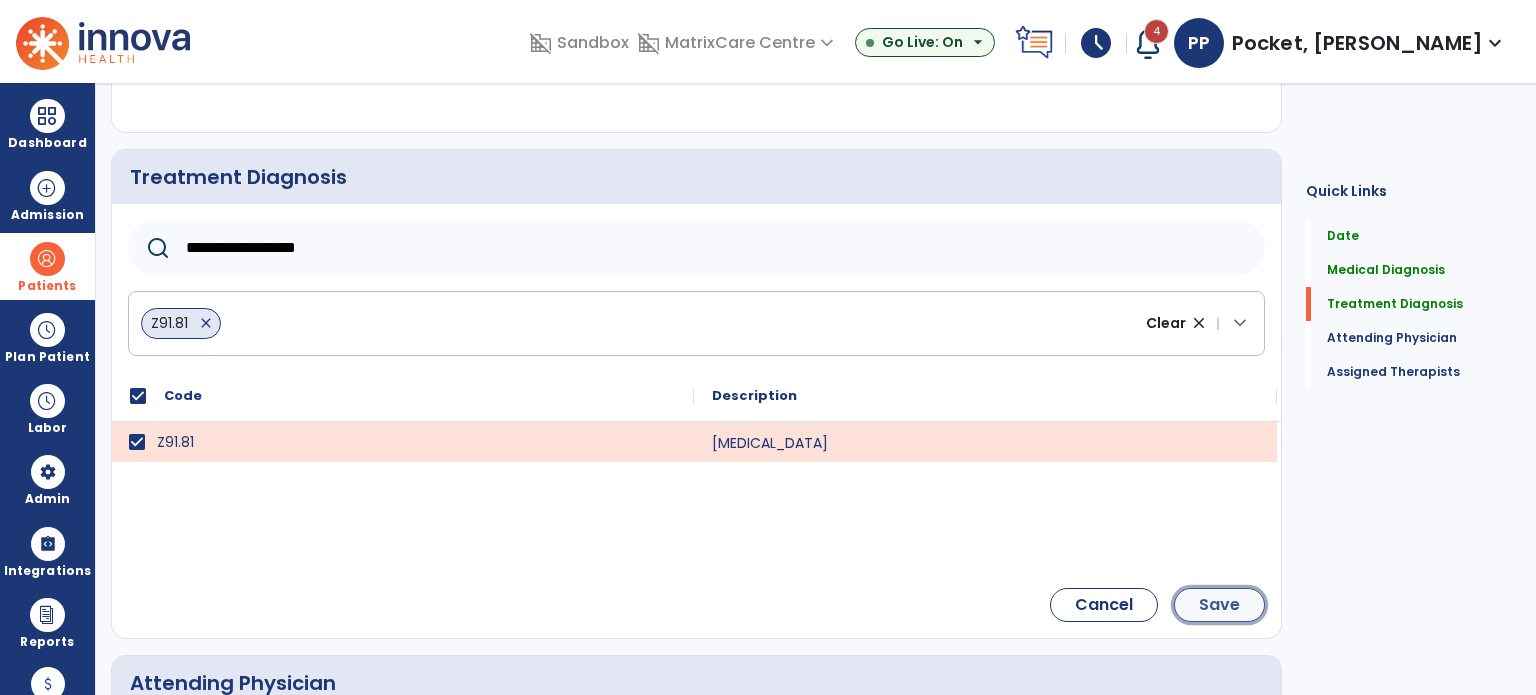 click on "Save" 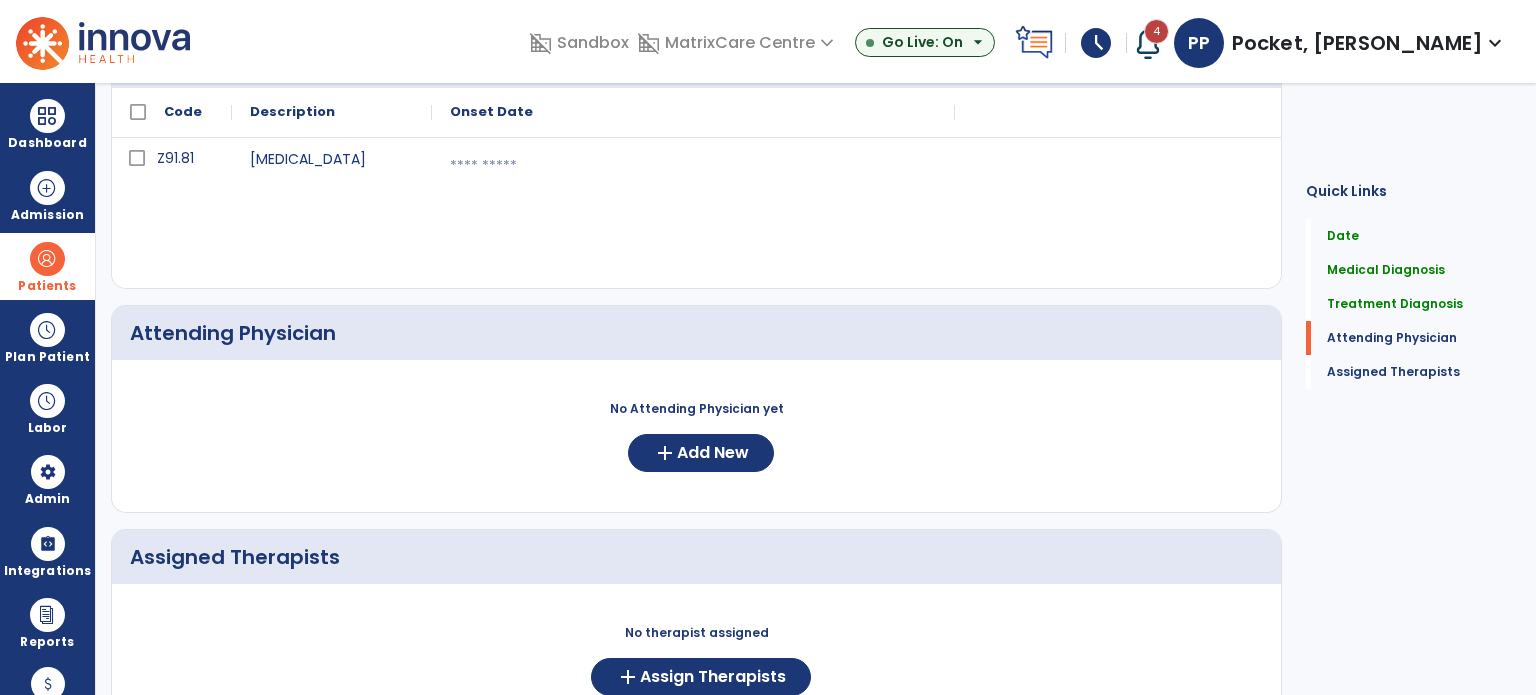 scroll, scrollTop: 500, scrollLeft: 0, axis: vertical 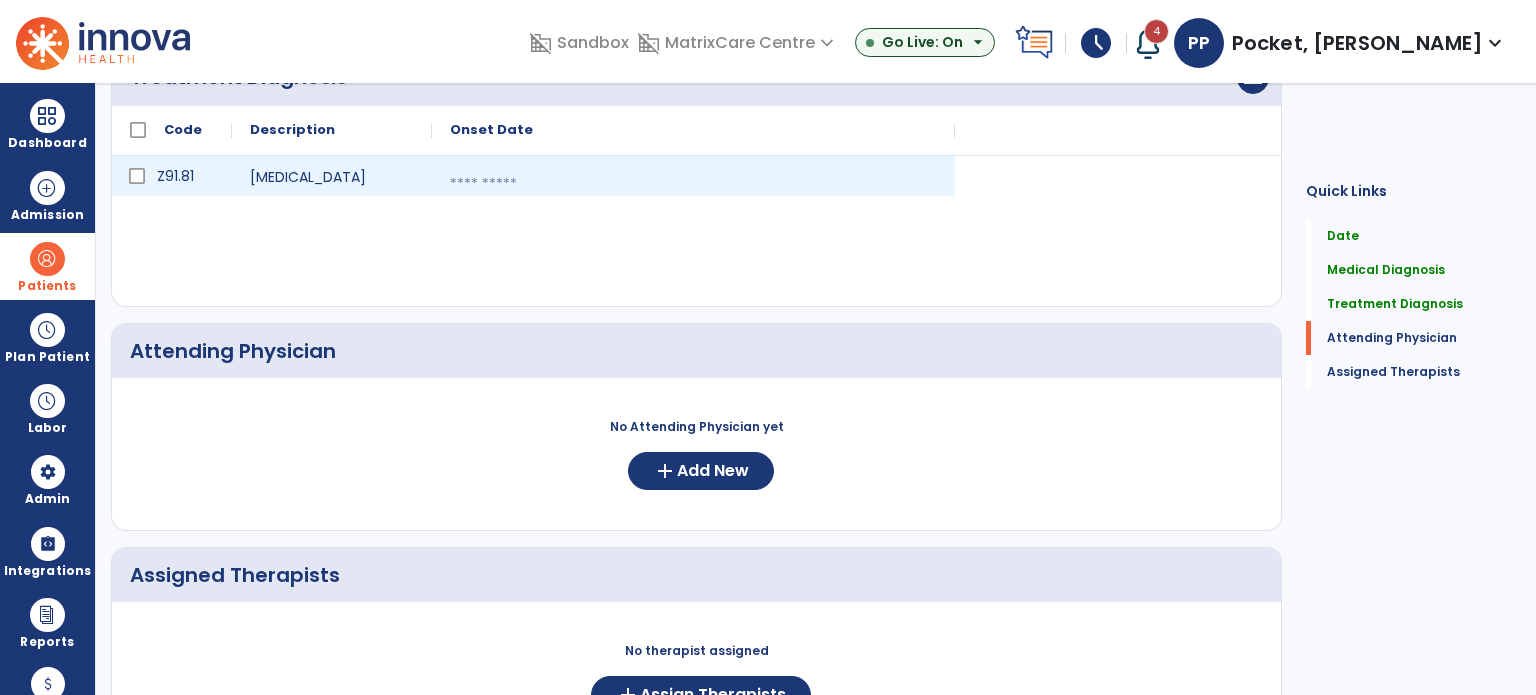 click at bounding box center [693, 184] 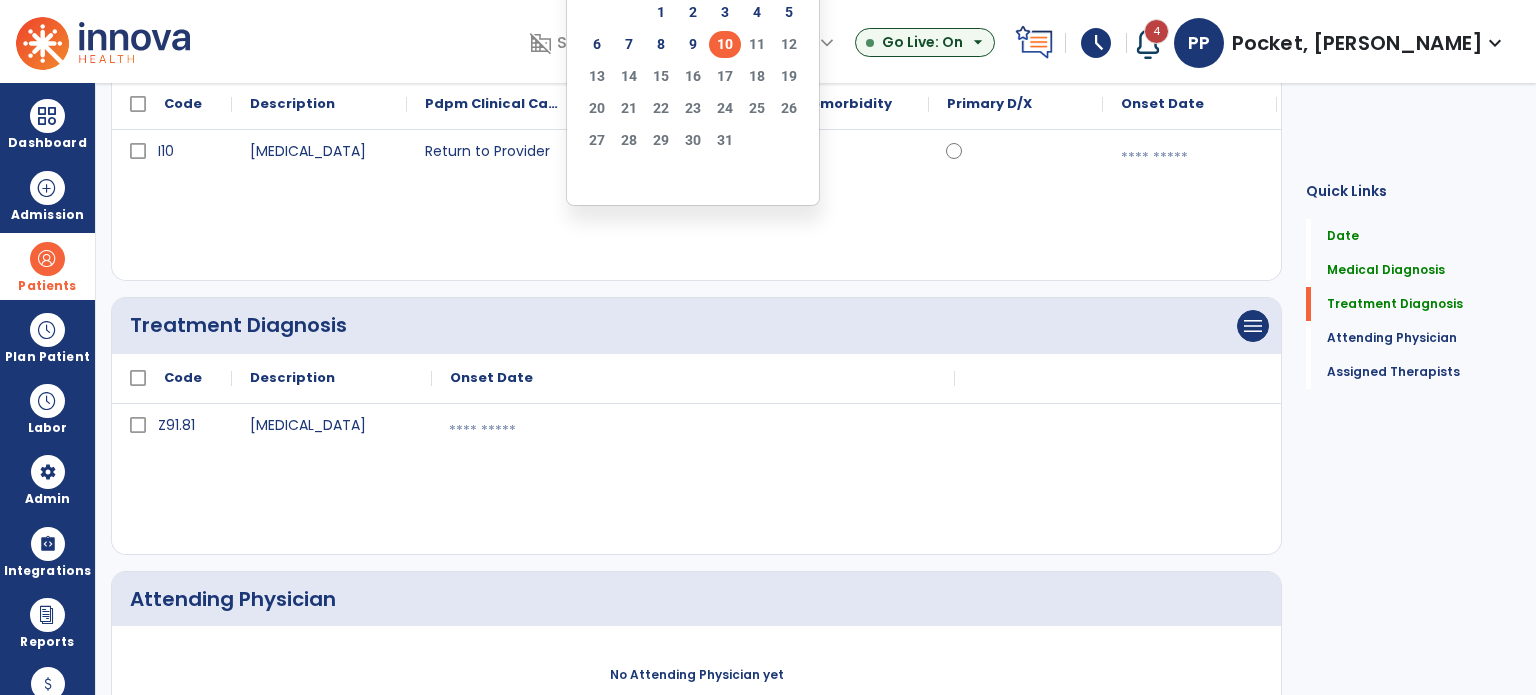 scroll, scrollTop: 100, scrollLeft: 0, axis: vertical 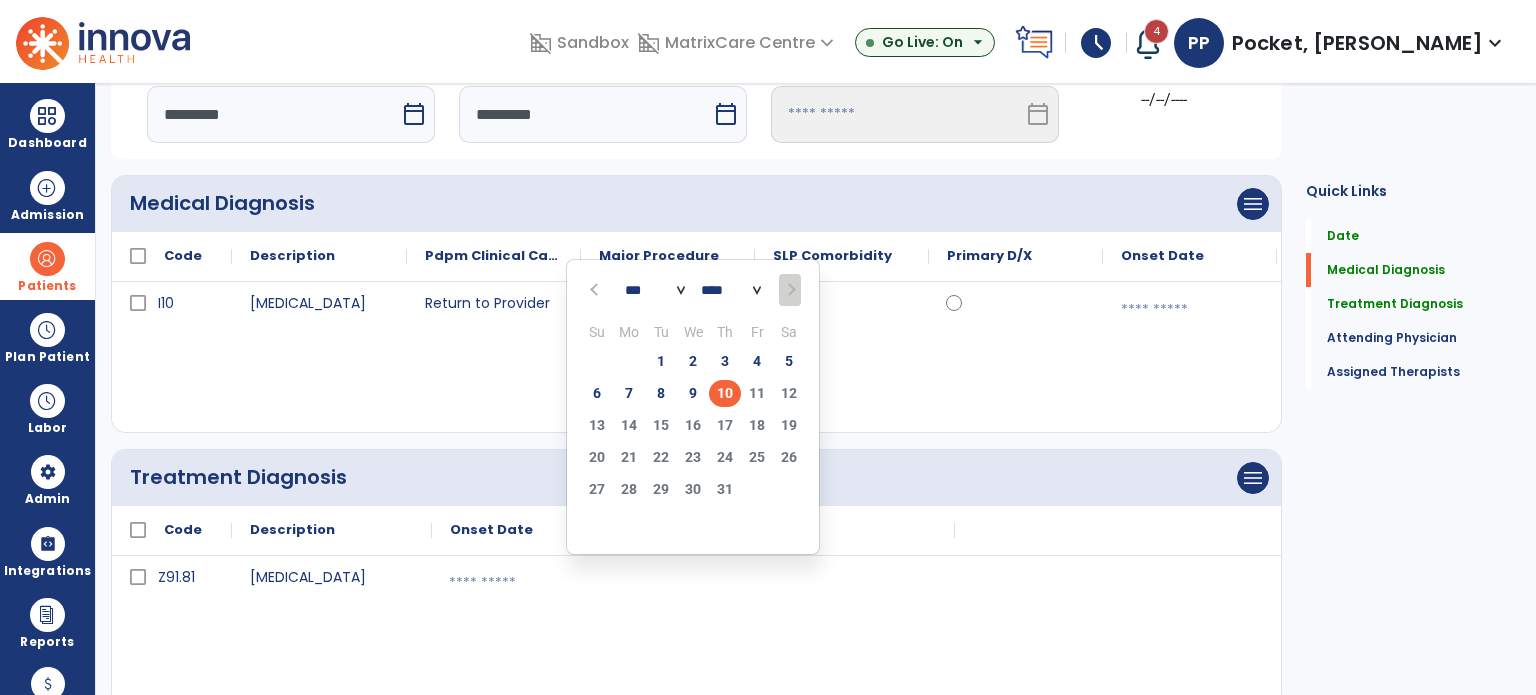 click on "10" 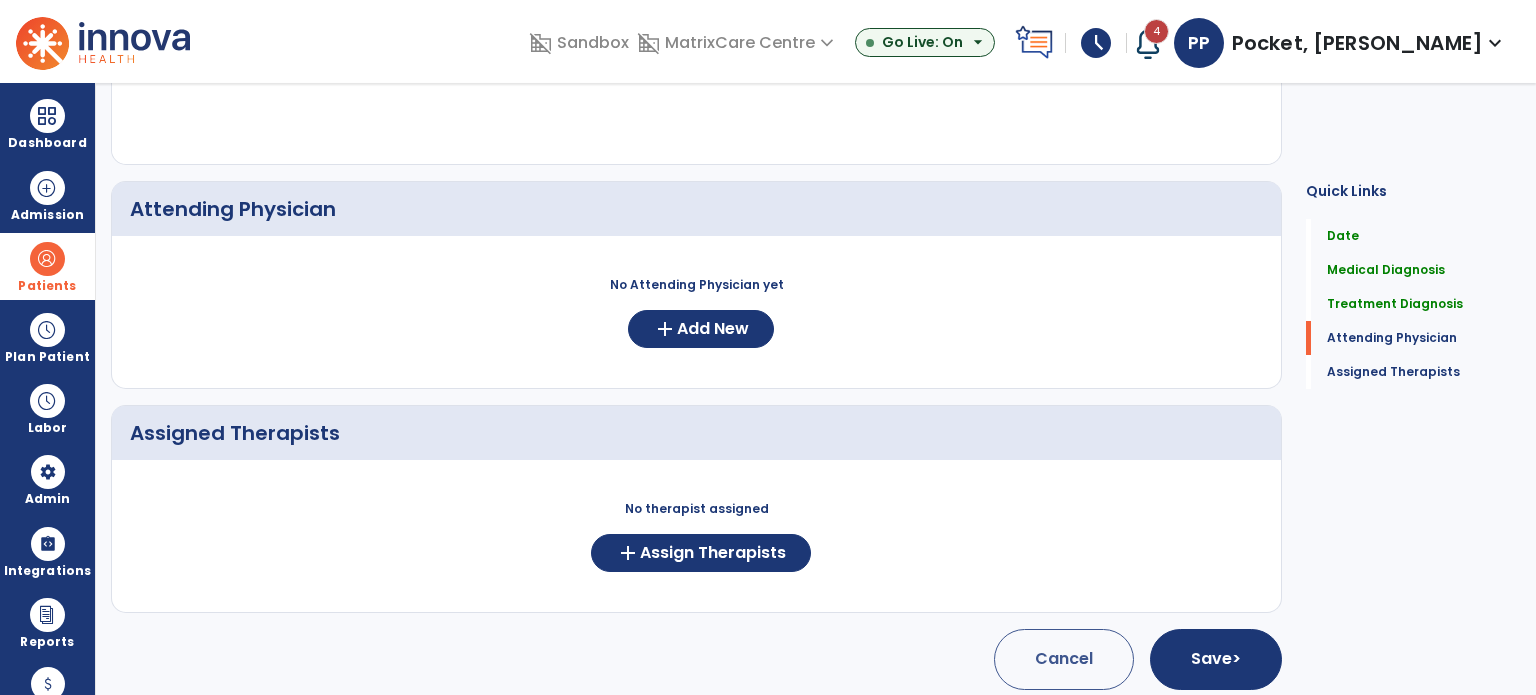 scroll, scrollTop: 649, scrollLeft: 0, axis: vertical 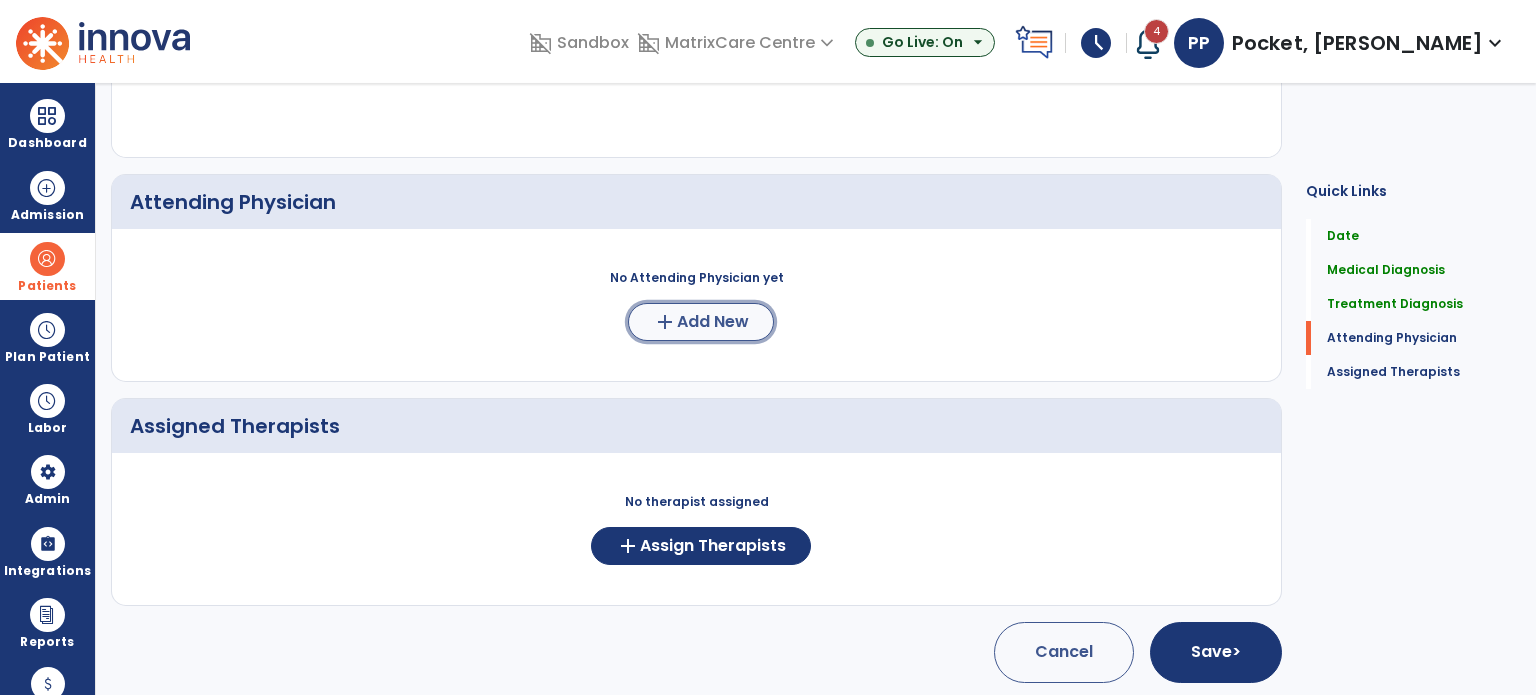 click on "add  Add New" 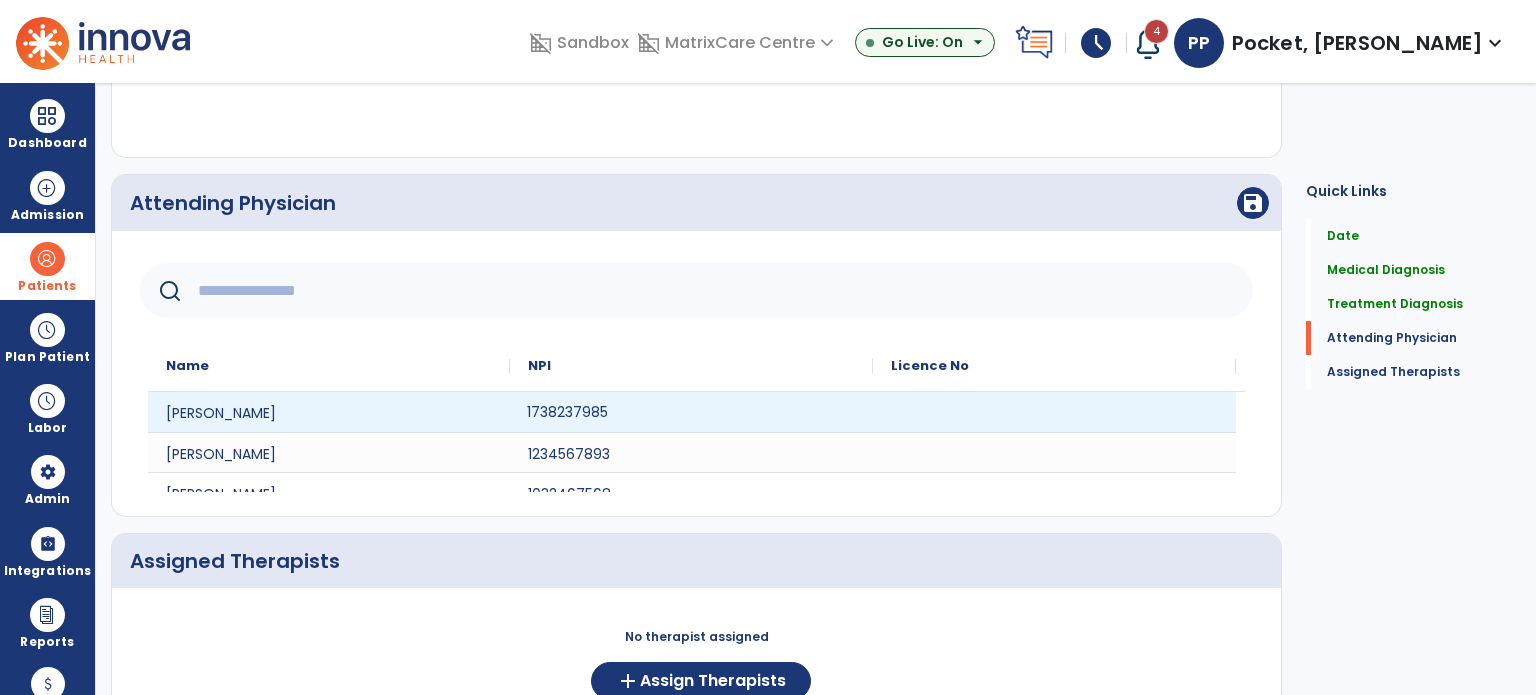 click on "1738237985" 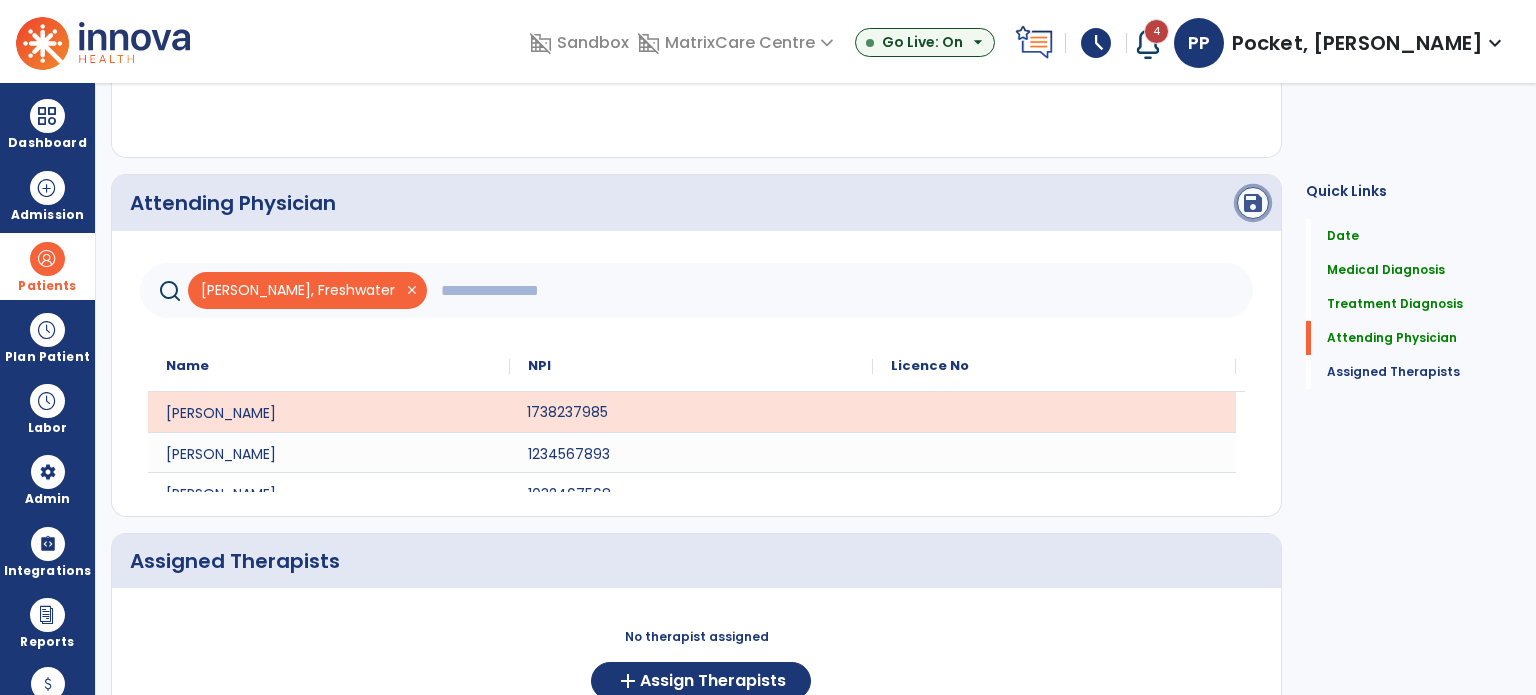 click on "save" 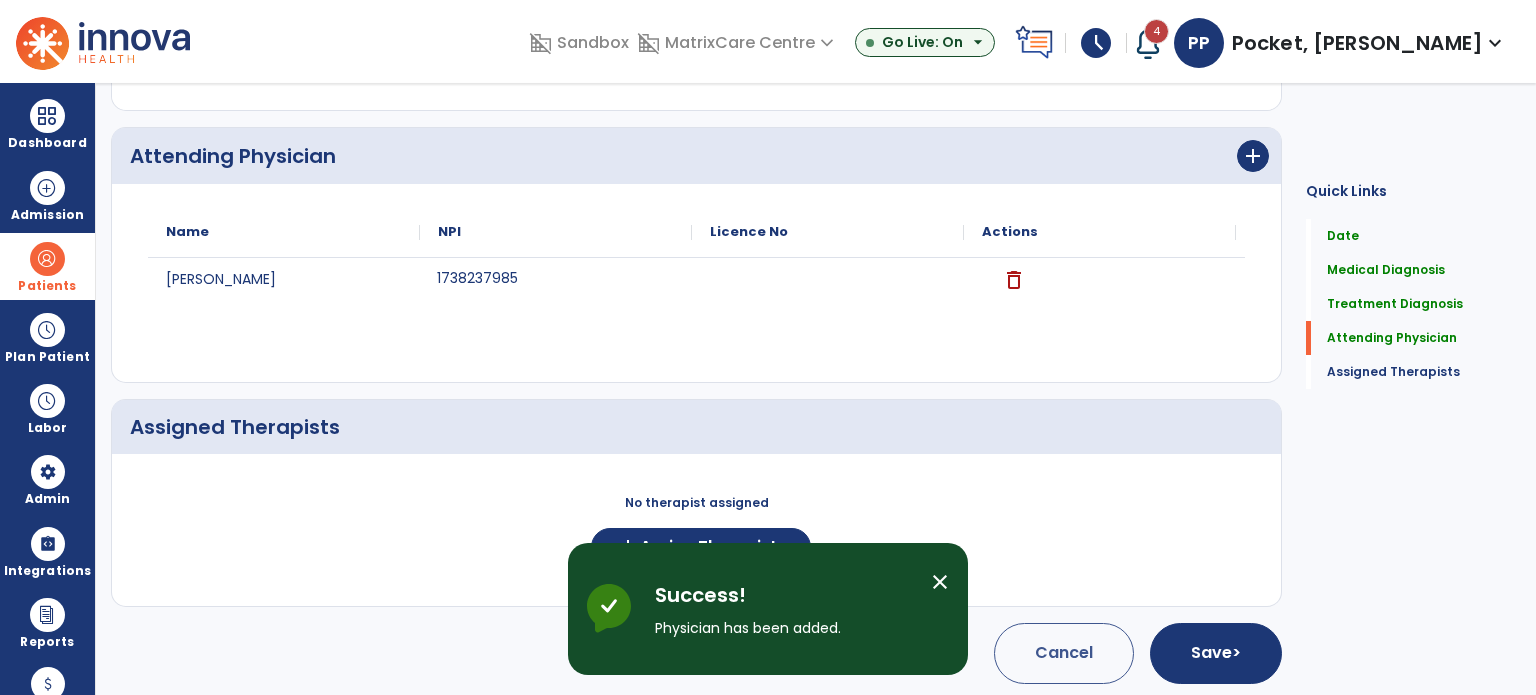 scroll, scrollTop: 697, scrollLeft: 0, axis: vertical 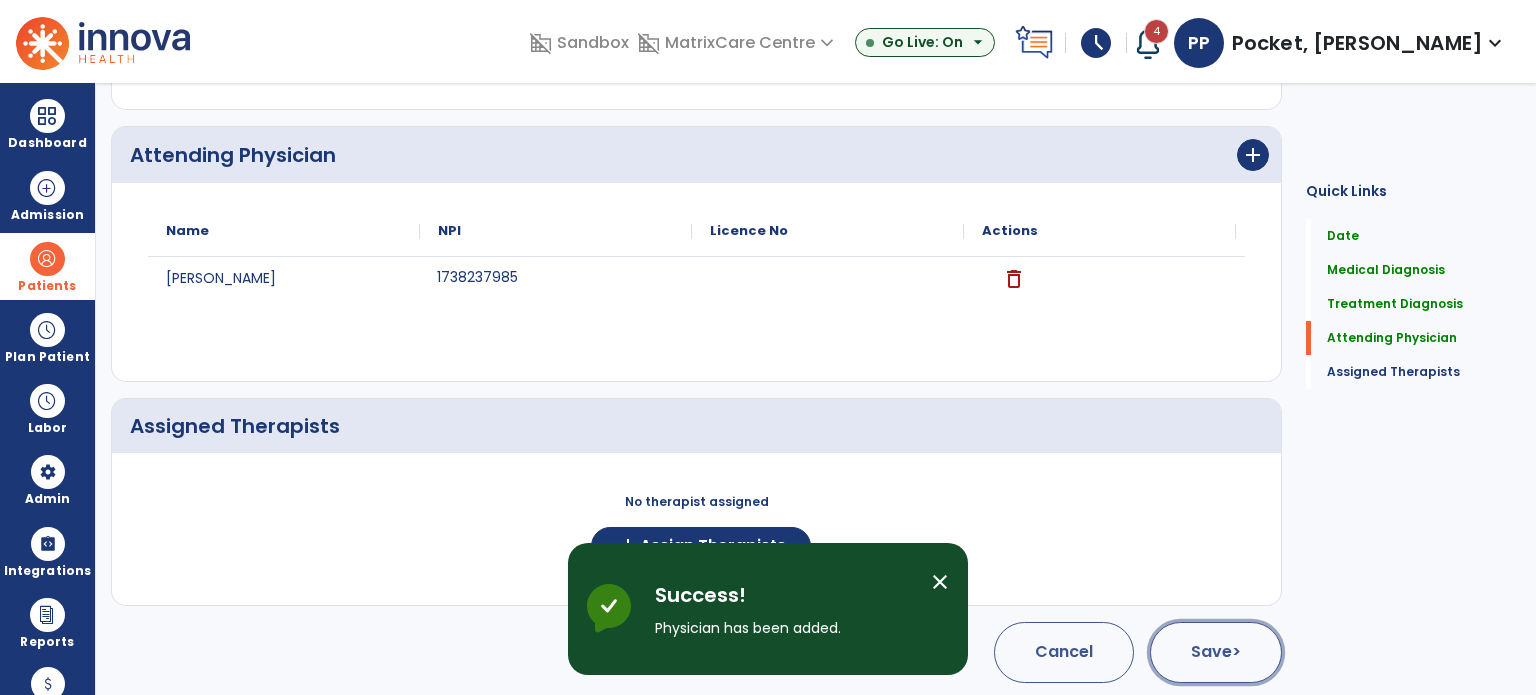 click on "Save  >" 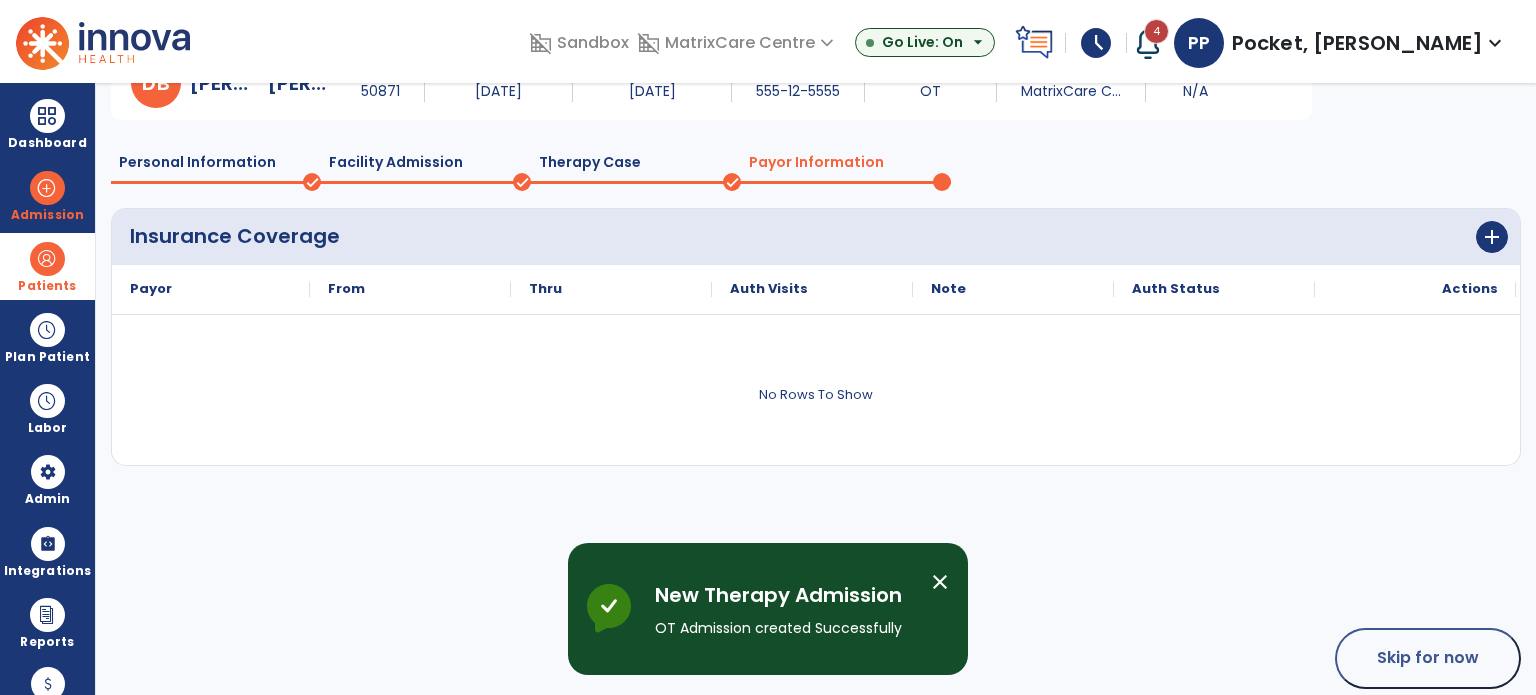 scroll, scrollTop: 119, scrollLeft: 0, axis: vertical 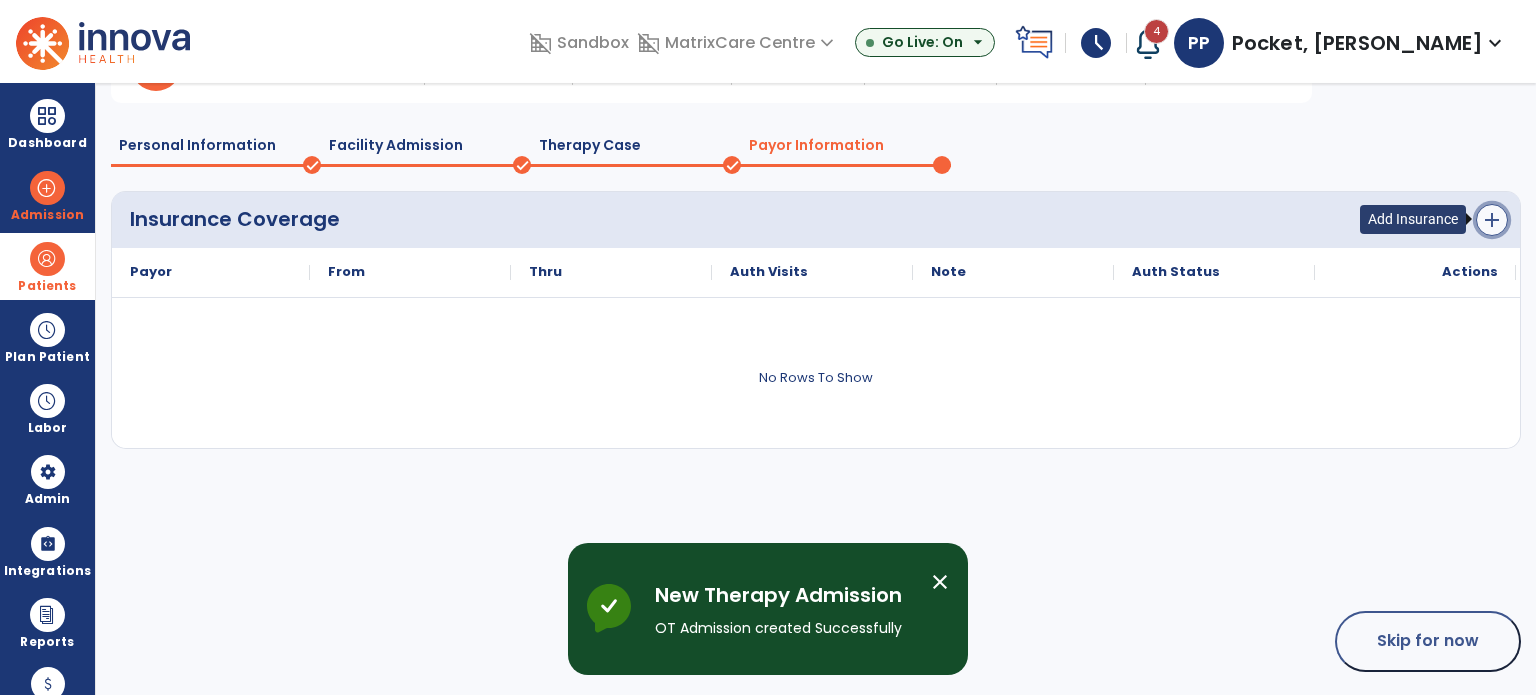 click on "add" 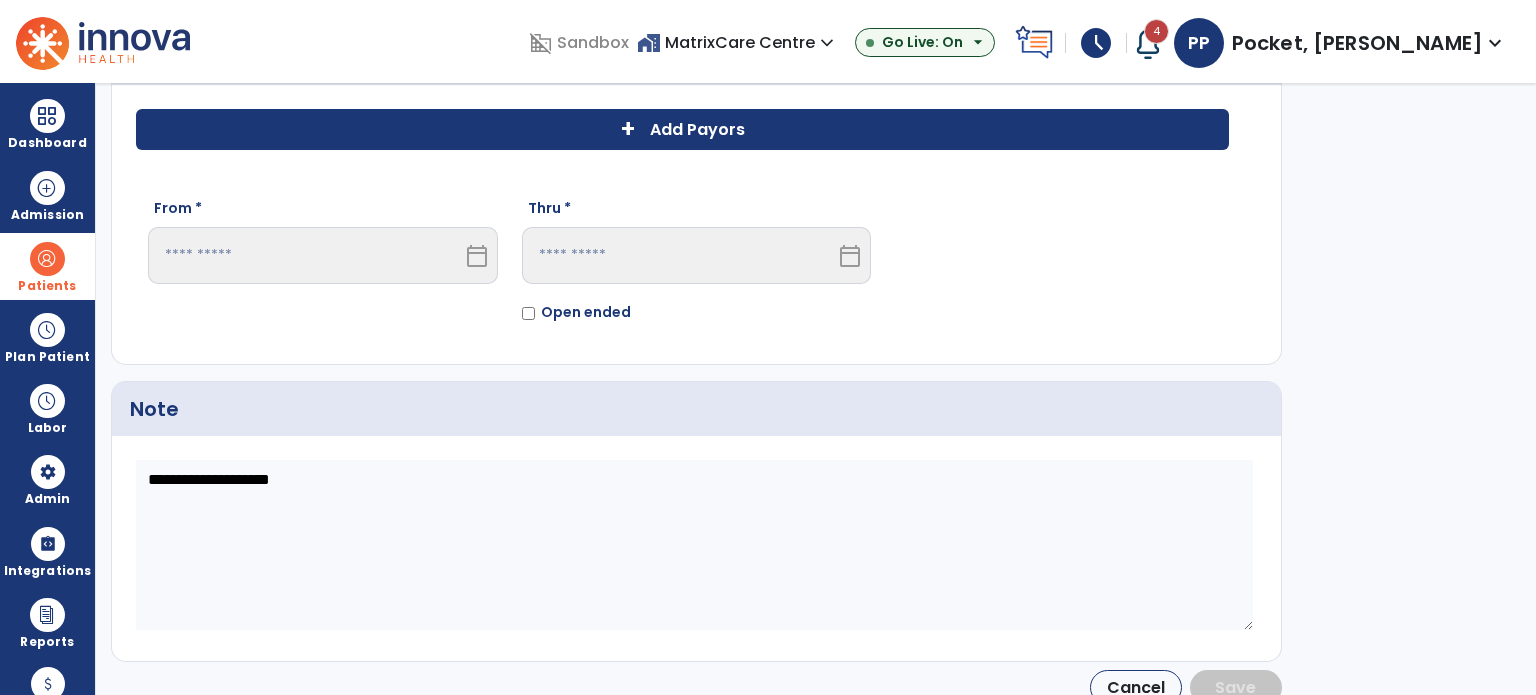 click on "+ Add Payors" 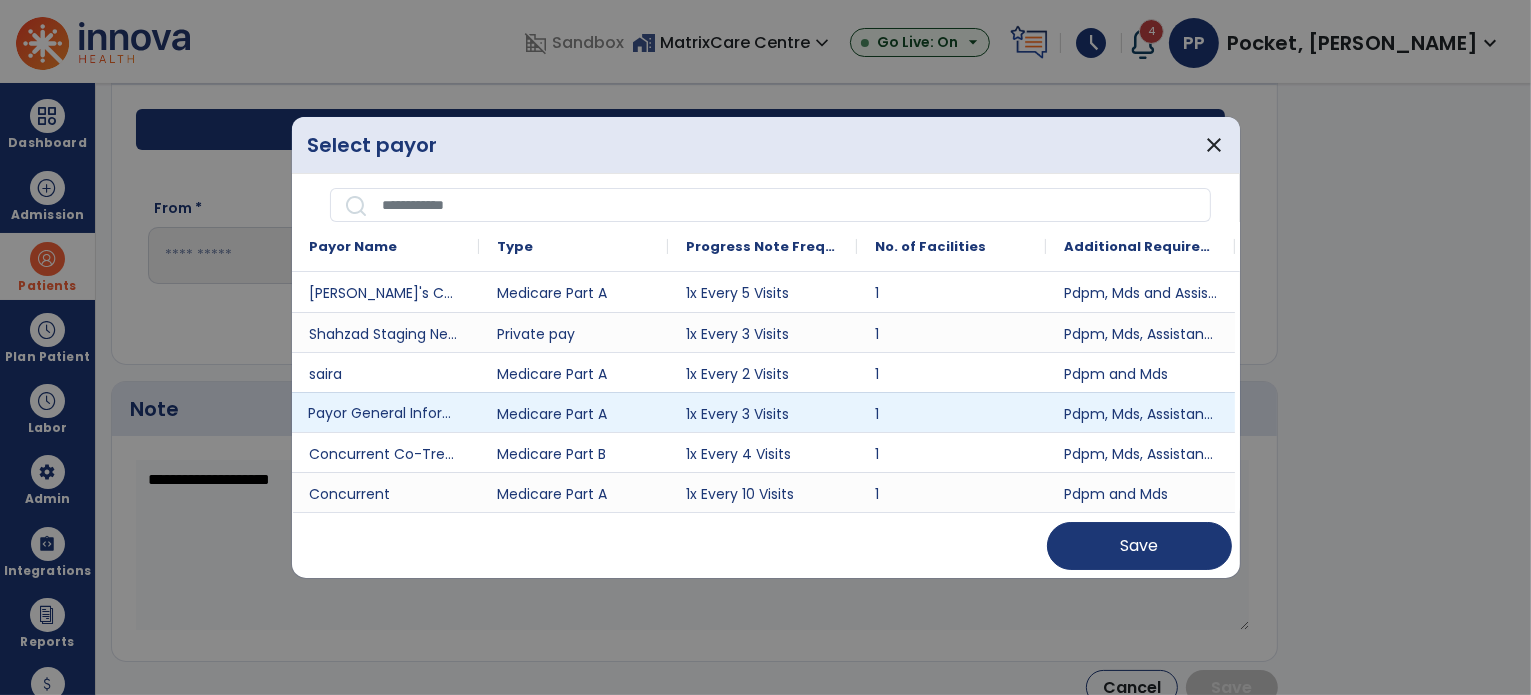 click on "Payor General Information" at bounding box center (385, 412) 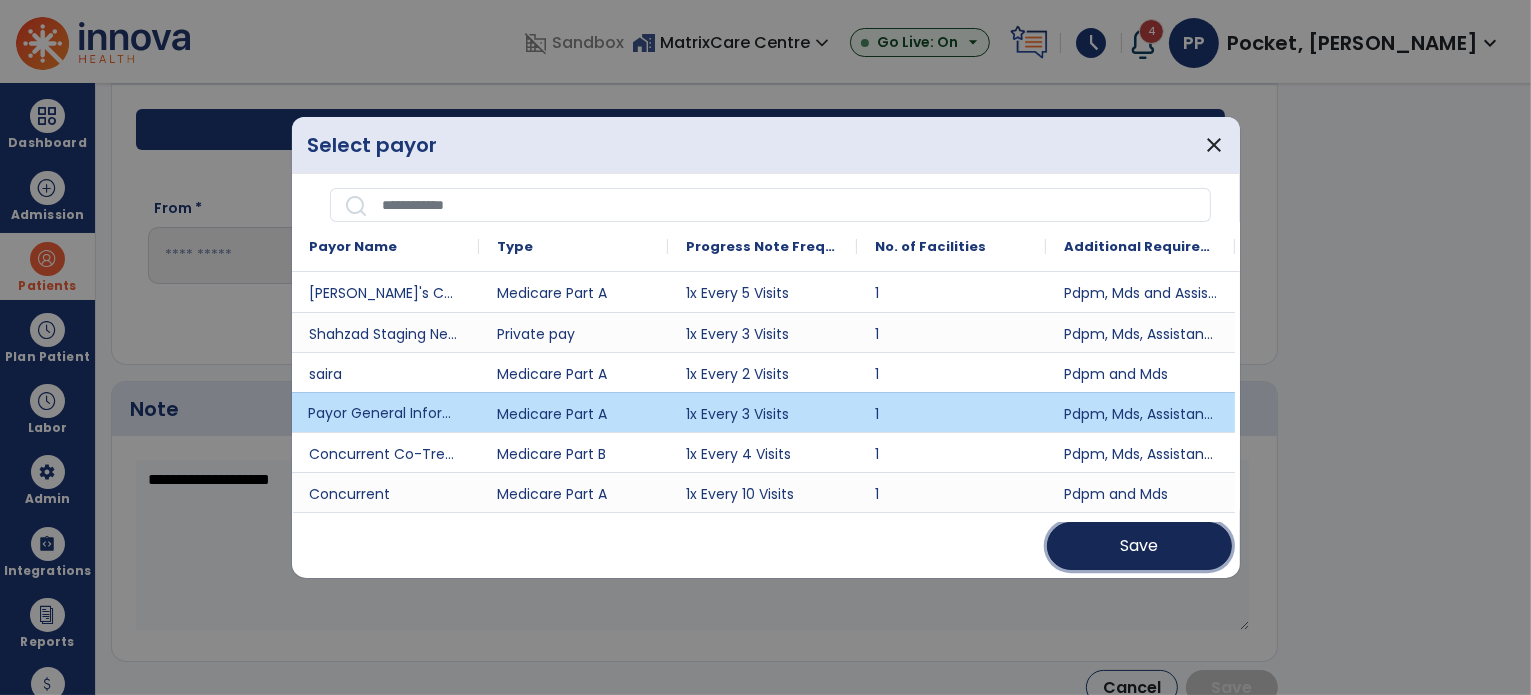 click on "Save" at bounding box center (1139, 546) 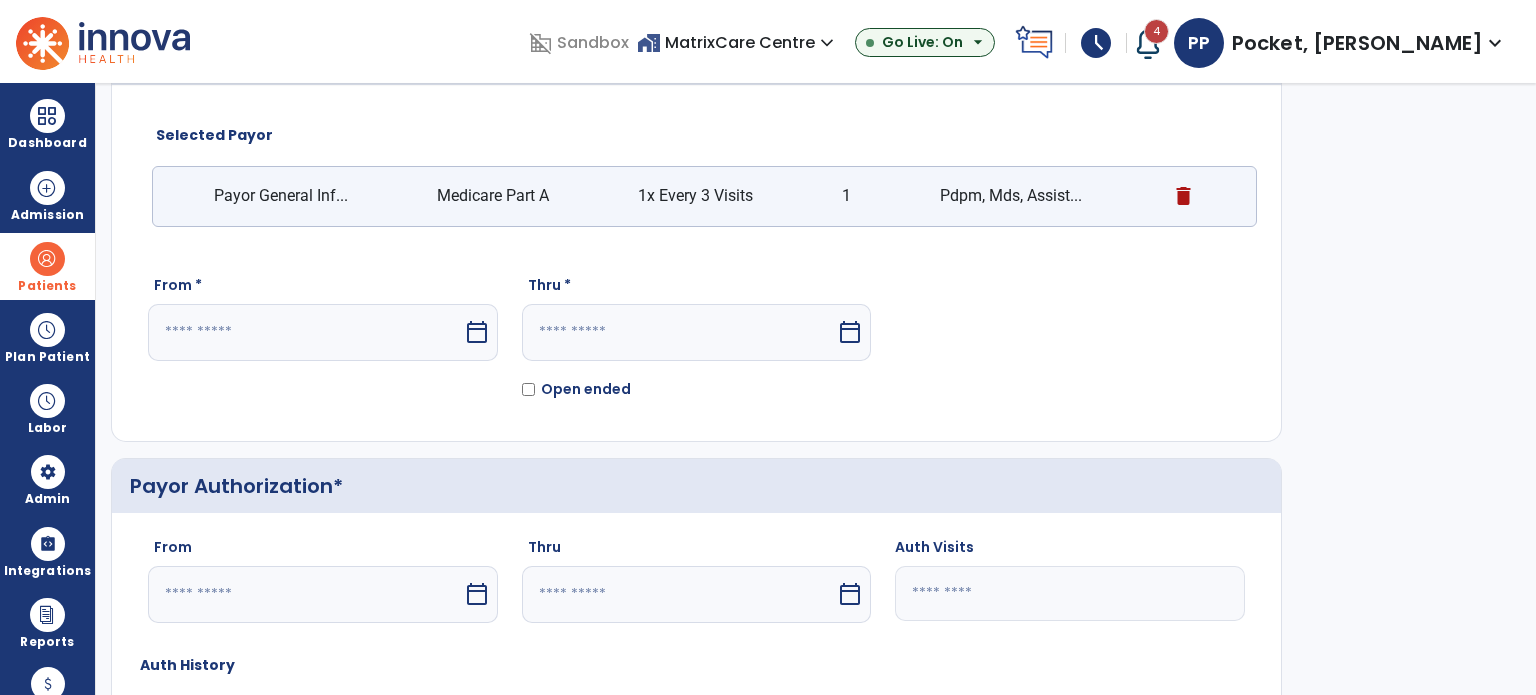 click at bounding box center (305, 332) 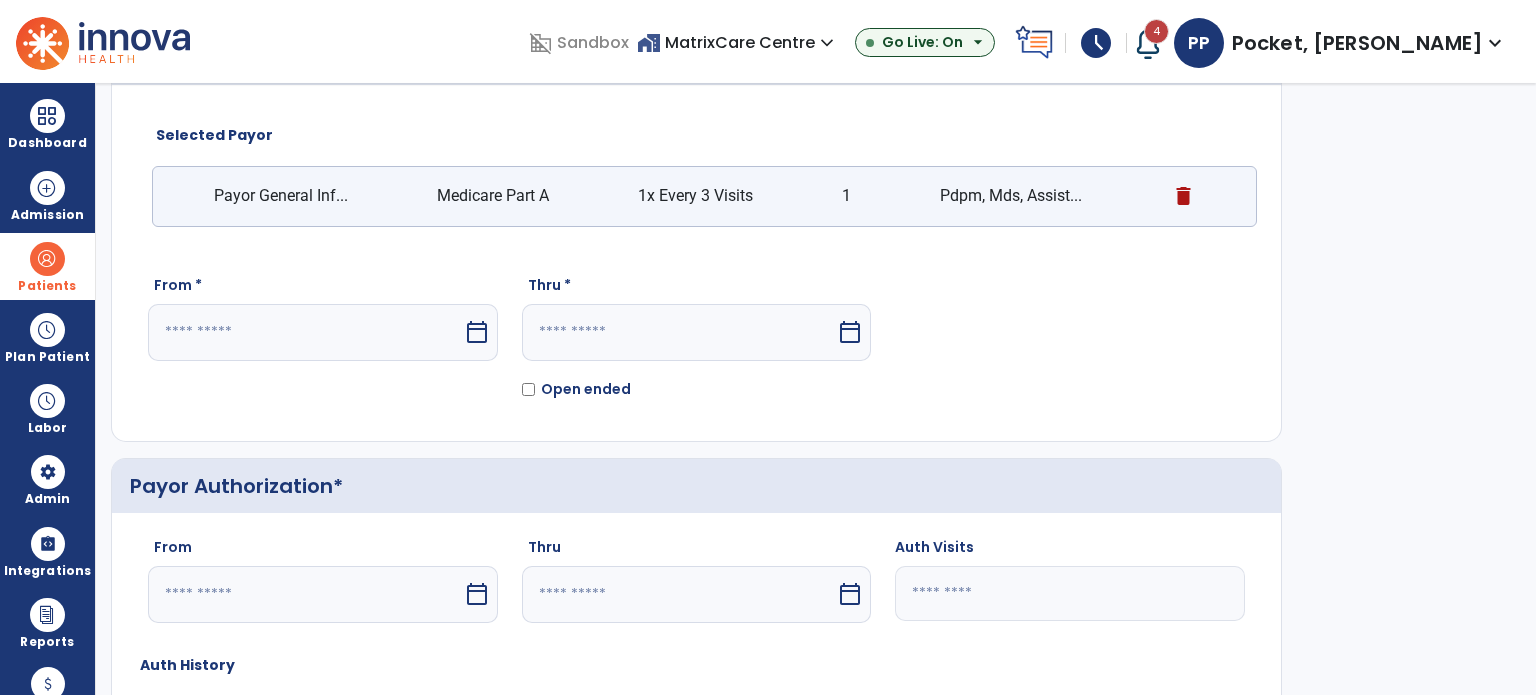 select on "*" 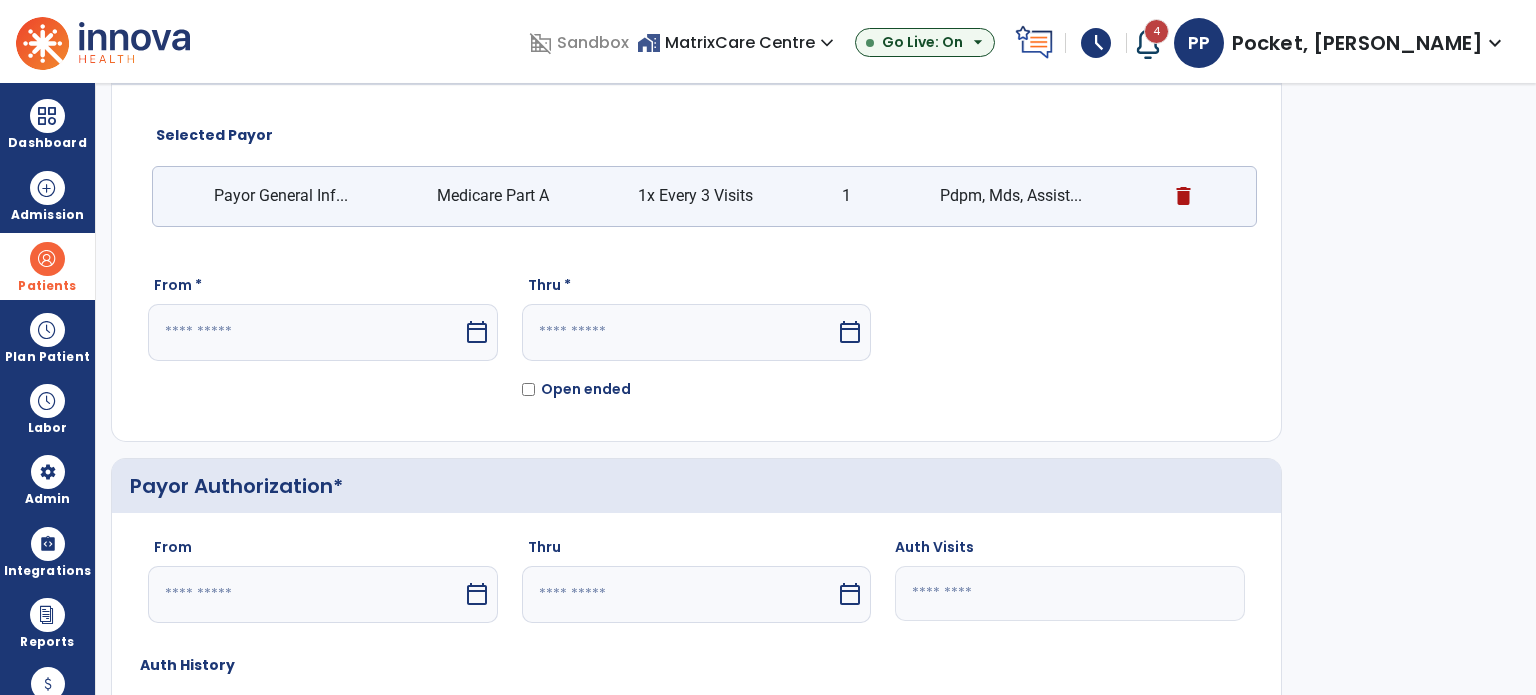 select on "****" 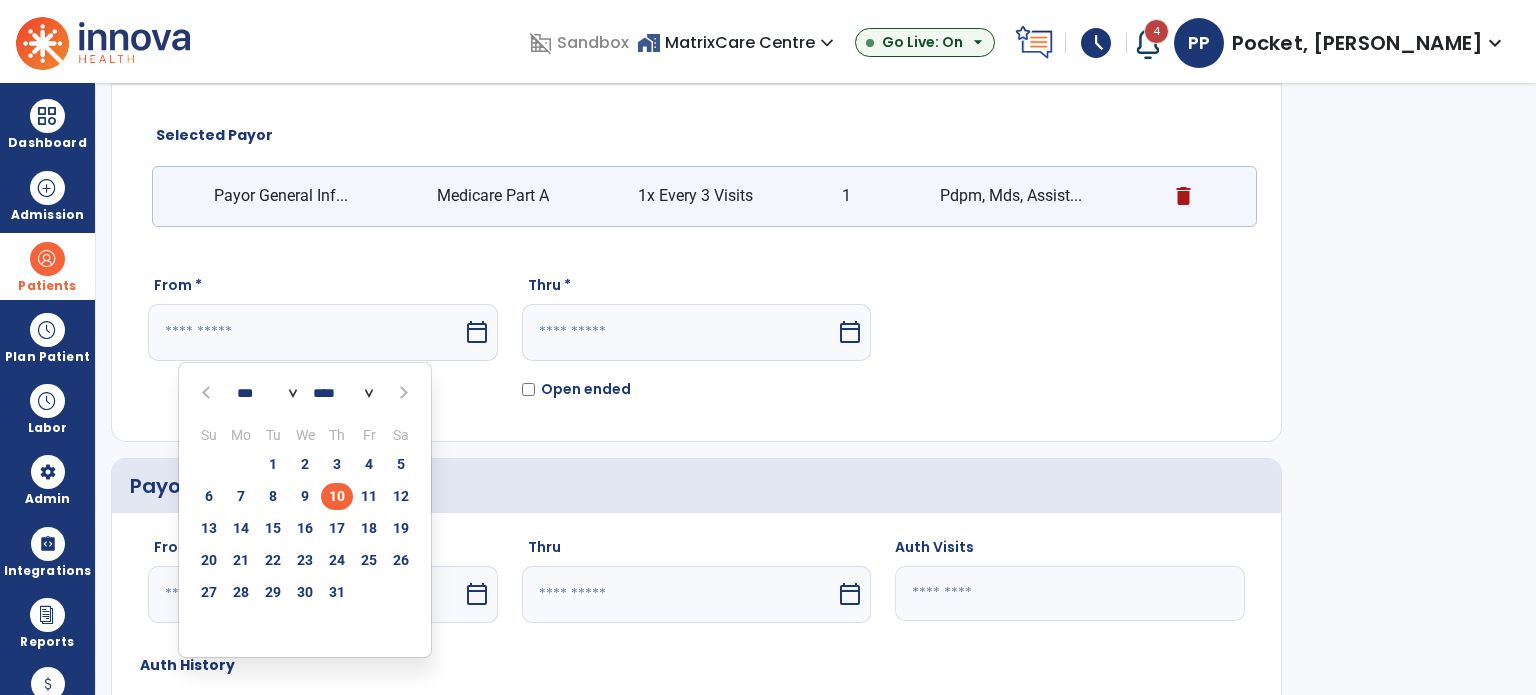click on "10" at bounding box center (337, 496) 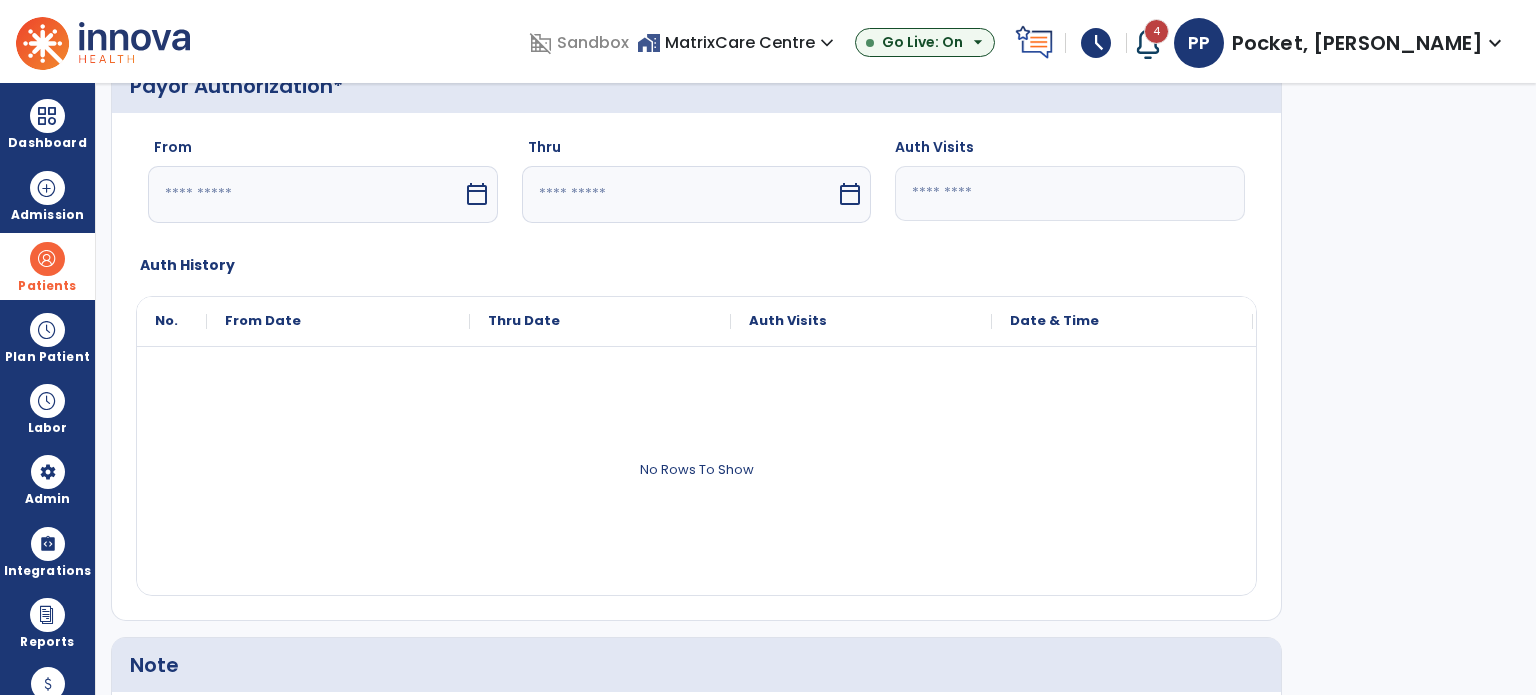 scroll, scrollTop: 788, scrollLeft: 0, axis: vertical 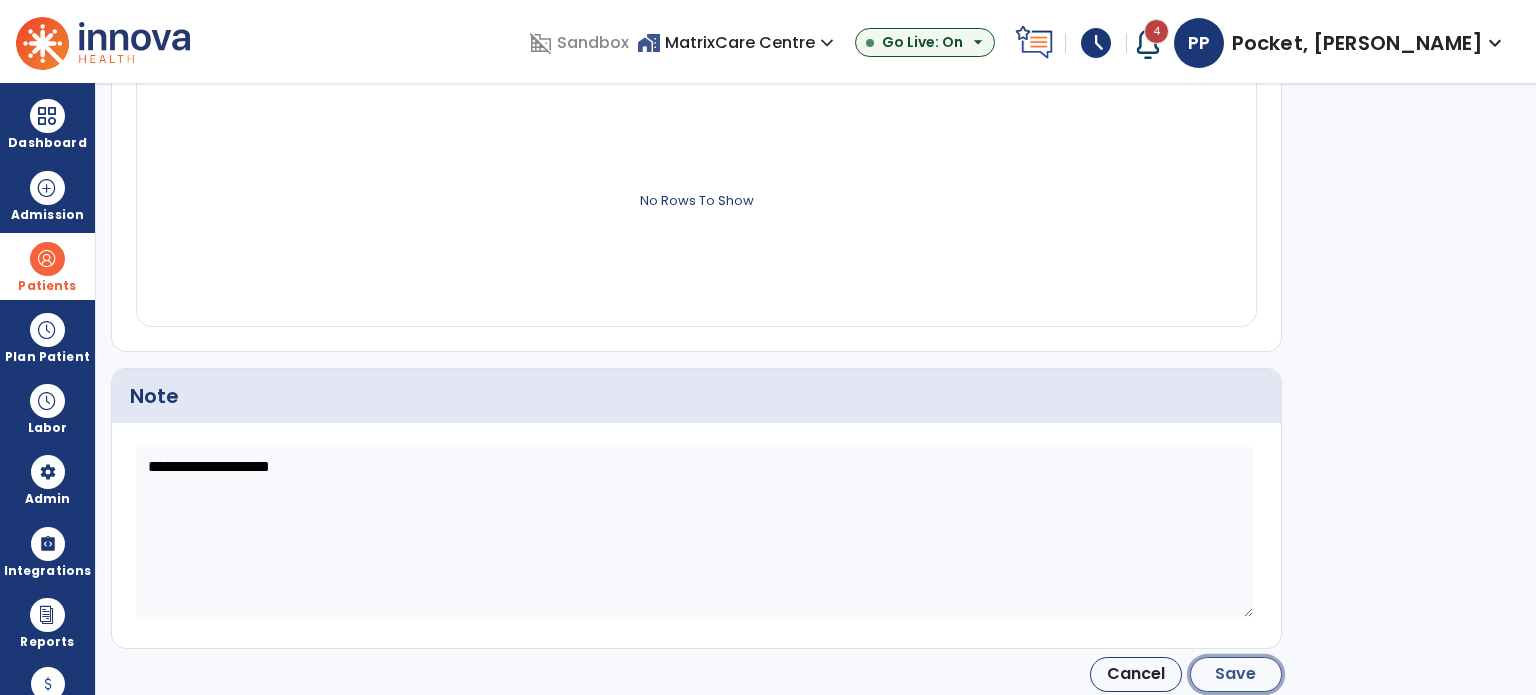click on "Save" 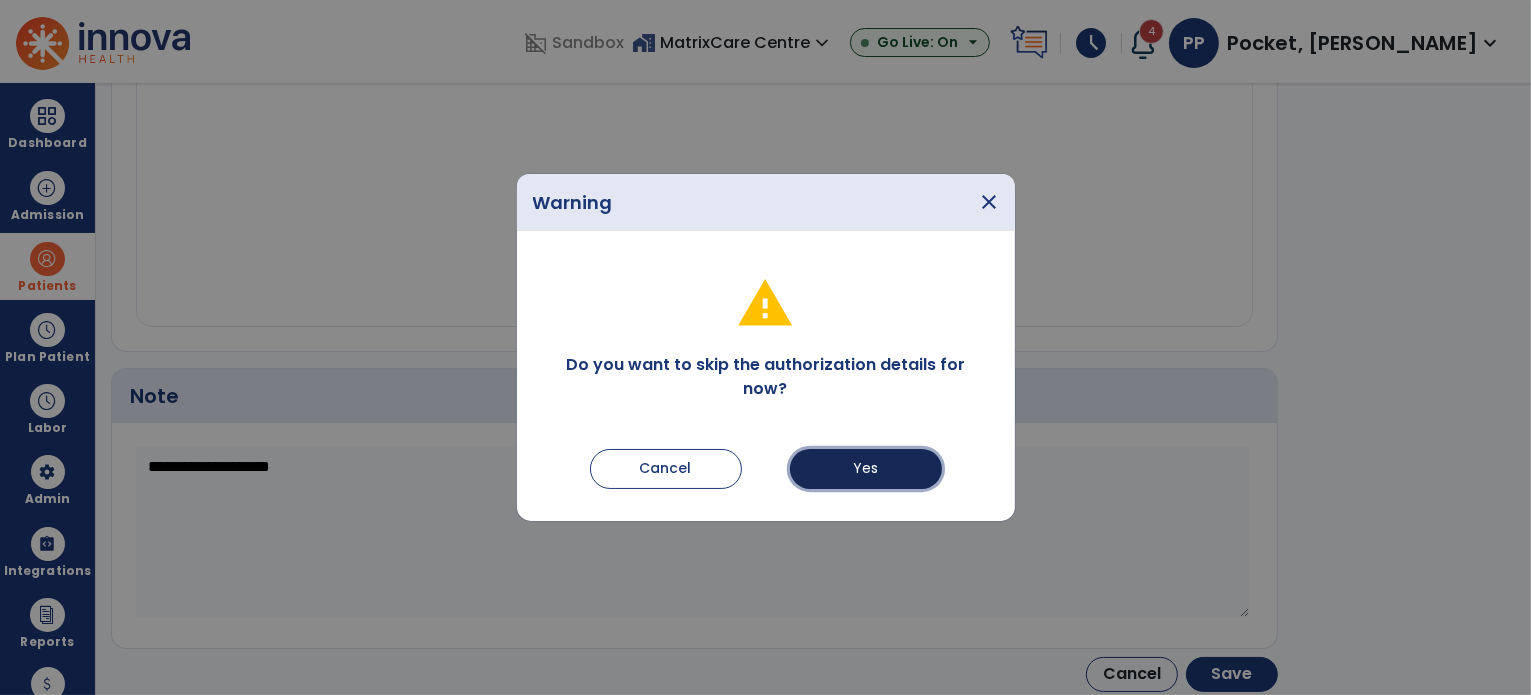 click on "Yes" at bounding box center [866, 469] 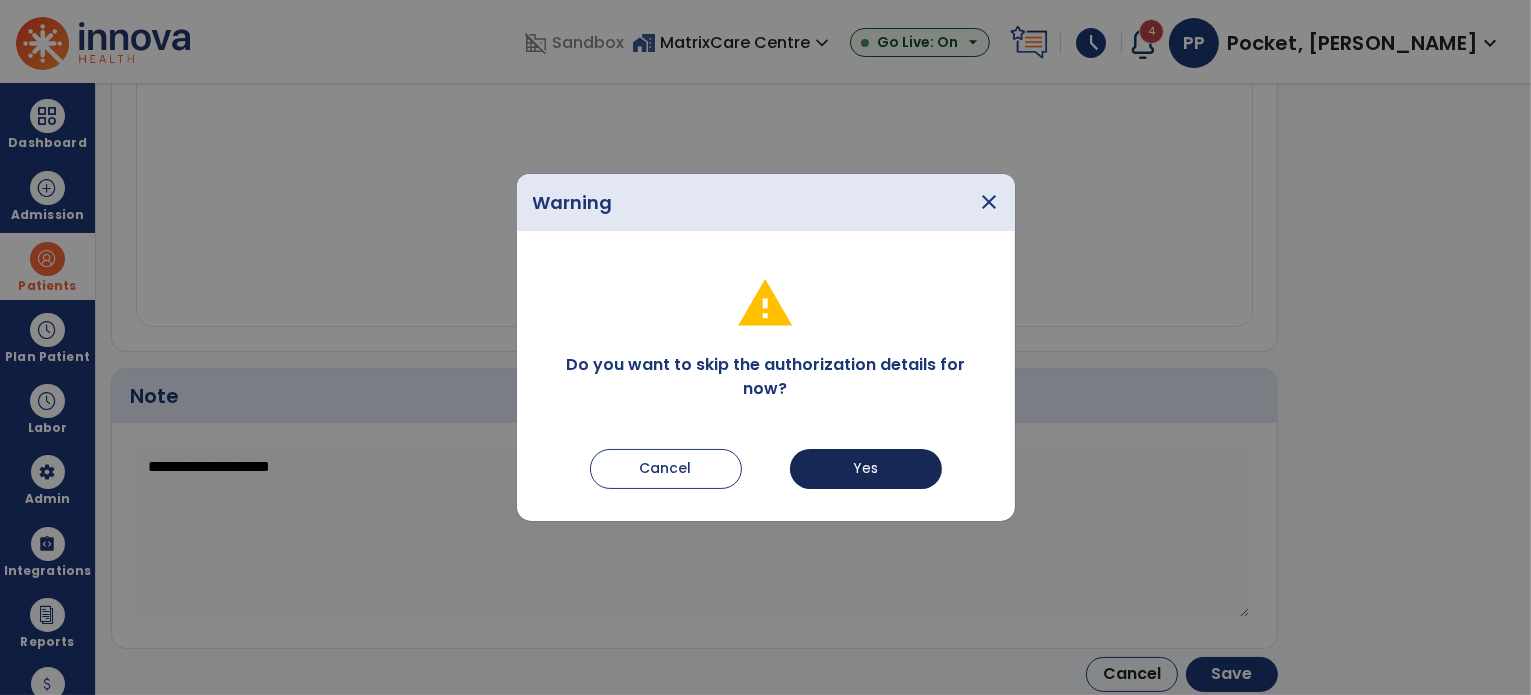 type on "*********" 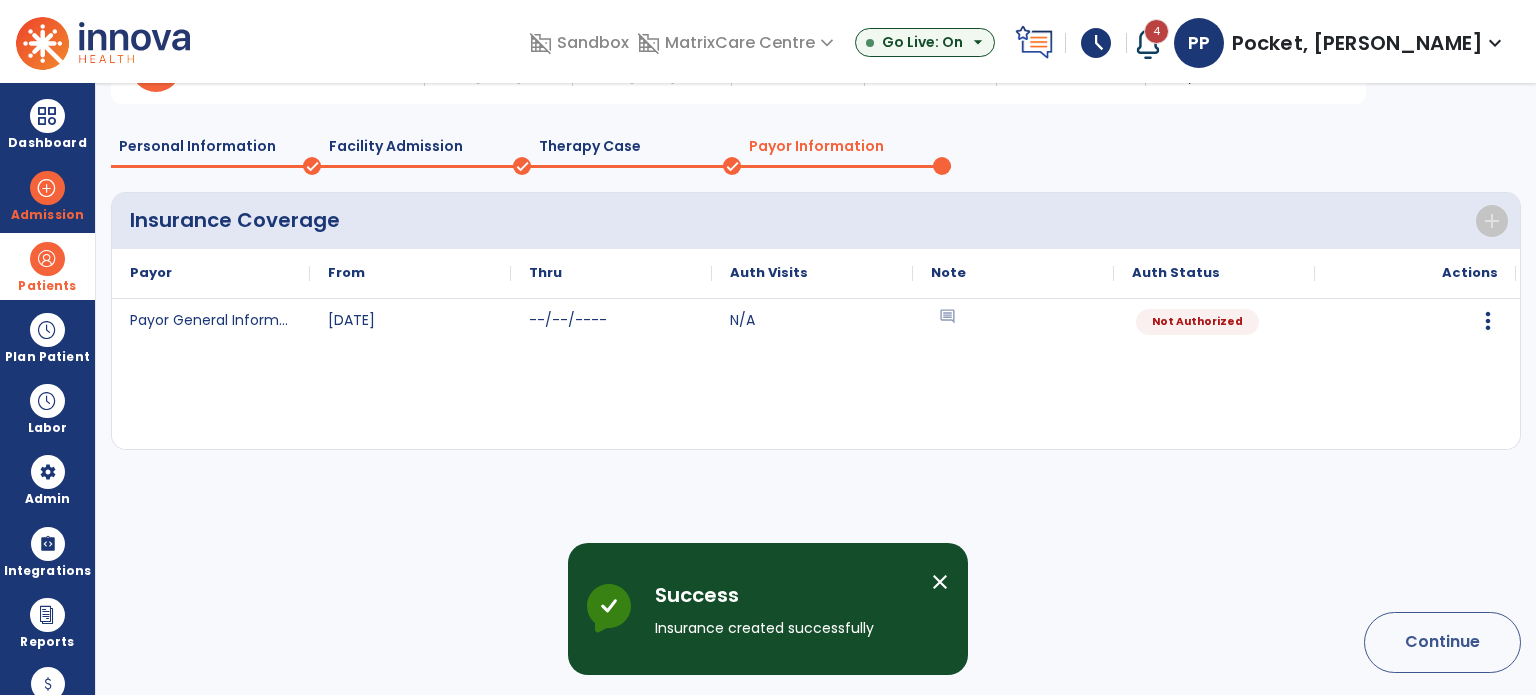 scroll, scrollTop: 119, scrollLeft: 0, axis: vertical 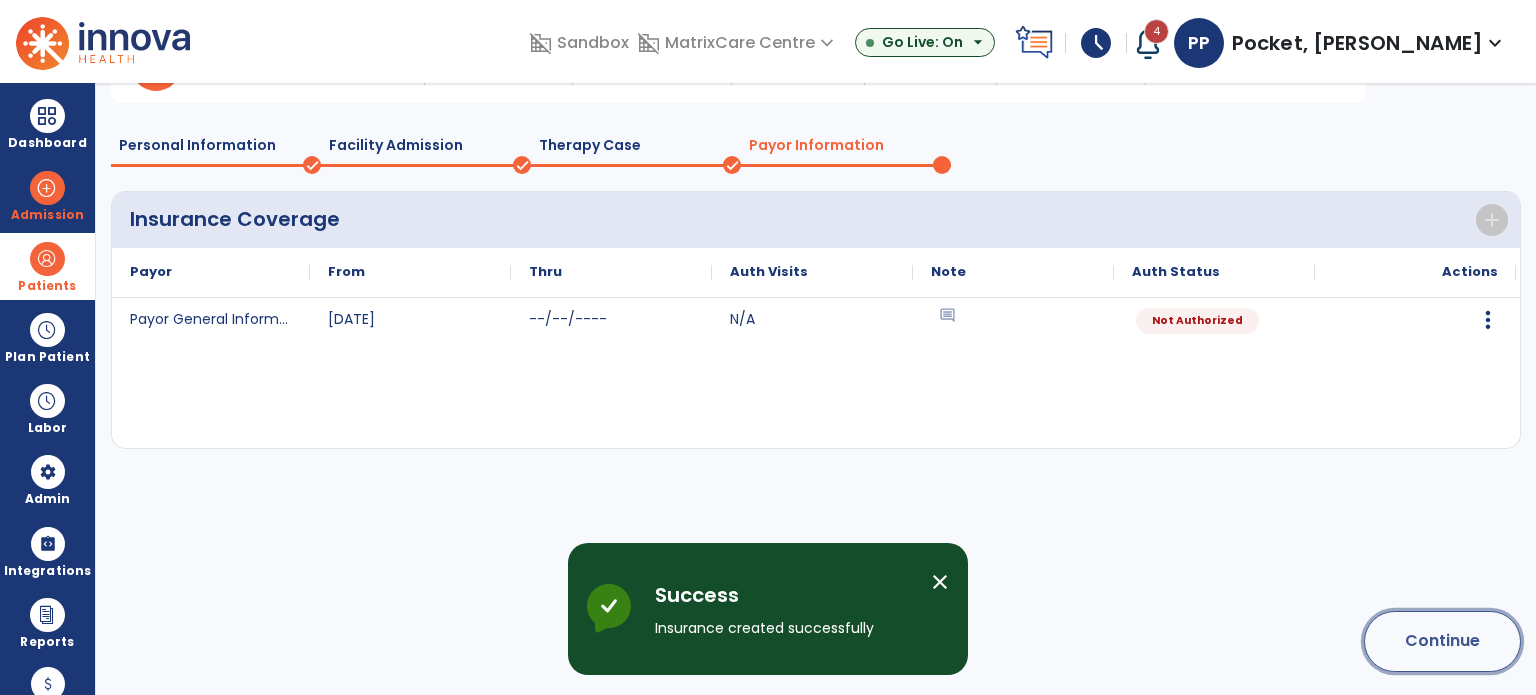 click on "Continue" 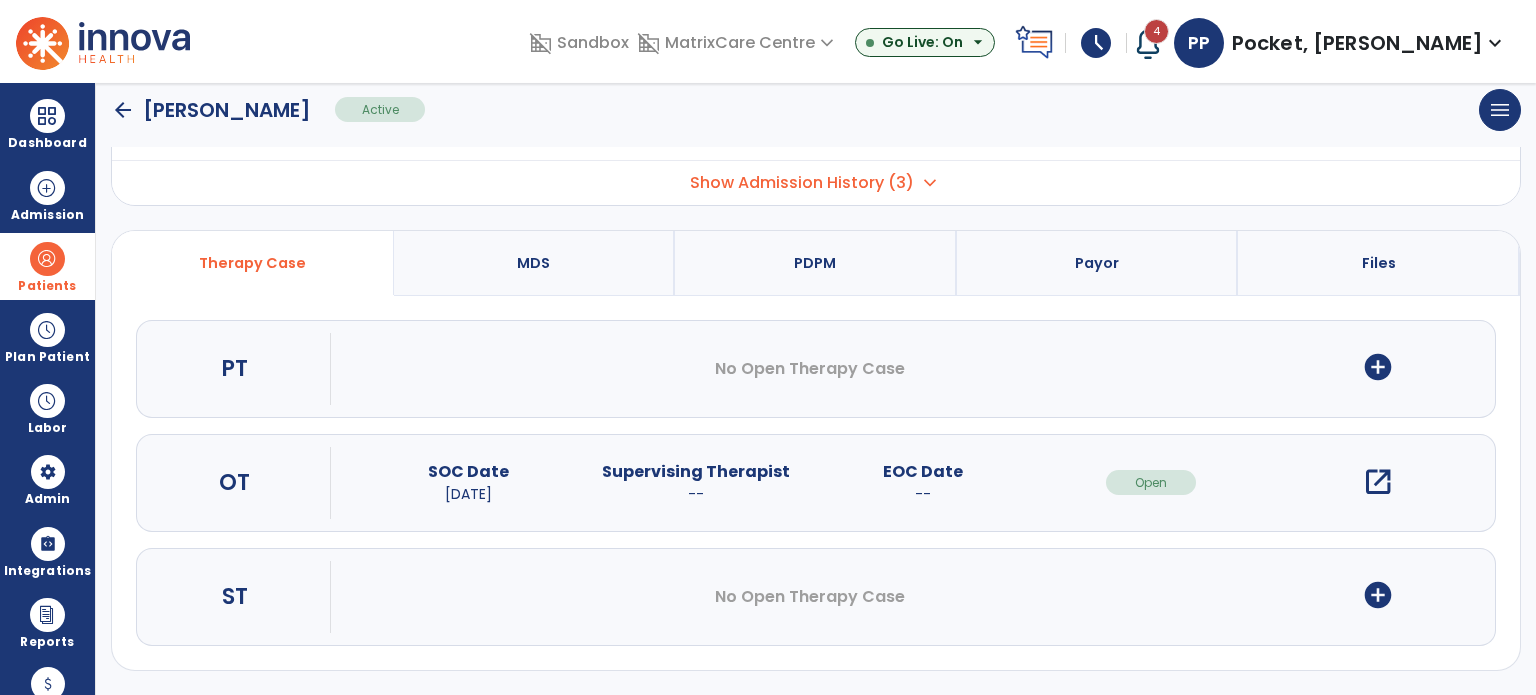 scroll, scrollTop: 107, scrollLeft: 0, axis: vertical 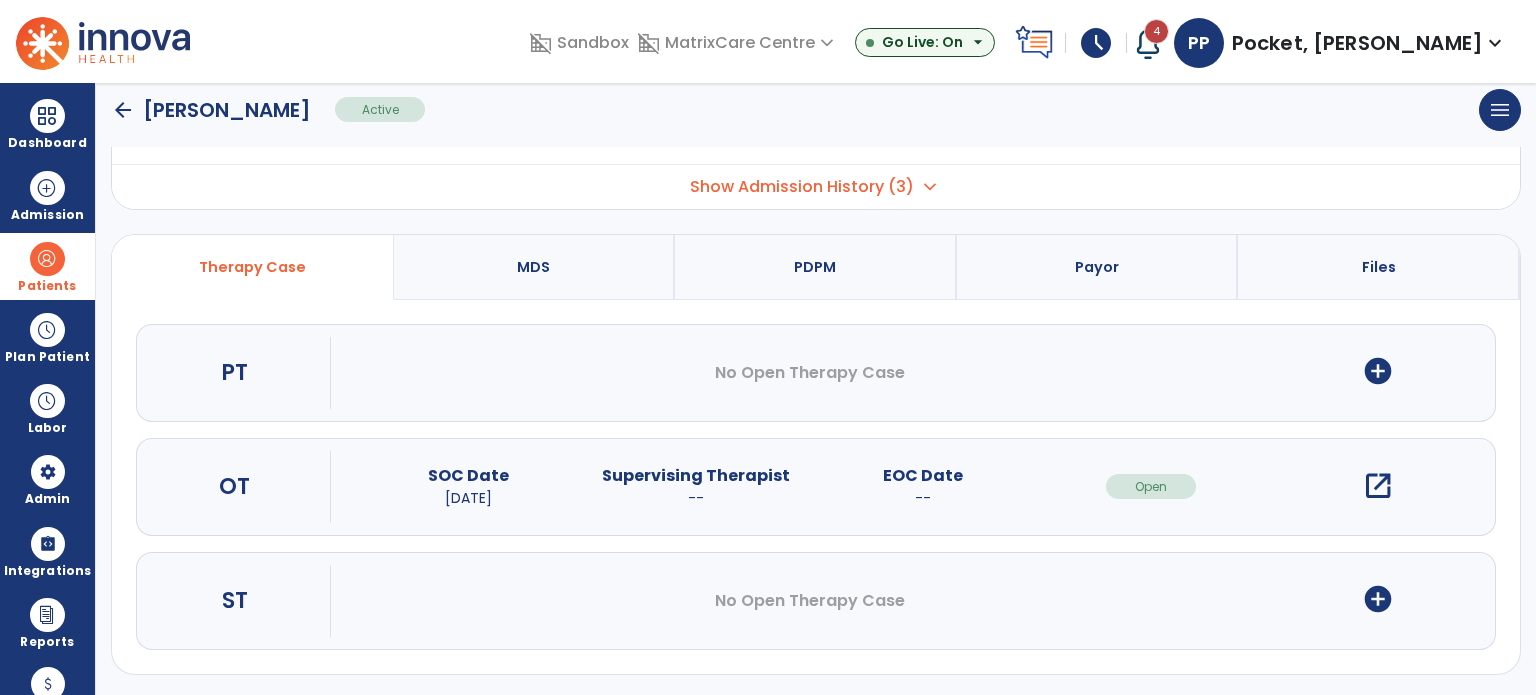 click on "open_in_new" at bounding box center (1378, 486) 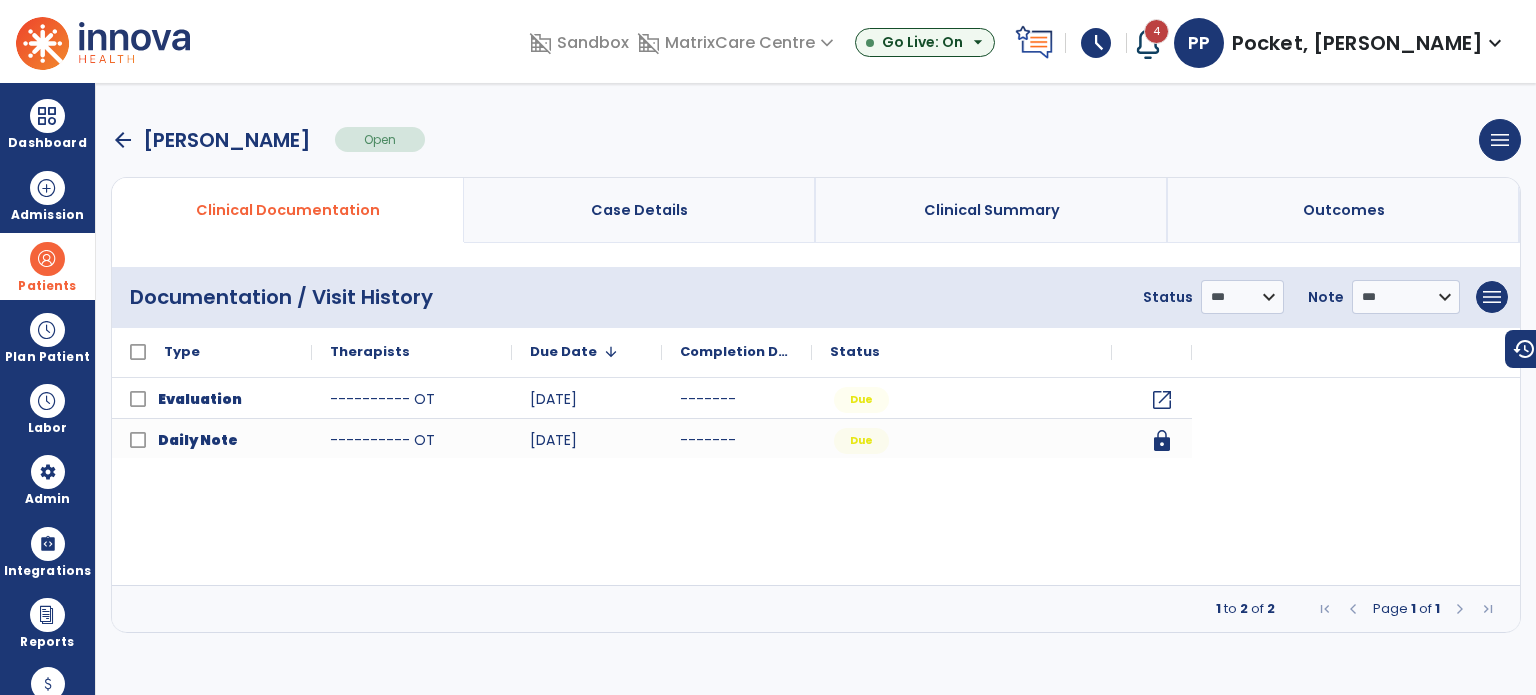 scroll, scrollTop: 0, scrollLeft: 0, axis: both 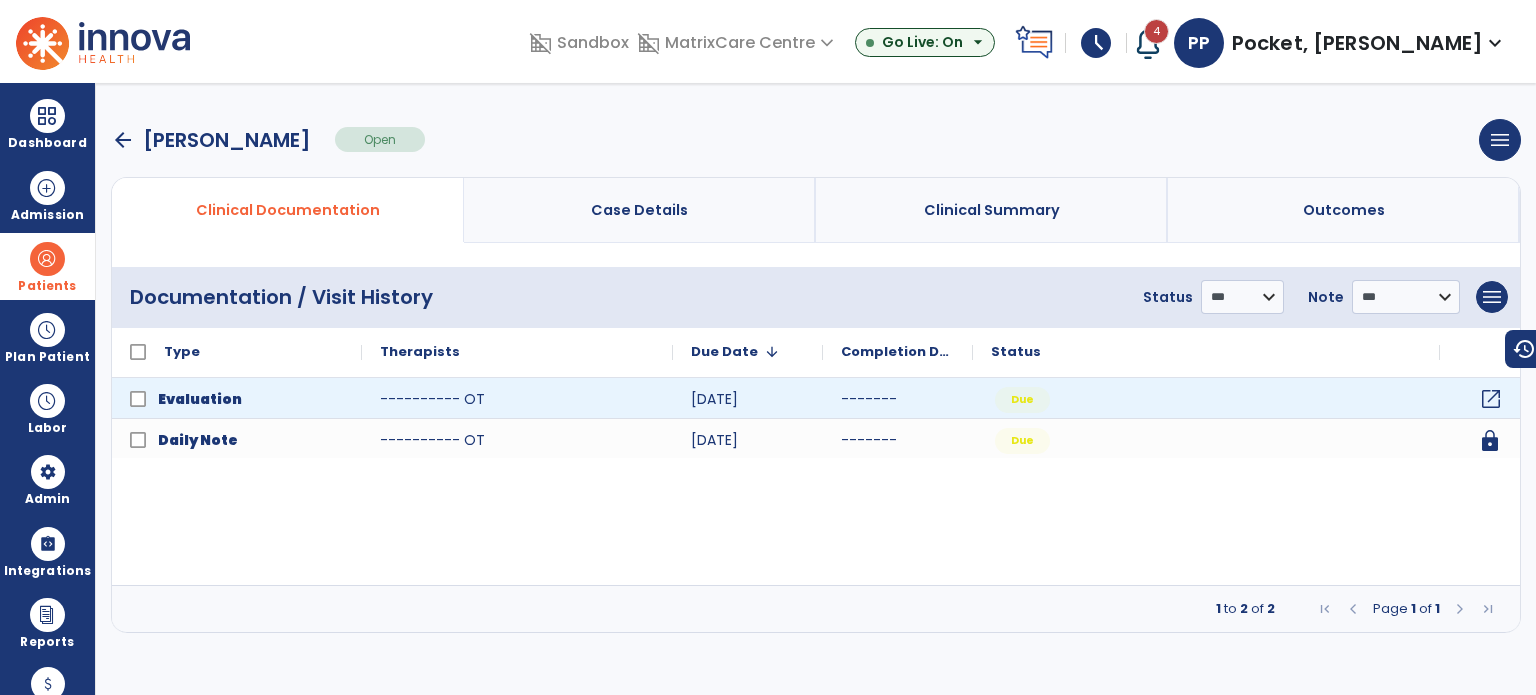 click on "open_in_new" 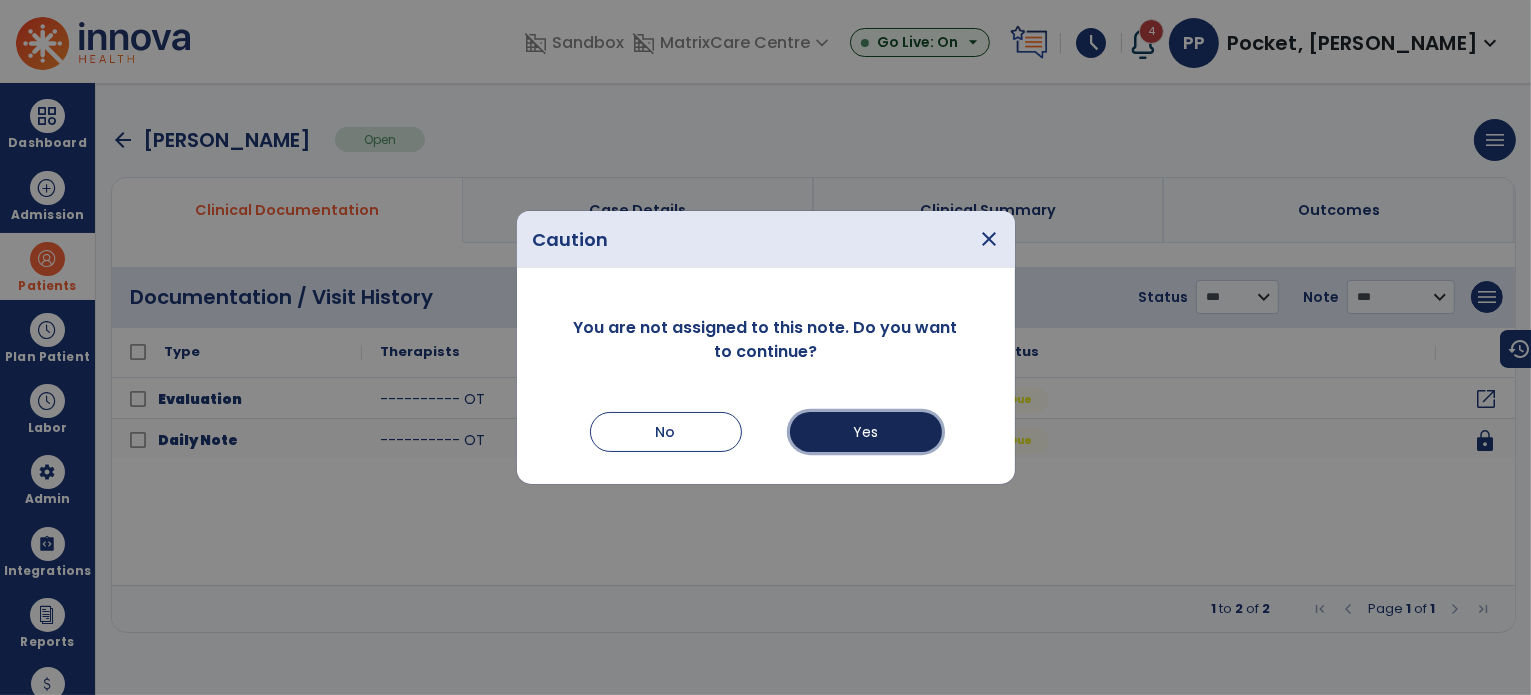 click on "Yes" at bounding box center [866, 432] 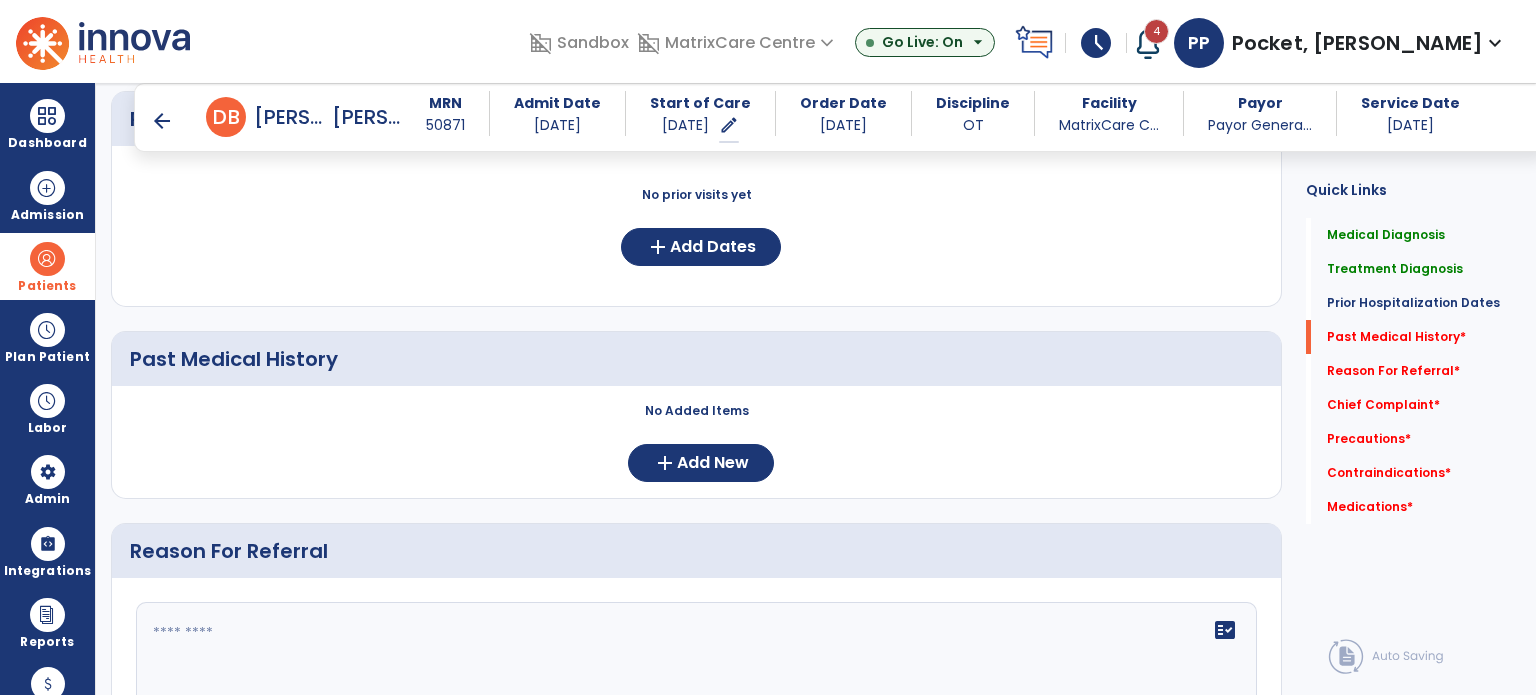 scroll, scrollTop: 900, scrollLeft: 0, axis: vertical 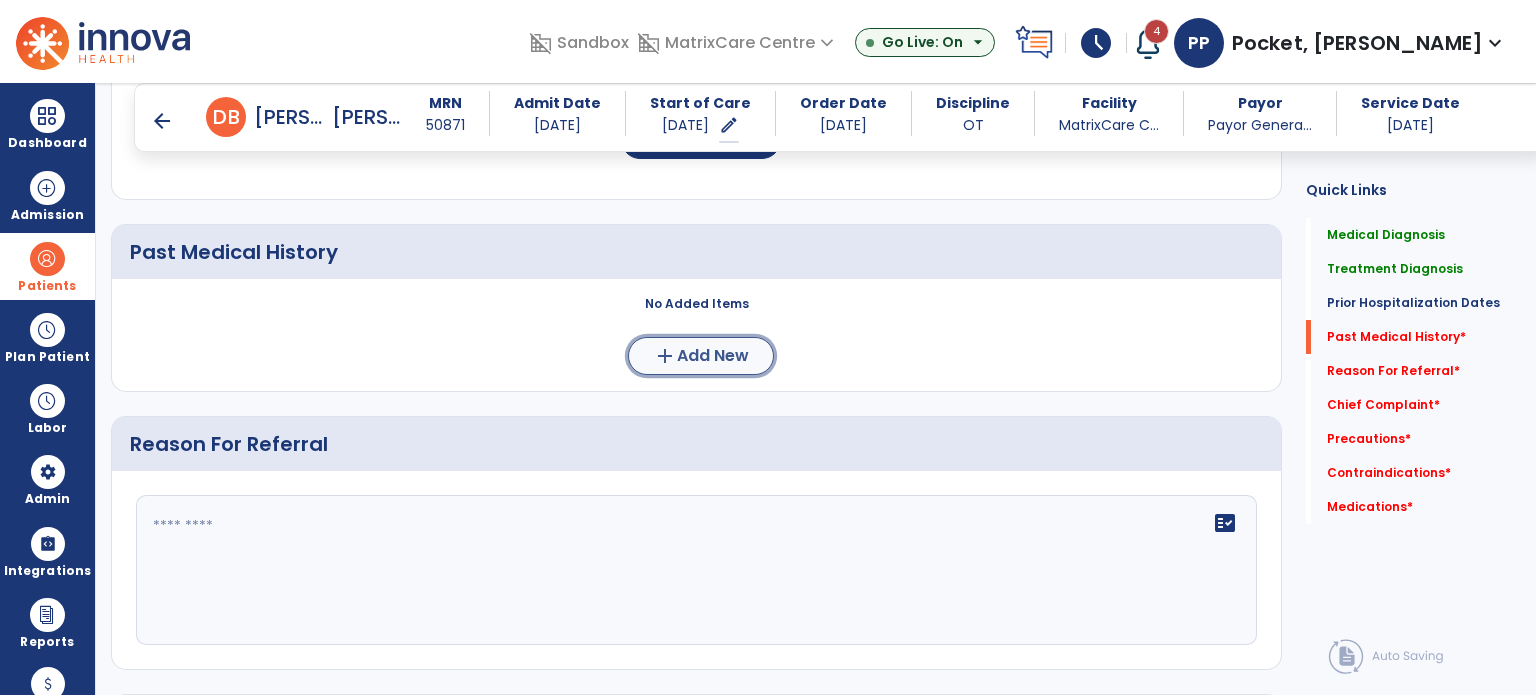 click on "Add New" 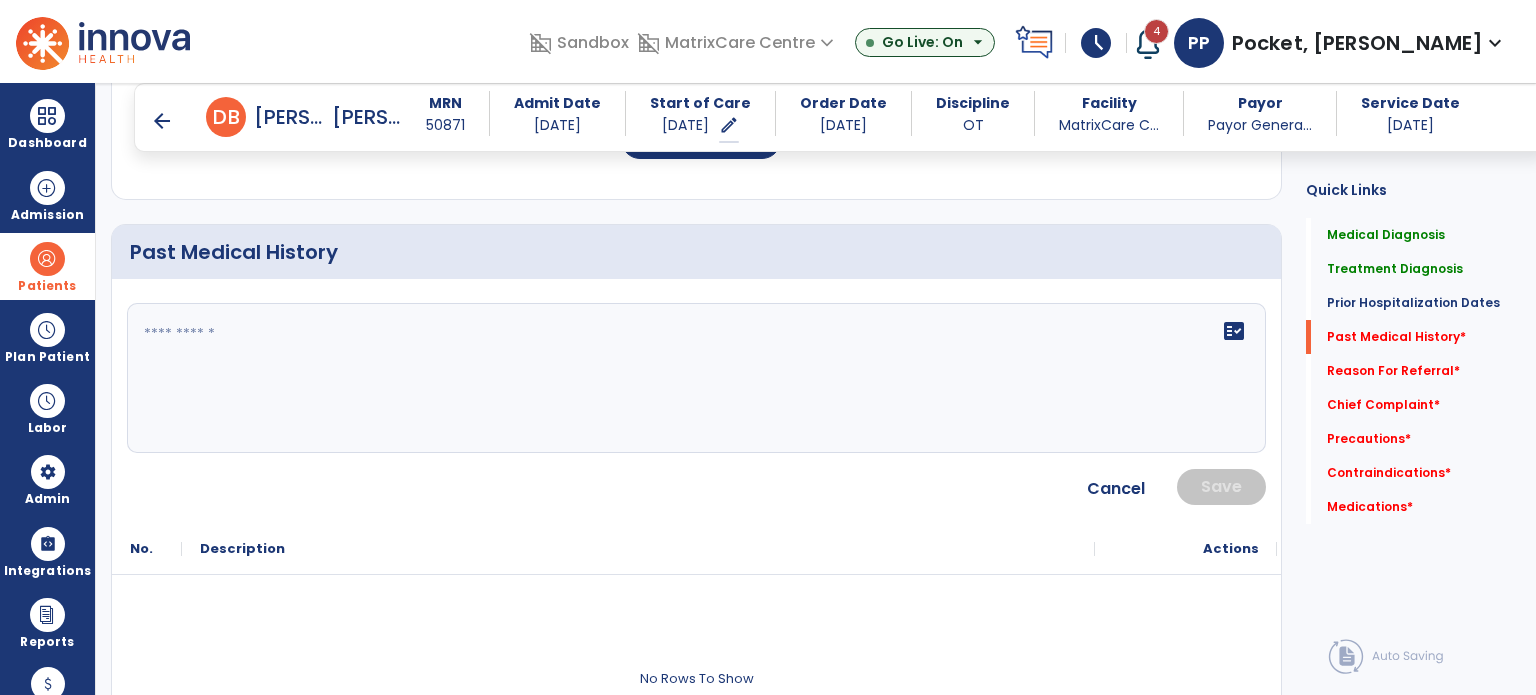 click on "fact_check" 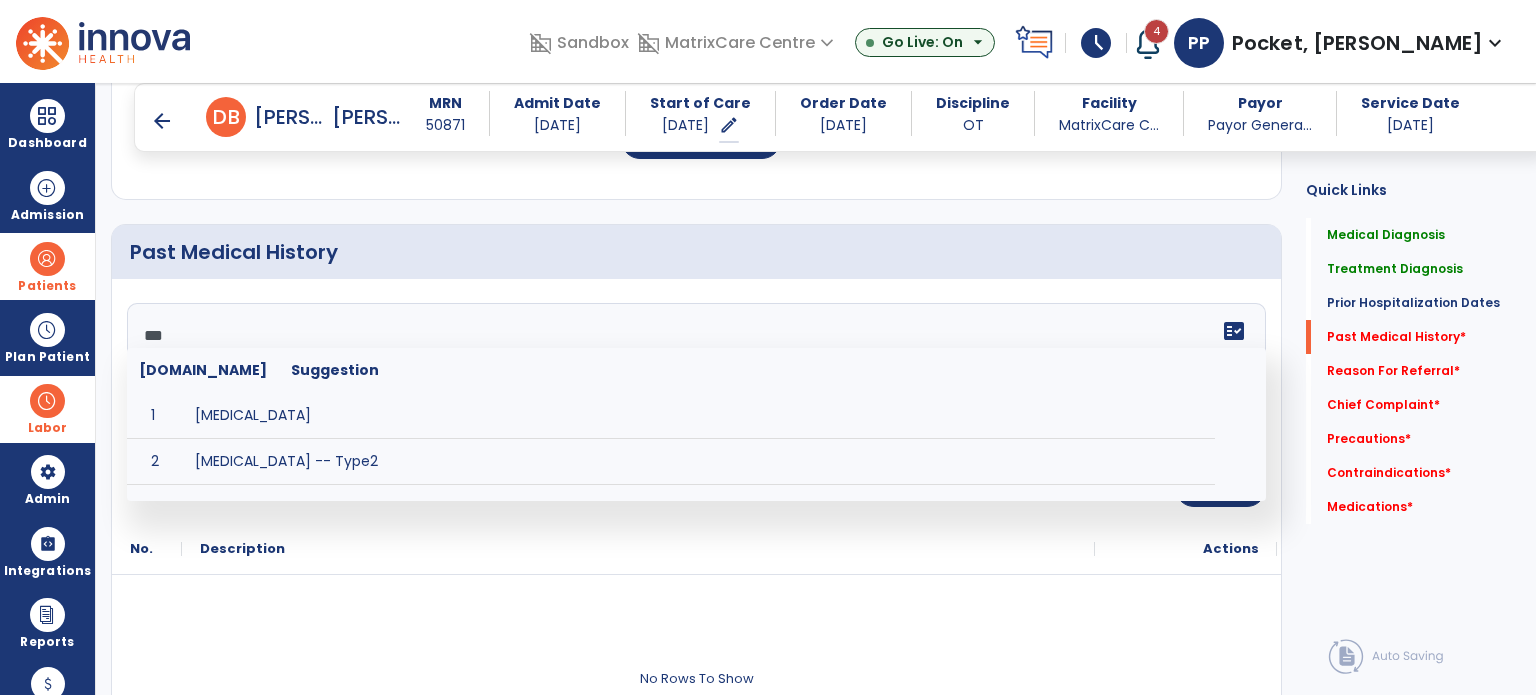 type on "****" 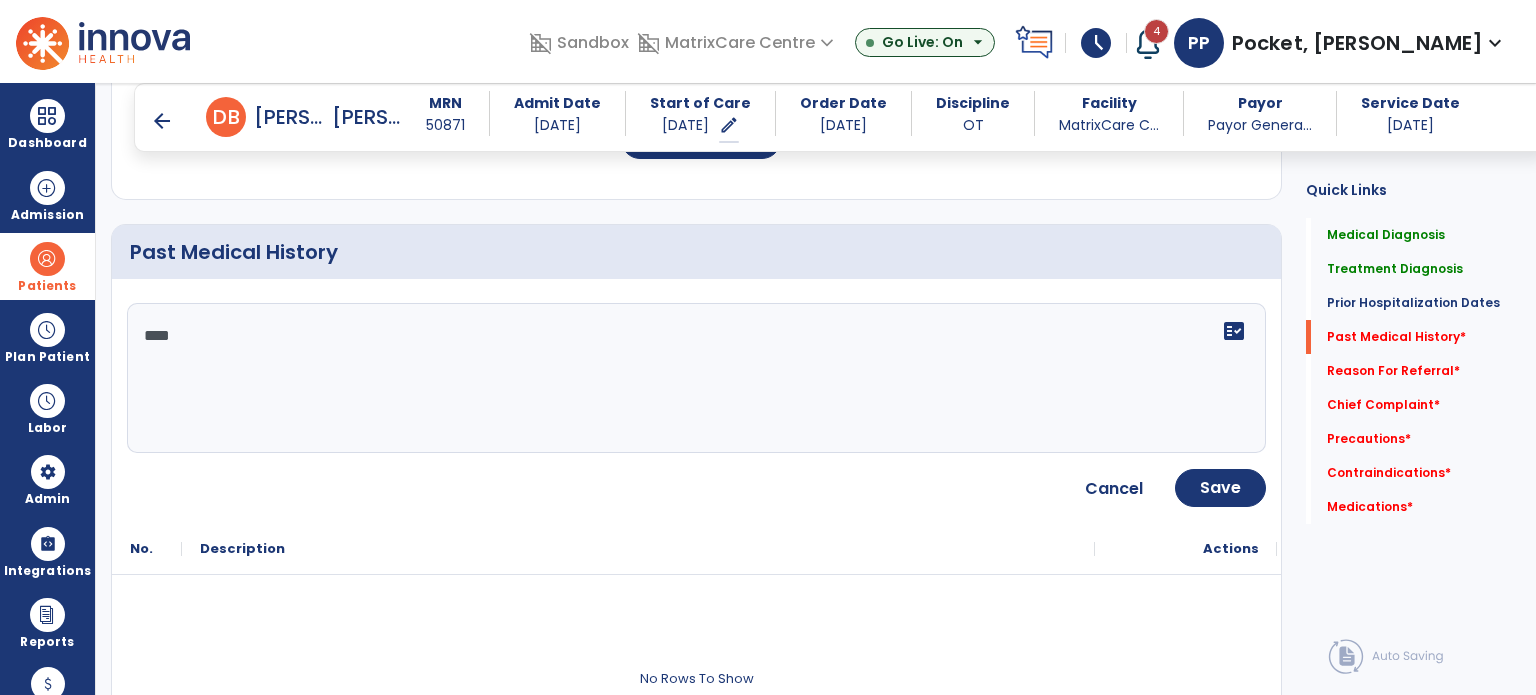 drag, startPoint x: 200, startPoint y: 337, endPoint x: 120, endPoint y: 332, distance: 80.1561 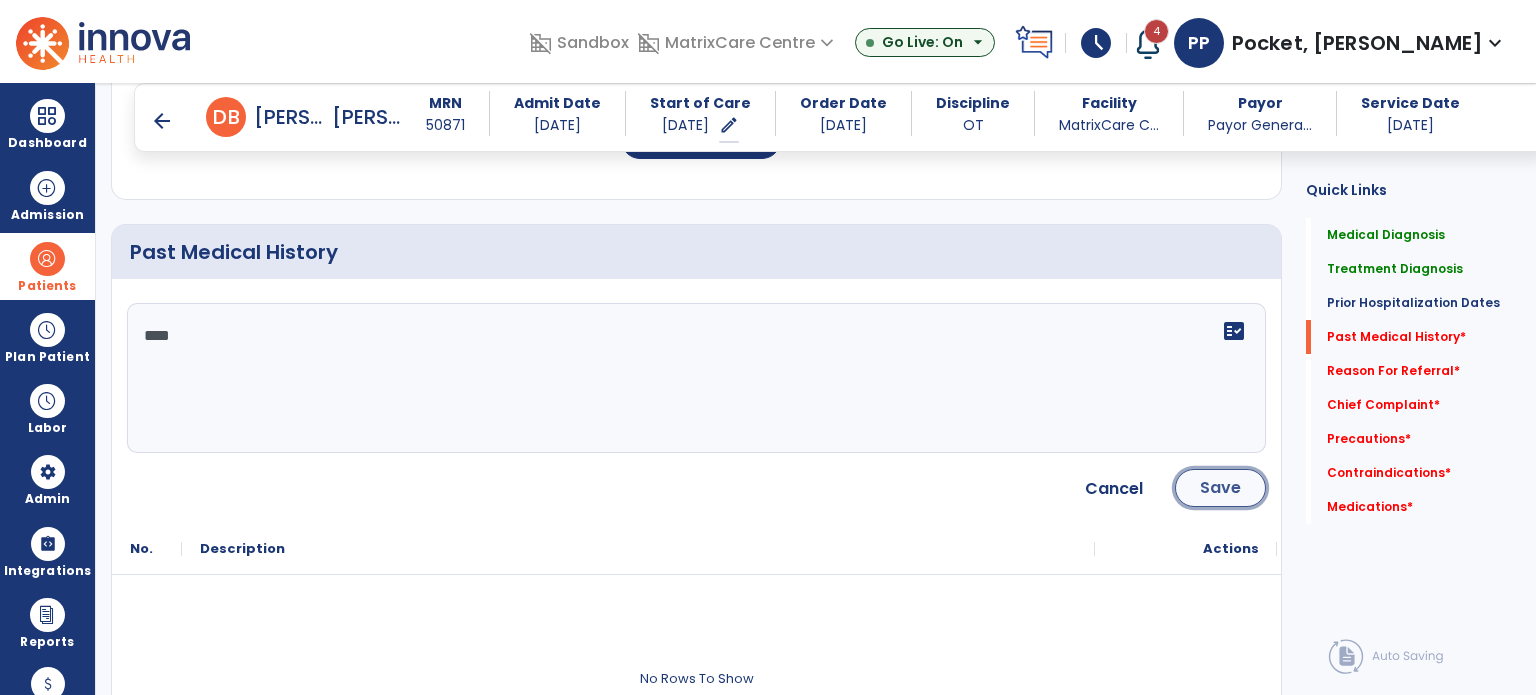 click on "Save" 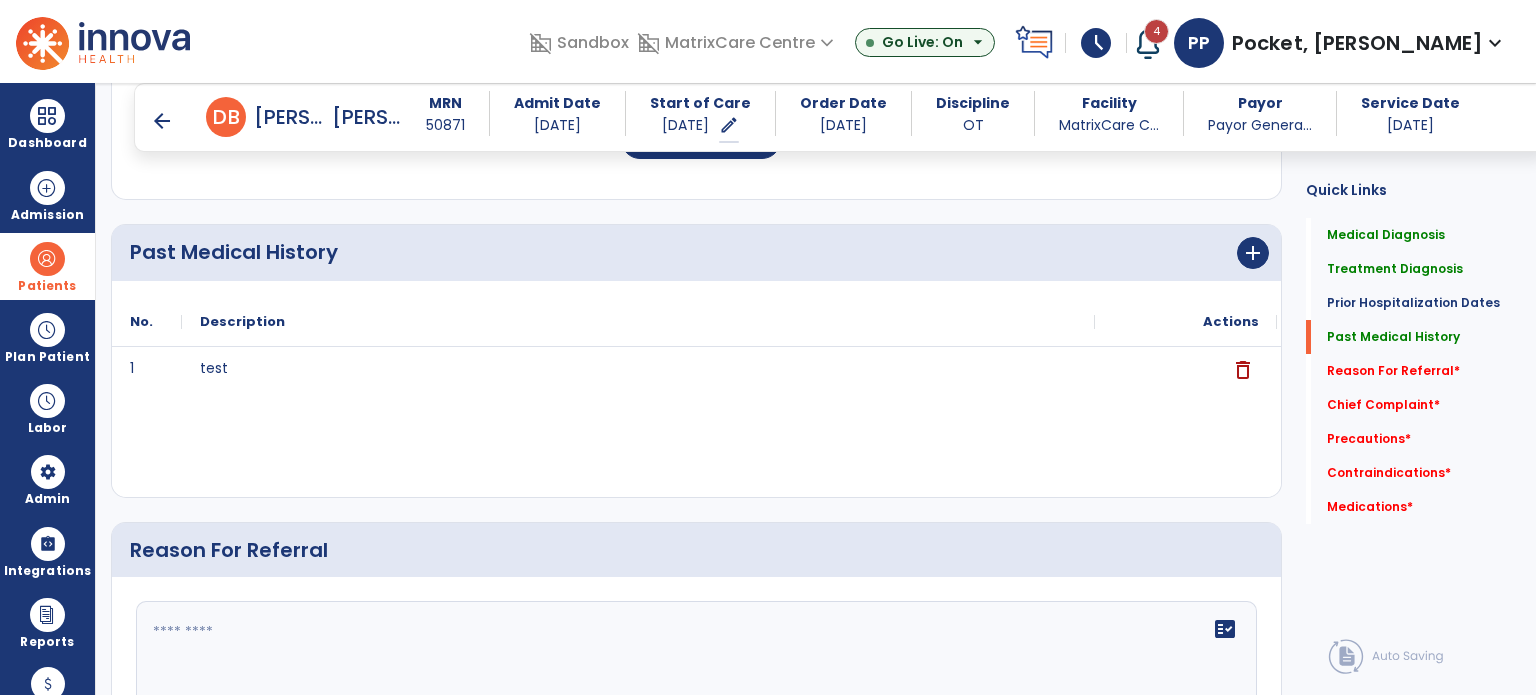 scroll, scrollTop: 1100, scrollLeft: 0, axis: vertical 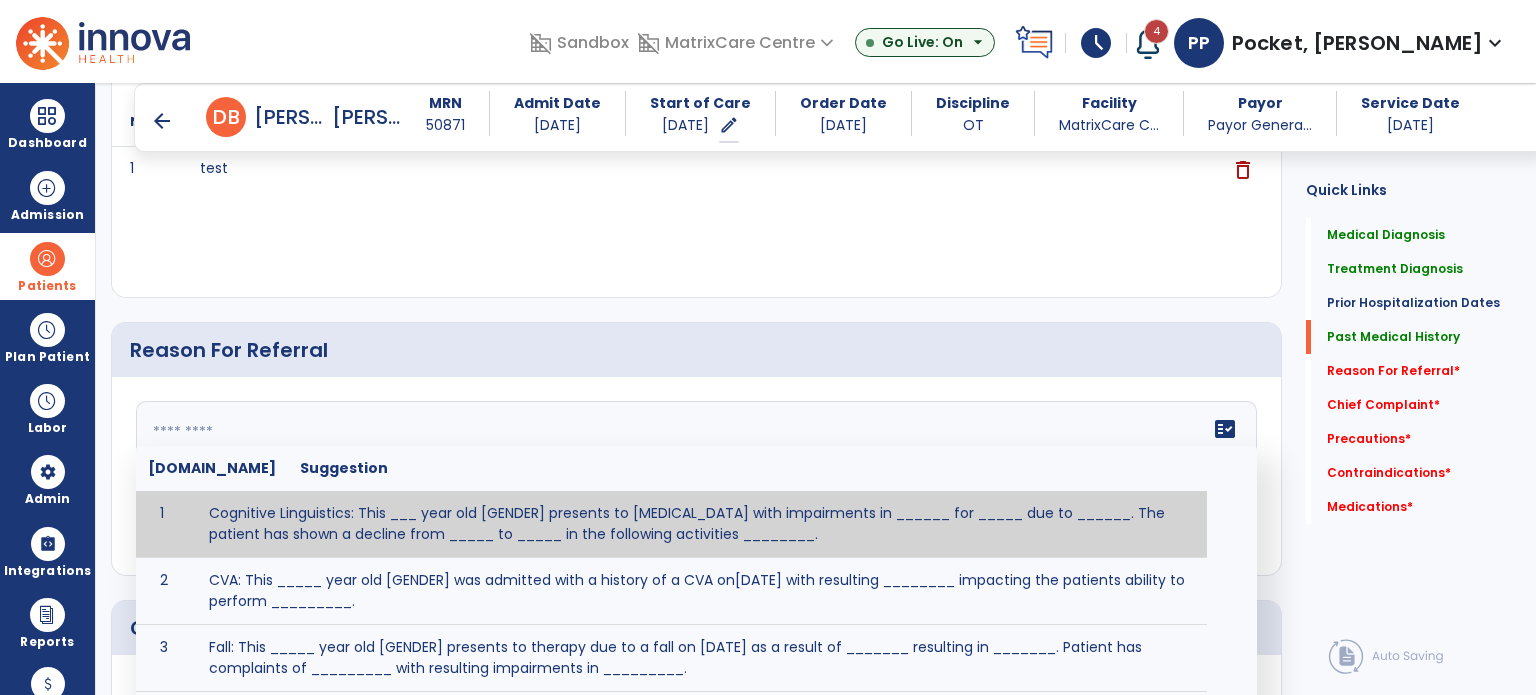 click on "fact_check  [DOMAIN_NAME] Suggestion 1 Cognitive Linguistics: This ___ year old [GENDER] presents to [MEDICAL_DATA] with impairments in ______ for _____ due to ______.  The patient has shown a decline from _____ to _____ in the following activities ________. 2 CVA: This _____ year old [GENDER] was admitted with a history of a CVA on[DATE] with resulting ________ impacting the patients ability to perform _________. 3 Fall: This _____ year old [GENDER] presents to therapy due to a fall on [DATE] as a result of _______ resulting in _______.  Patient has complaints of _________ with resulting impairments in _________. 4 5 Fall at Home: This _____ year old [GENDER] fell at home, resulting  in ________.  This has impacted this patient's _______.  As a result of these noted limitations in functional activities, this patient is unable to safely return to home.  This patient requires skilled therapy in order to improve safety and function. 6 7 8 9 10 11" 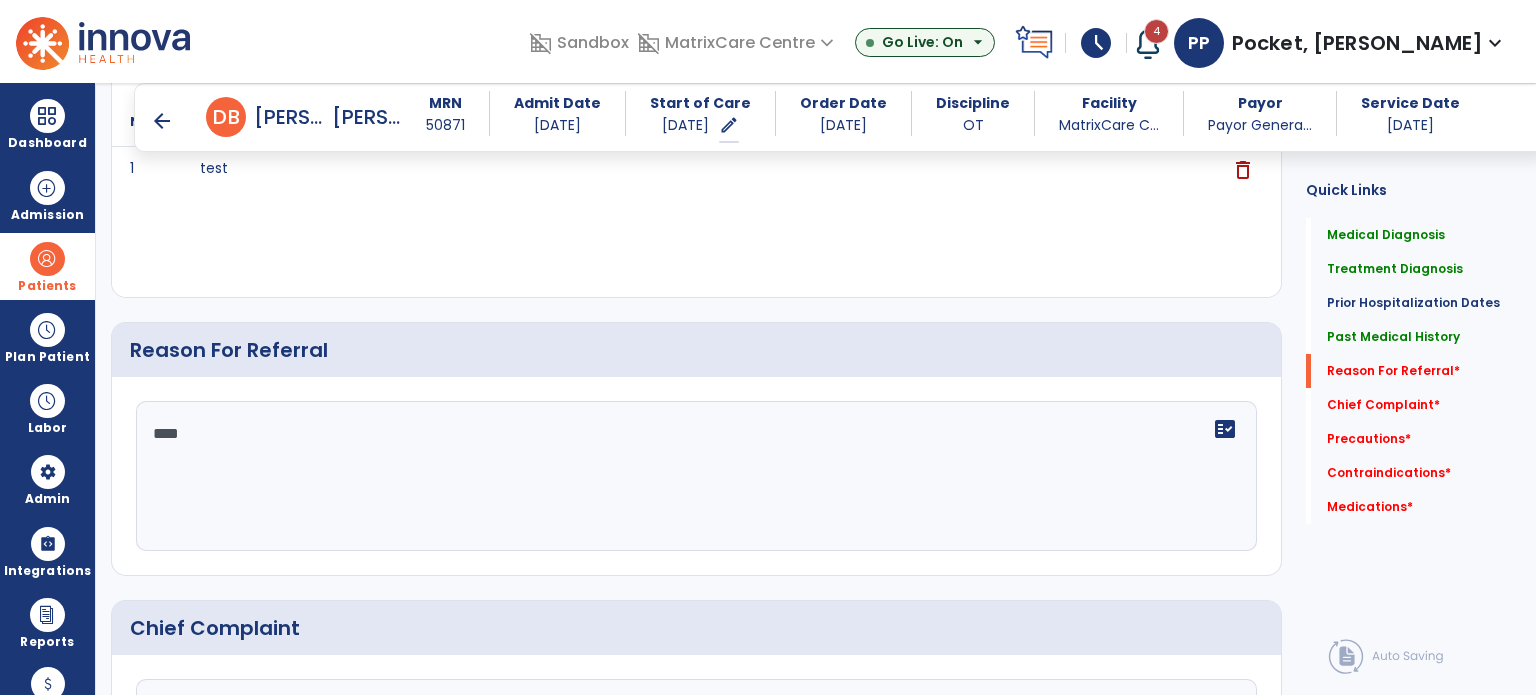 scroll, scrollTop: 1500, scrollLeft: 0, axis: vertical 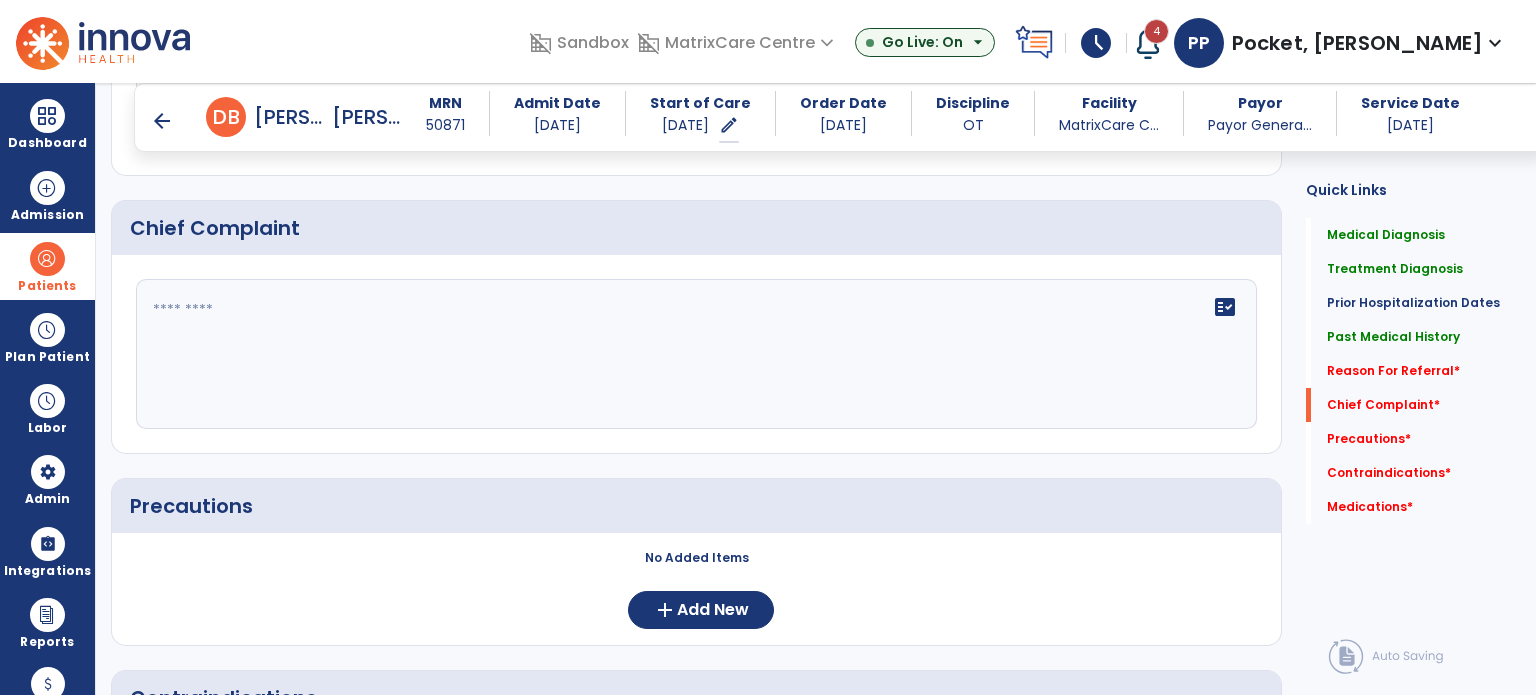 type on "****" 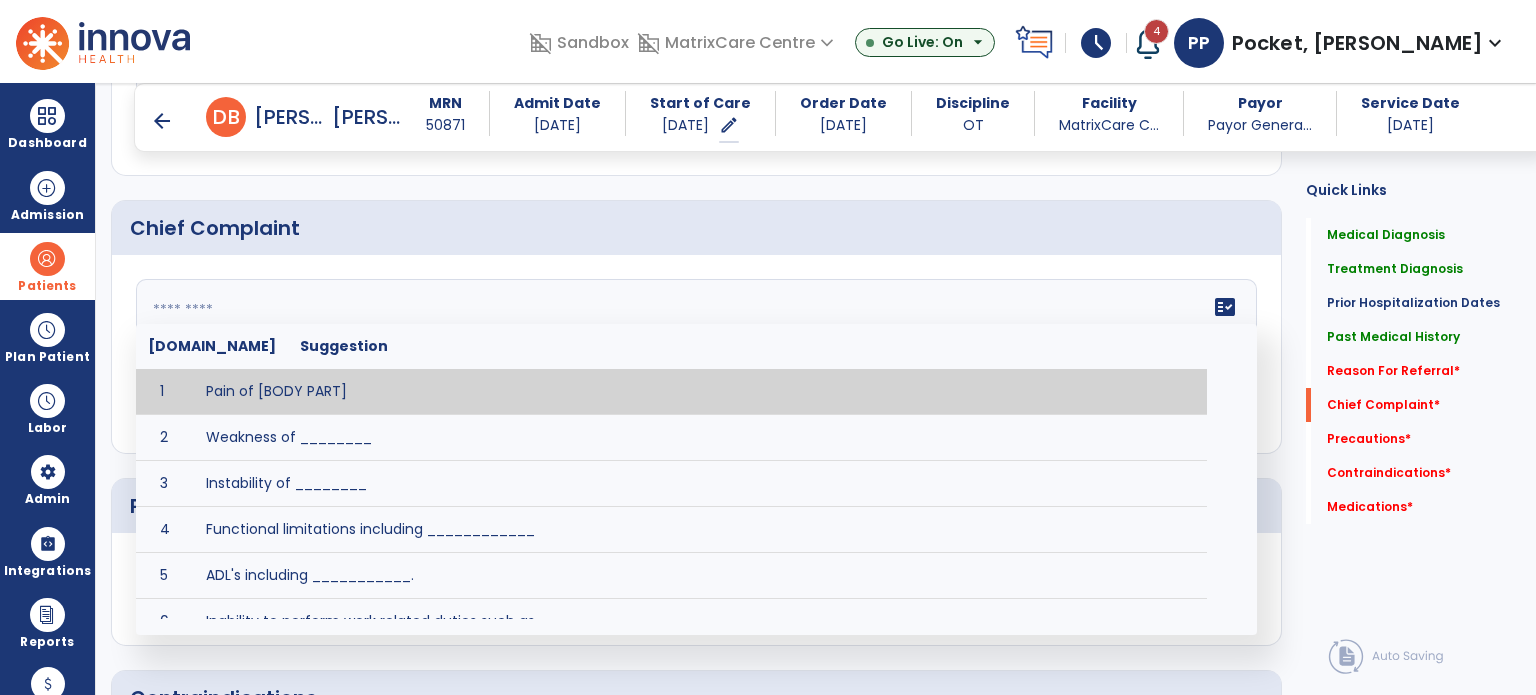 paste on "****" 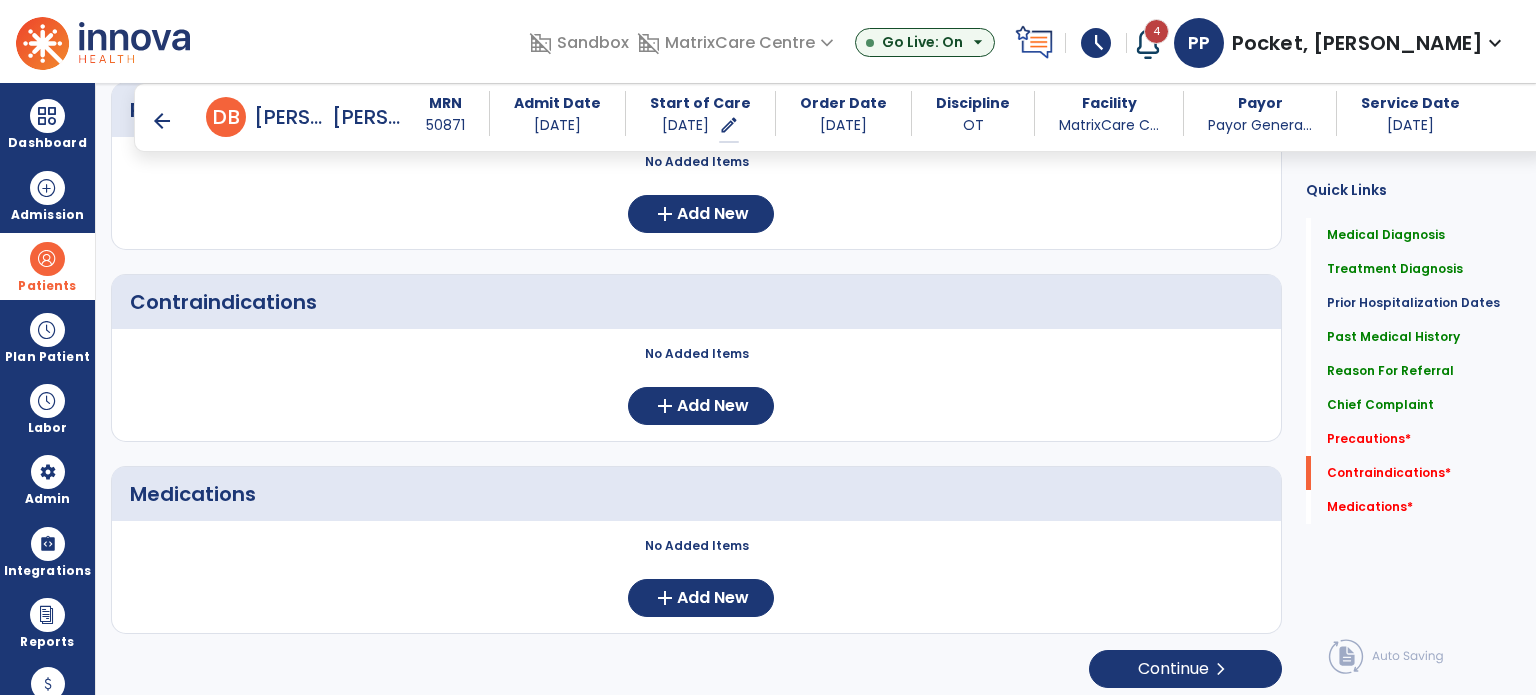 scroll, scrollTop: 1798, scrollLeft: 0, axis: vertical 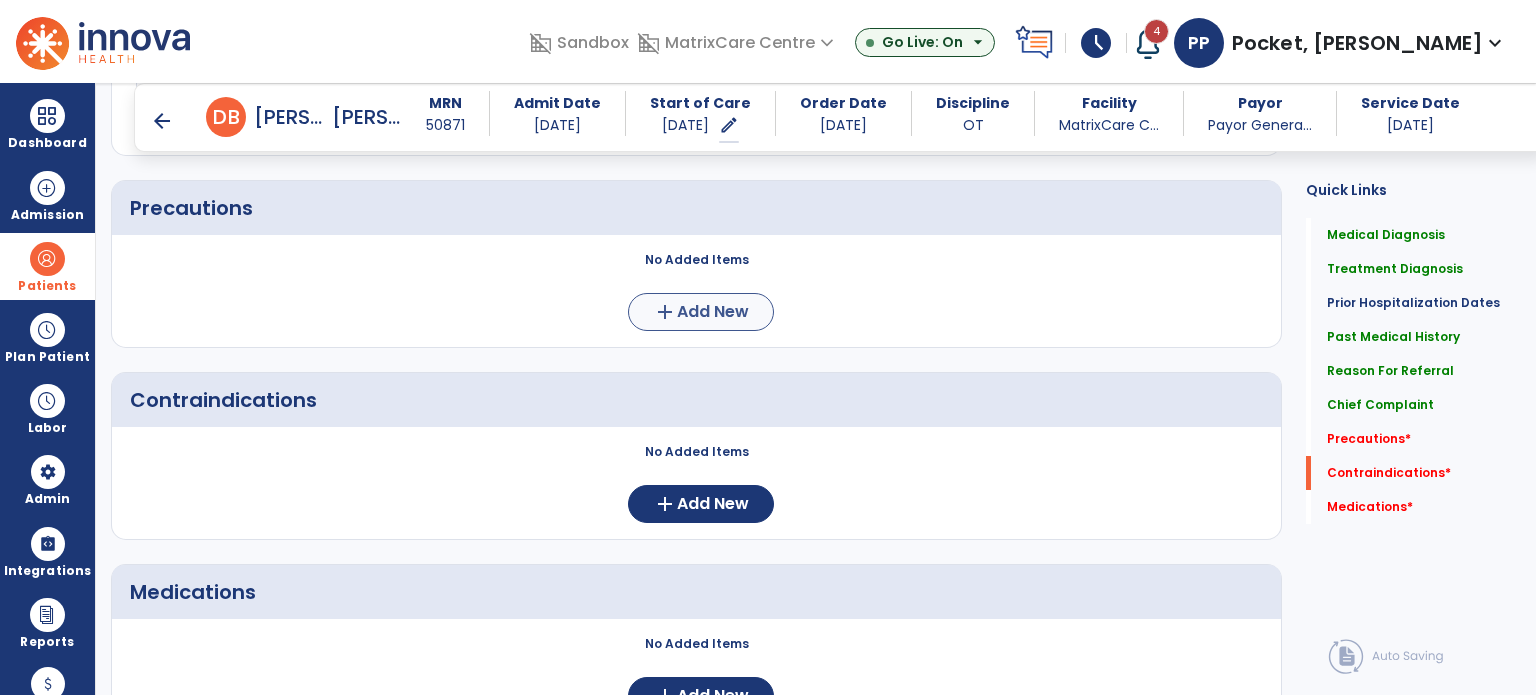 type on "****" 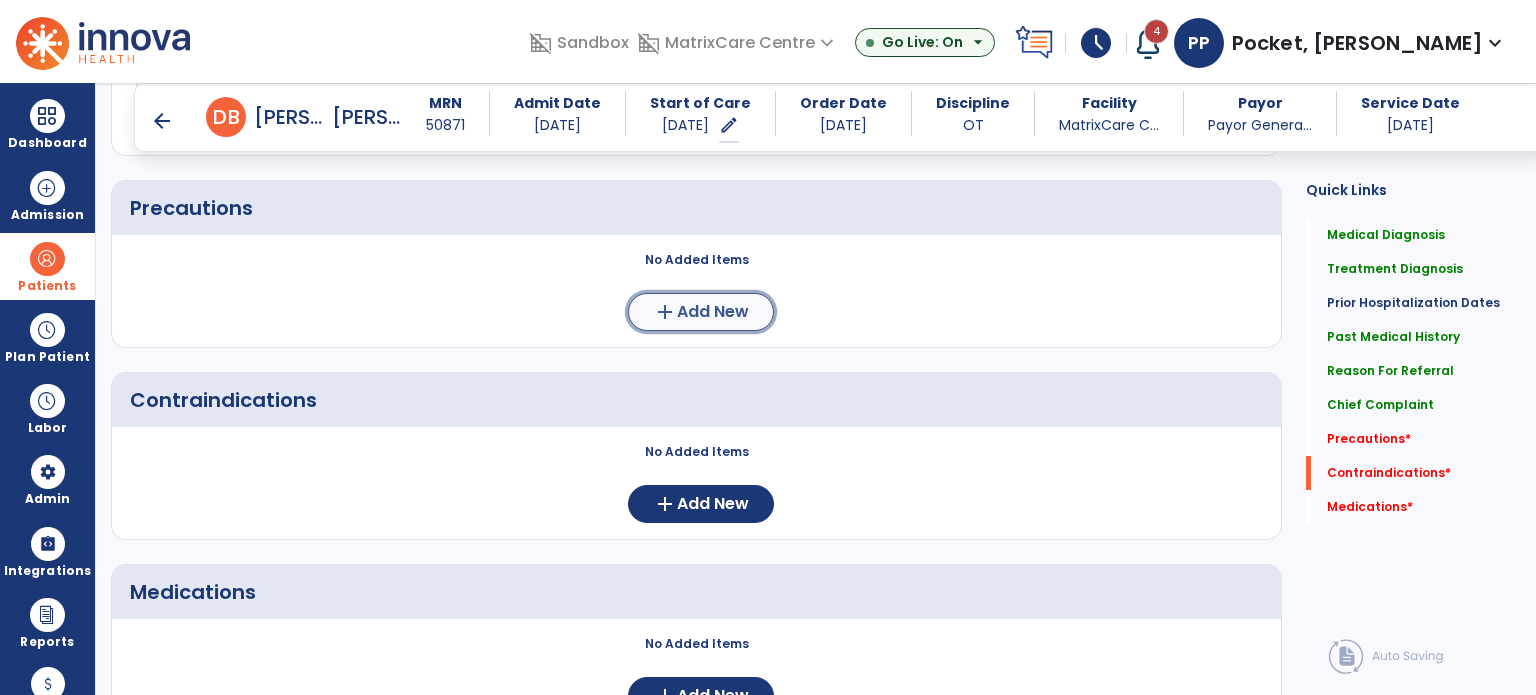 click on "Add New" 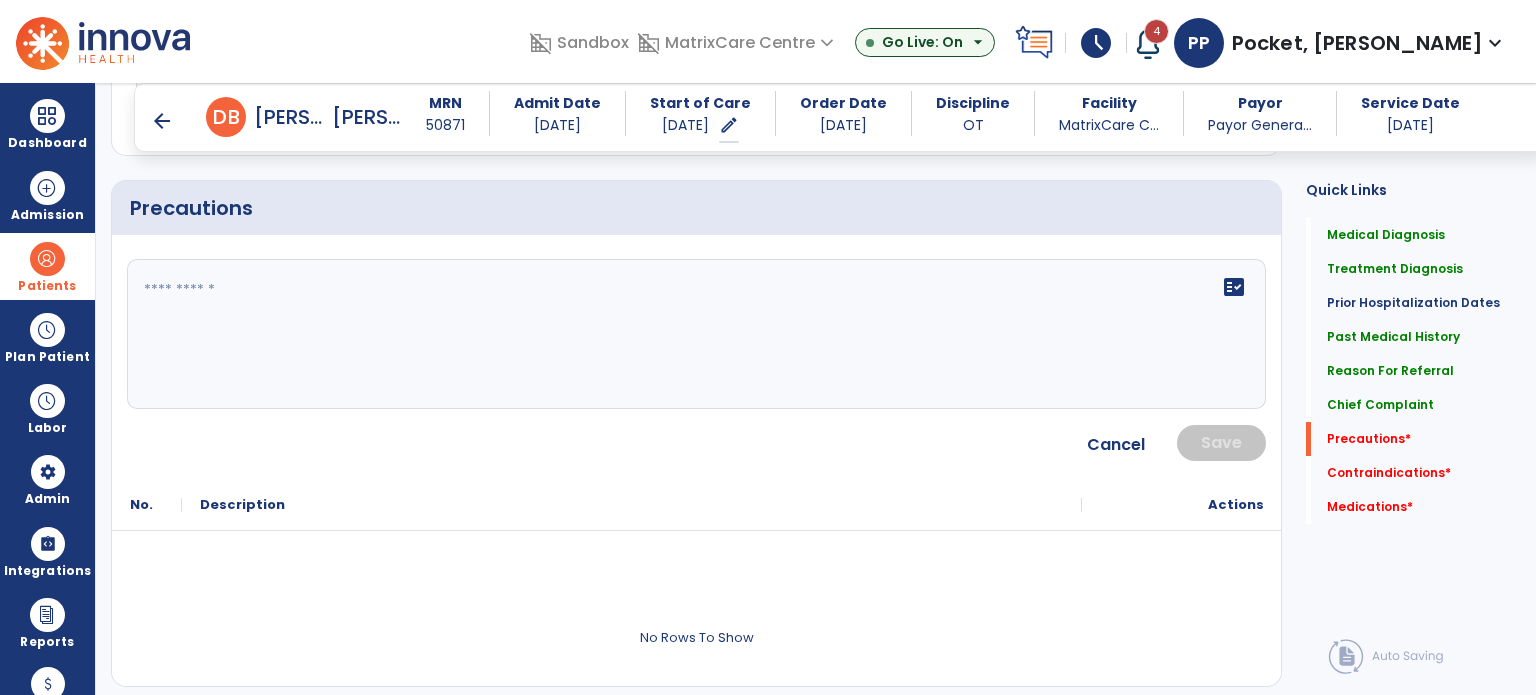 click on "fact_check" 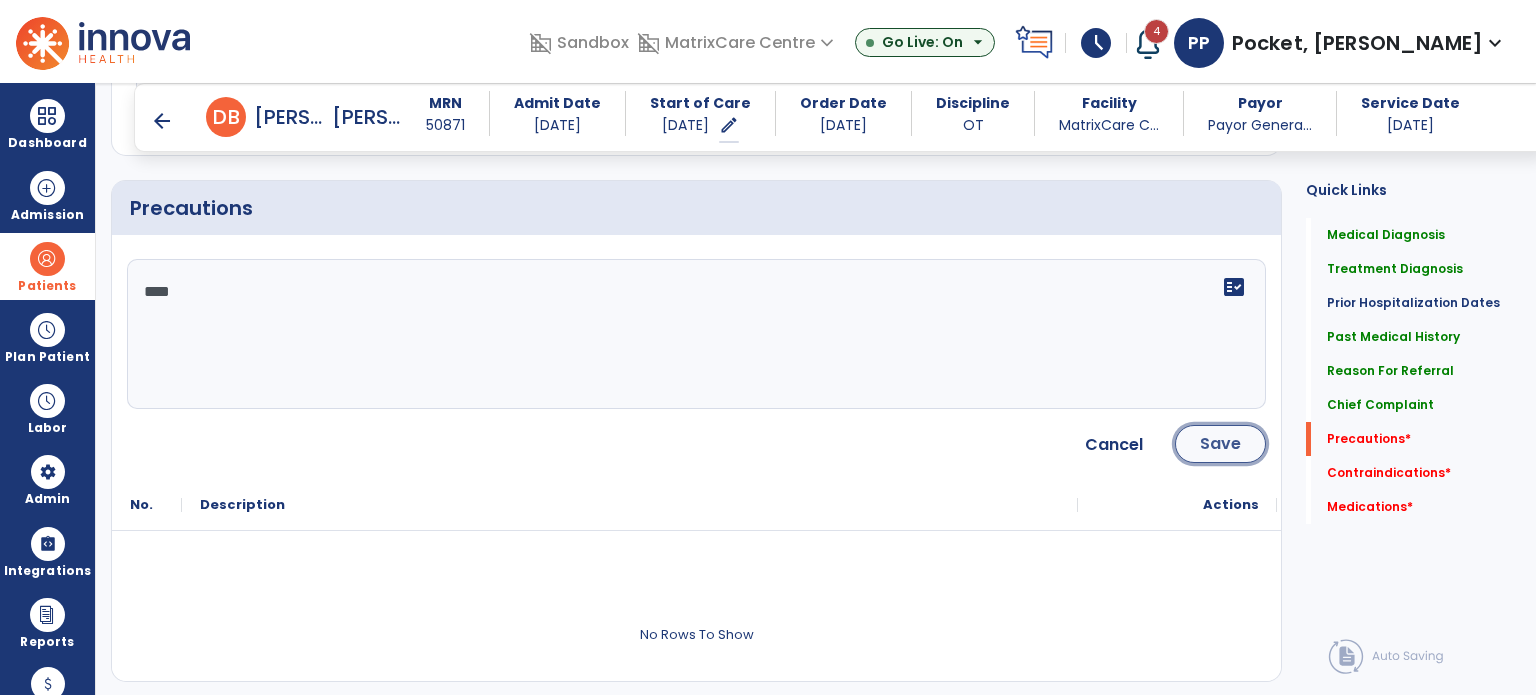 click on "Save" 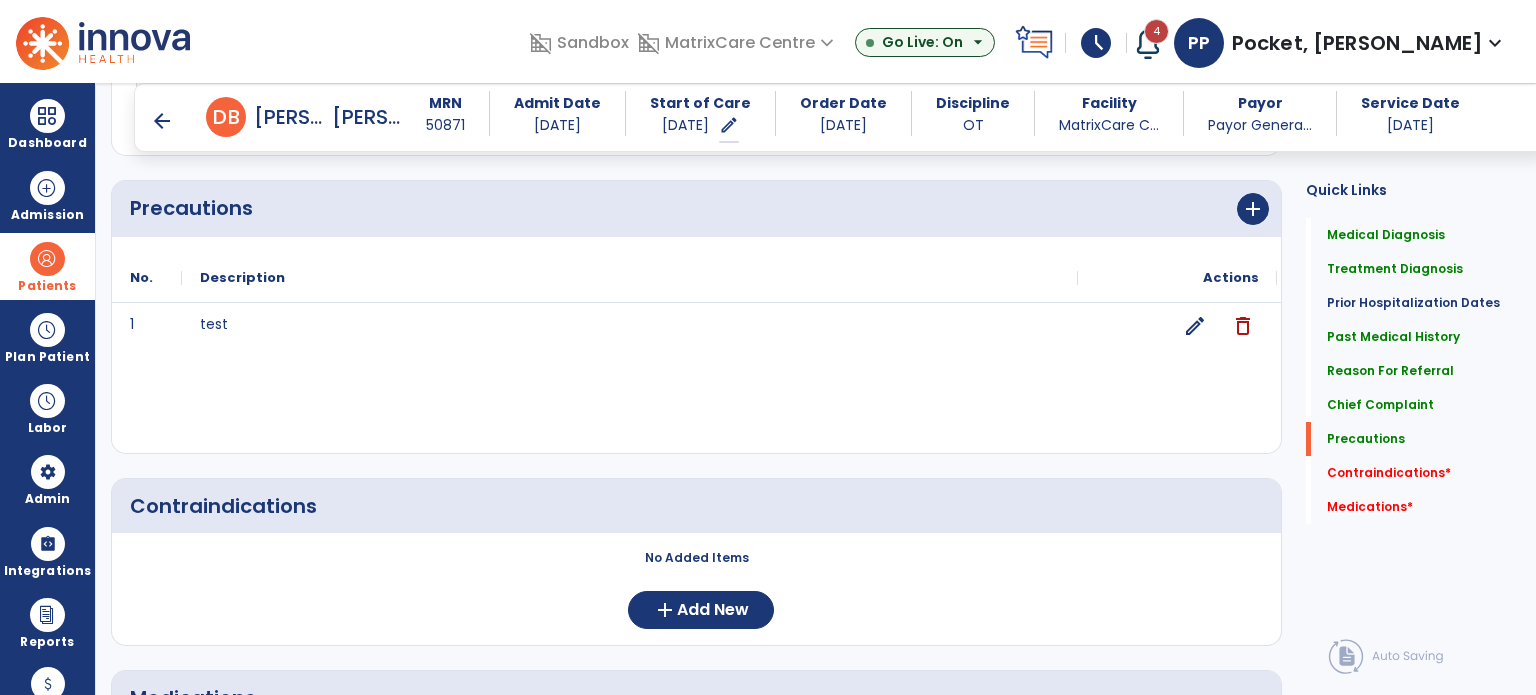 scroll, scrollTop: 1898, scrollLeft: 0, axis: vertical 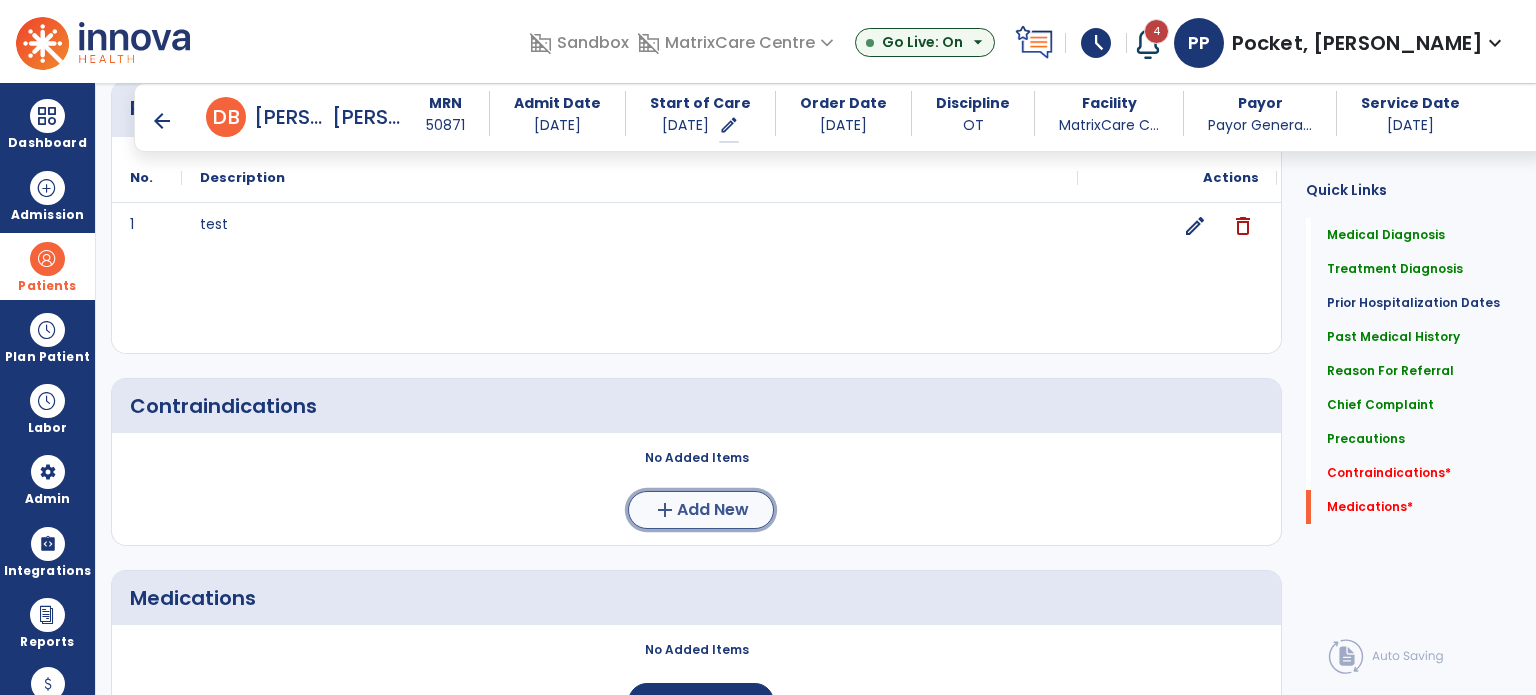 click on "Add New" 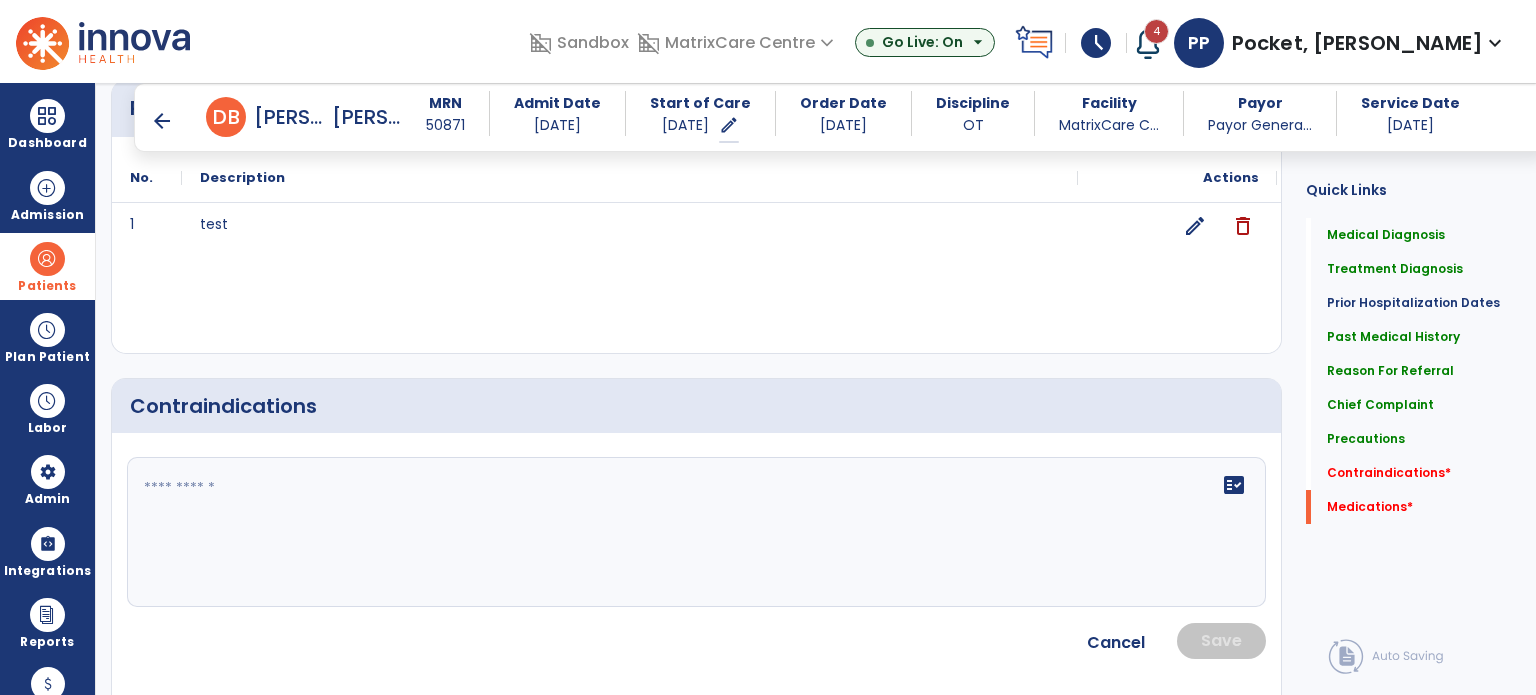 click 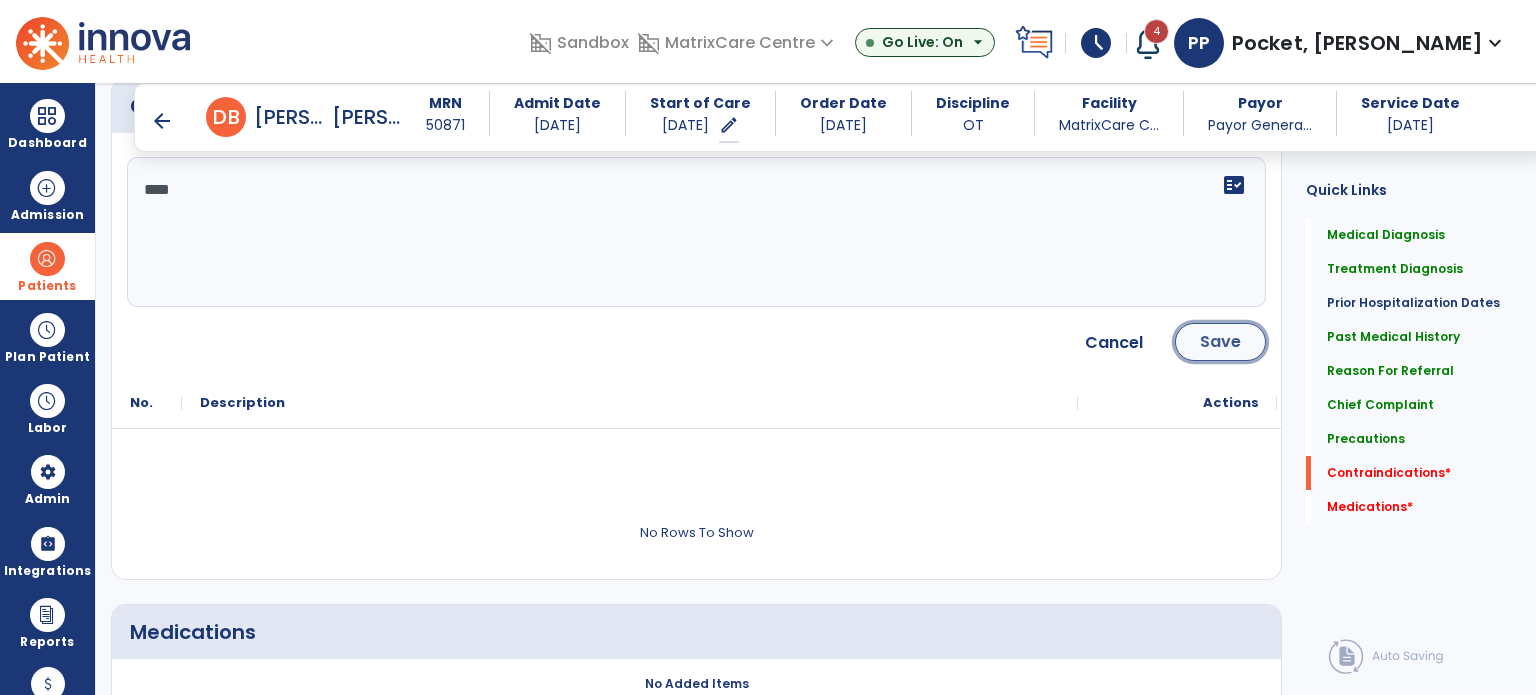 click on "Save" 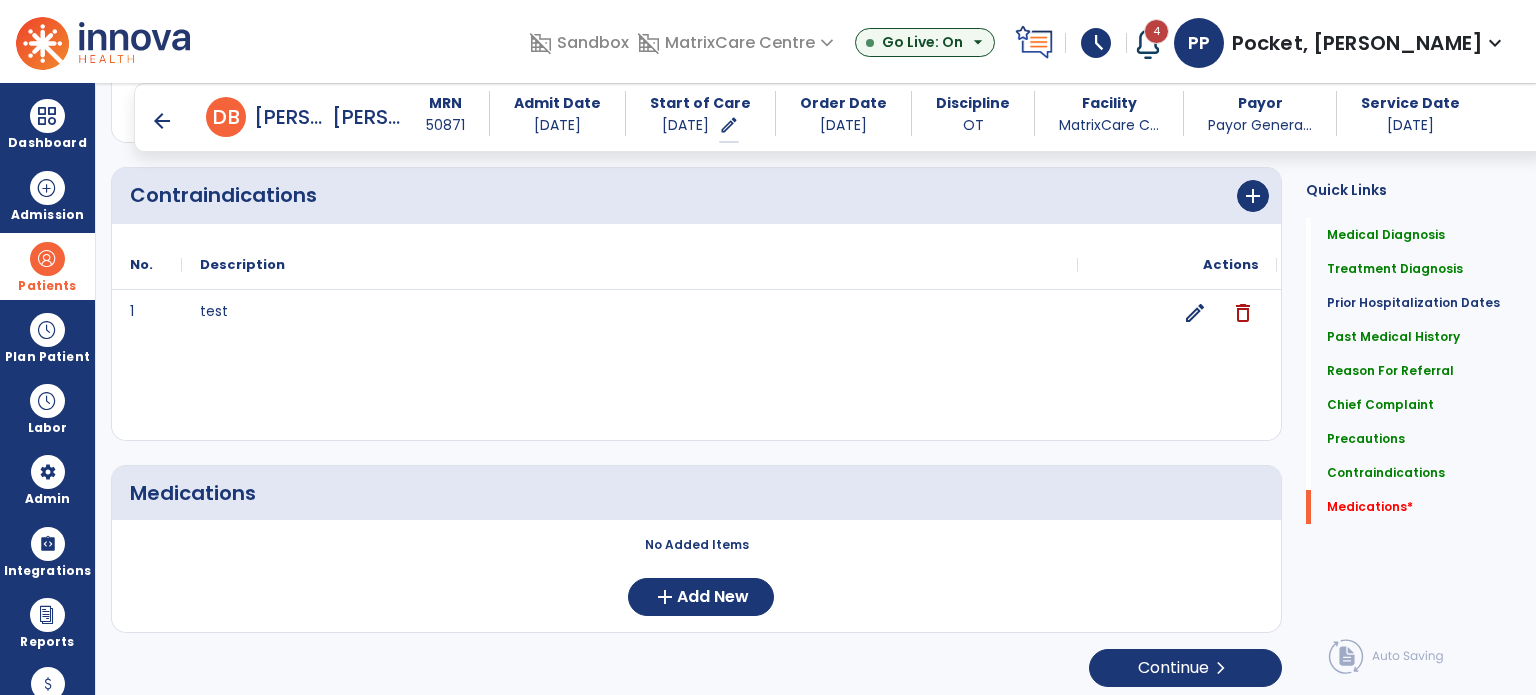 scroll, scrollTop: 2111, scrollLeft: 0, axis: vertical 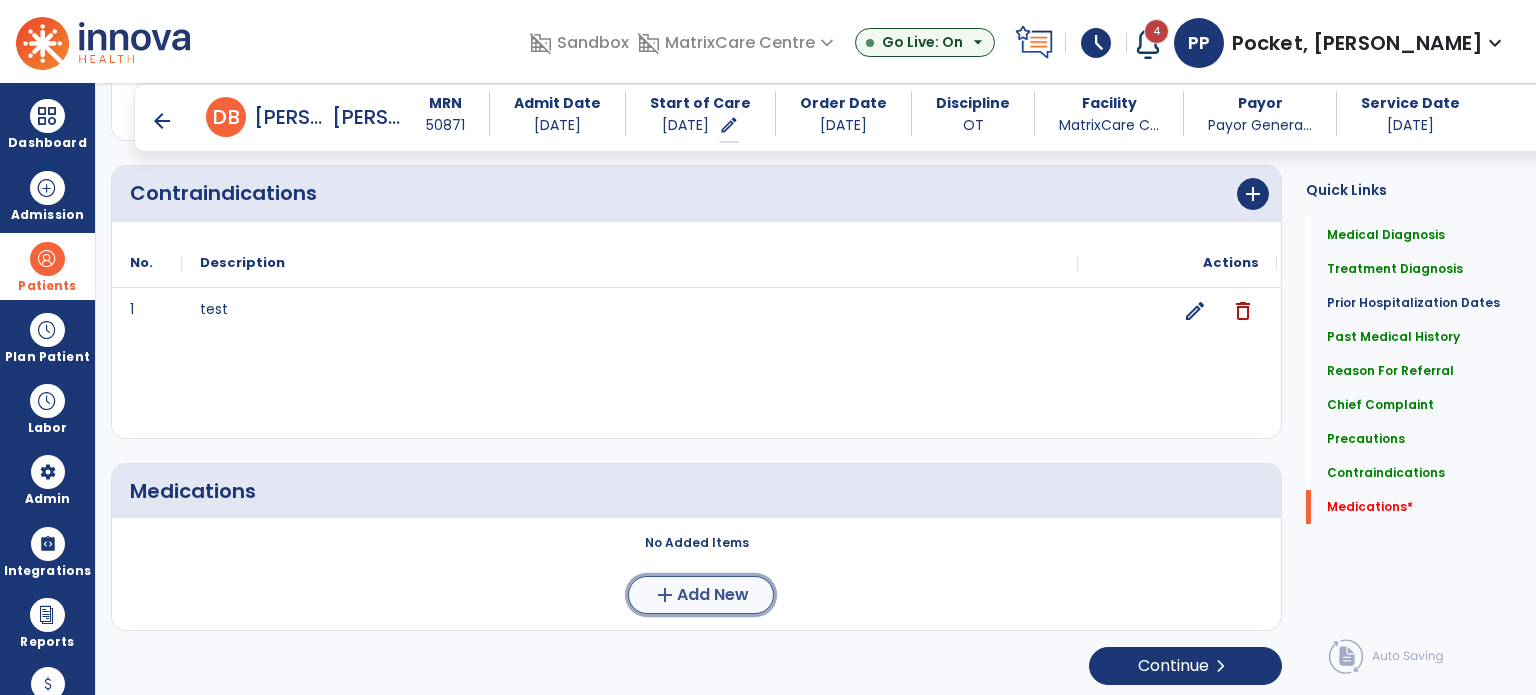 click on "add  Add New" 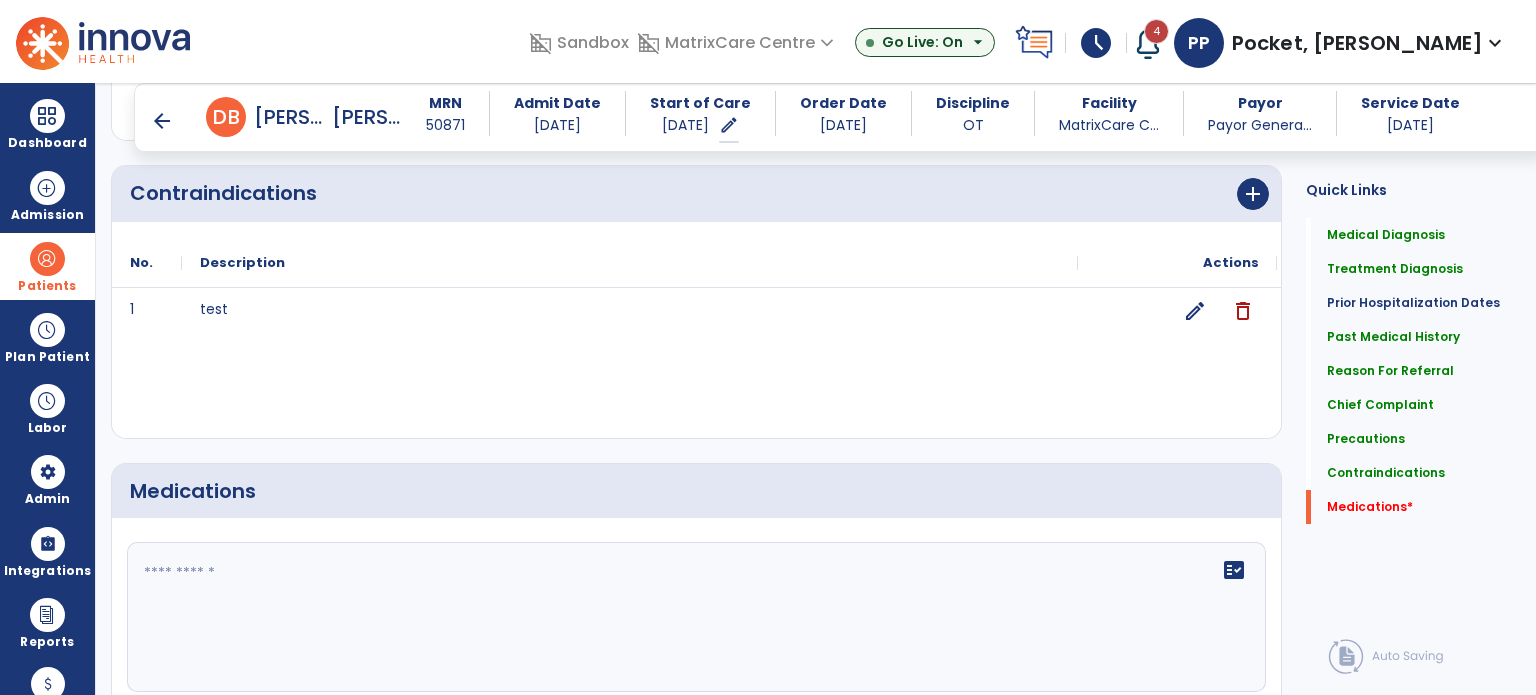 scroll, scrollTop: 2411, scrollLeft: 0, axis: vertical 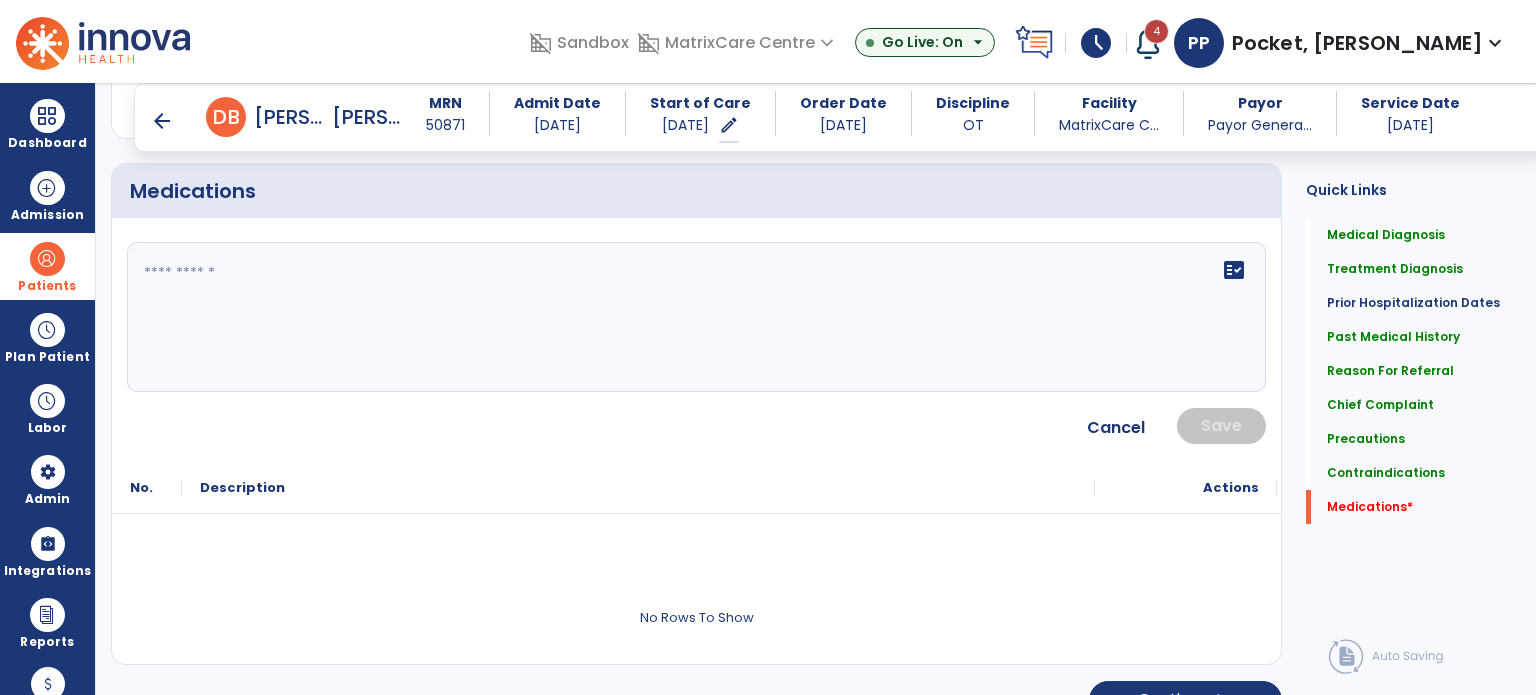 click on "fact_check" 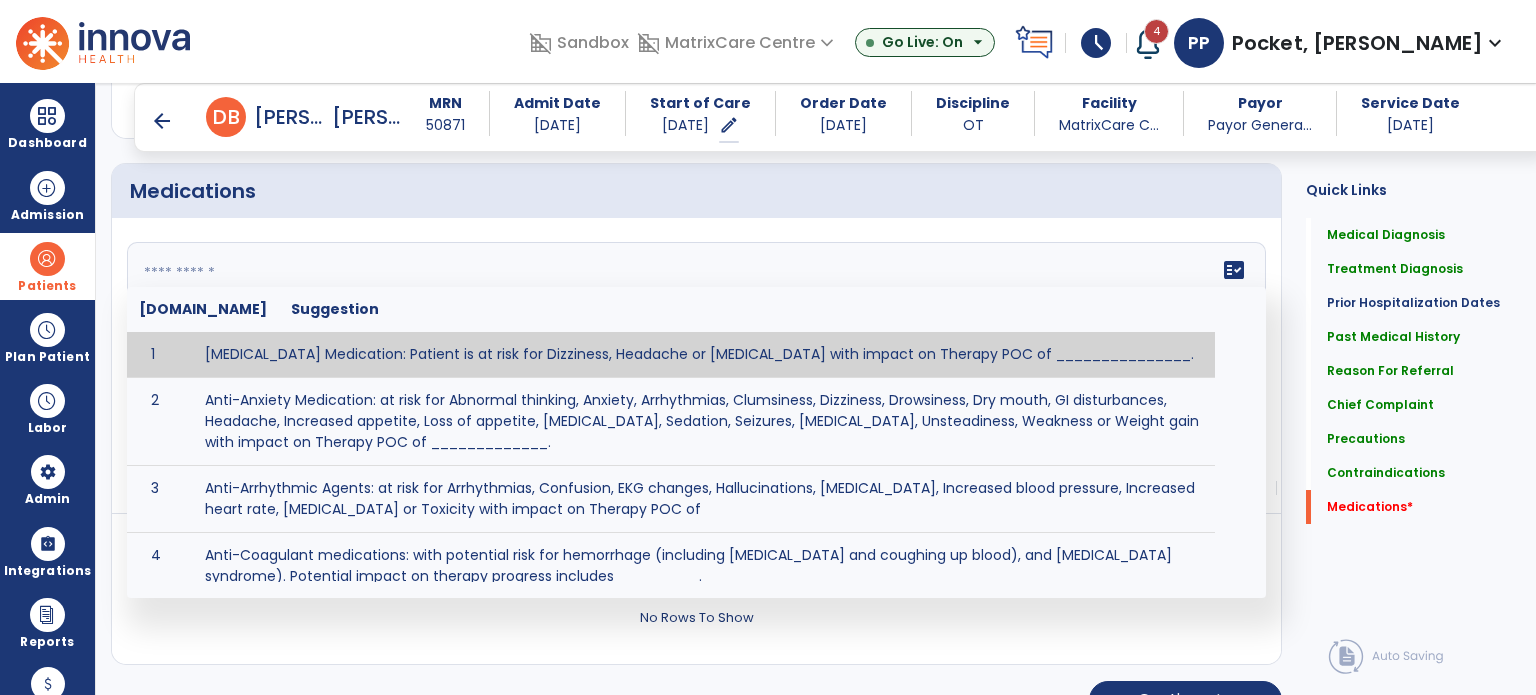 paste on "****" 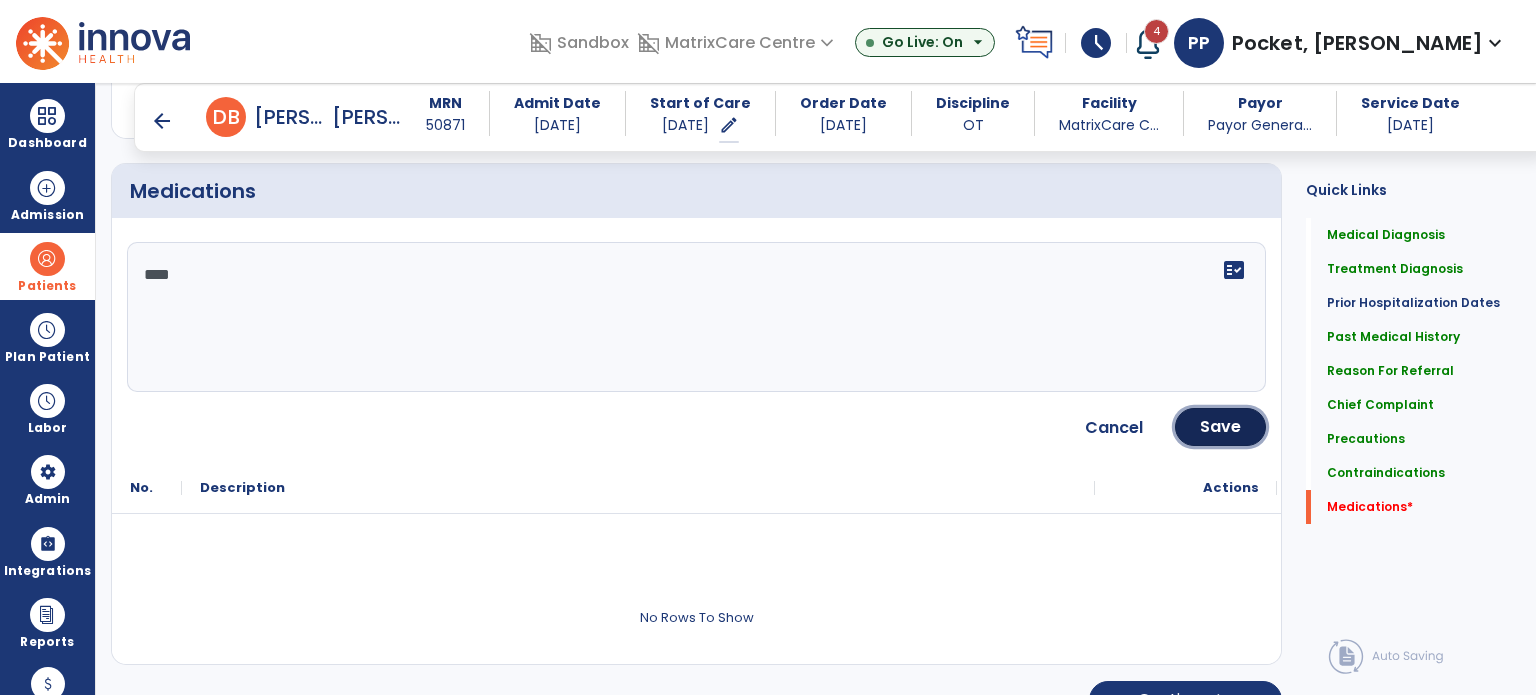 drag, startPoint x: 1199, startPoint y: 426, endPoint x: 1081, endPoint y: 532, distance: 158.61903 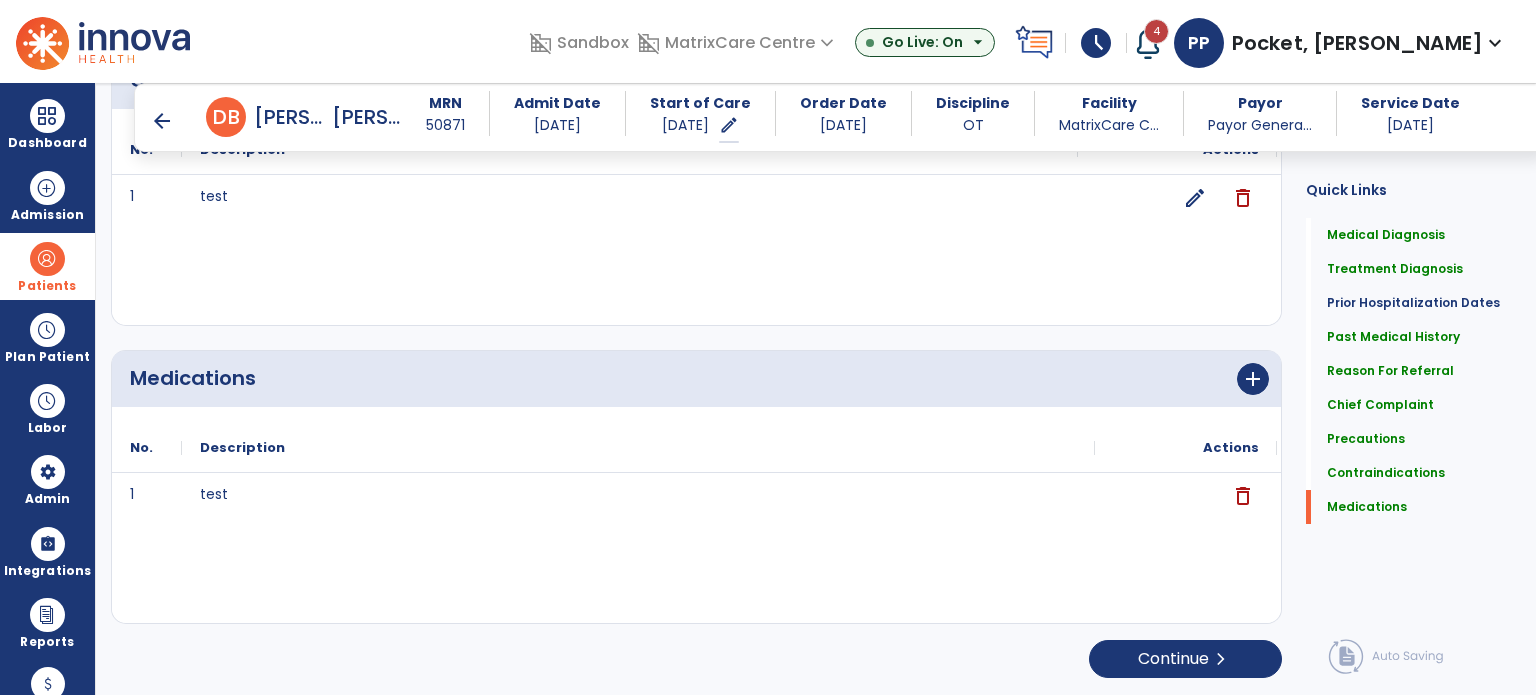 scroll, scrollTop: 2217, scrollLeft: 0, axis: vertical 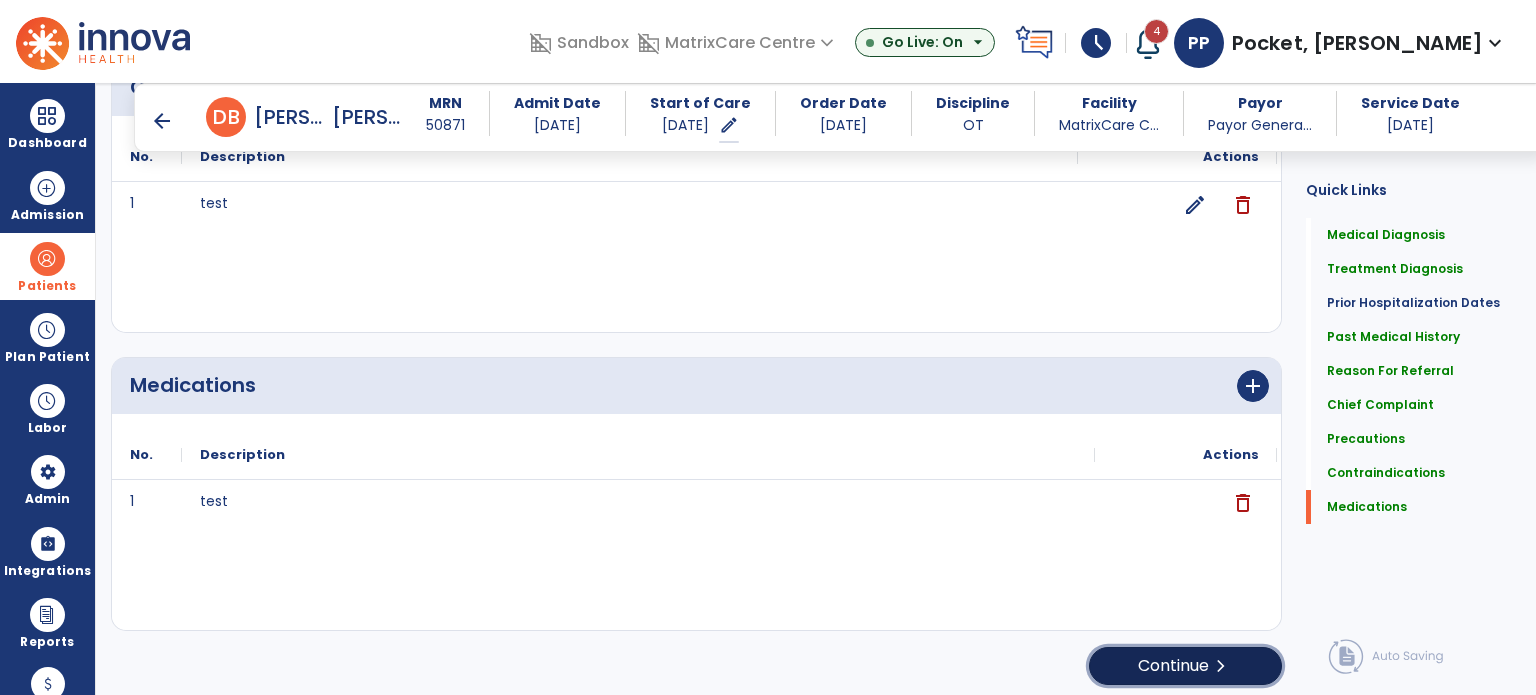 click on "Continue  chevron_right" 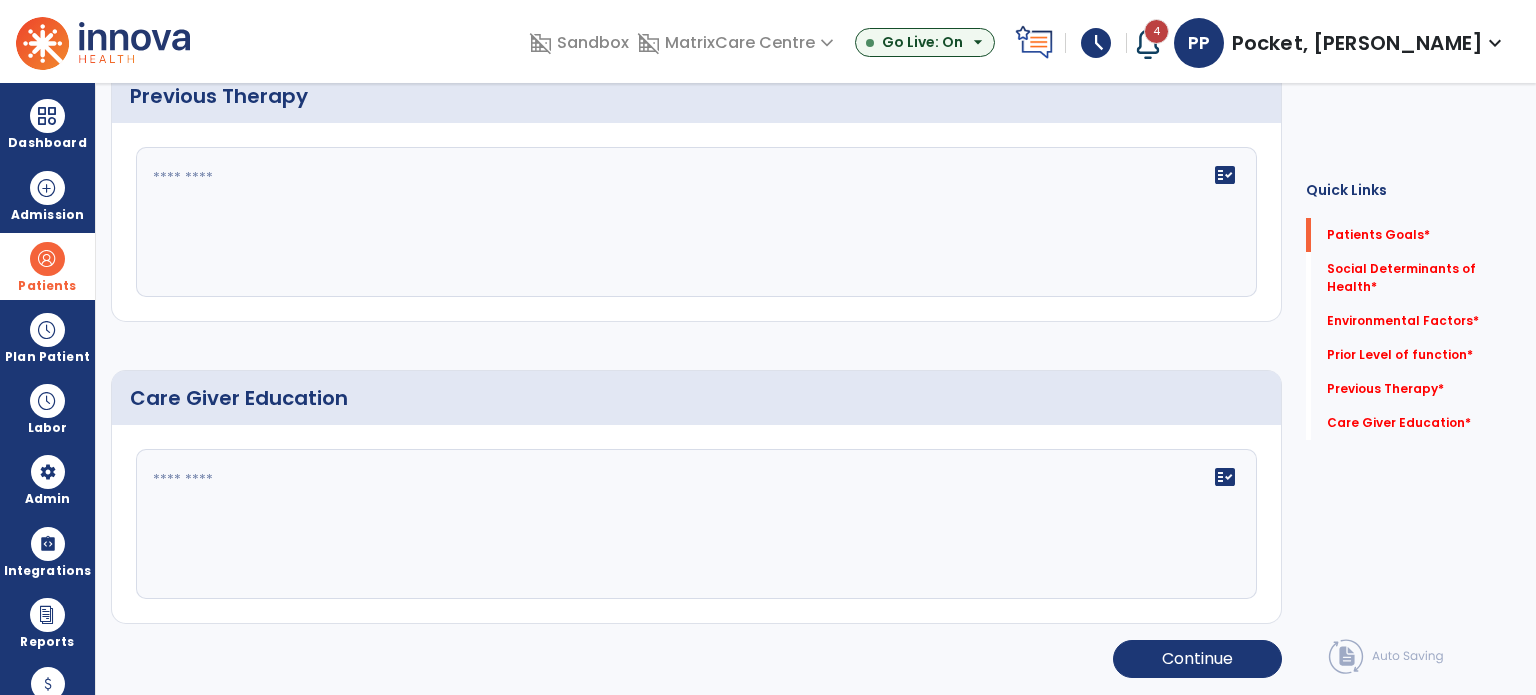 scroll, scrollTop: 8, scrollLeft: 0, axis: vertical 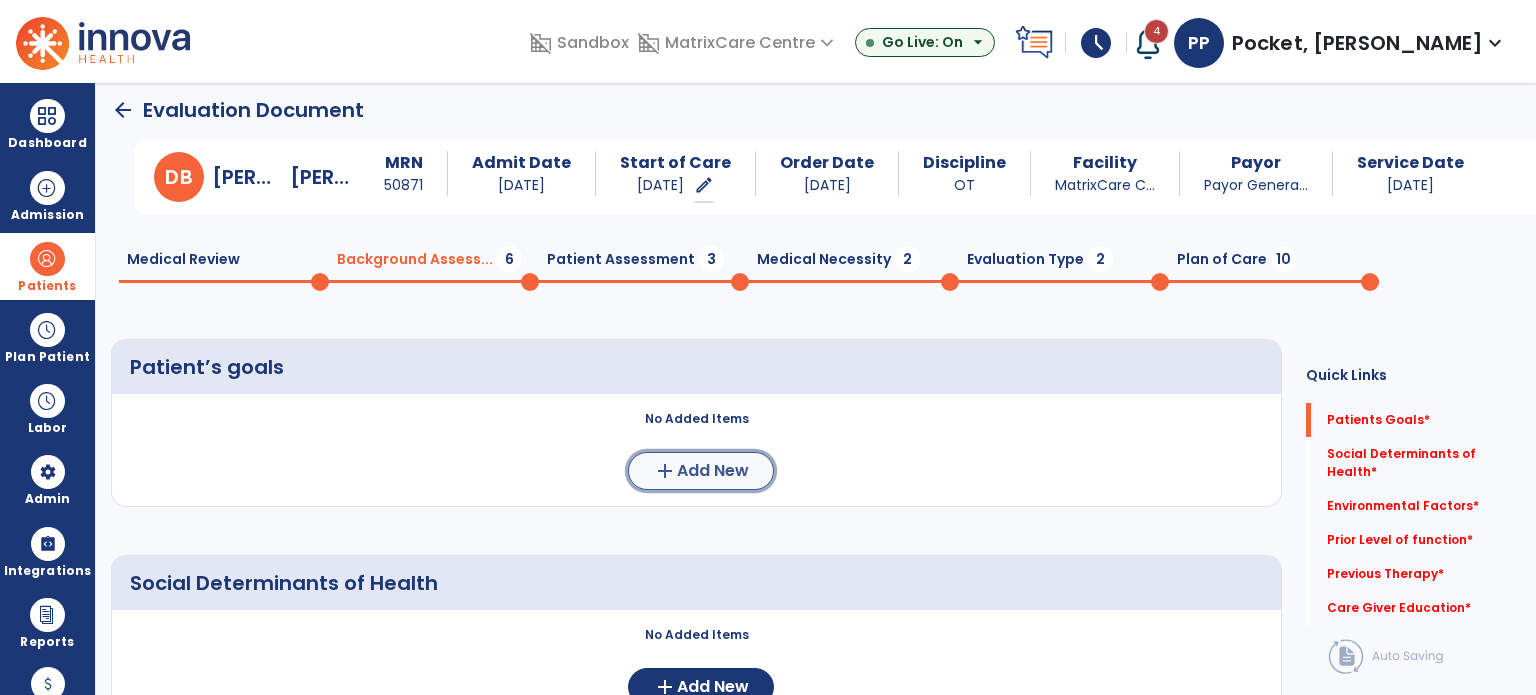 click on "add" 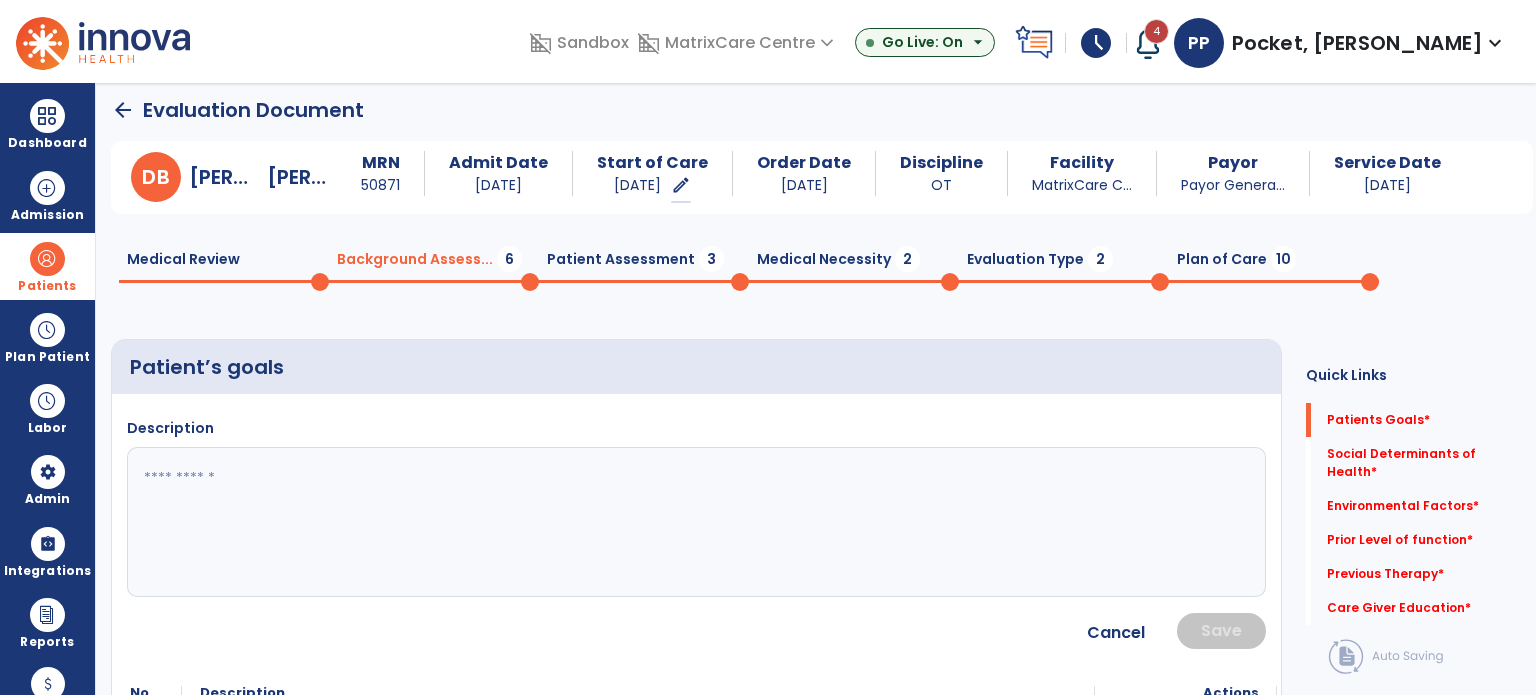 click 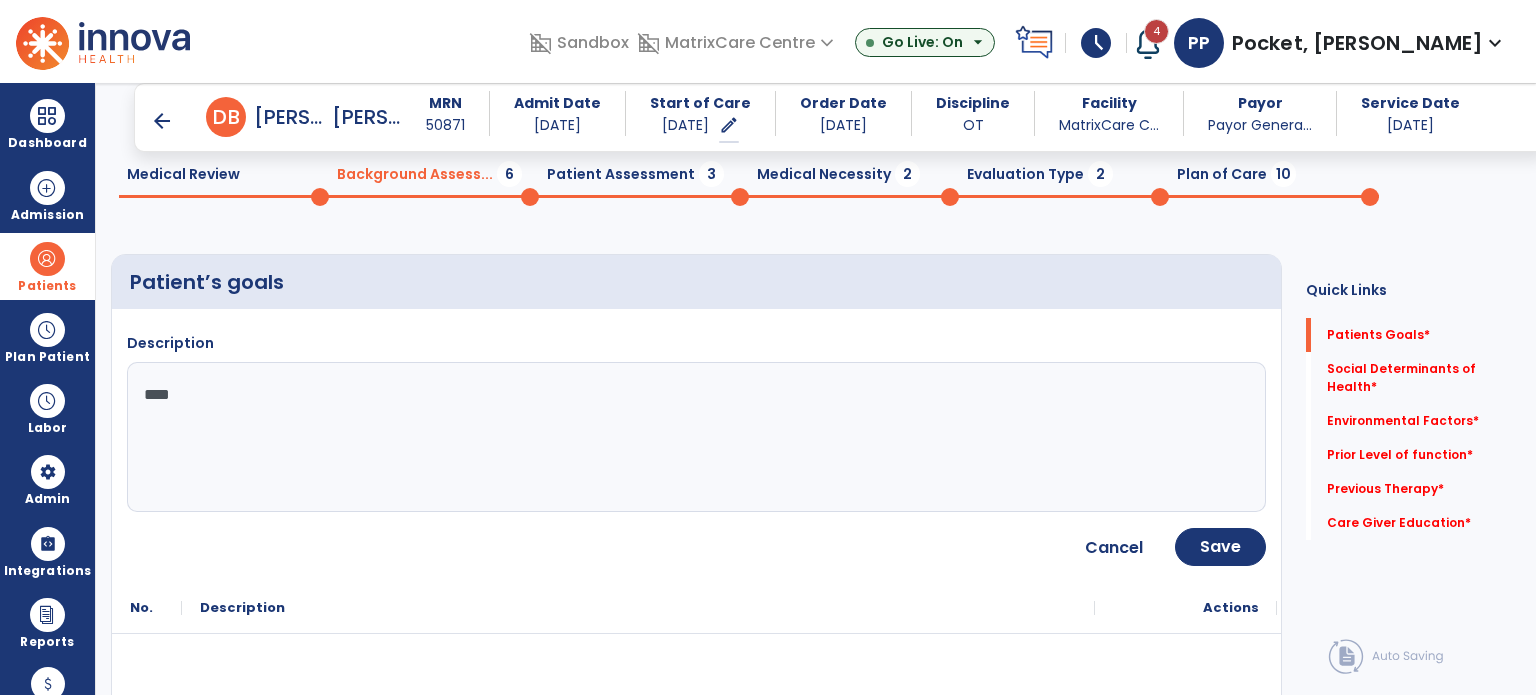 scroll, scrollTop: 308, scrollLeft: 0, axis: vertical 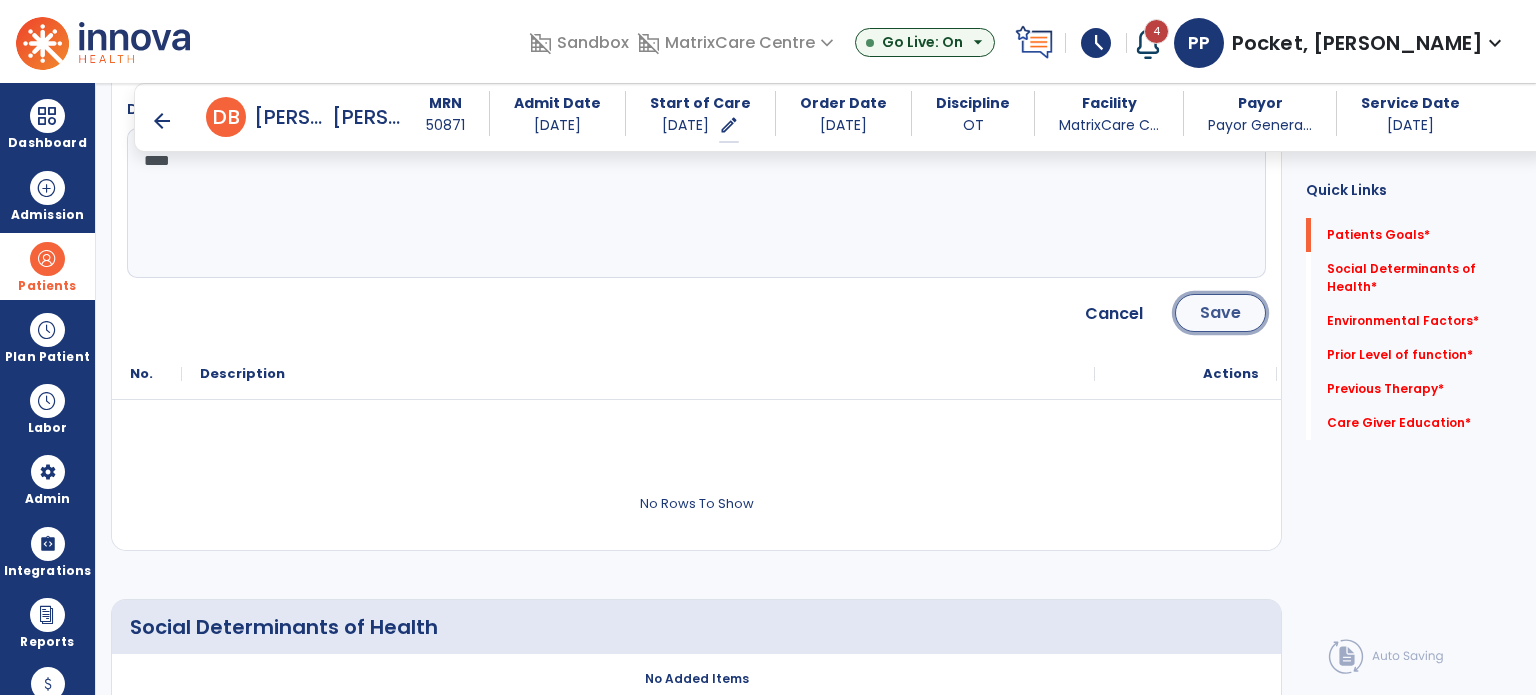 click on "Save" 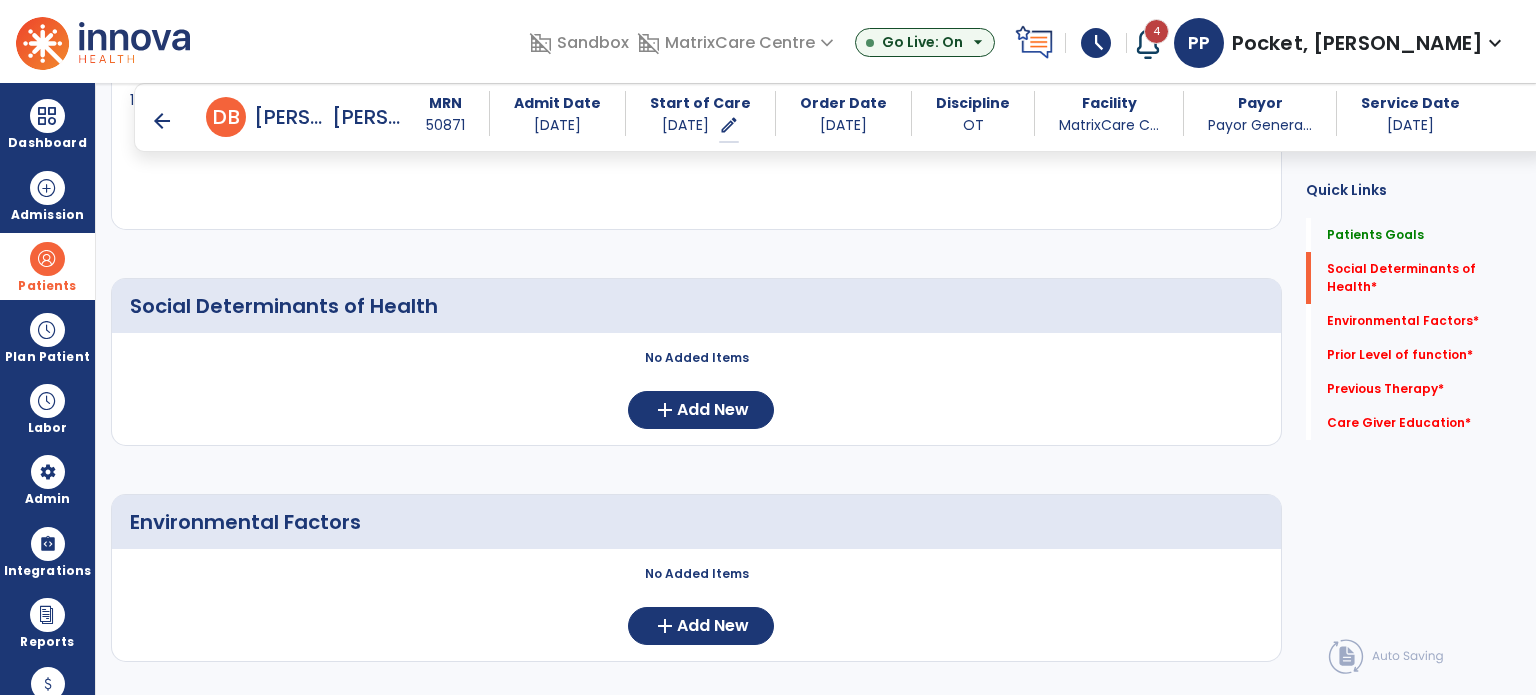scroll, scrollTop: 400, scrollLeft: 0, axis: vertical 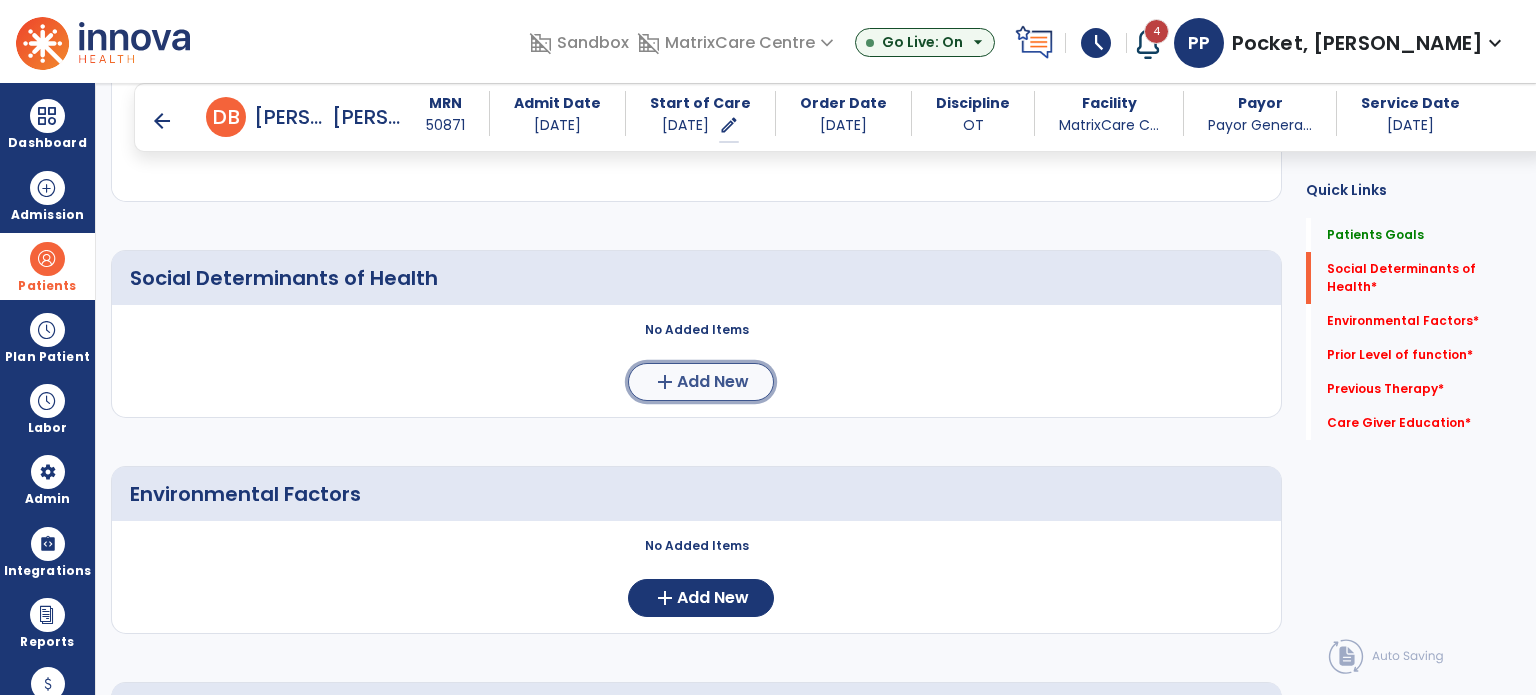 click on "Add New" 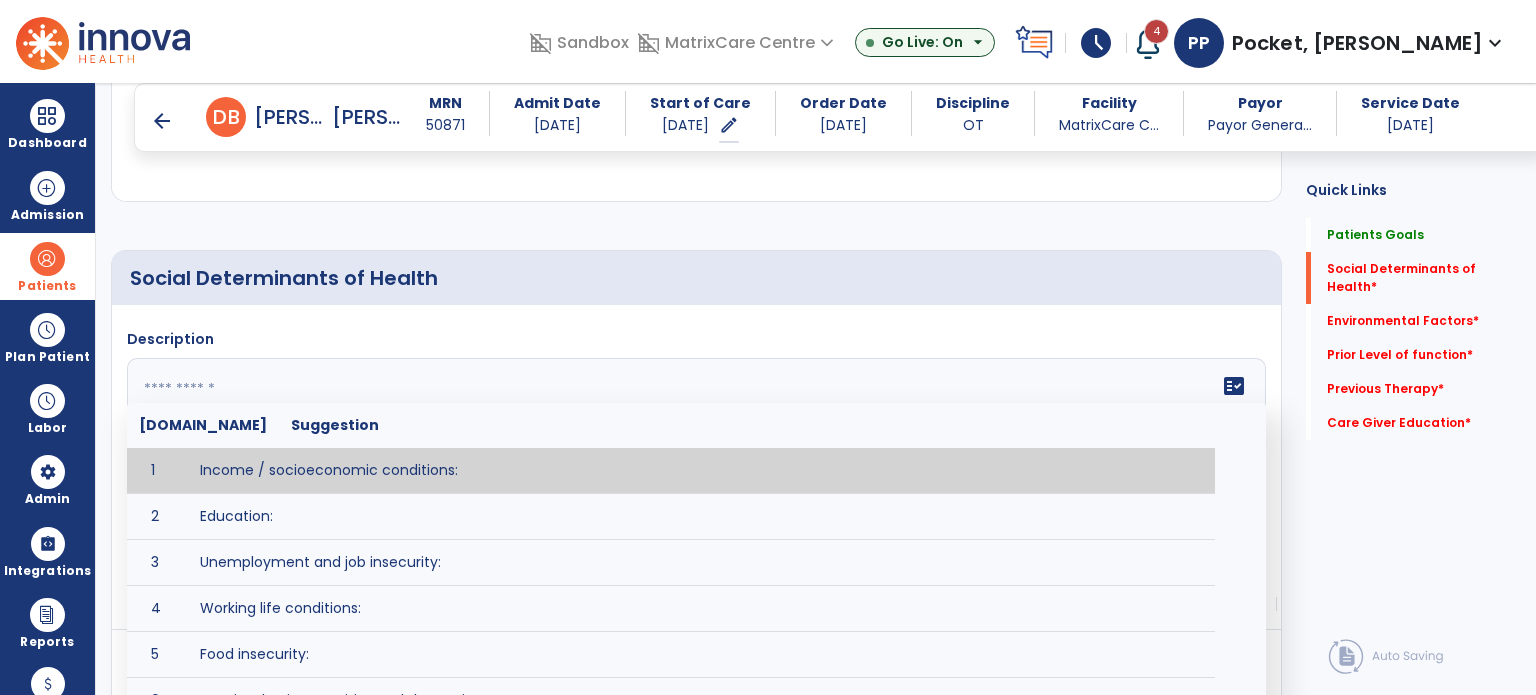 type on "****" 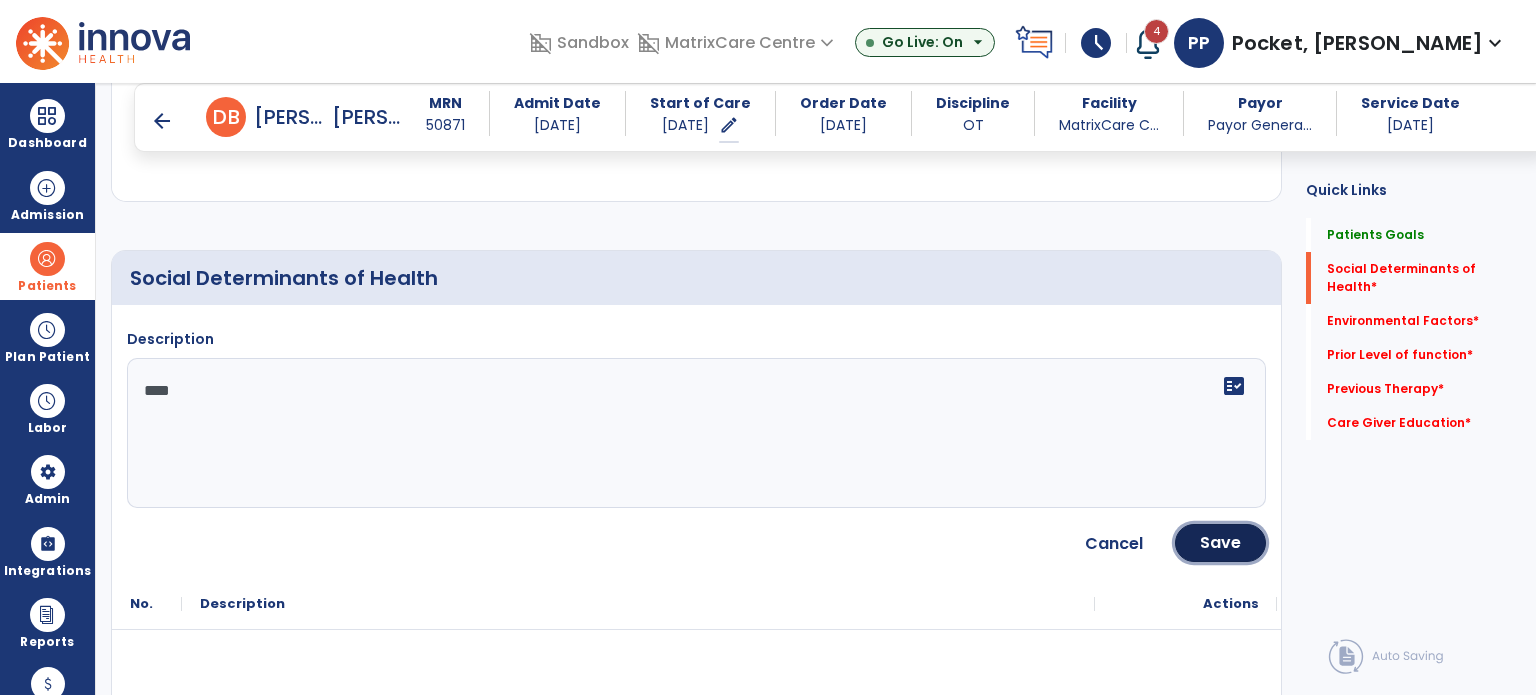 click on "Save" 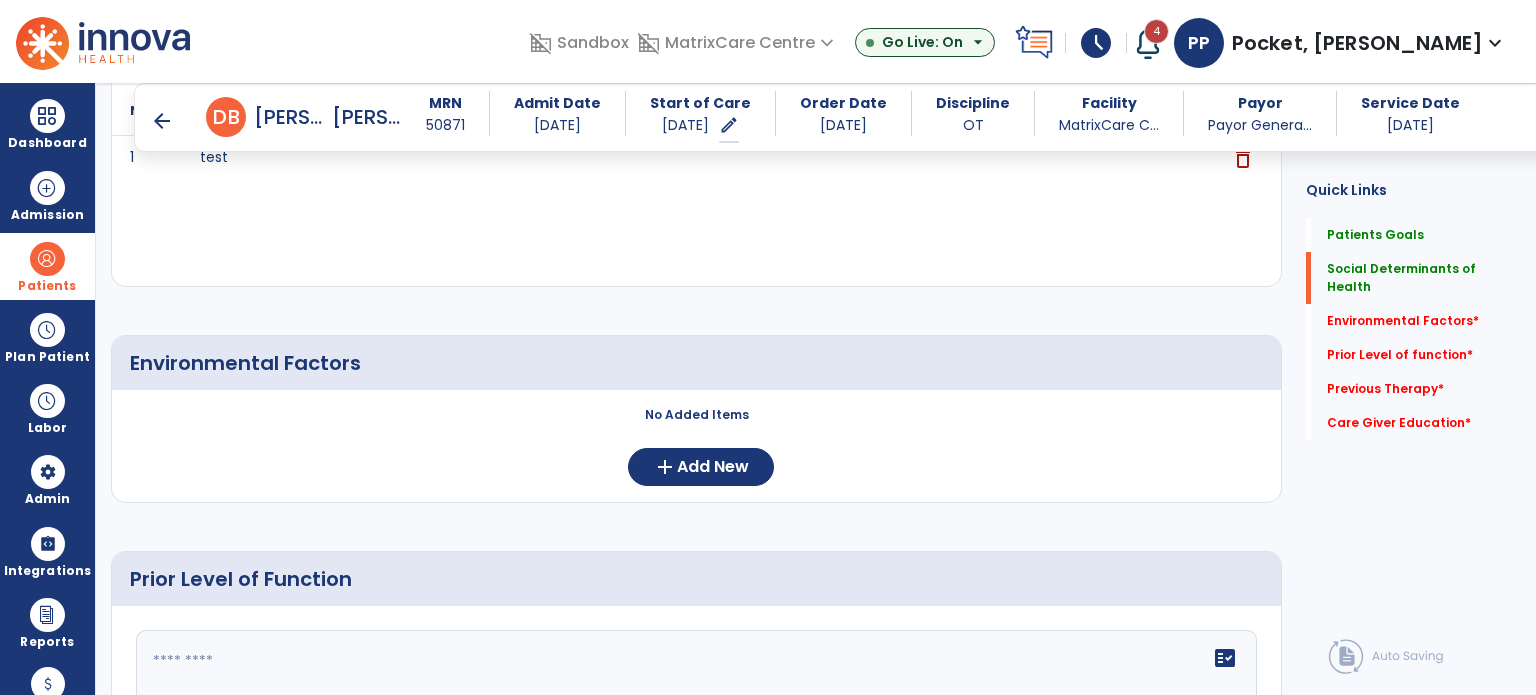 scroll, scrollTop: 700, scrollLeft: 0, axis: vertical 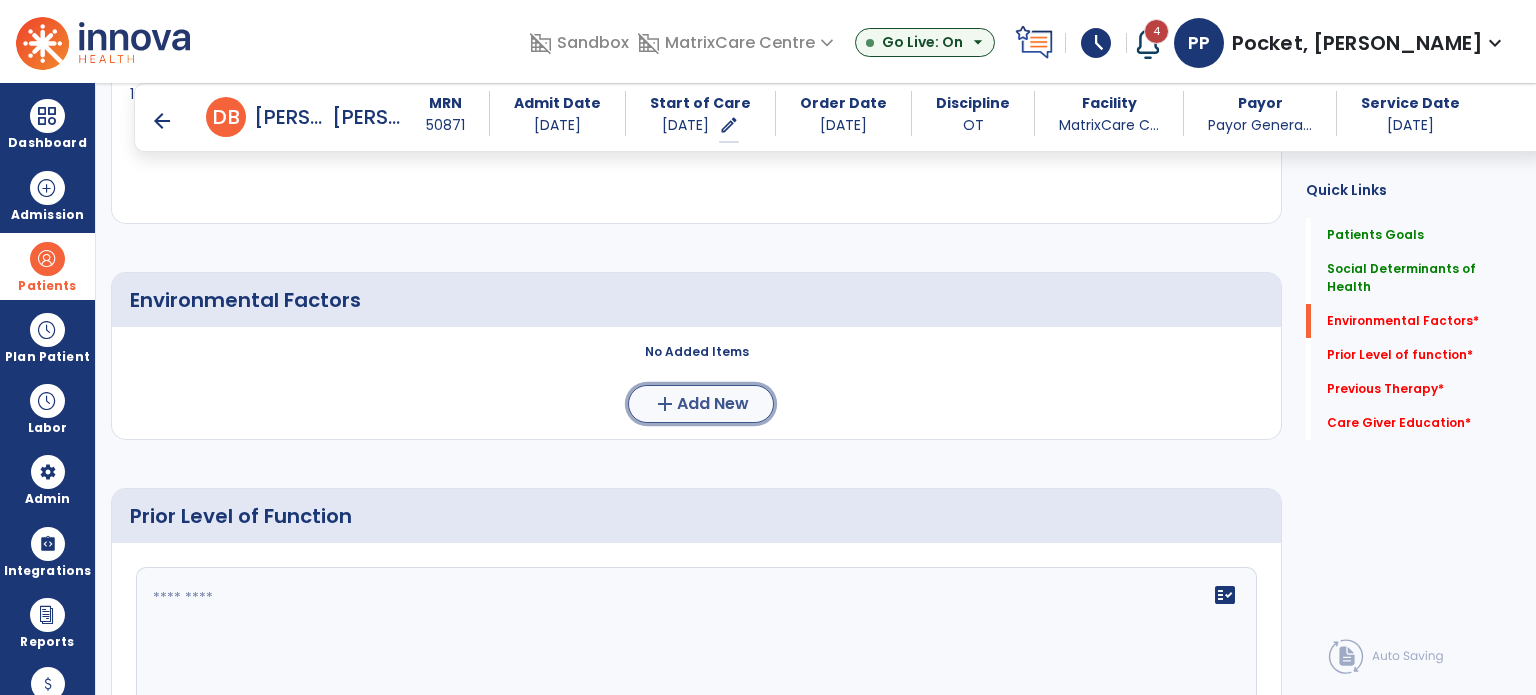 click on "add" 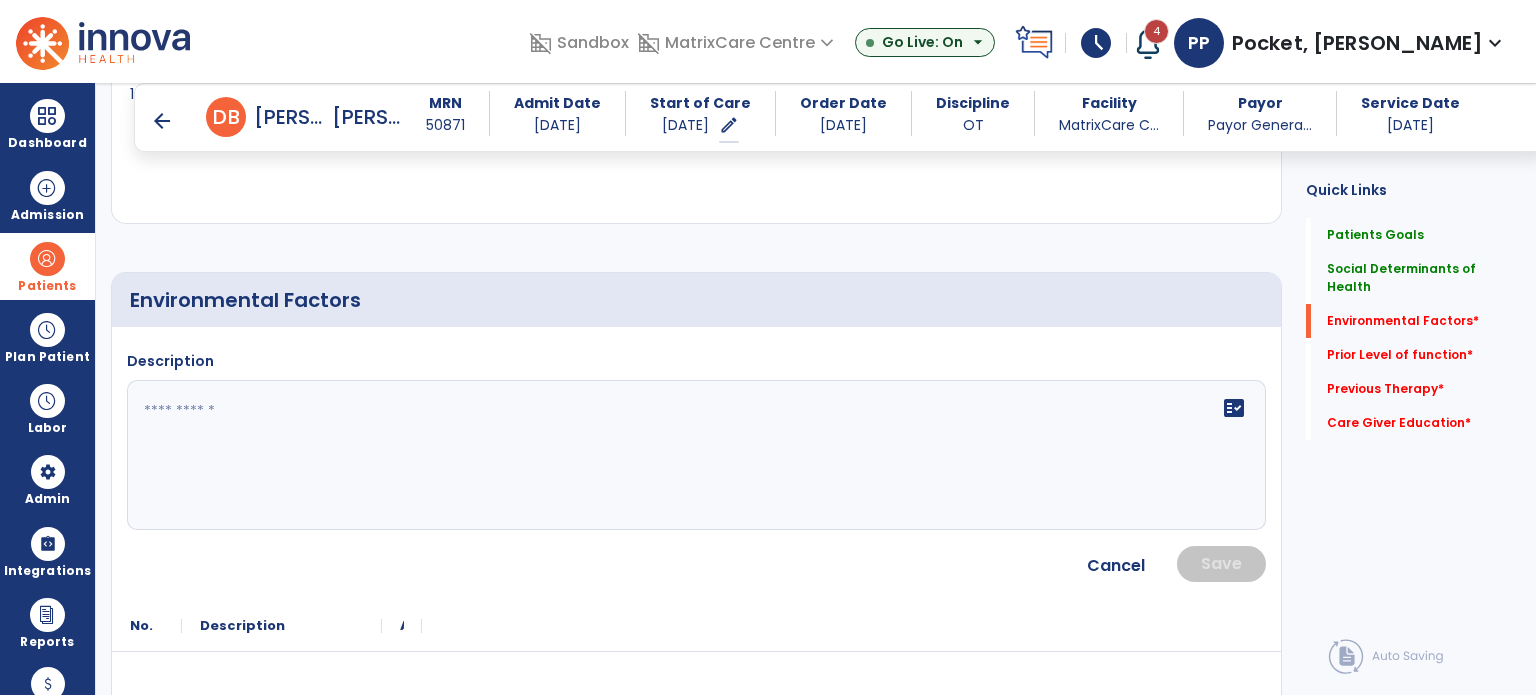 click on "fact_check" 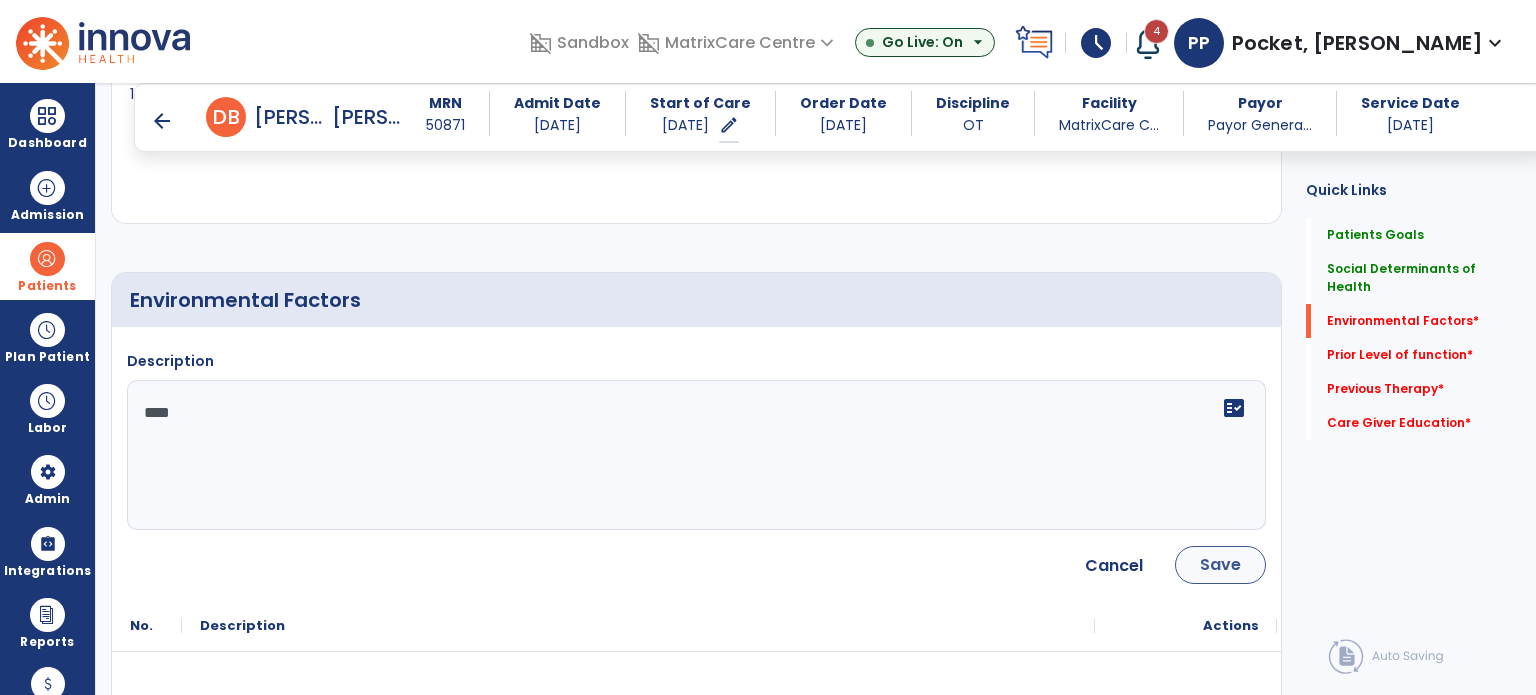 type on "****" 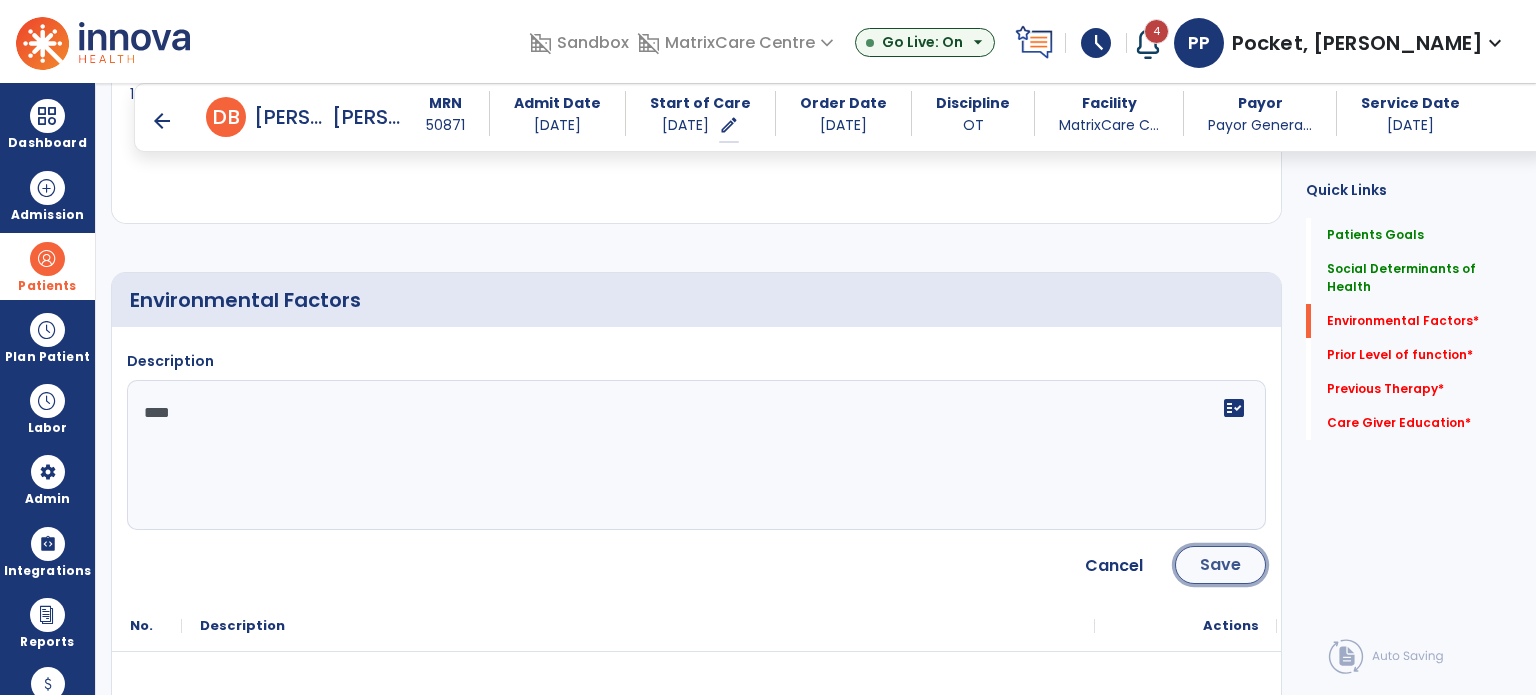 click on "Save" 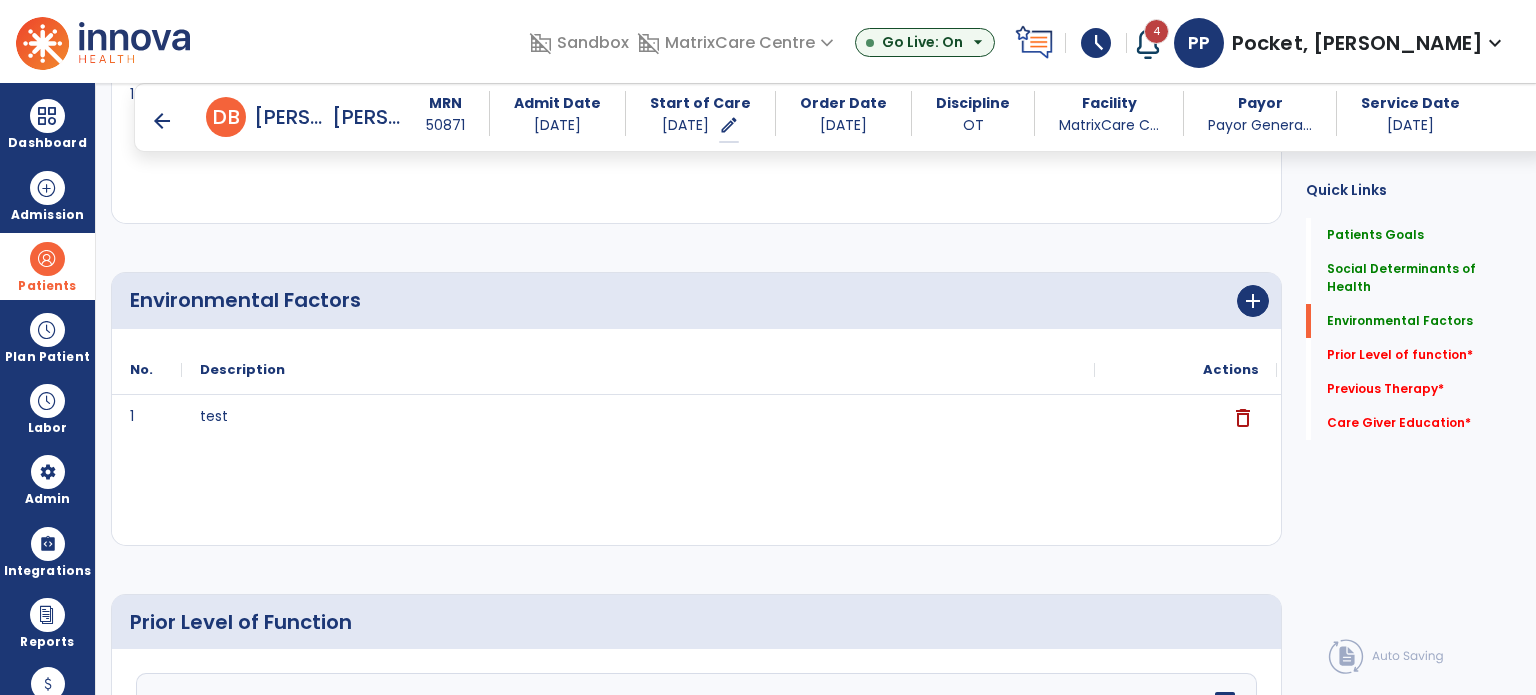 scroll, scrollTop: 1000, scrollLeft: 0, axis: vertical 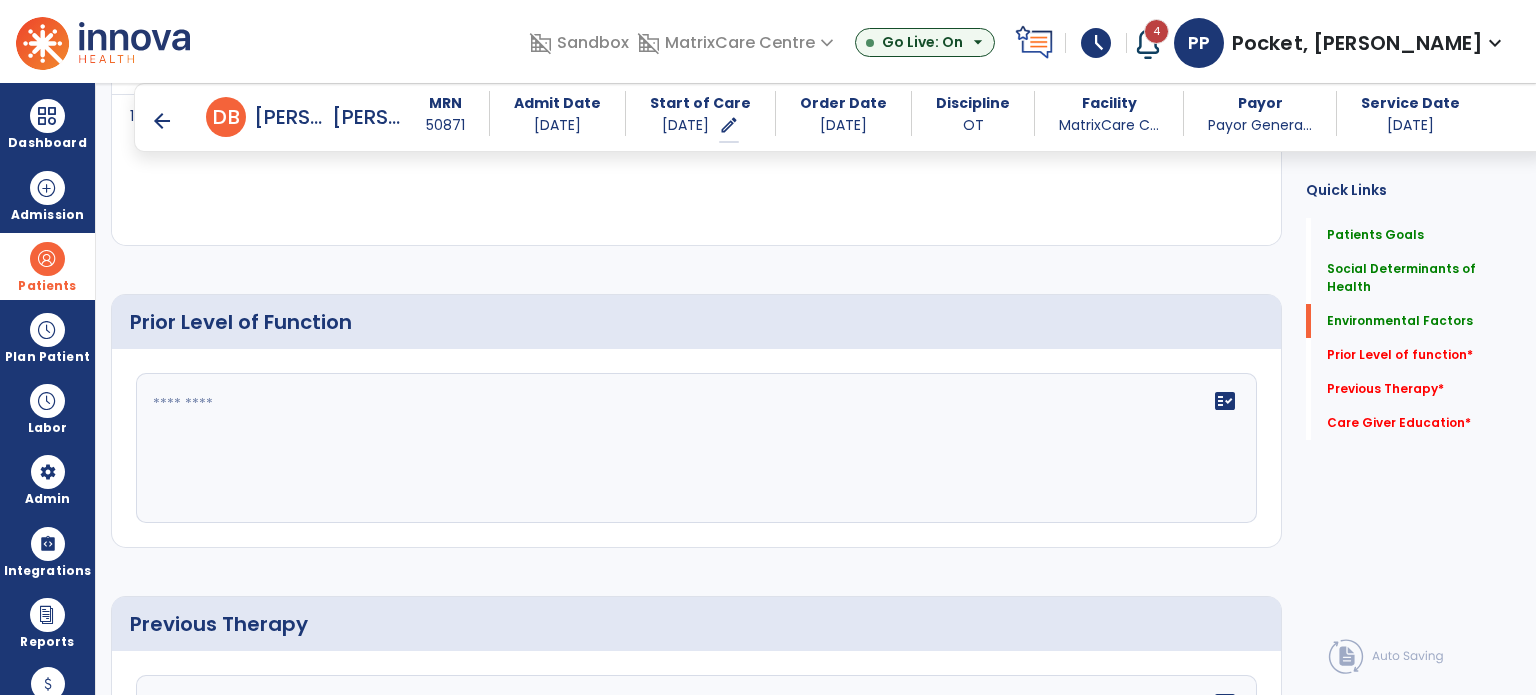 click on "fact_check" 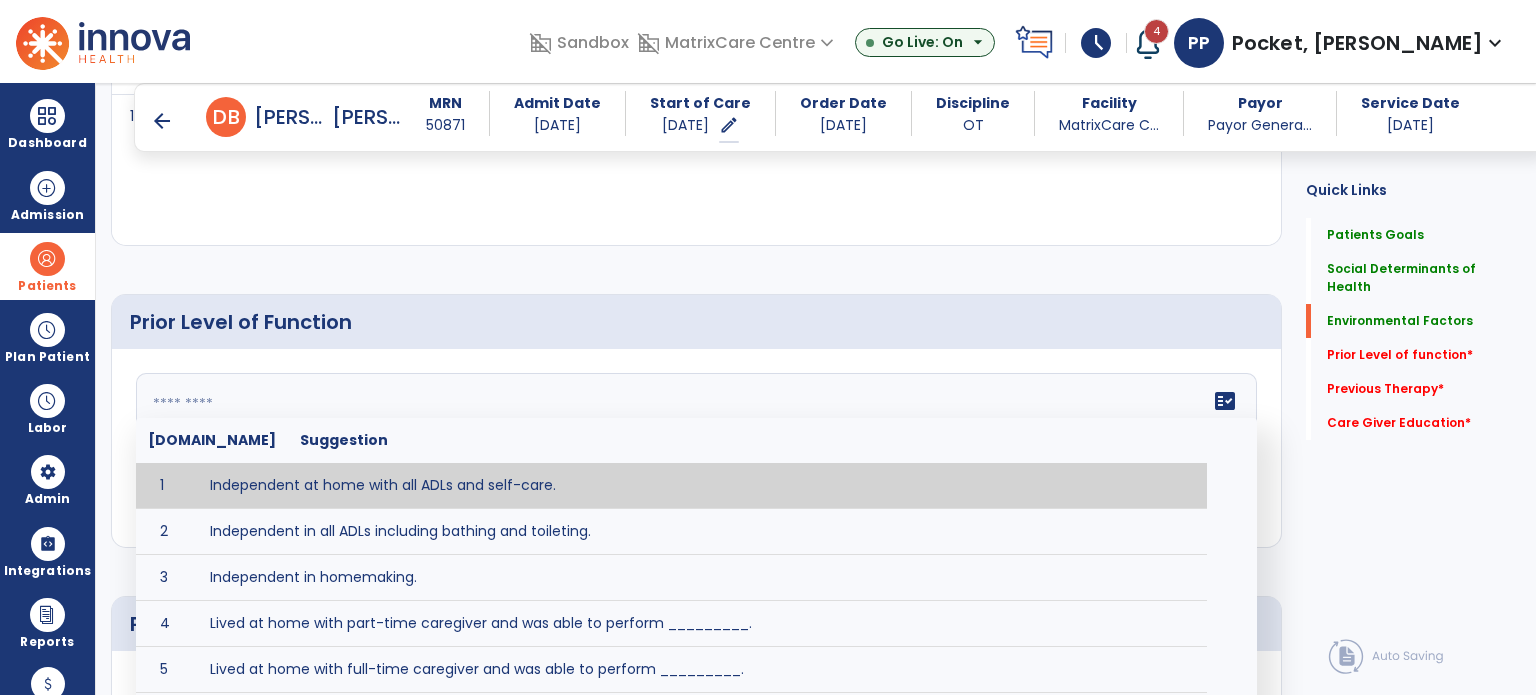 paste on "****" 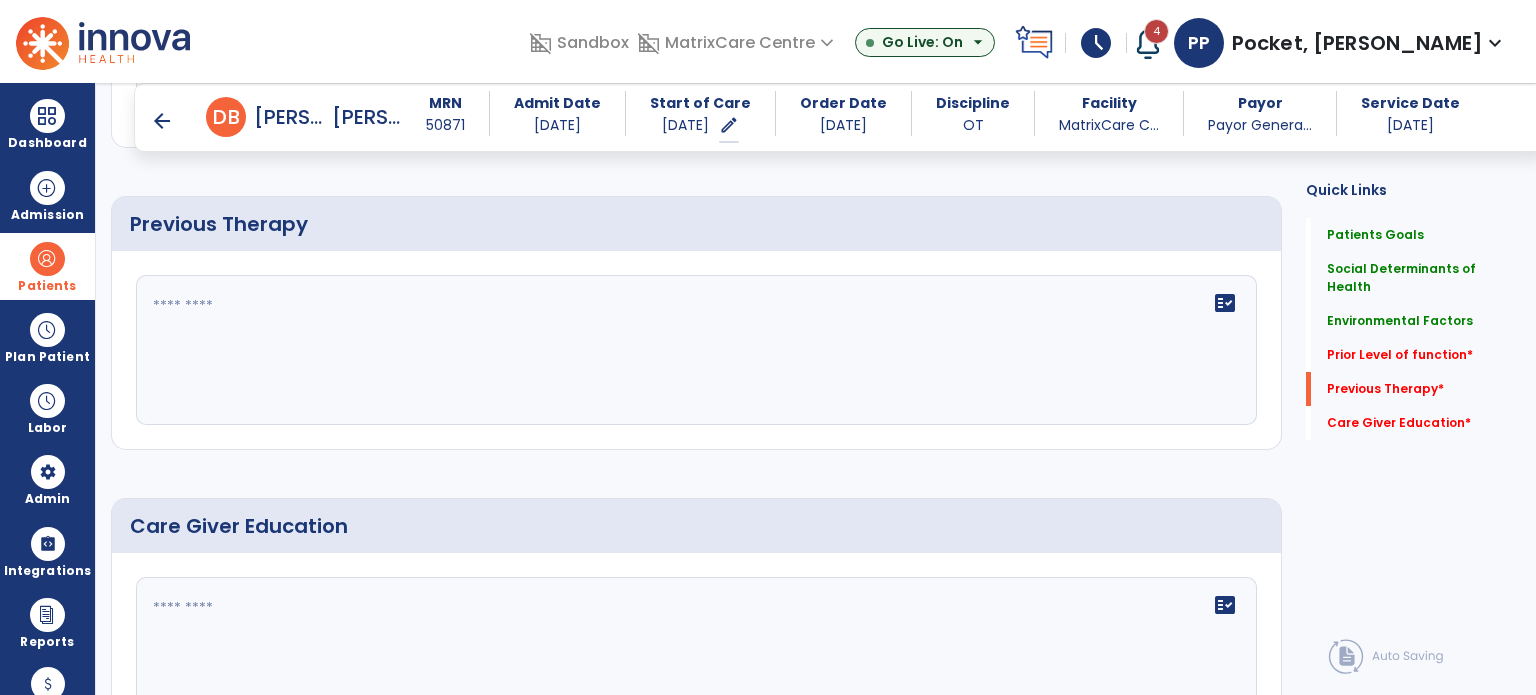 type on "****" 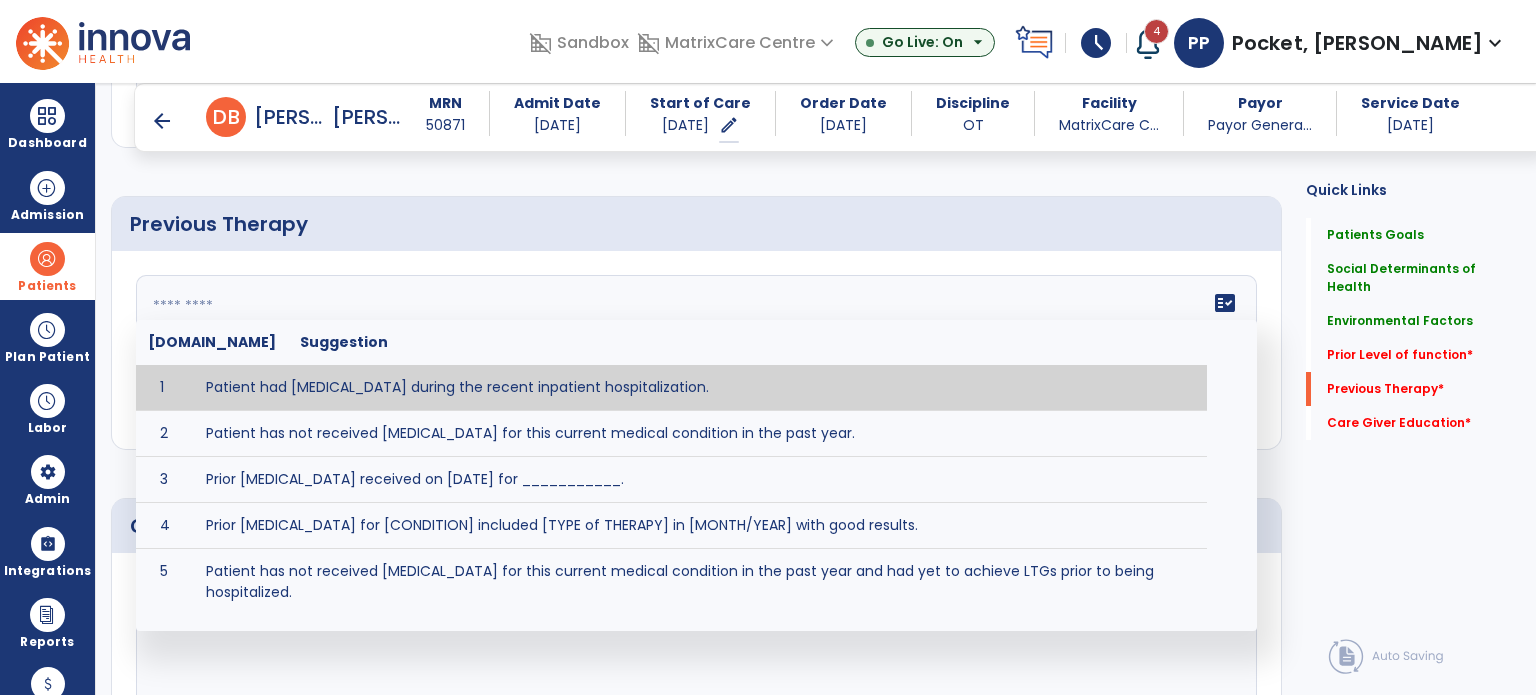 paste on "****" 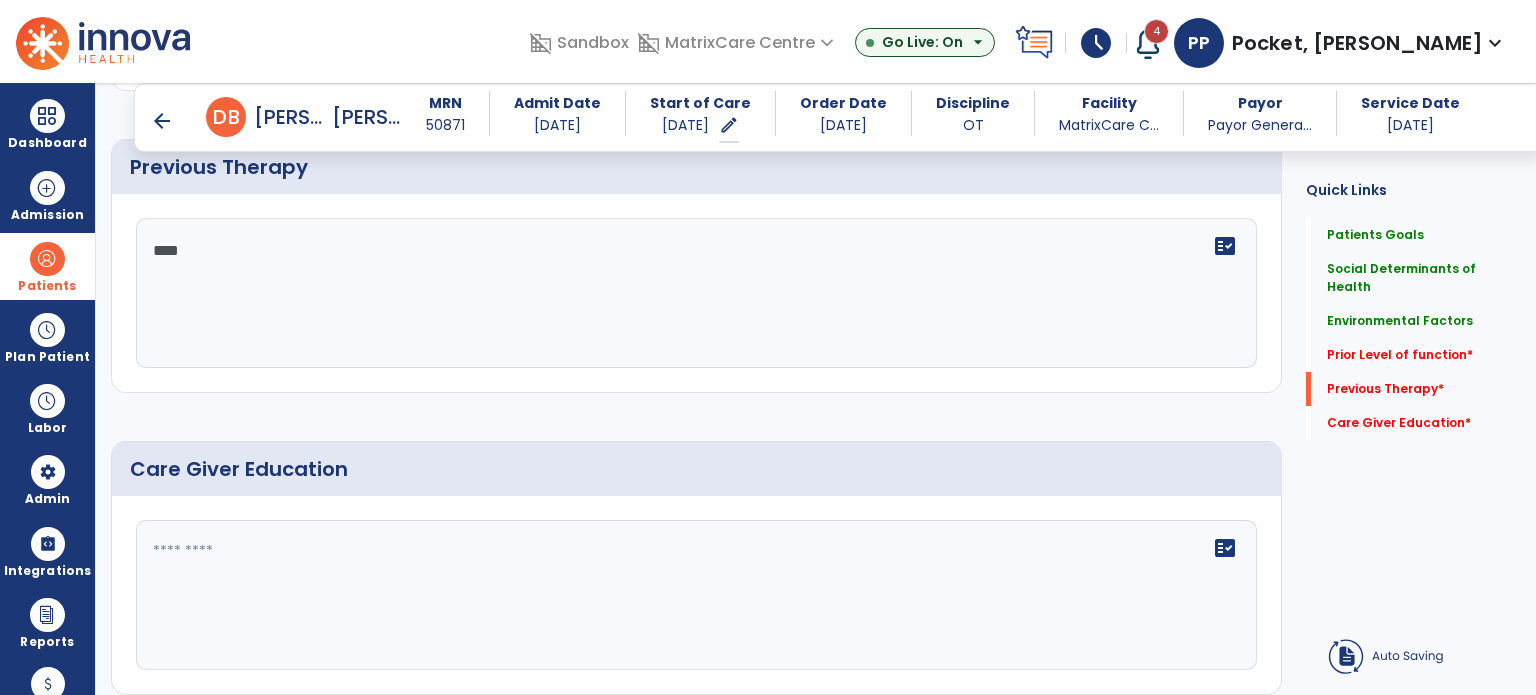 type on "****" 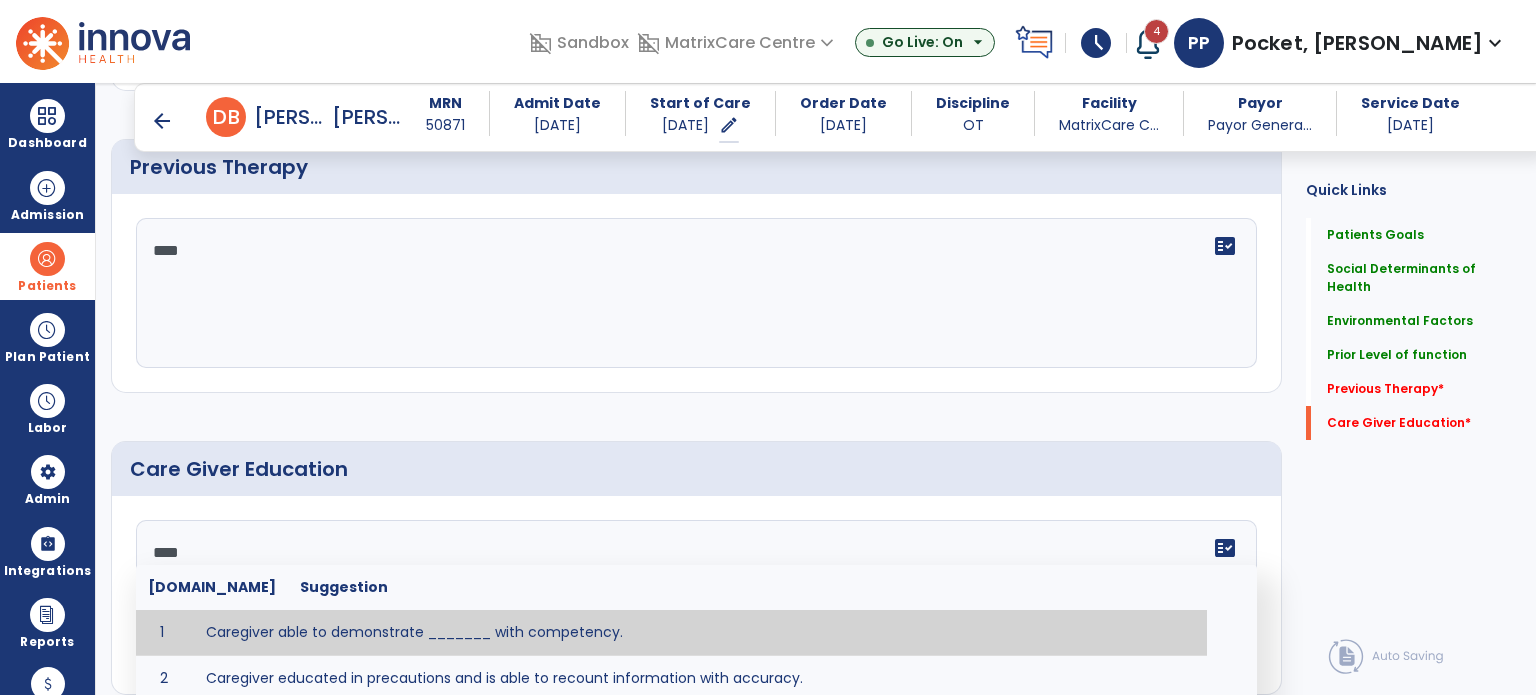 type on "****" 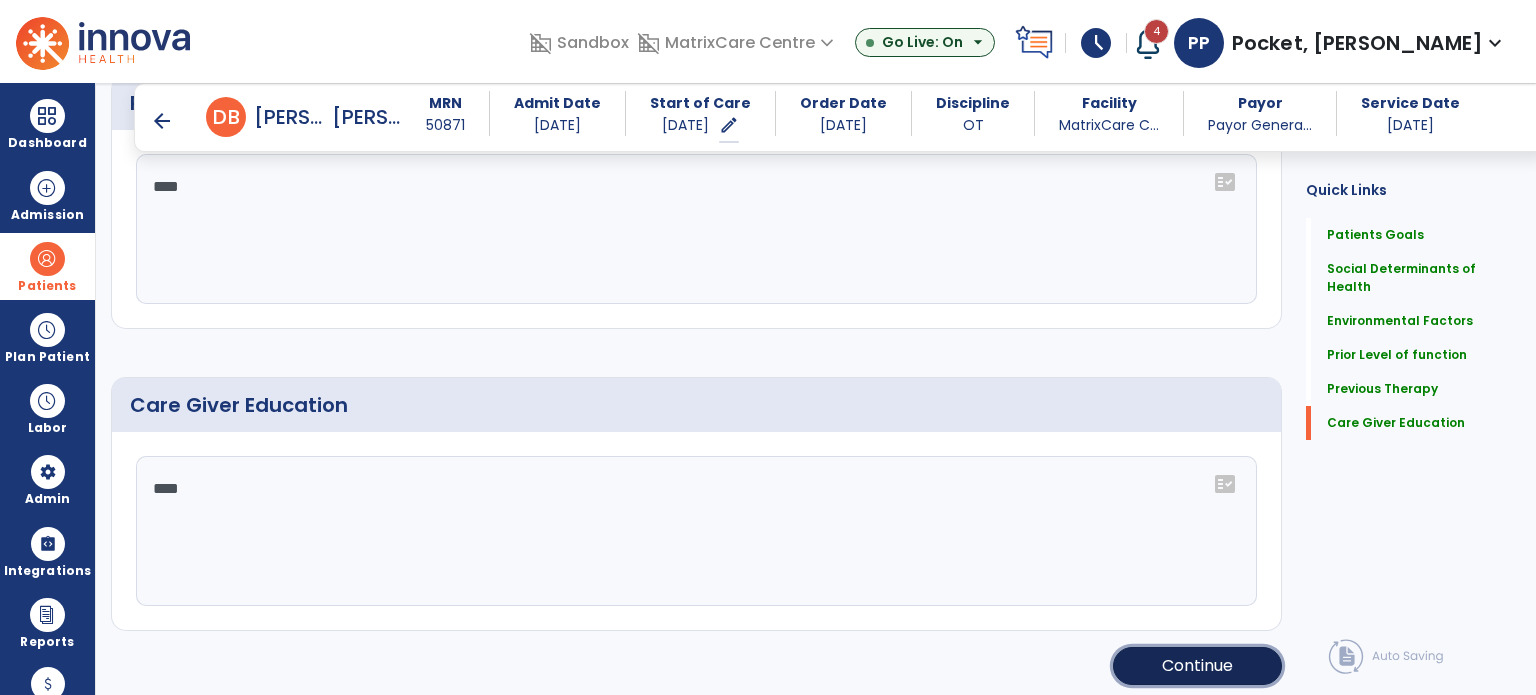 click on "Continue" 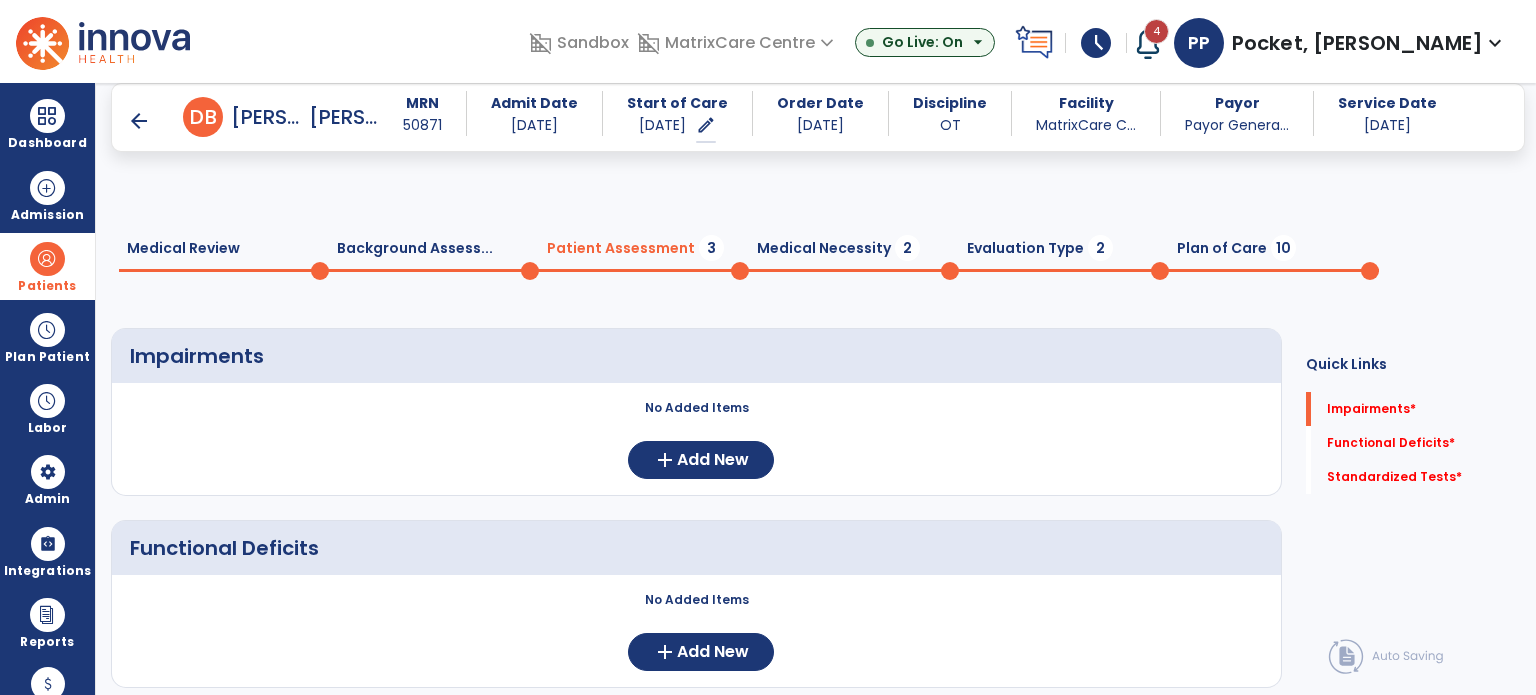 scroll, scrollTop: 200, scrollLeft: 0, axis: vertical 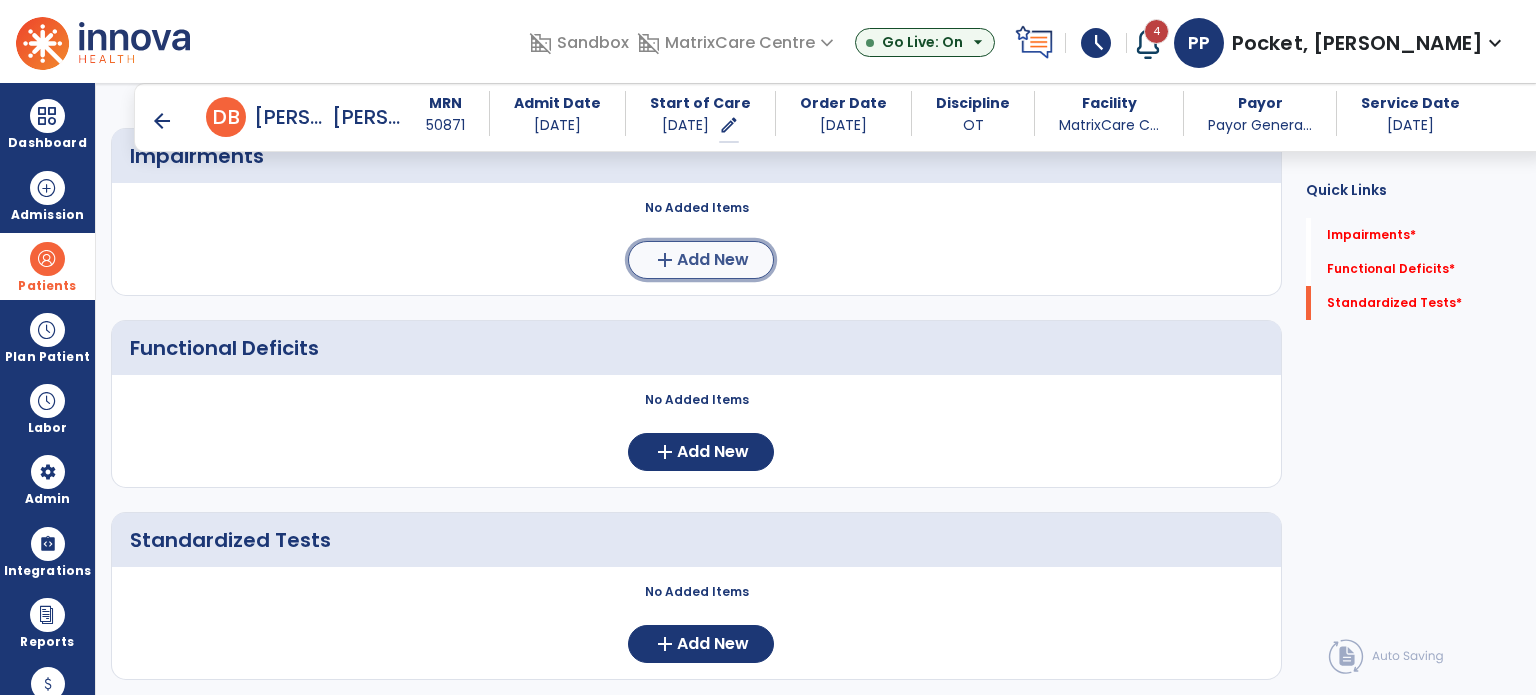 click on "Add New" 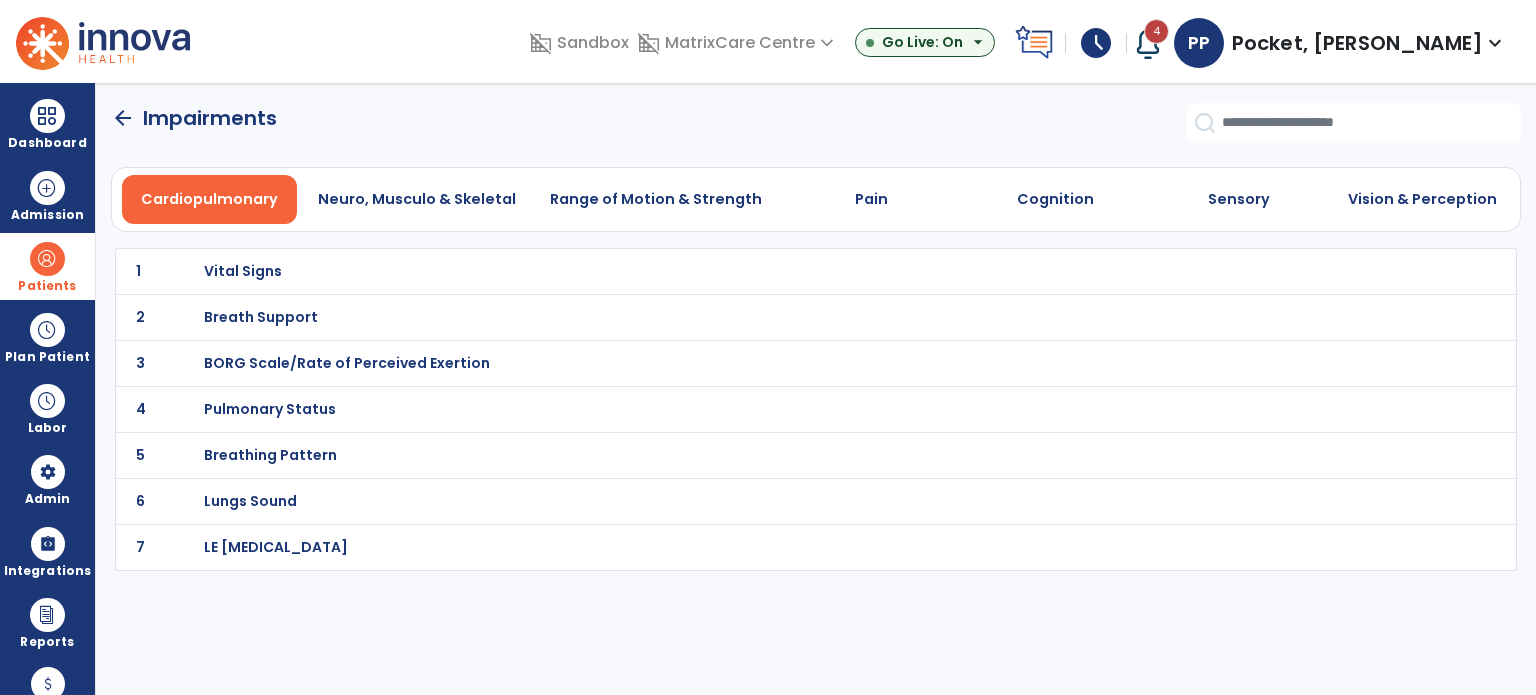 scroll, scrollTop: 0, scrollLeft: 0, axis: both 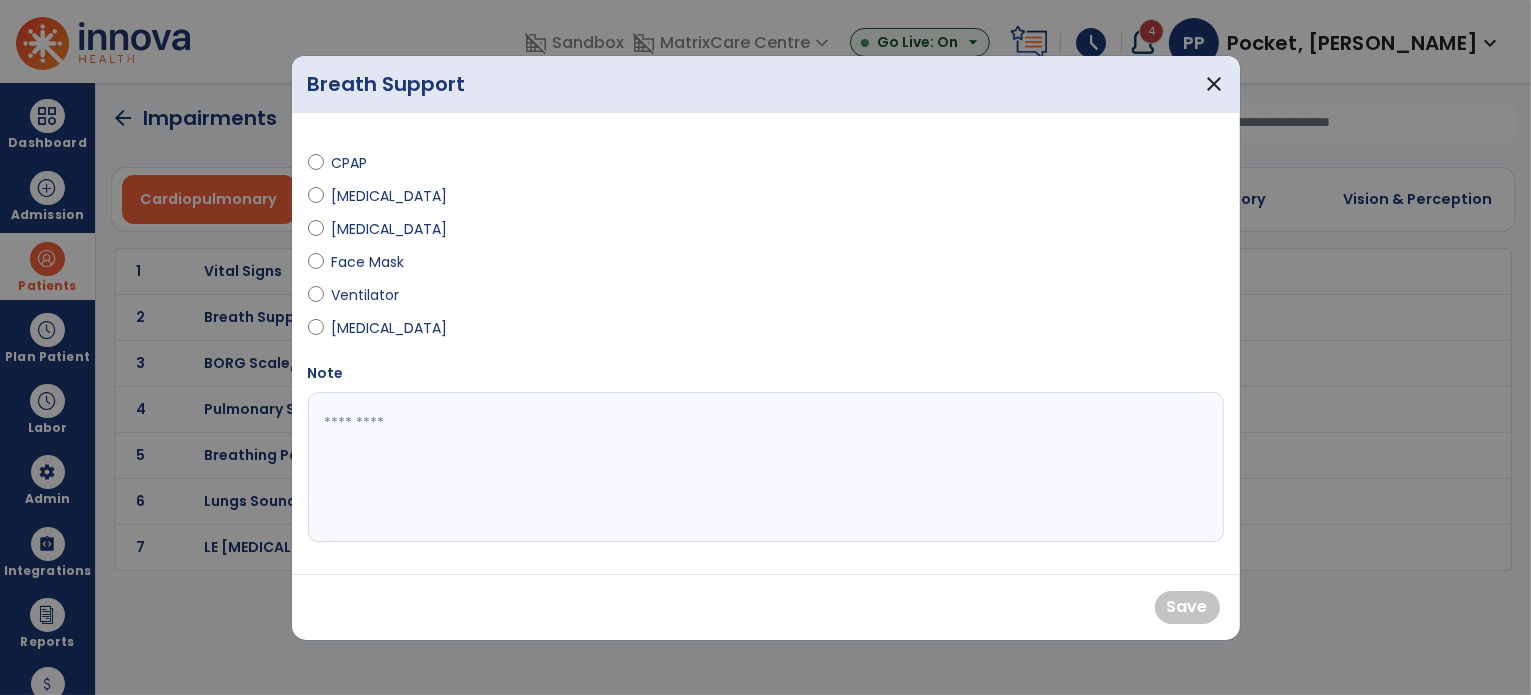 click on "[MEDICAL_DATA]" at bounding box center [390, 196] 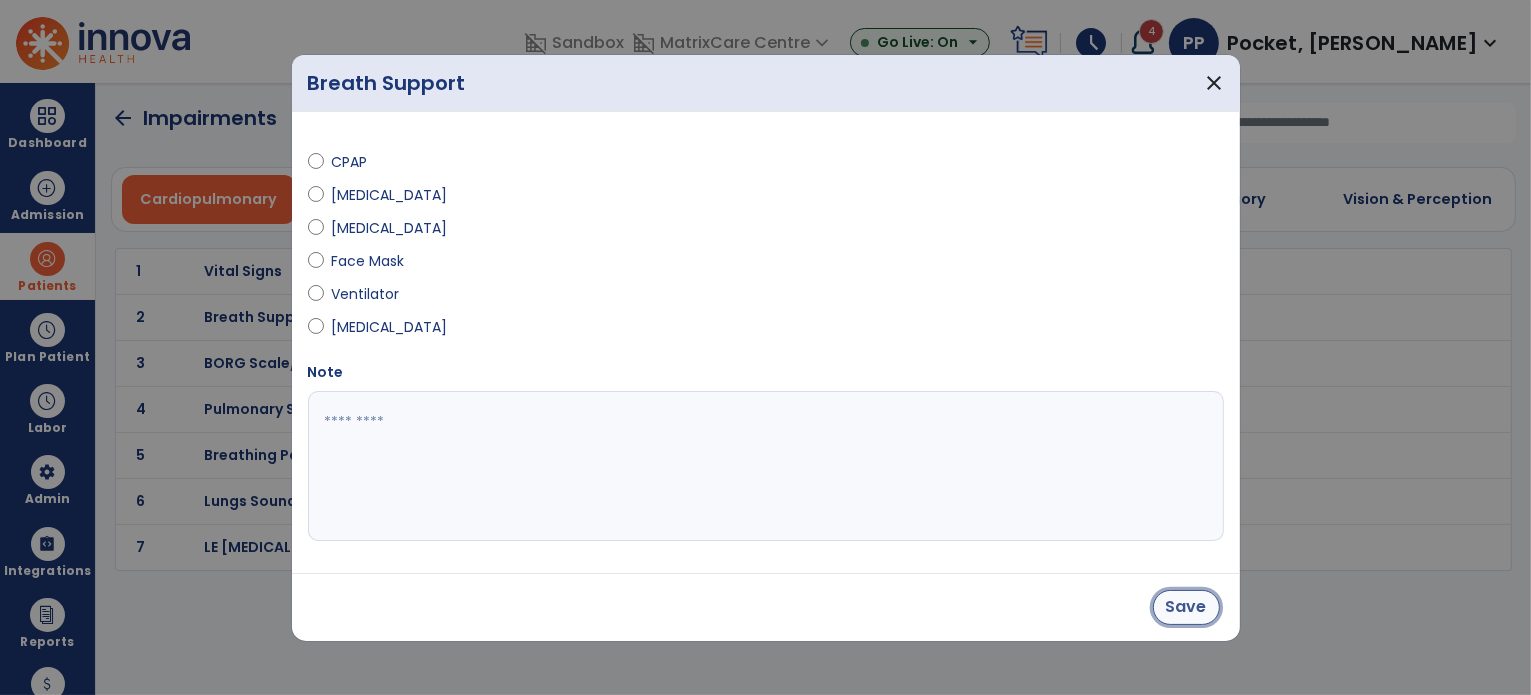 click on "Save" at bounding box center (1186, 607) 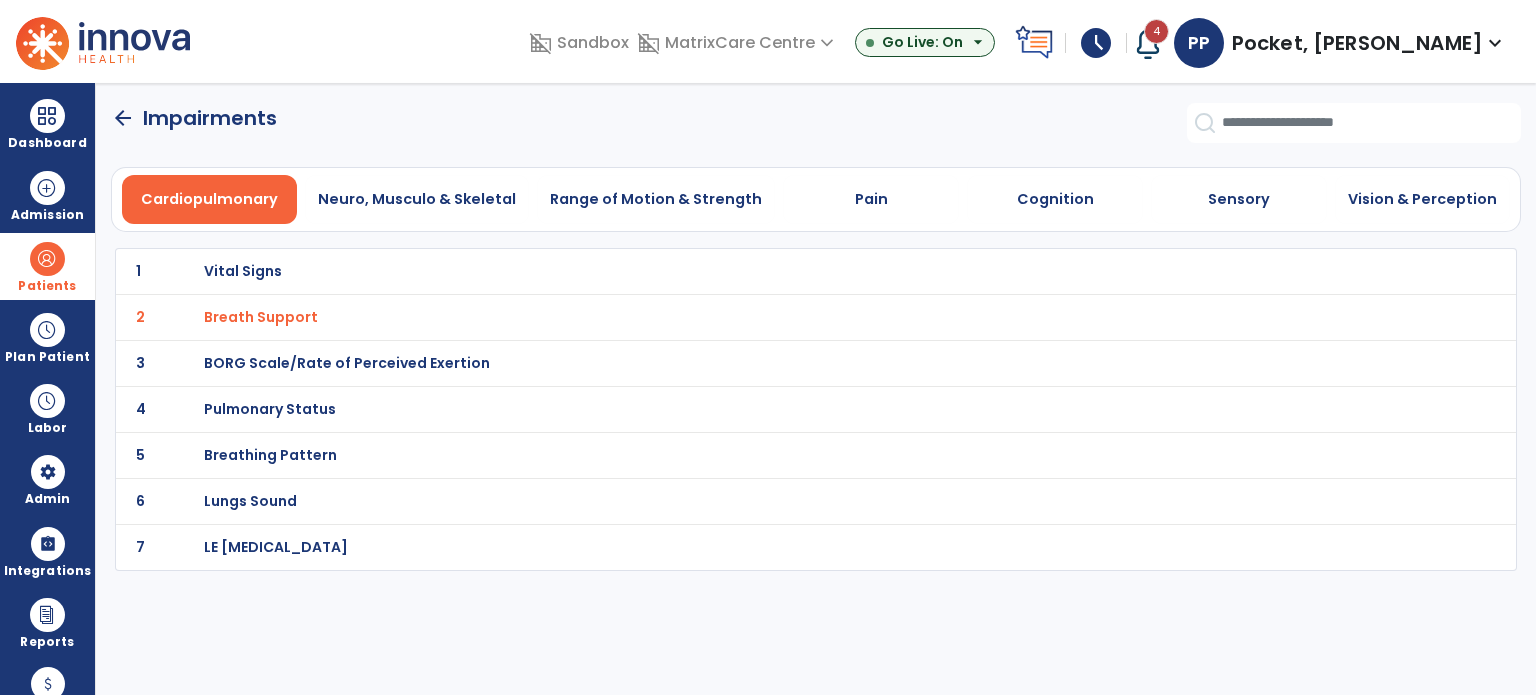 click on "arrow_back" 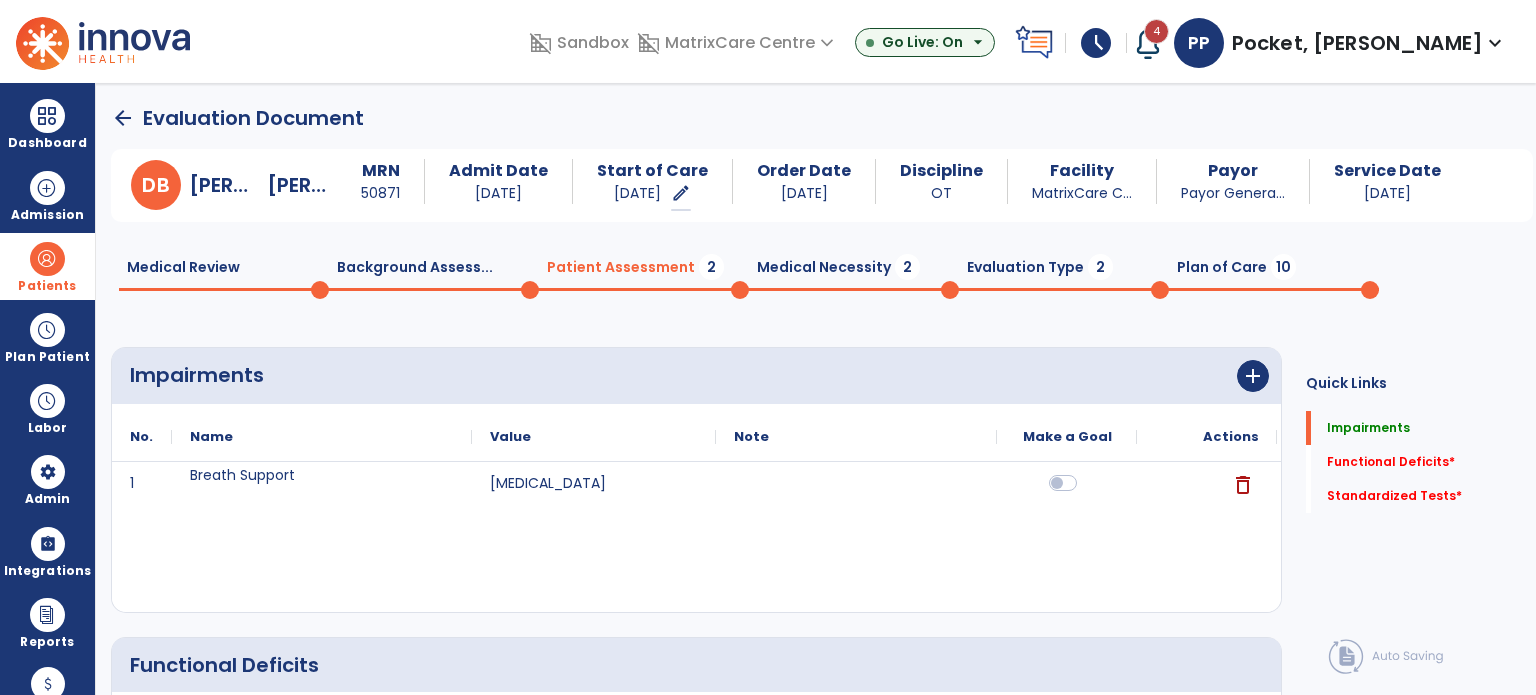 scroll, scrollTop: 350, scrollLeft: 0, axis: vertical 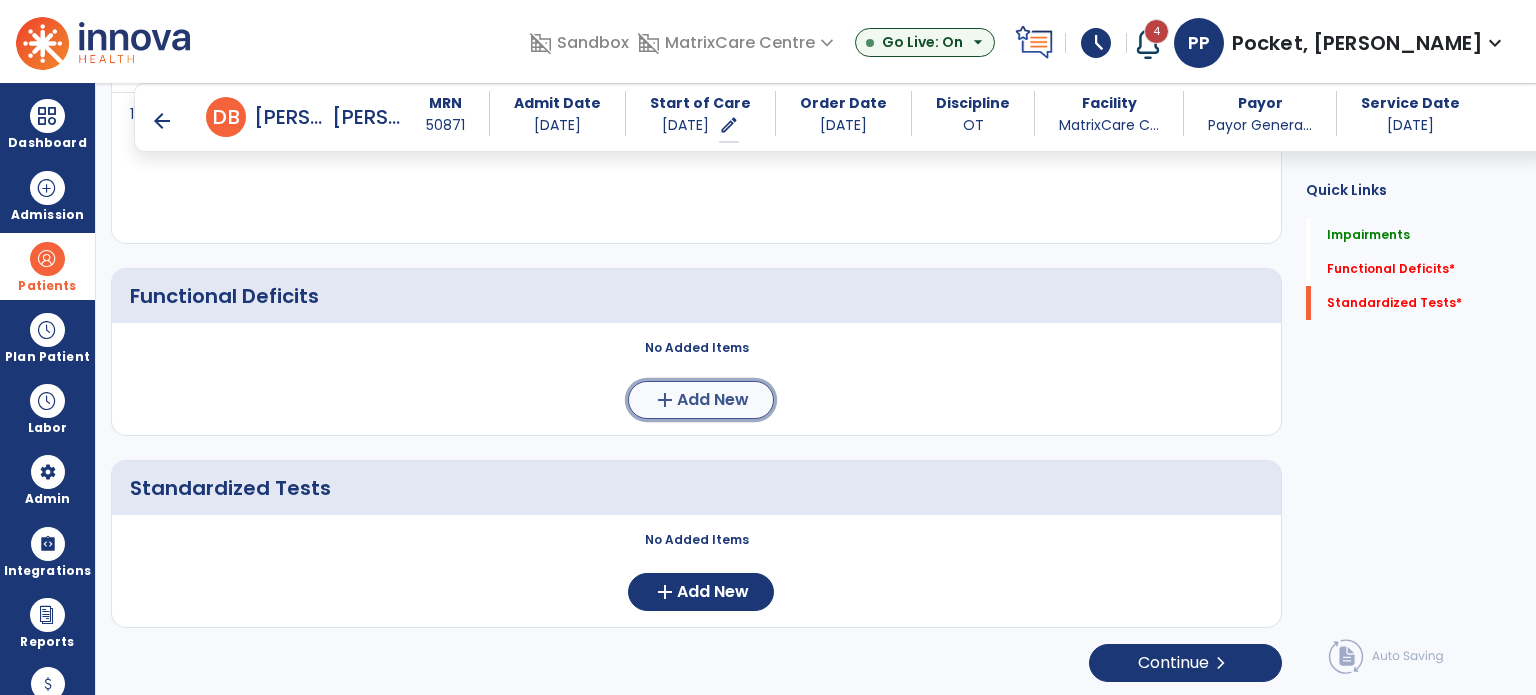 click on "Add New" 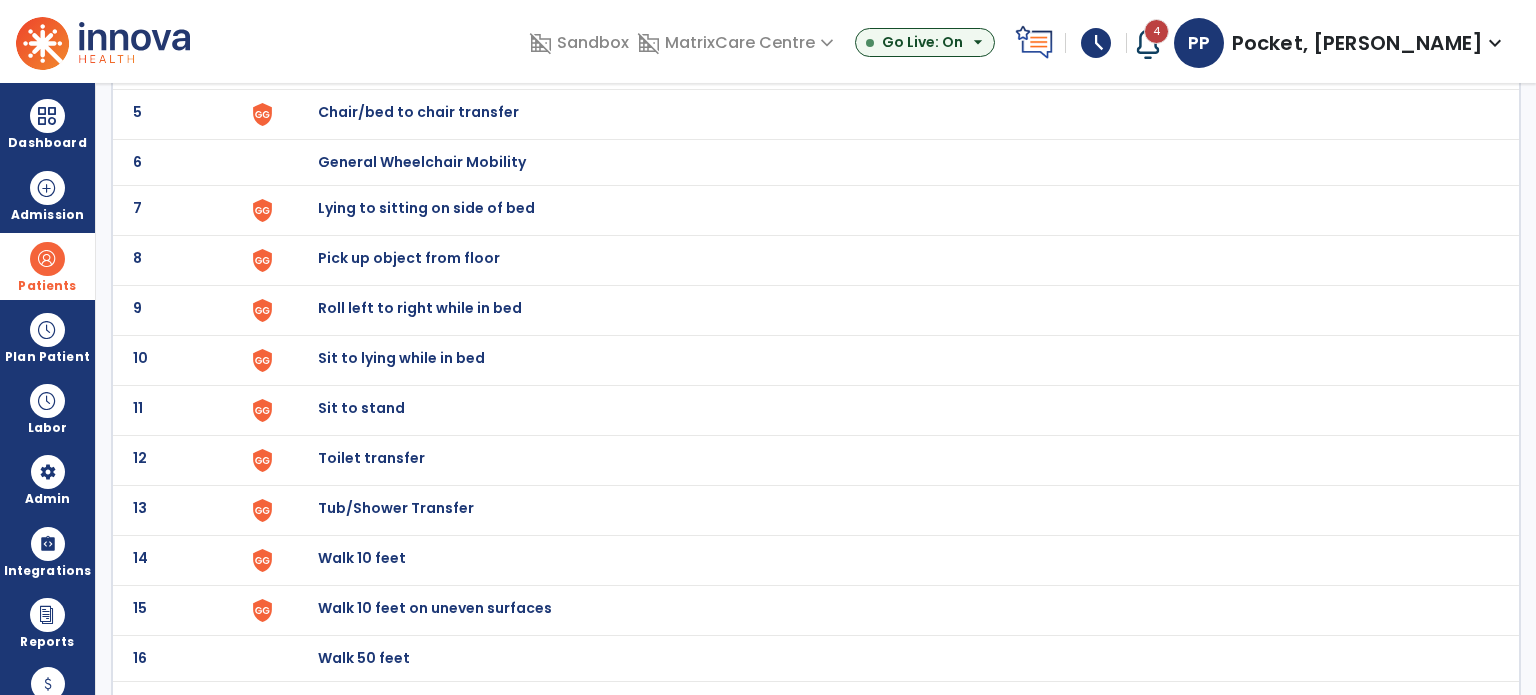 scroll, scrollTop: 32, scrollLeft: 0, axis: vertical 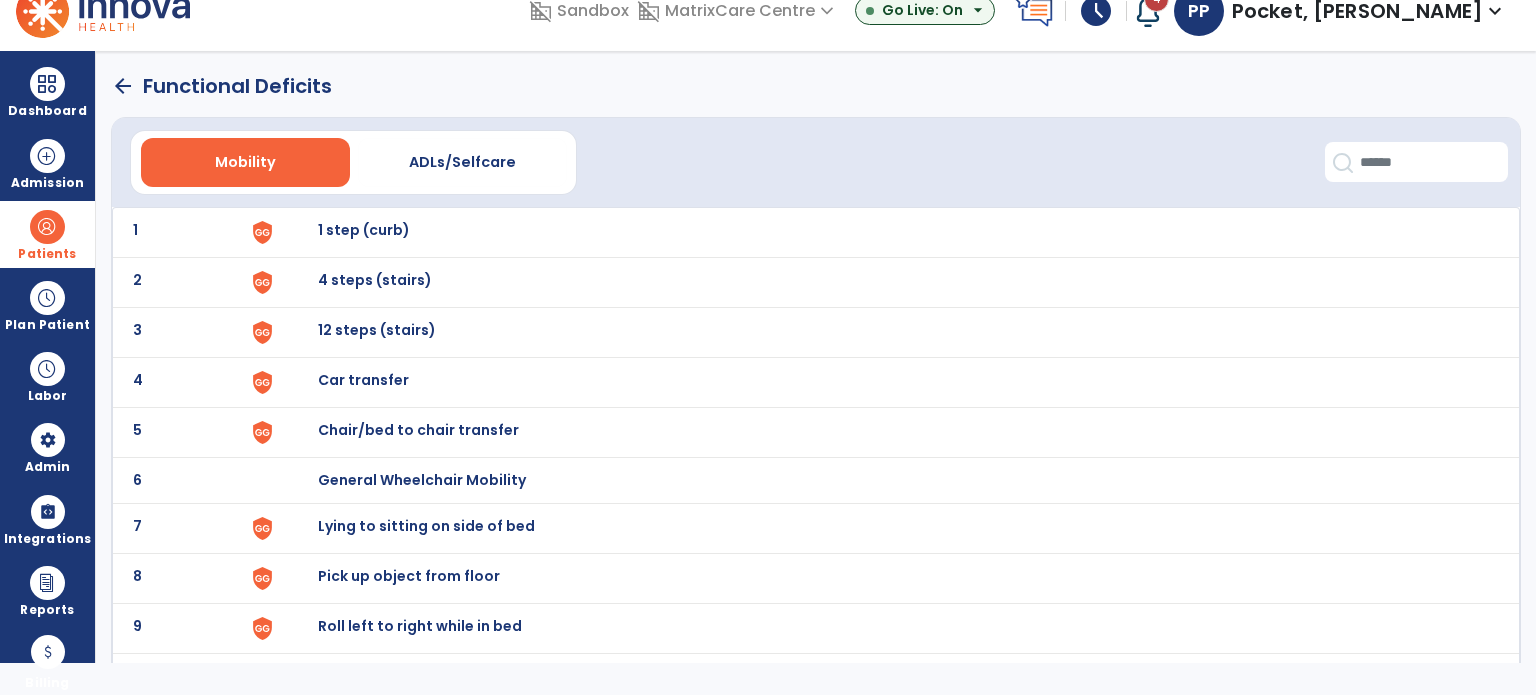 click on "Car transfer" at bounding box center (364, 230) 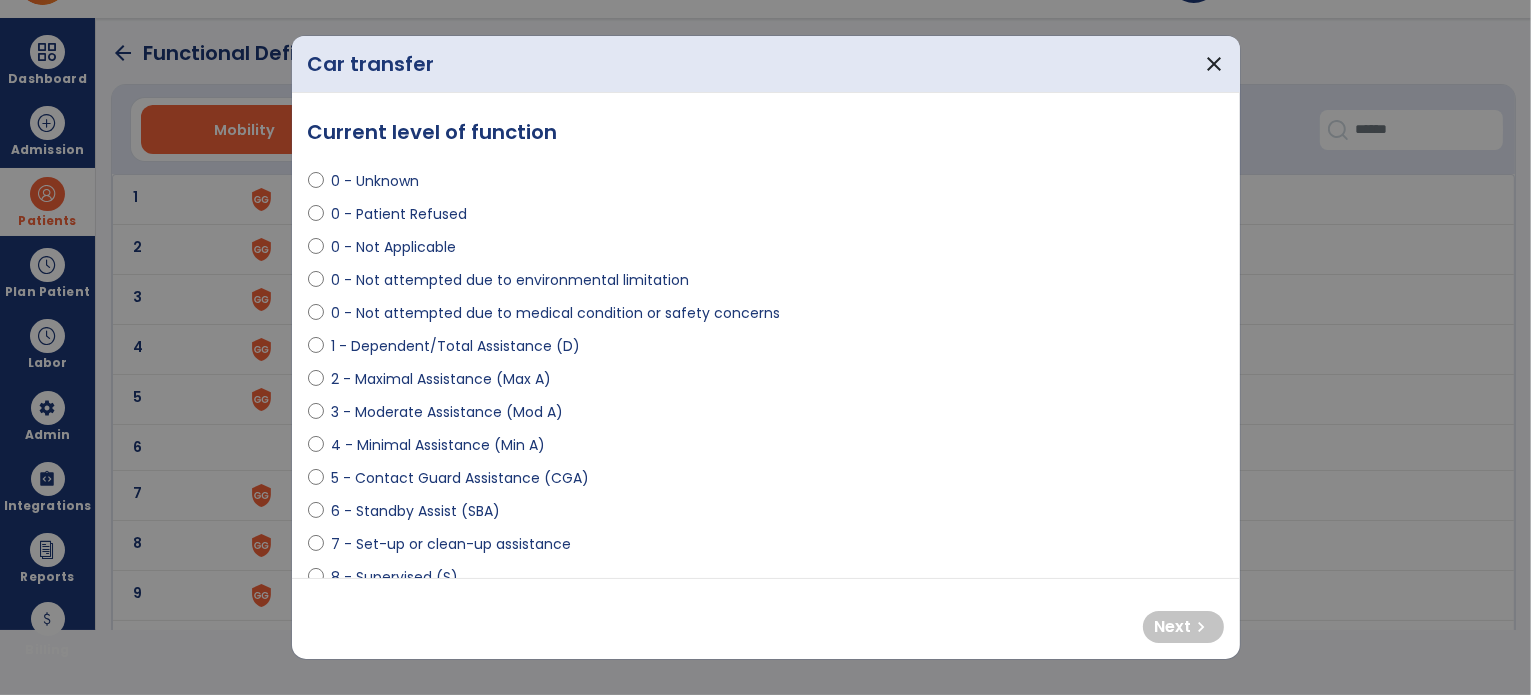 click on "0 - Not attempted due to environmental limitation" at bounding box center [511, 280] 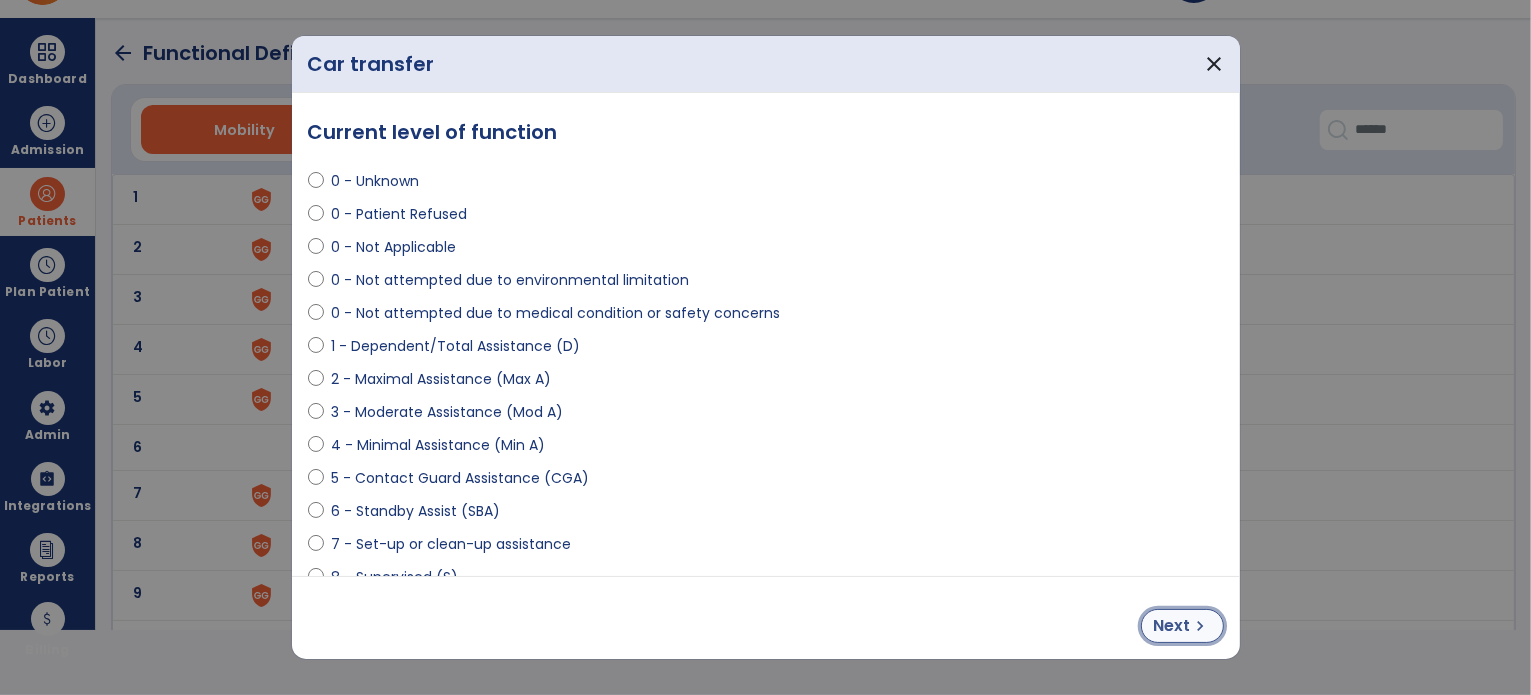 click on "Next  chevron_right" at bounding box center [1182, 626] 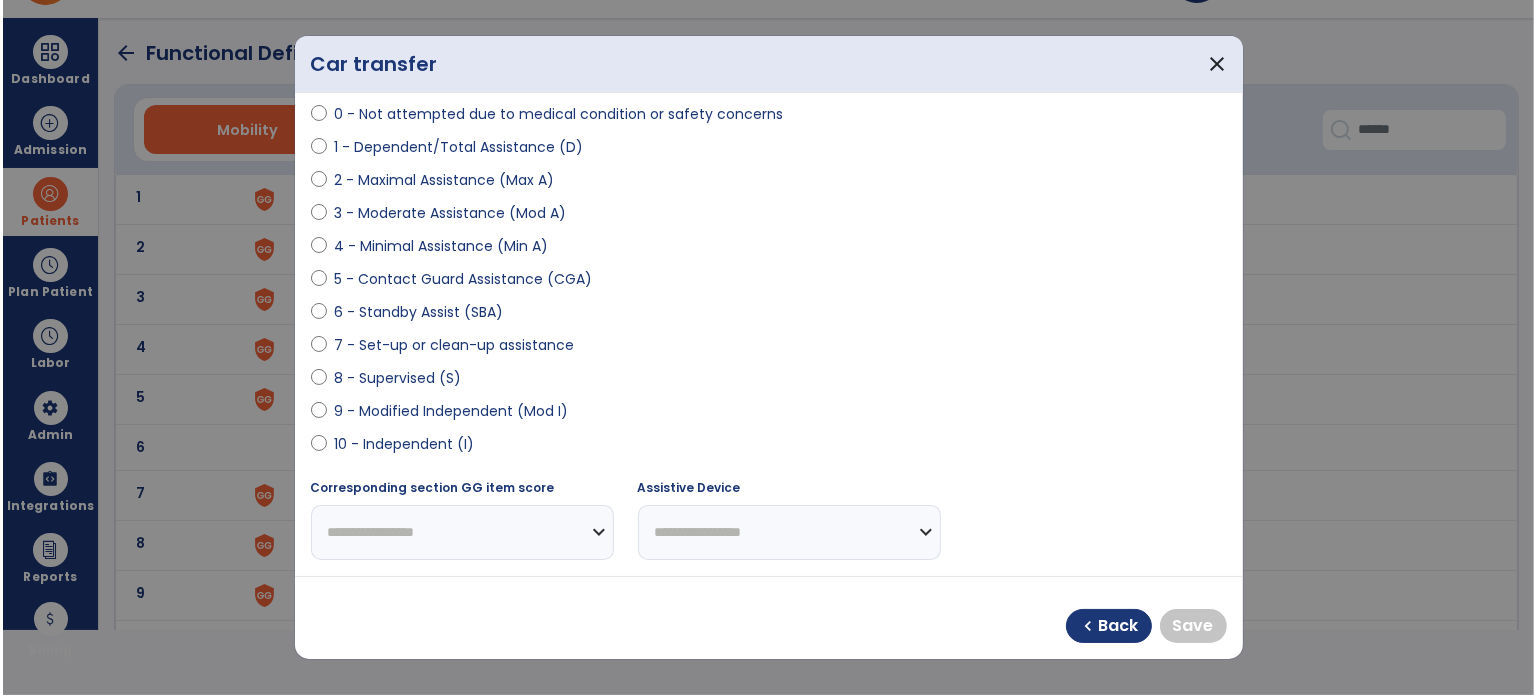 scroll, scrollTop: 200, scrollLeft: 0, axis: vertical 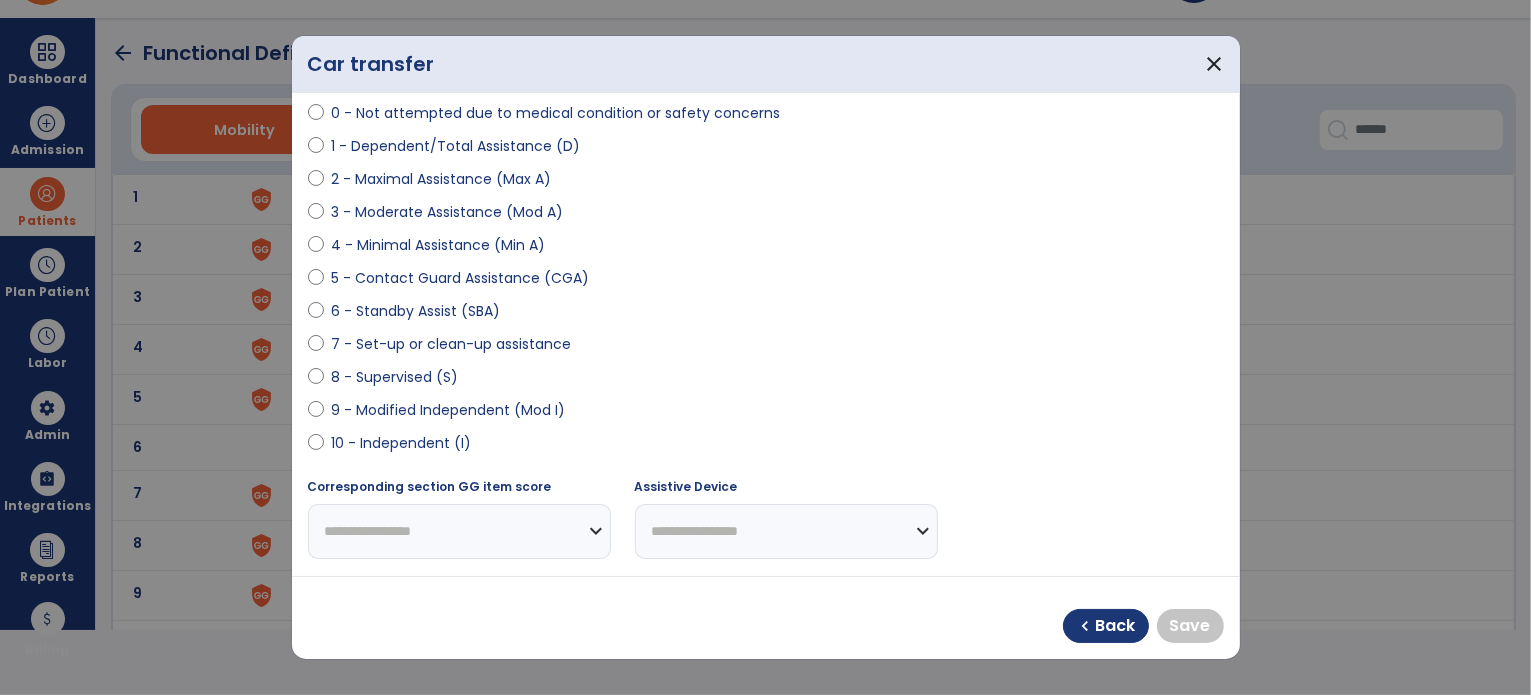 click on "9 - Modified Independent (Mod I)" at bounding box center [449, 410] 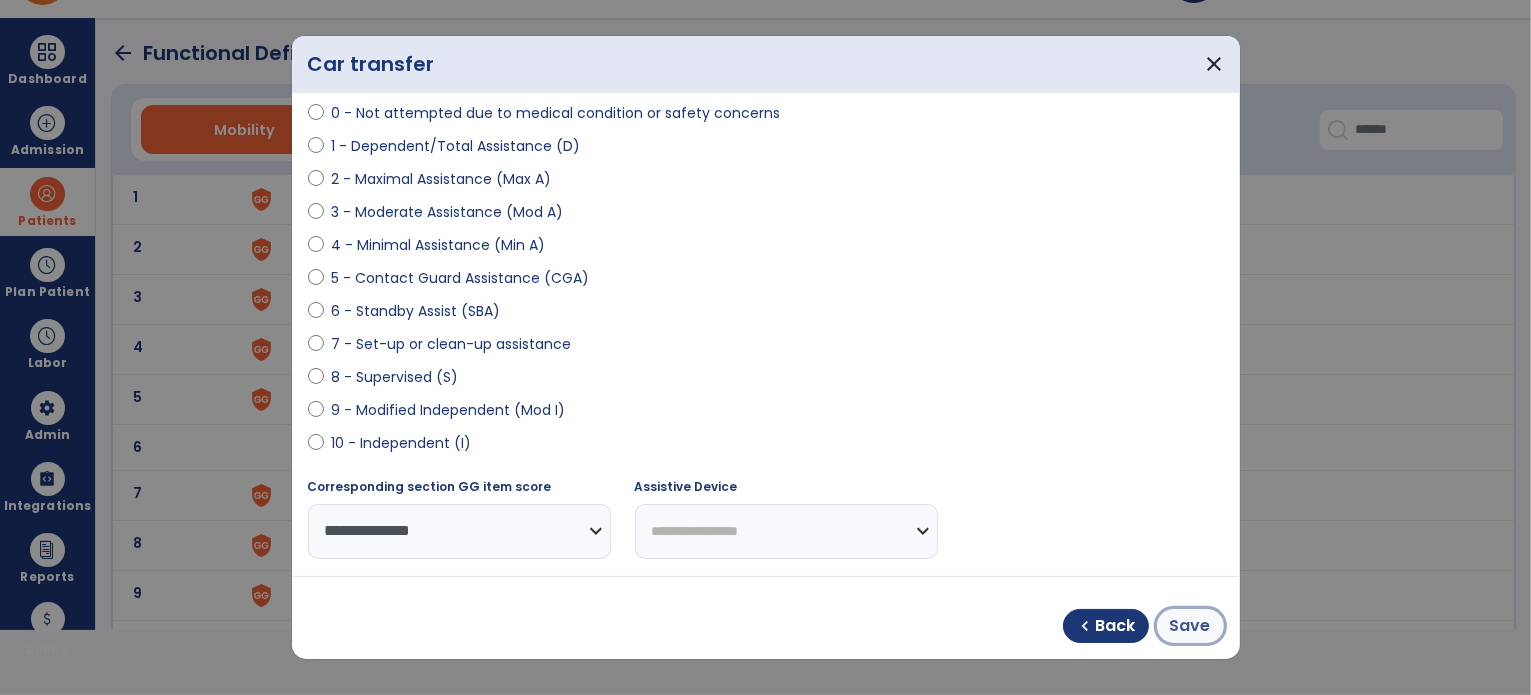 click on "Save" at bounding box center [1190, 626] 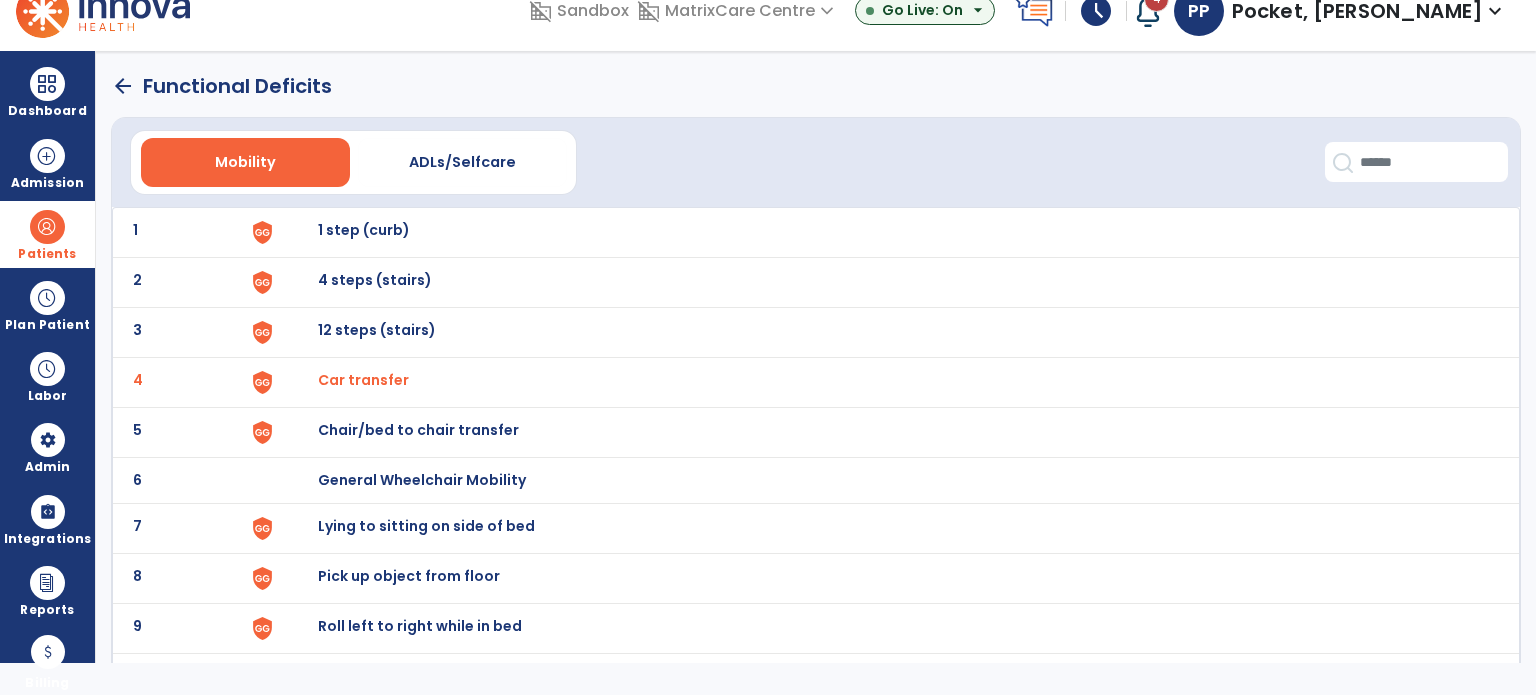 click on "arrow_back" 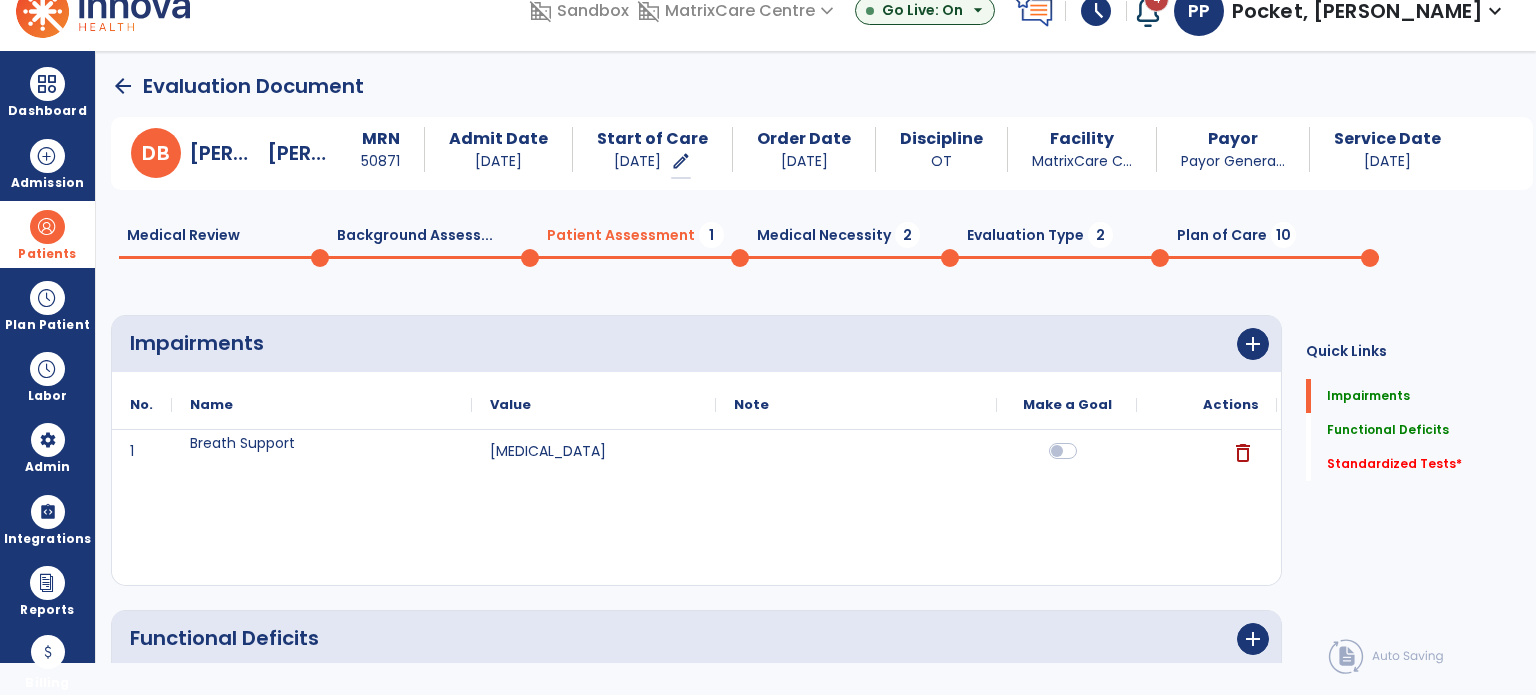 scroll, scrollTop: 20, scrollLeft: 0, axis: vertical 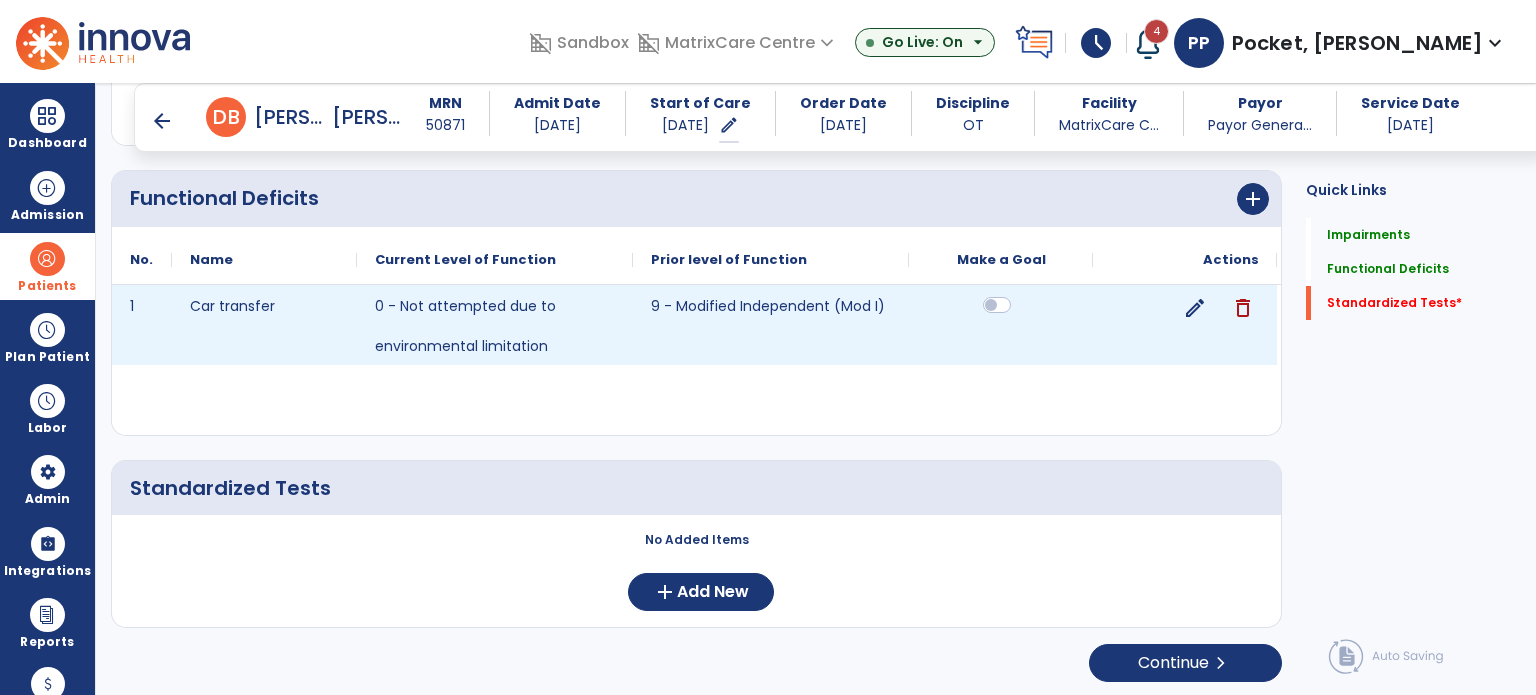 click 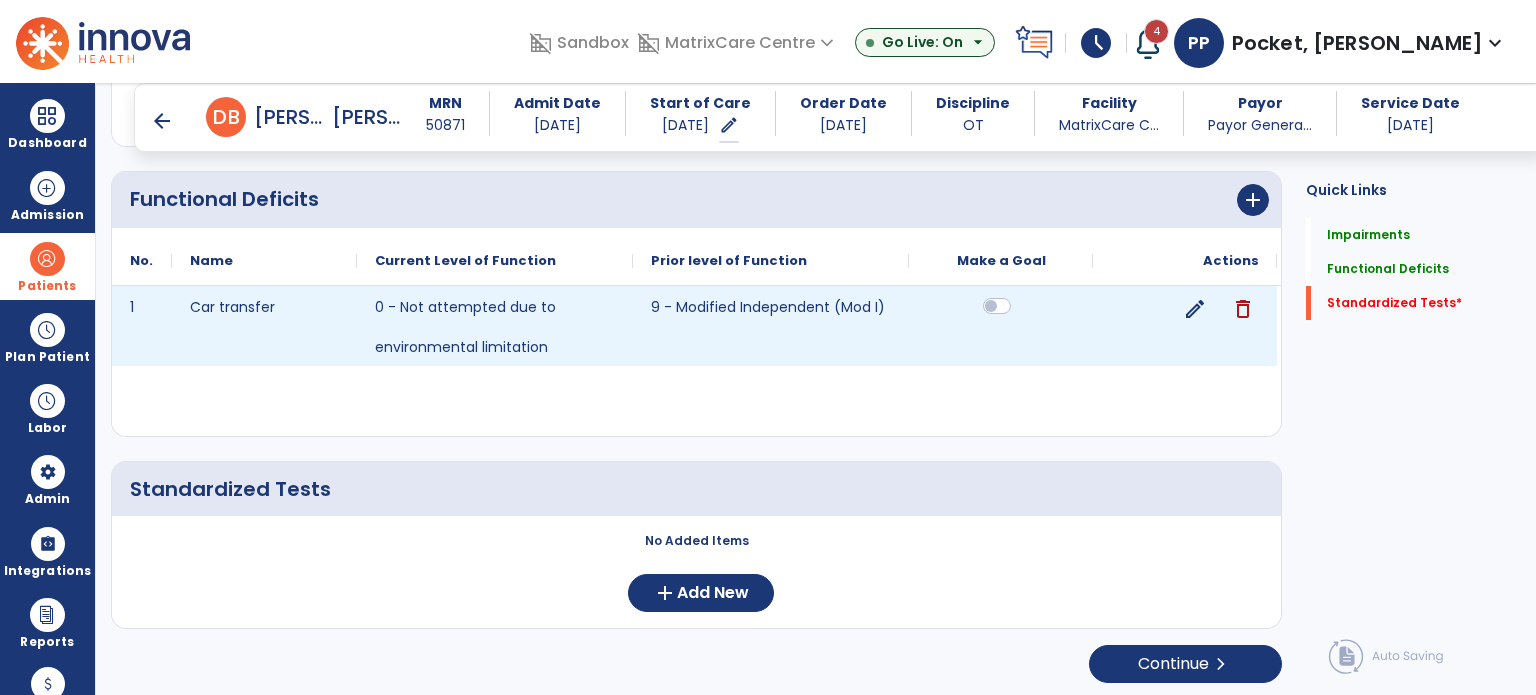 scroll, scrollTop: 448, scrollLeft: 0, axis: vertical 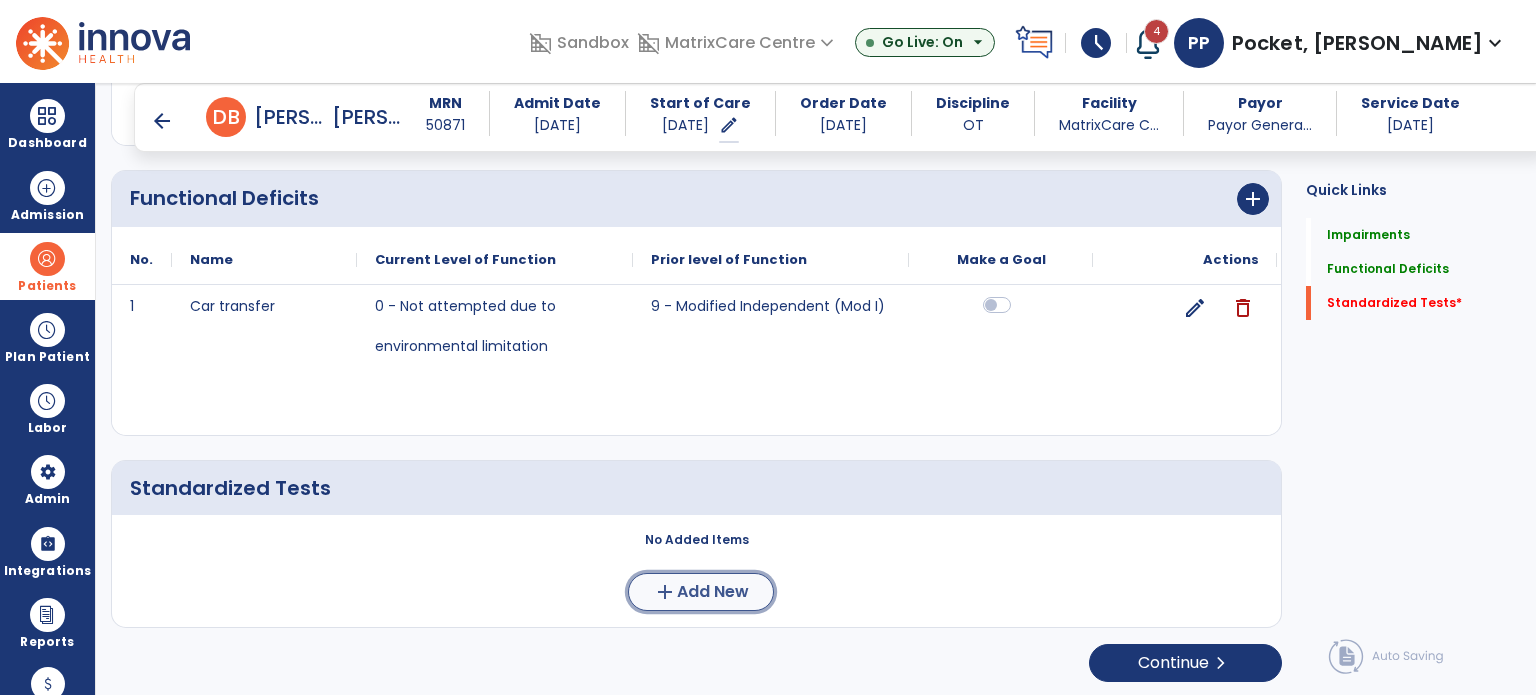 click on "Add New" 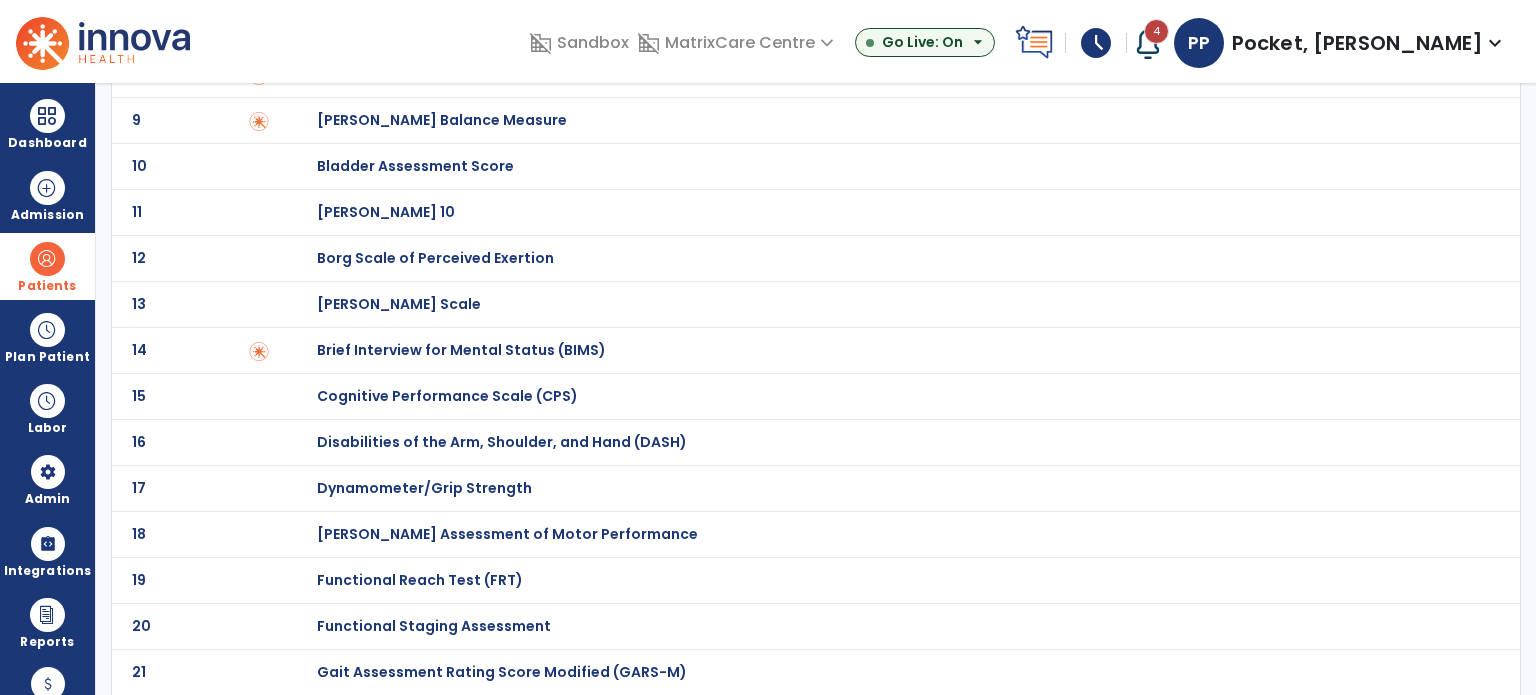 scroll, scrollTop: 32, scrollLeft: 0, axis: vertical 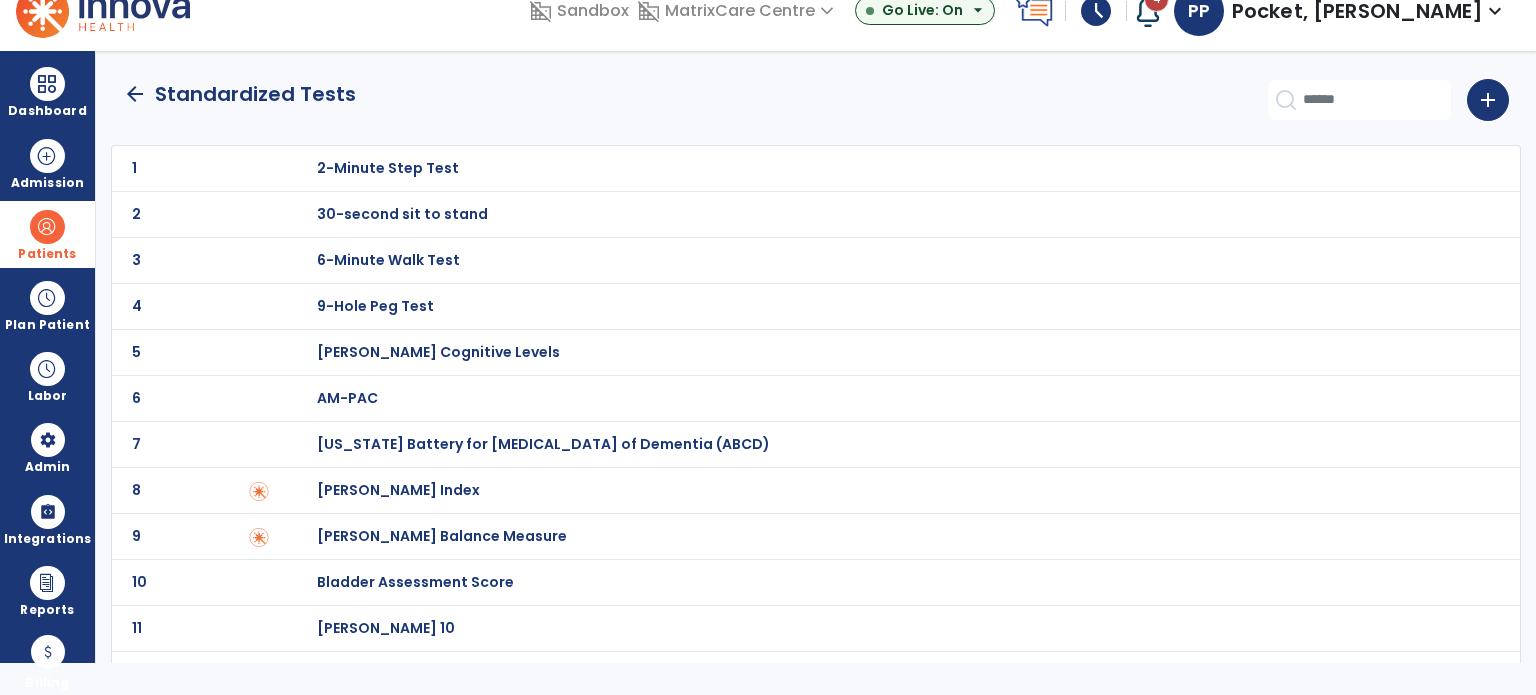 click on "[PERSON_NAME] Cognitive Levels" at bounding box center [388, 168] 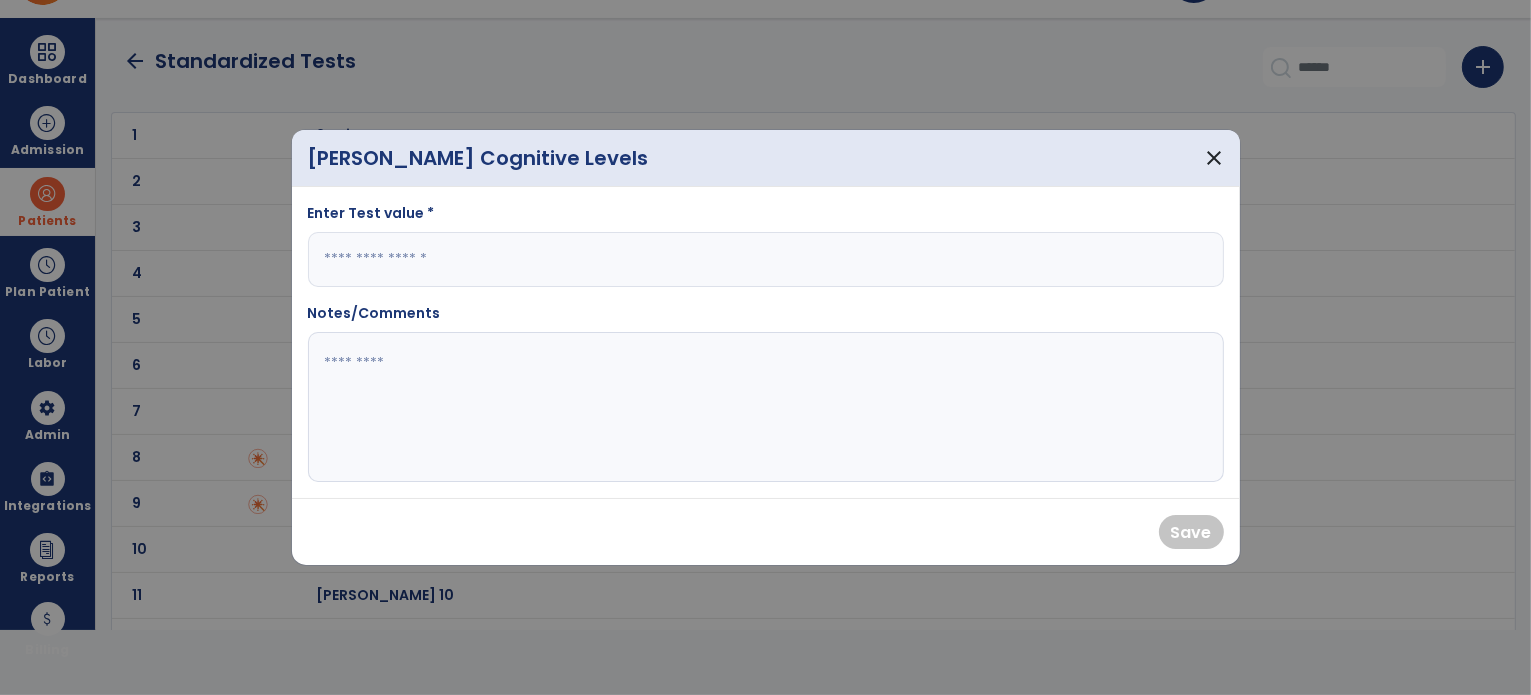 click at bounding box center (766, 259) 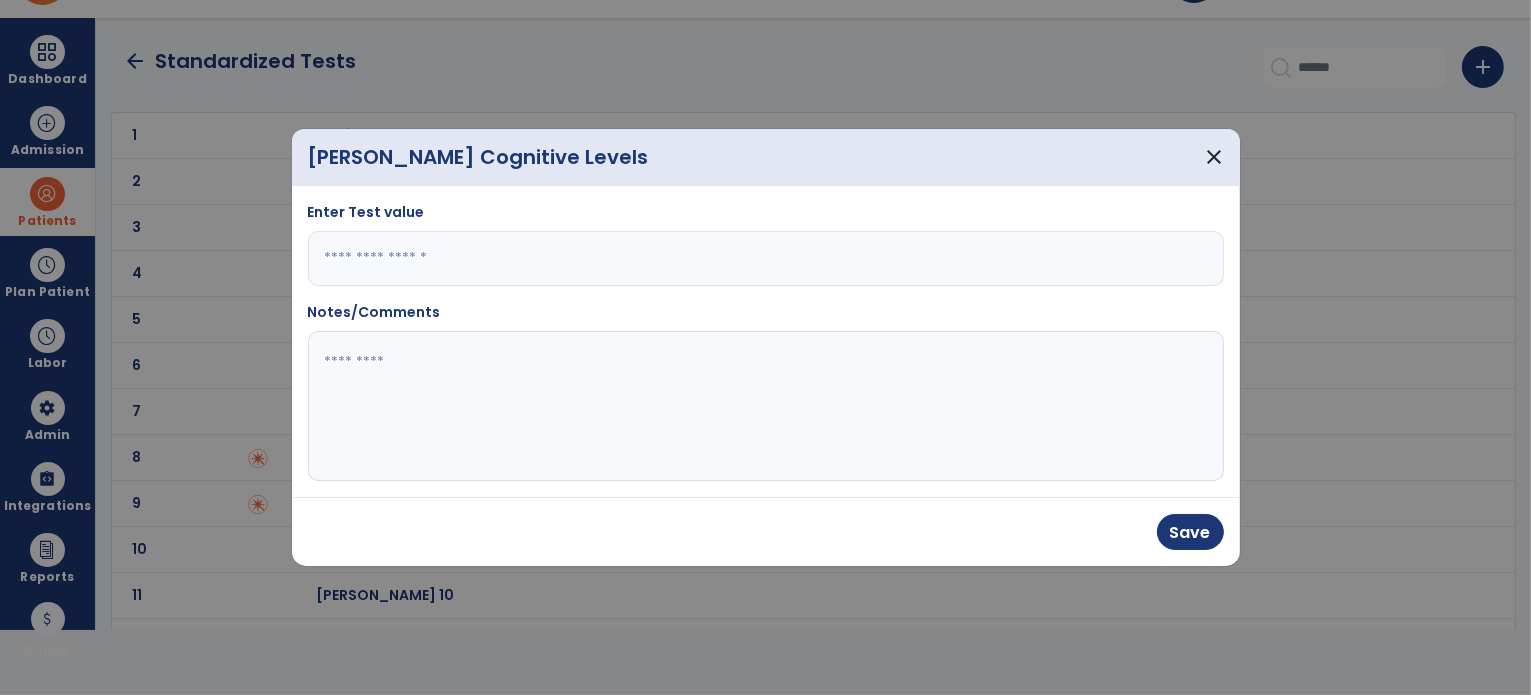 type on "*" 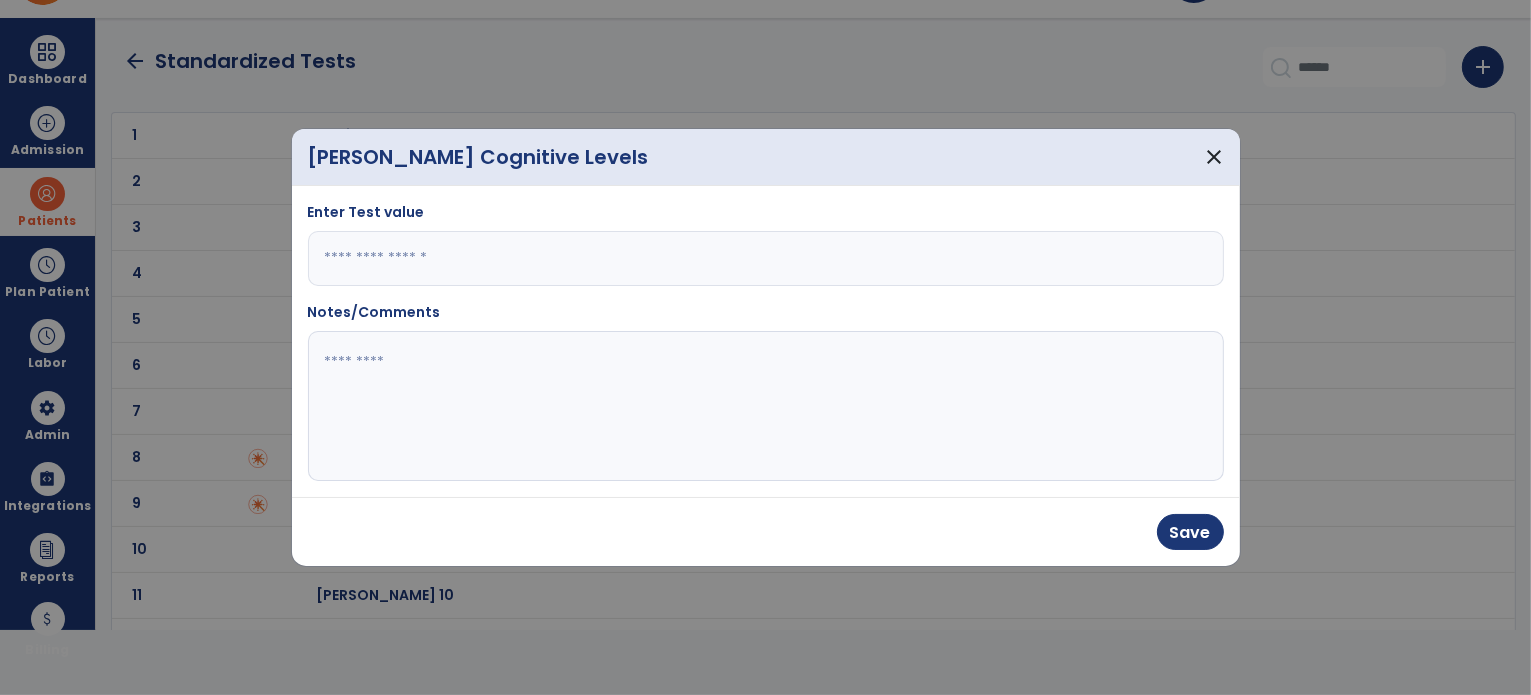 click 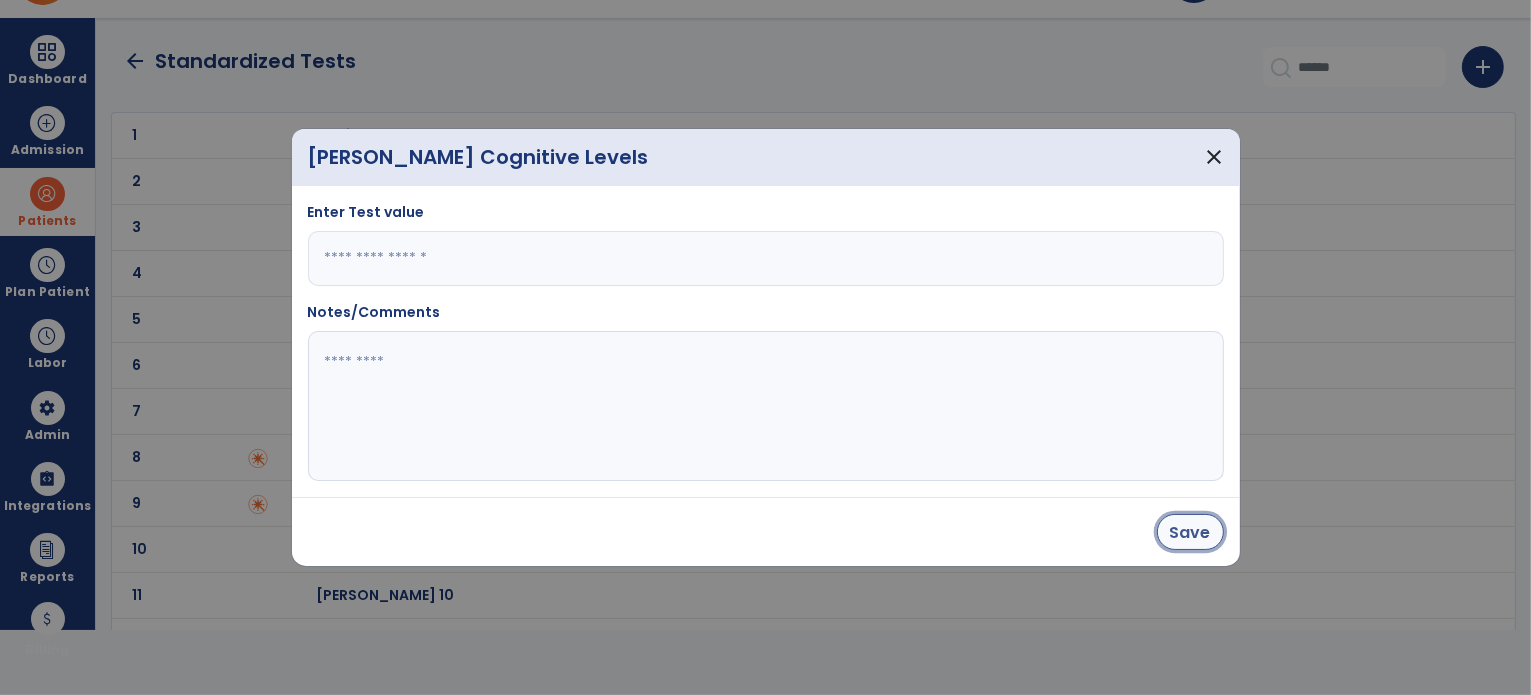 click on "Save" at bounding box center (1190, 532) 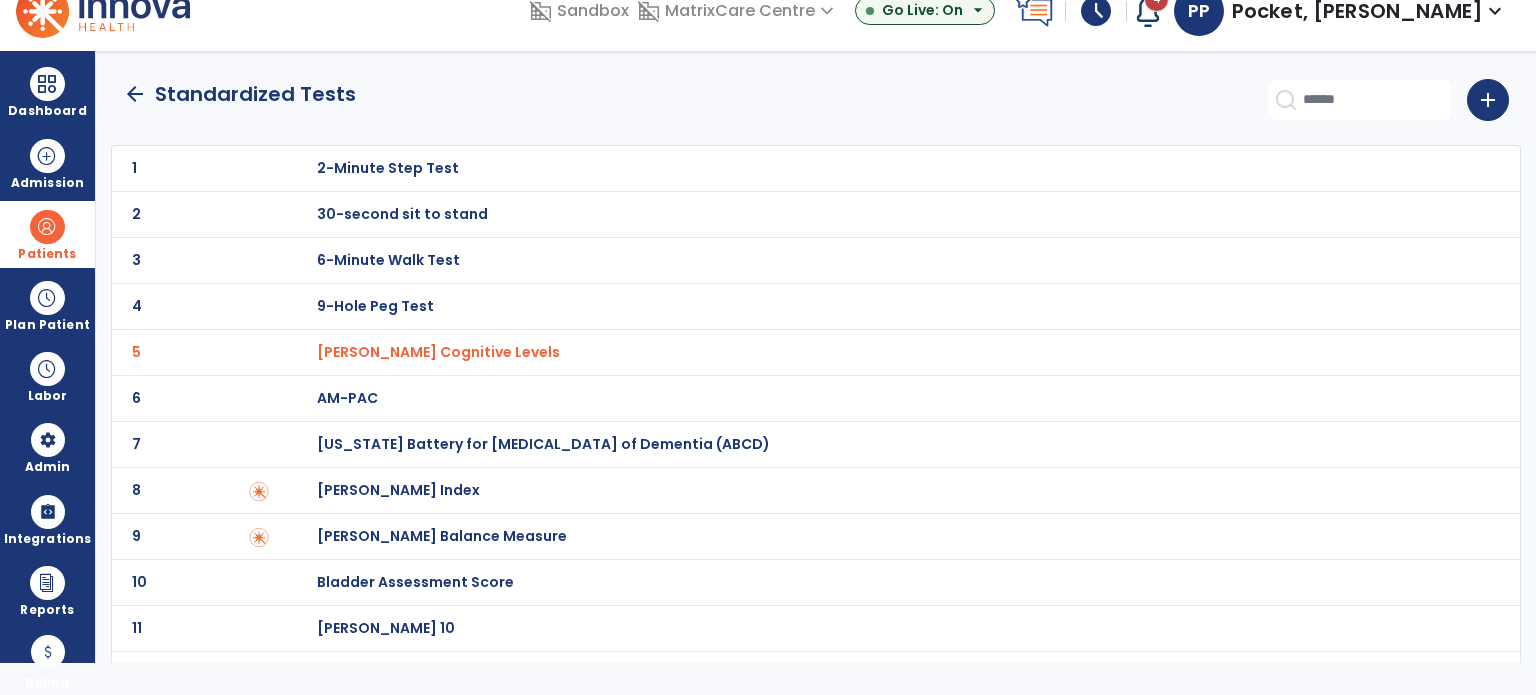 click on "arrow_back" 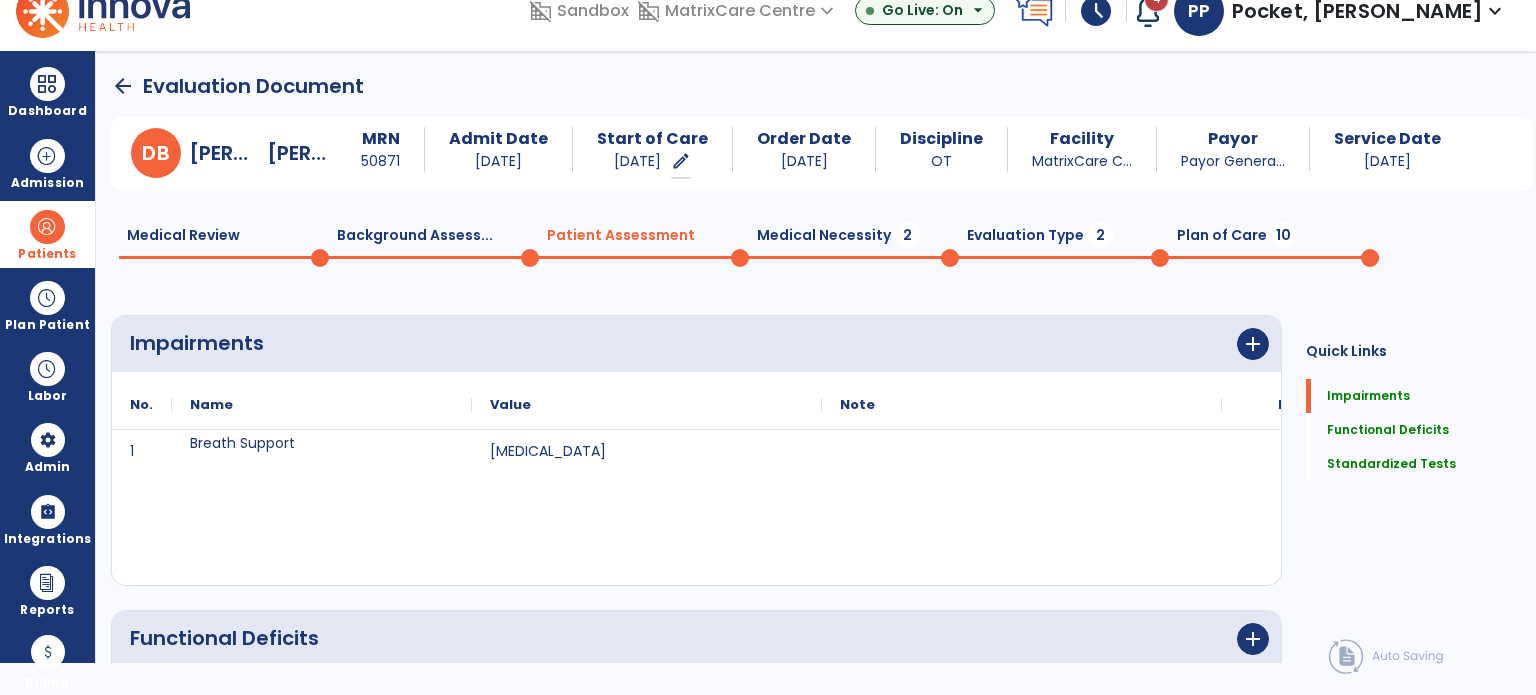 scroll, scrollTop: 20, scrollLeft: 0, axis: vertical 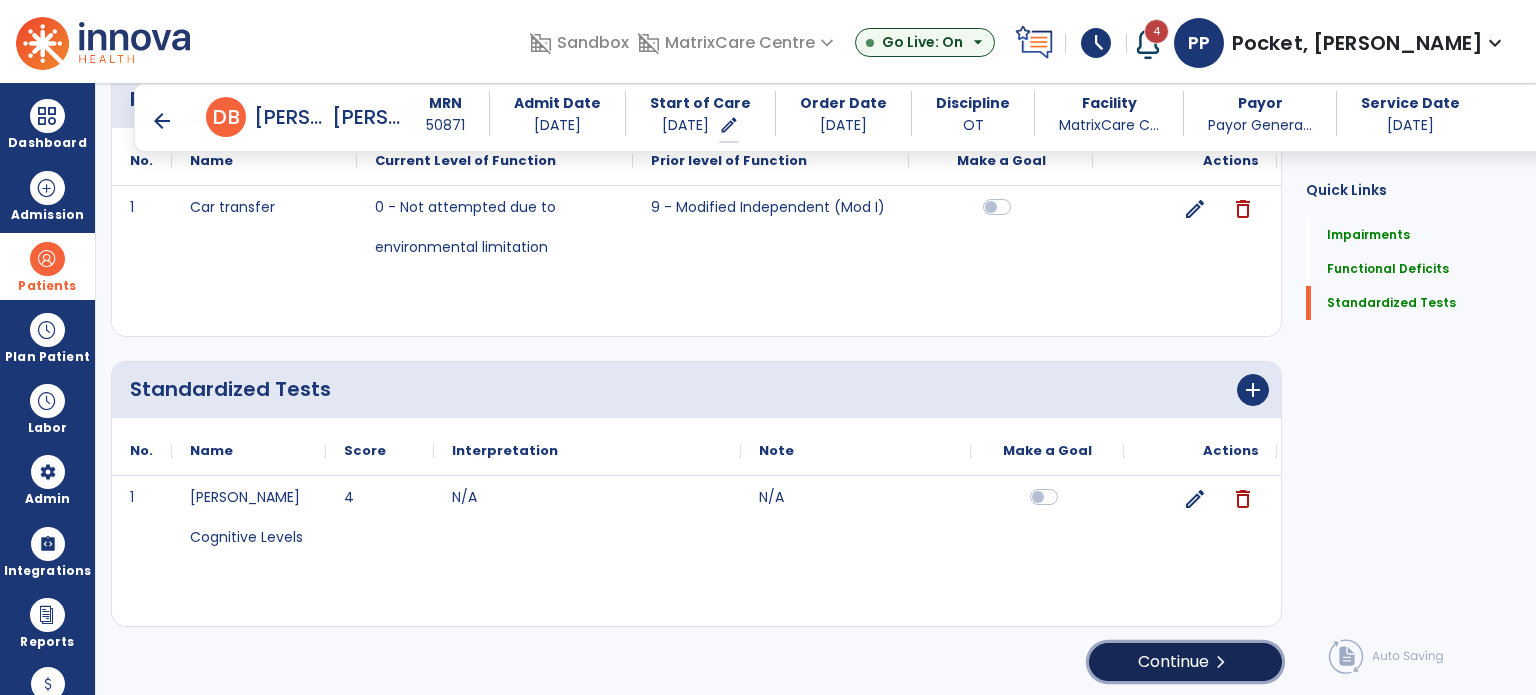 click on "chevron_right" 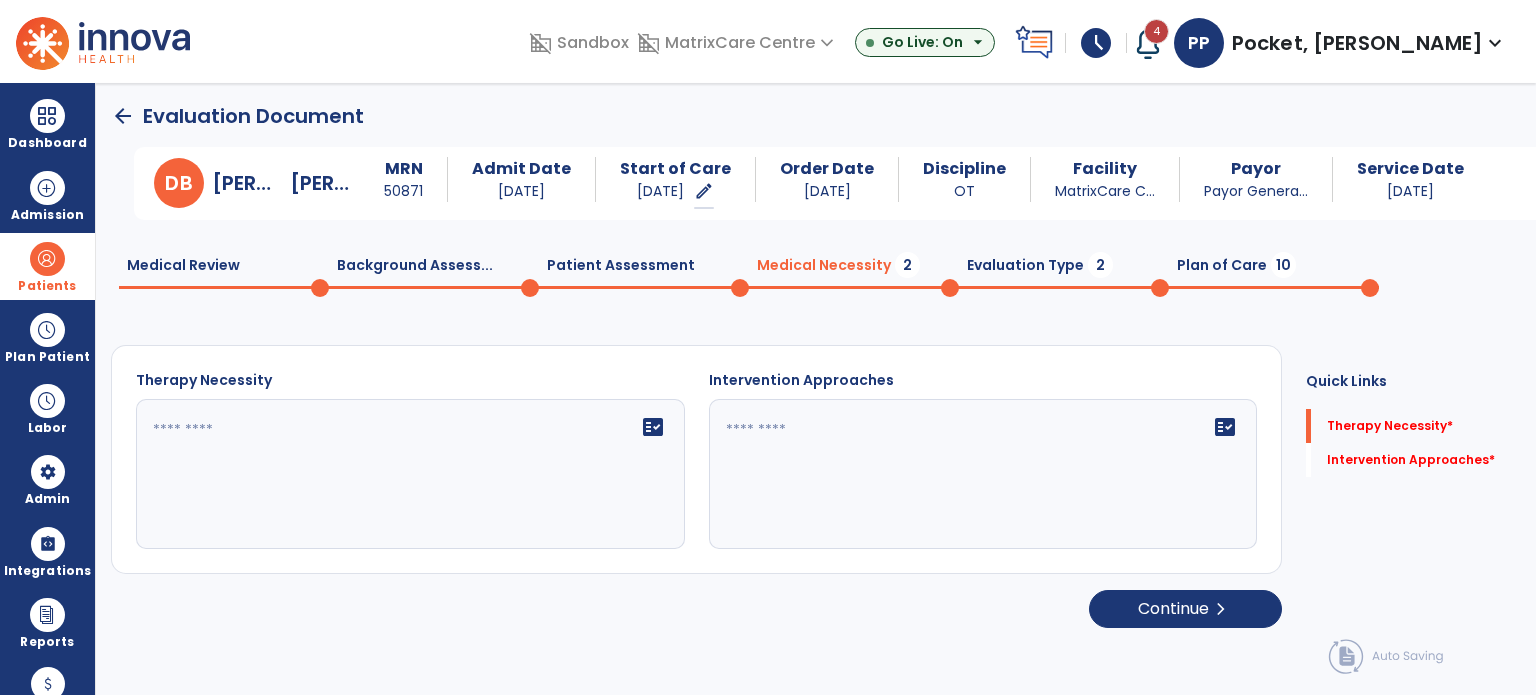 scroll, scrollTop: 0, scrollLeft: 0, axis: both 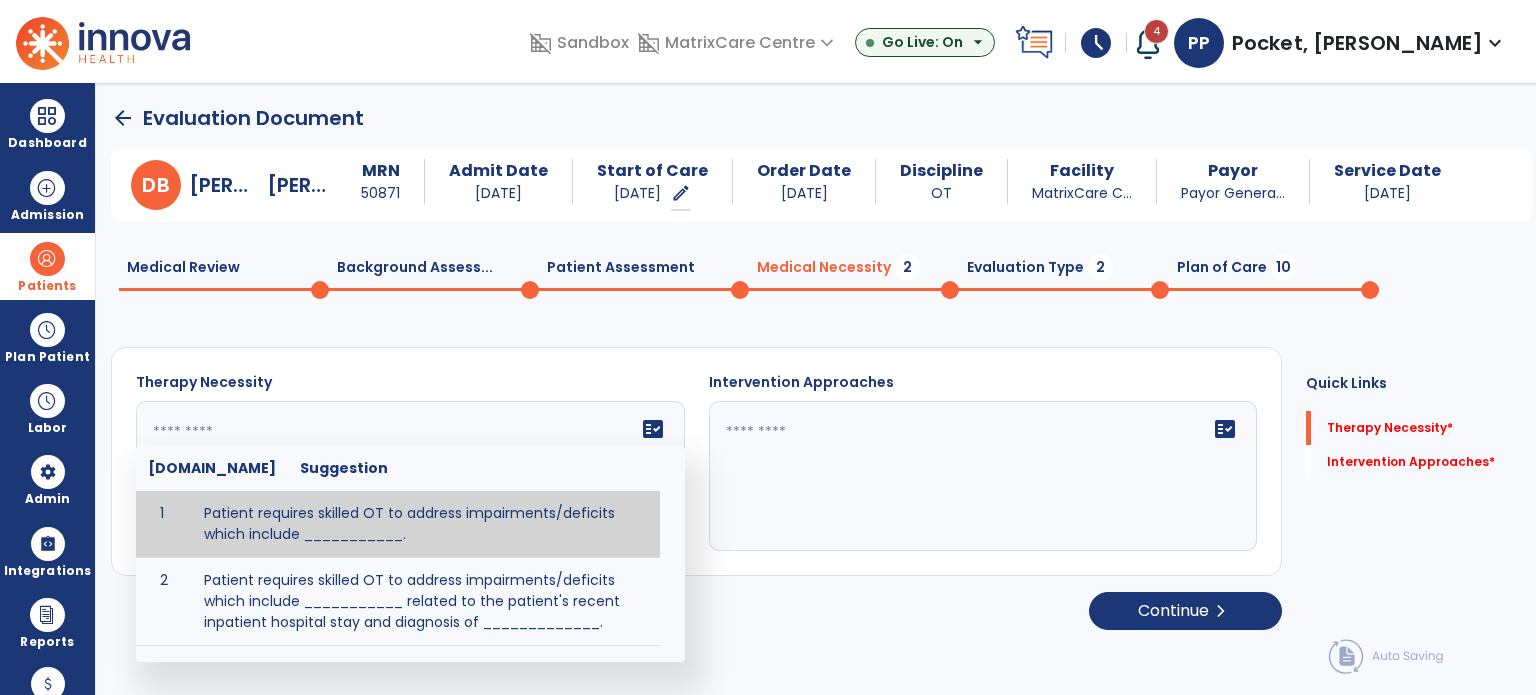 click on "fact_check  [DOMAIN_NAME] Suggestion 1 Patient requires skilled OT to address impairments/deficits which include ___________. 2 Patient requires skilled OT to address impairments/deficits which include ___________ related to the patient's recent inpatient hospital stay and diagnosis of _____________." 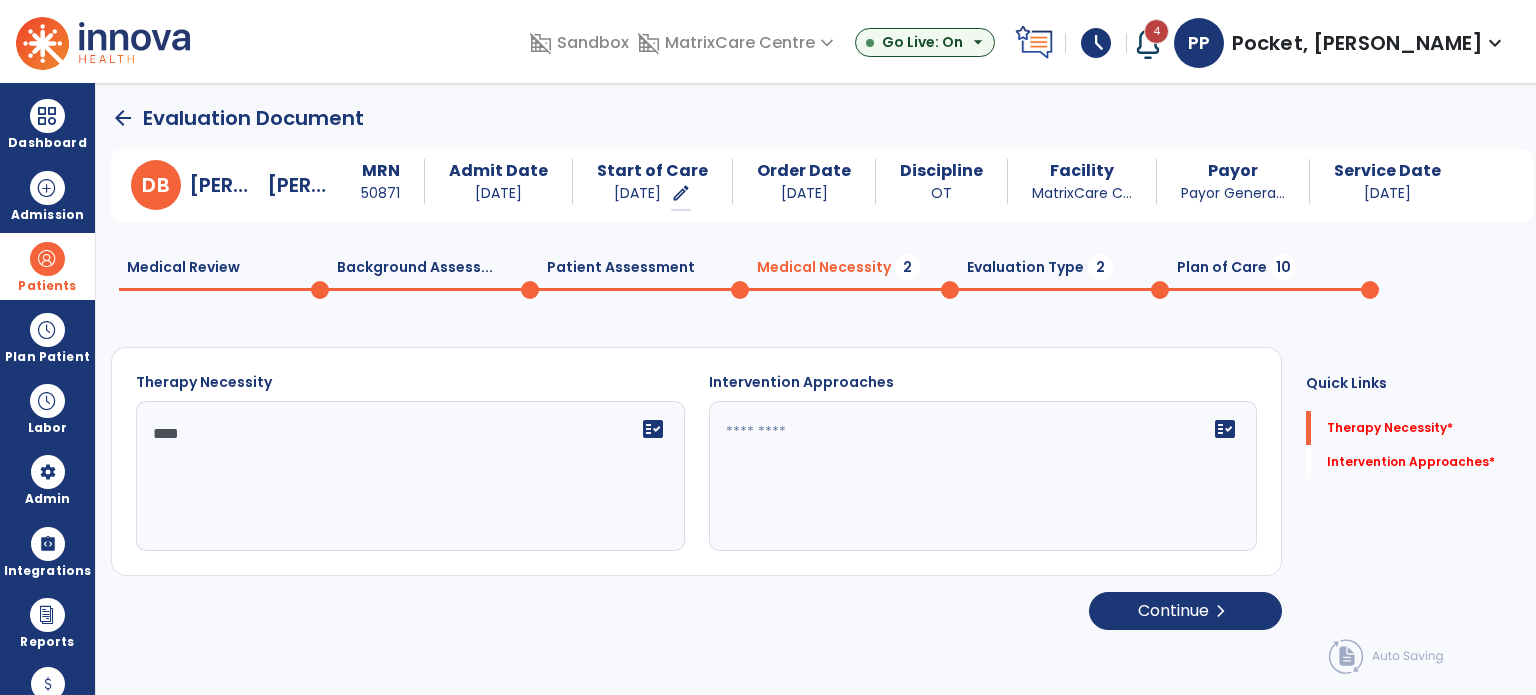 type on "****" 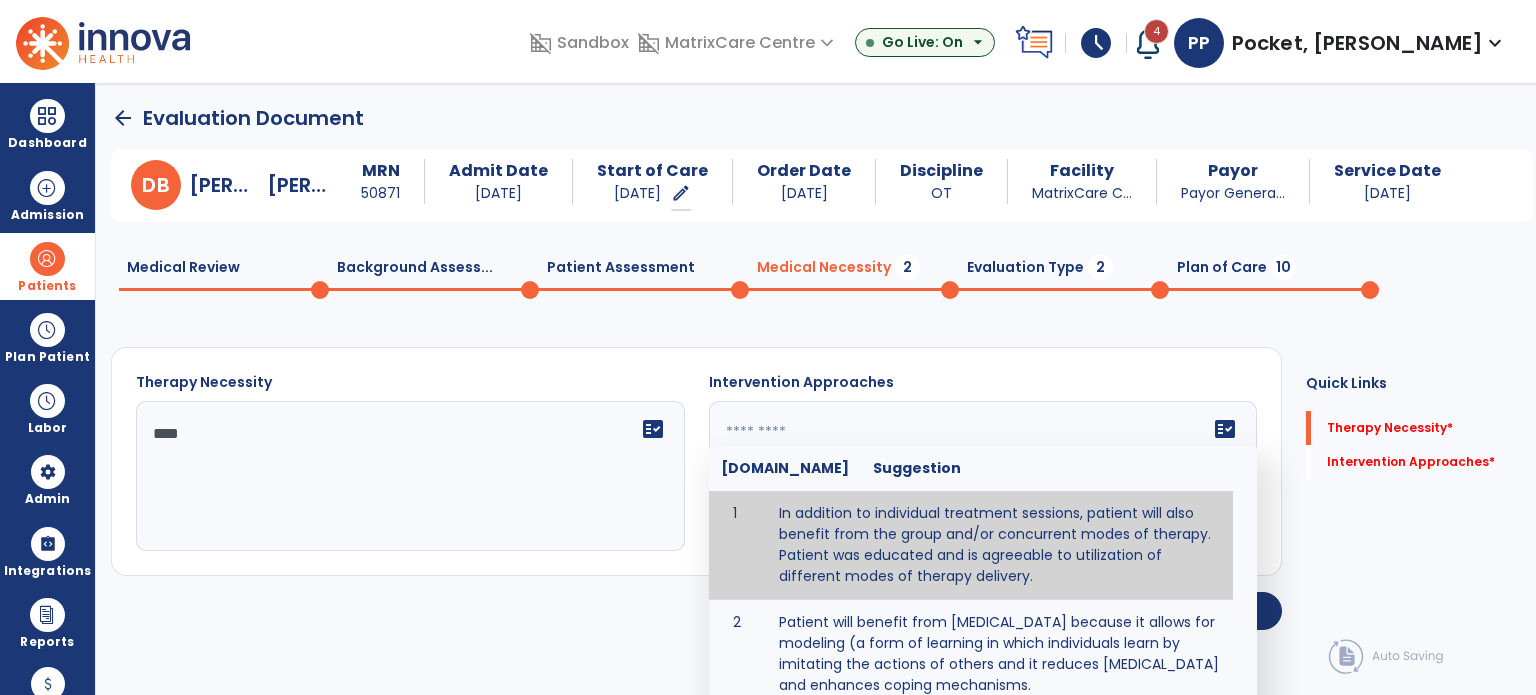 paste on "****" 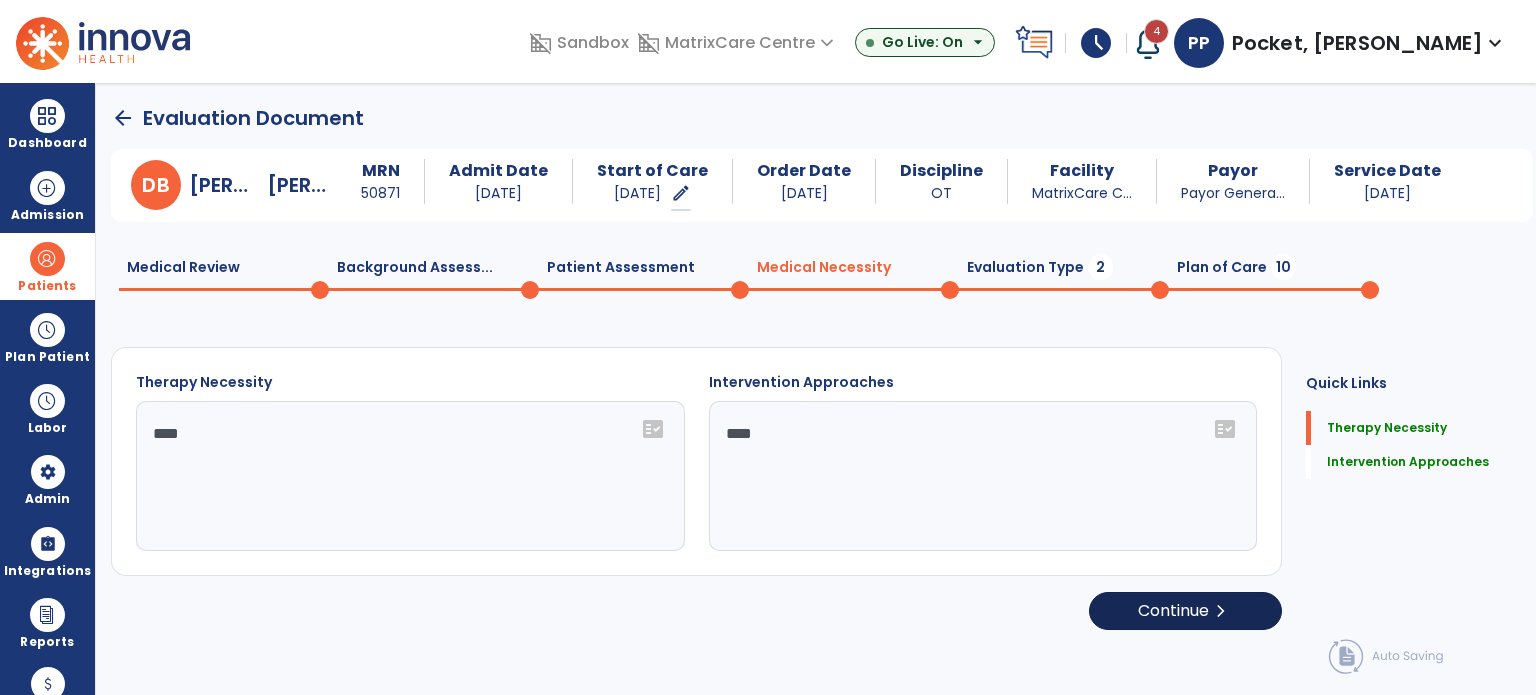 type on "****" 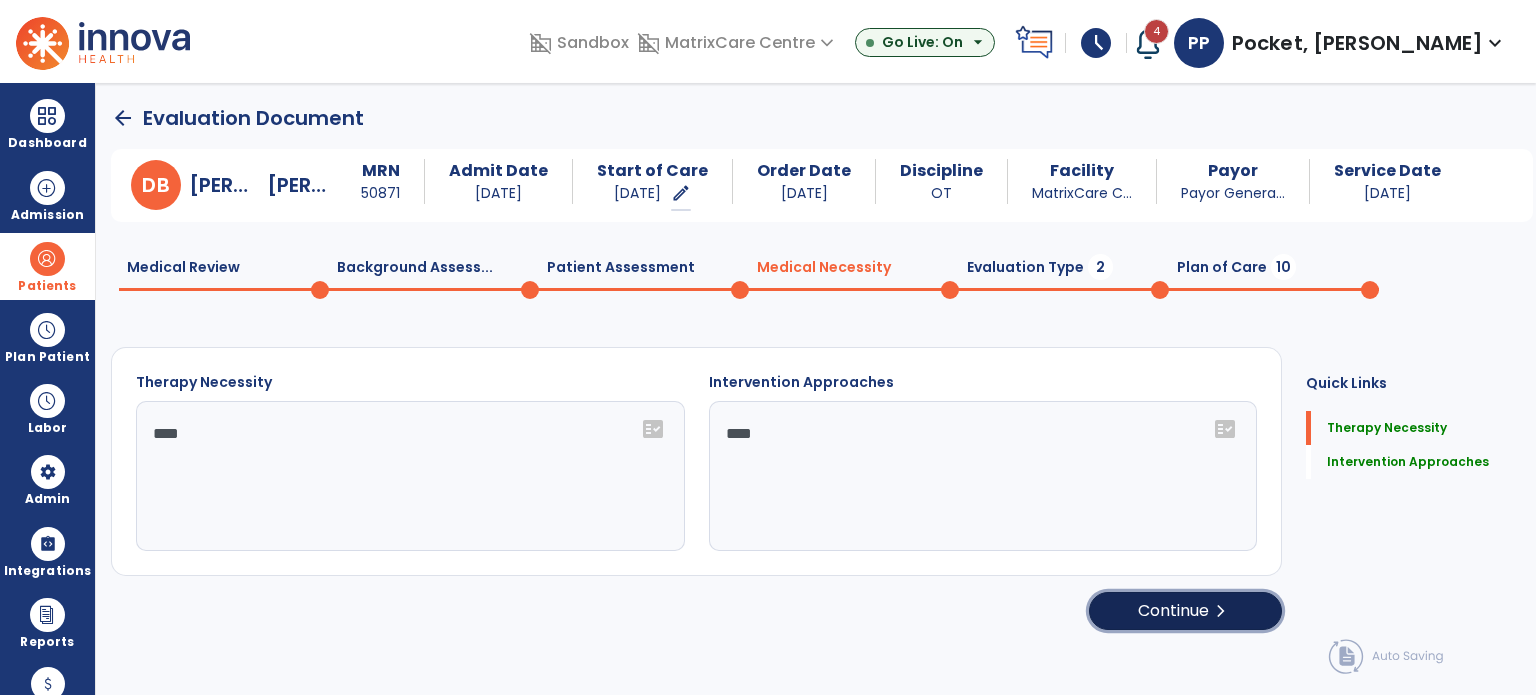 click on "chevron_right" 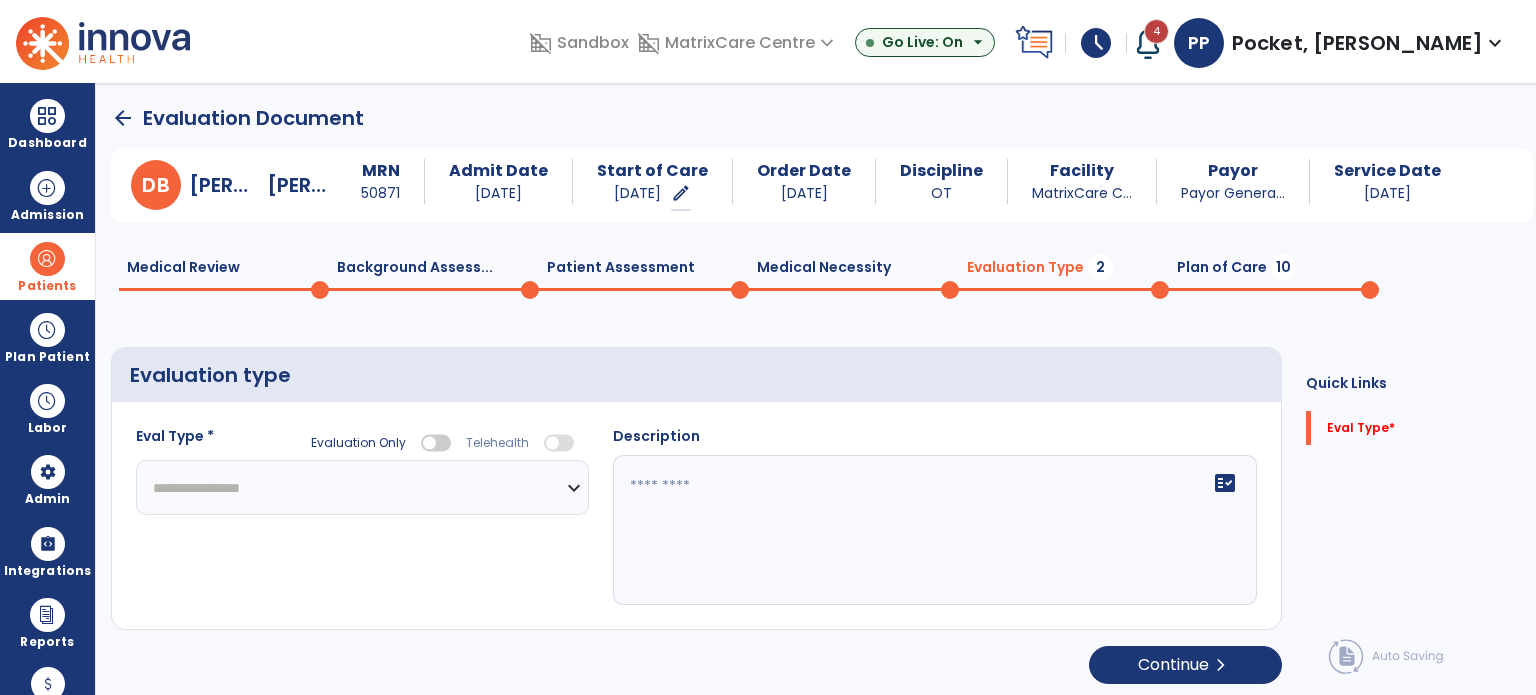 scroll, scrollTop: 4, scrollLeft: 0, axis: vertical 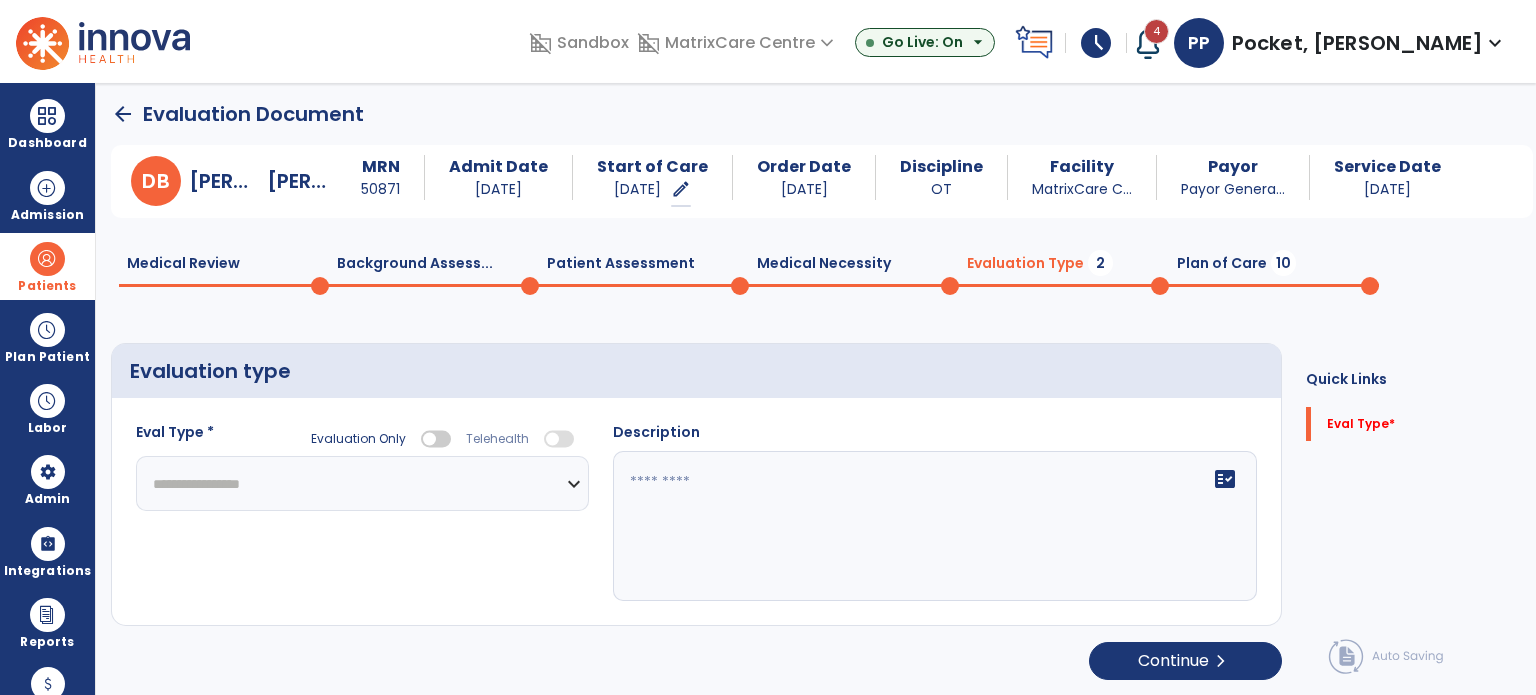 click on "**********" 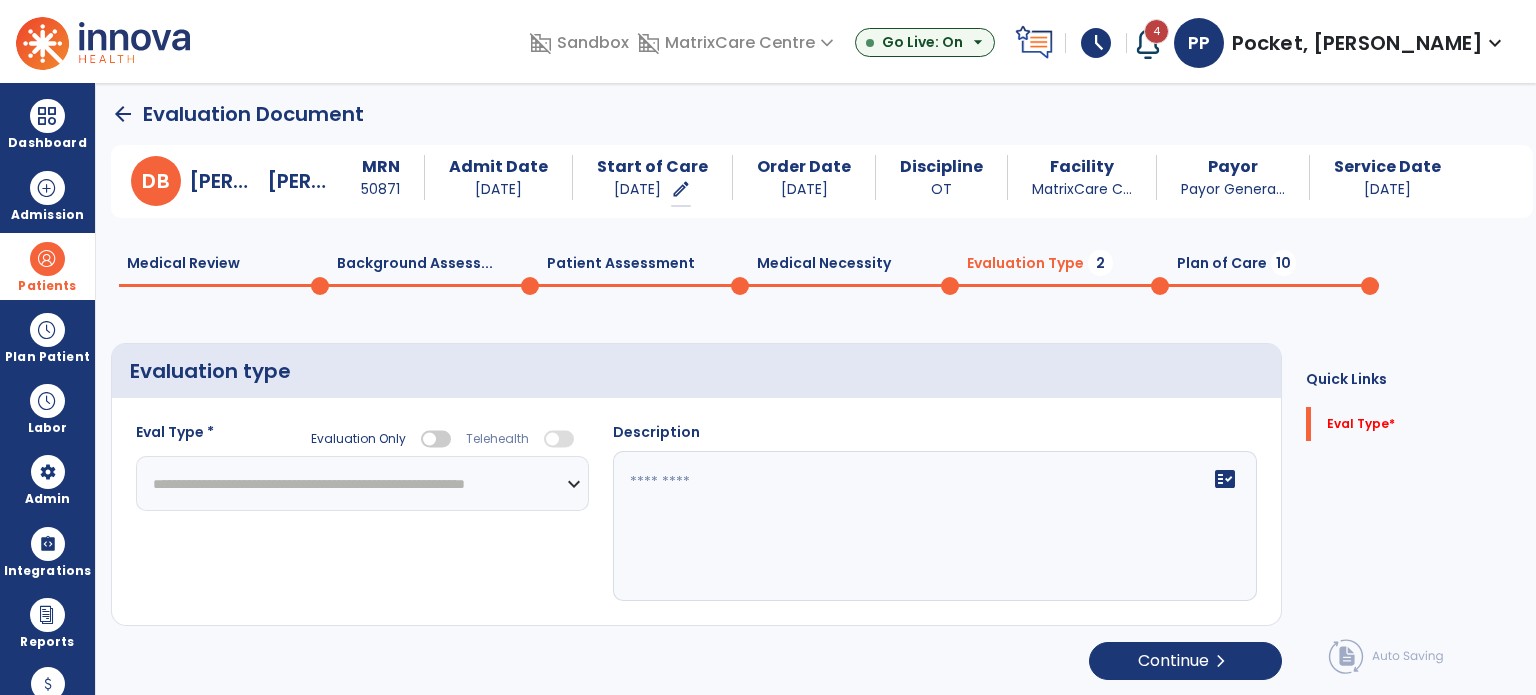 click on "**********" 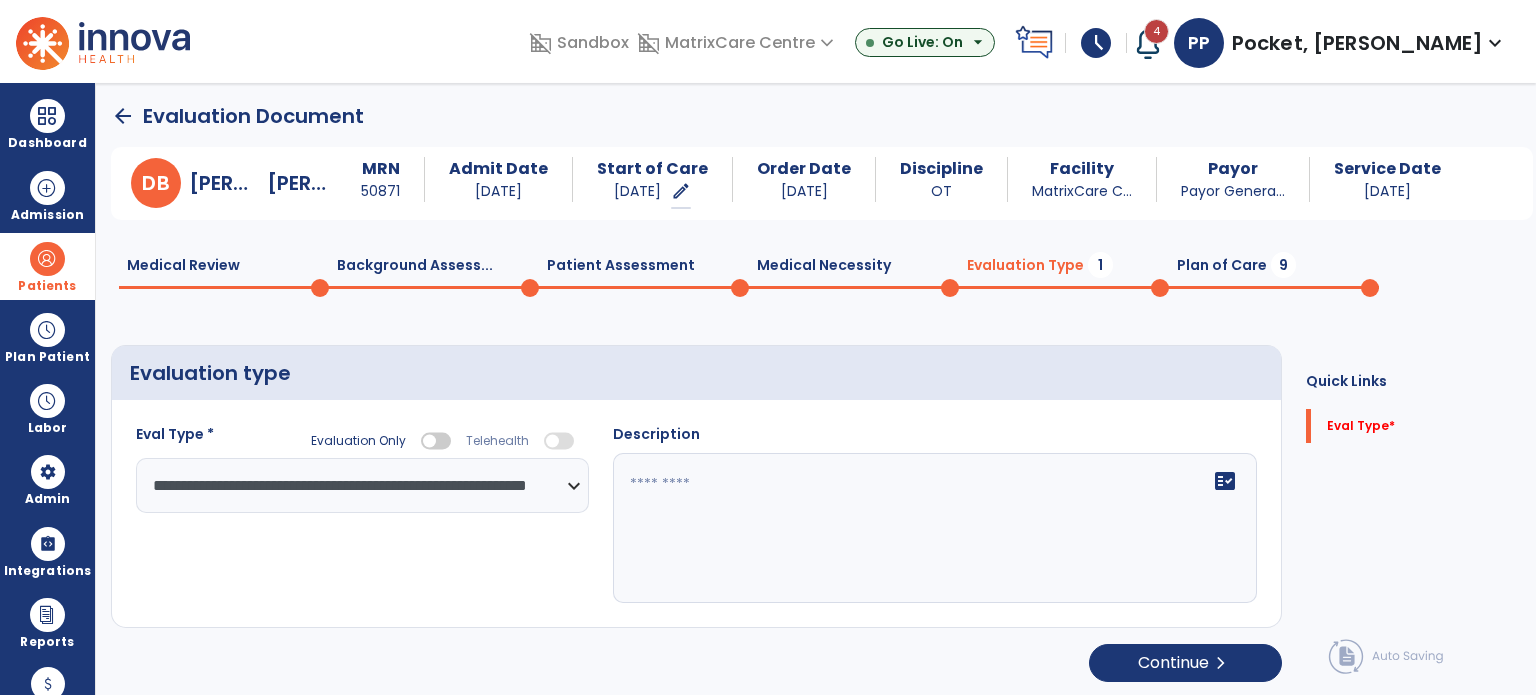 scroll, scrollTop: 4, scrollLeft: 0, axis: vertical 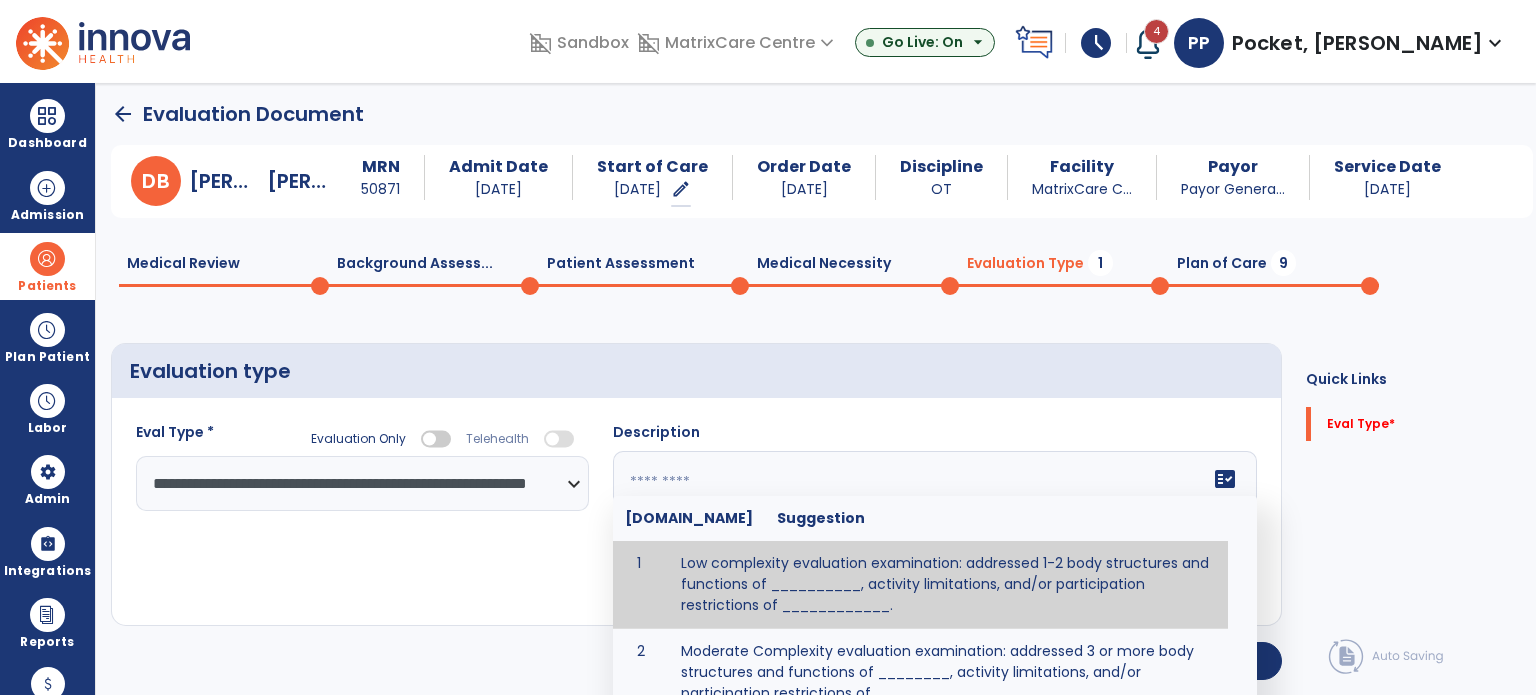 click on "fact_check  [DOMAIN_NAME] Suggestion 1 Low complexity evaluation examination: addressed 1-2 body structures and functions of __________, activity limitations, and/or participation restrictions of ____________. 2 Moderate Complexity evaluation examination: addressed 3 or more body structures and functions of ________, activity limitations, and/or participation restrictions of _______. 3 High Complexity evaluation examination: addressed 4 or more body structures and functions of _______, activity limitations, and/or participation restrictions of _________" 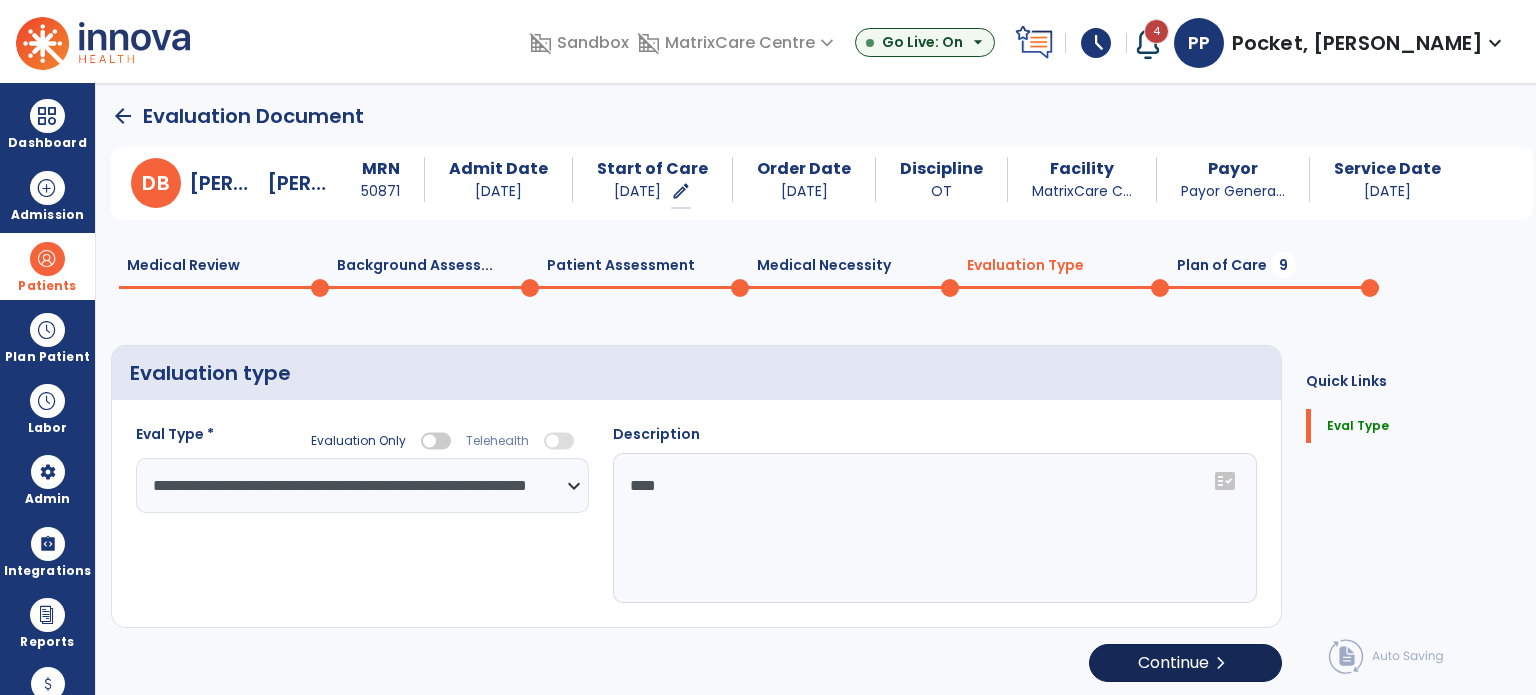 scroll, scrollTop: 4, scrollLeft: 0, axis: vertical 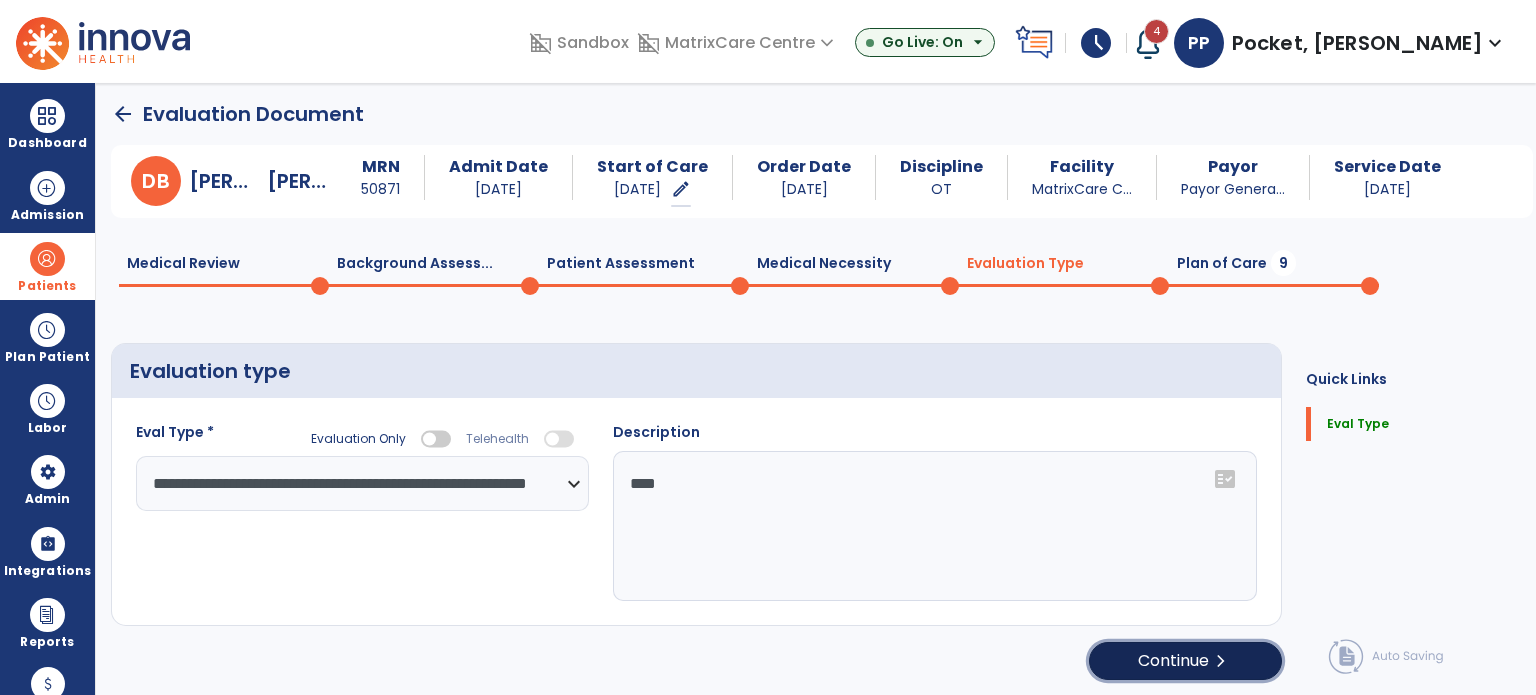 click on "chevron_right" 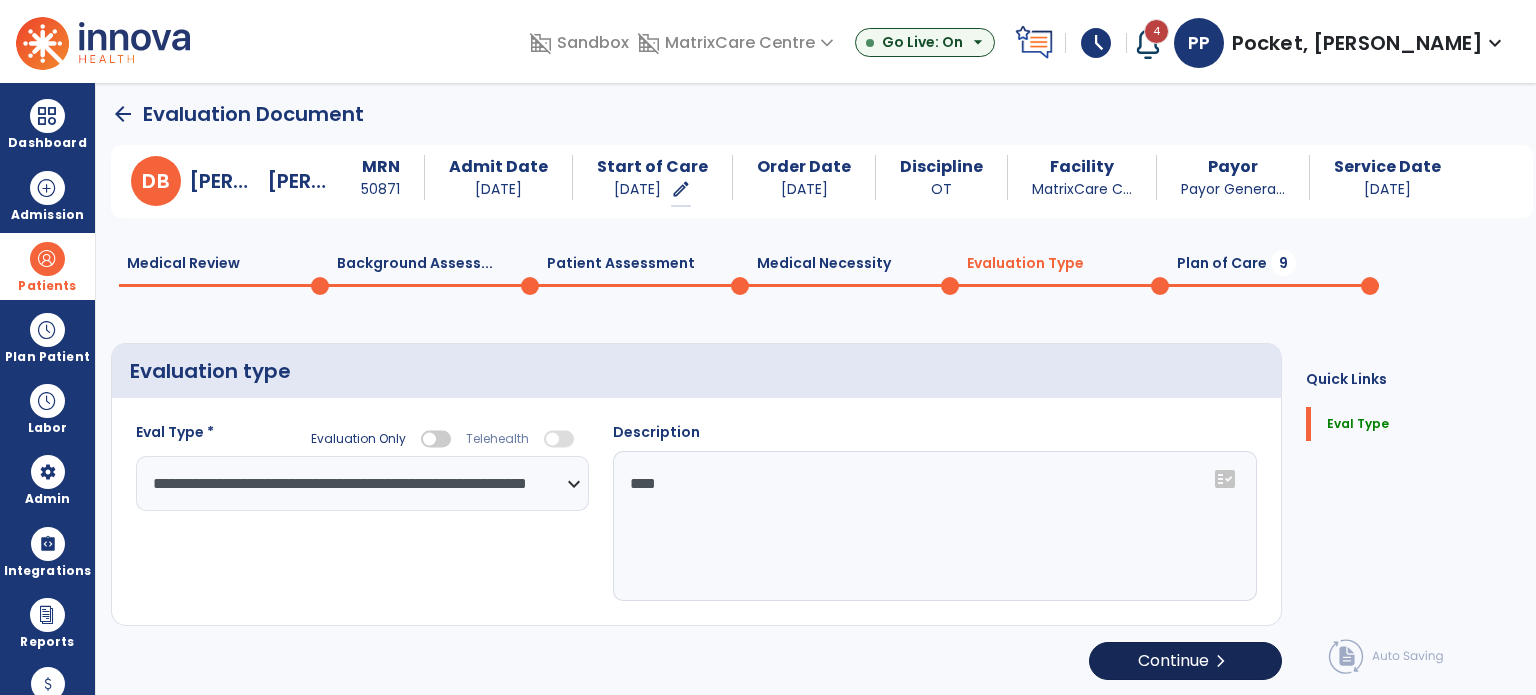 select on "*****" 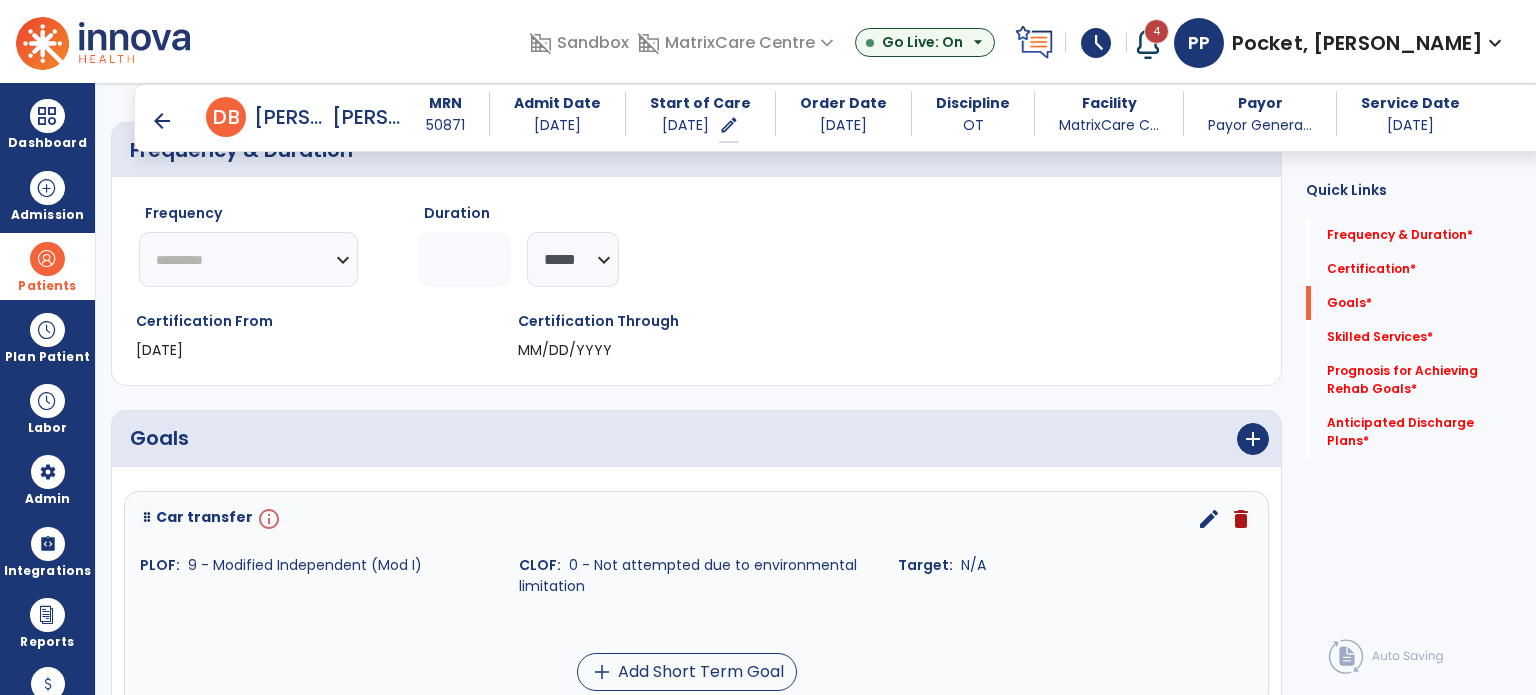scroll, scrollTop: 204, scrollLeft: 0, axis: vertical 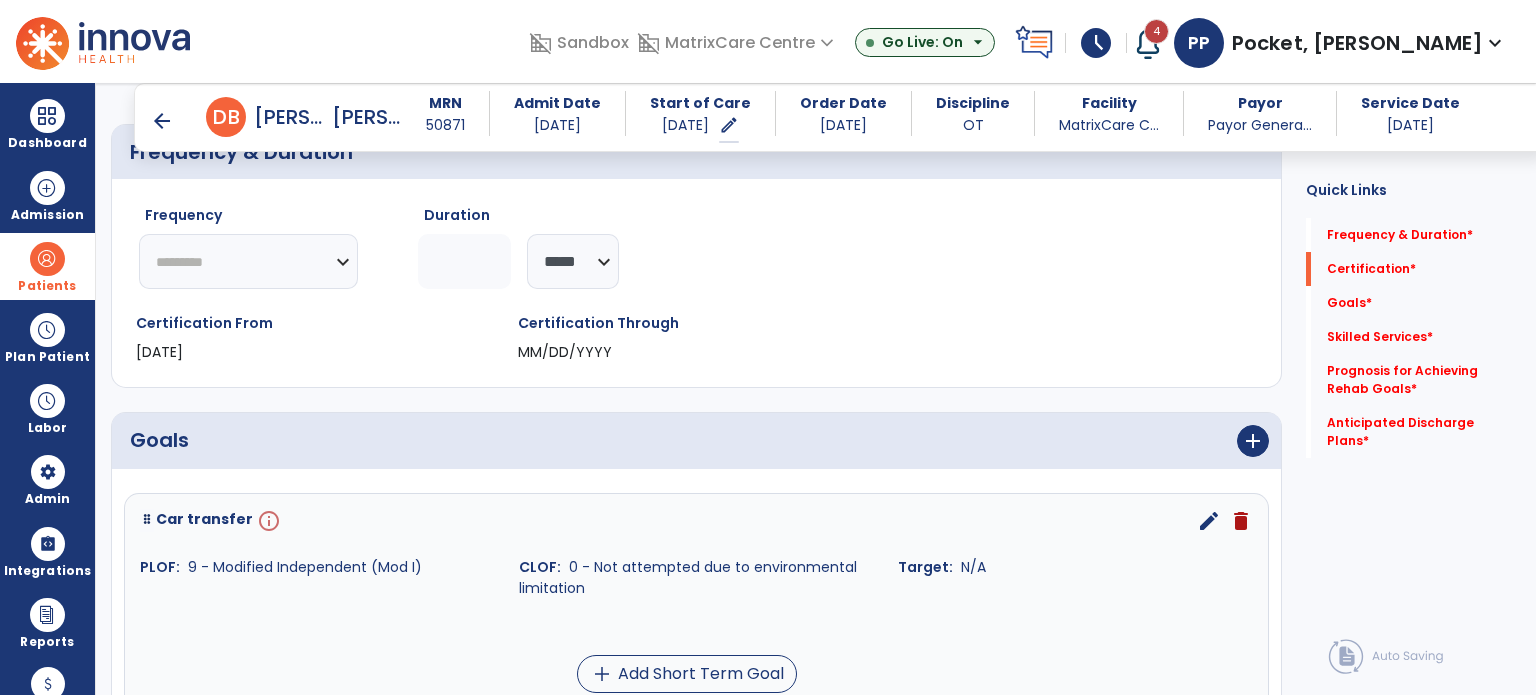 click on "********* ** ** ** ** ** ** **" 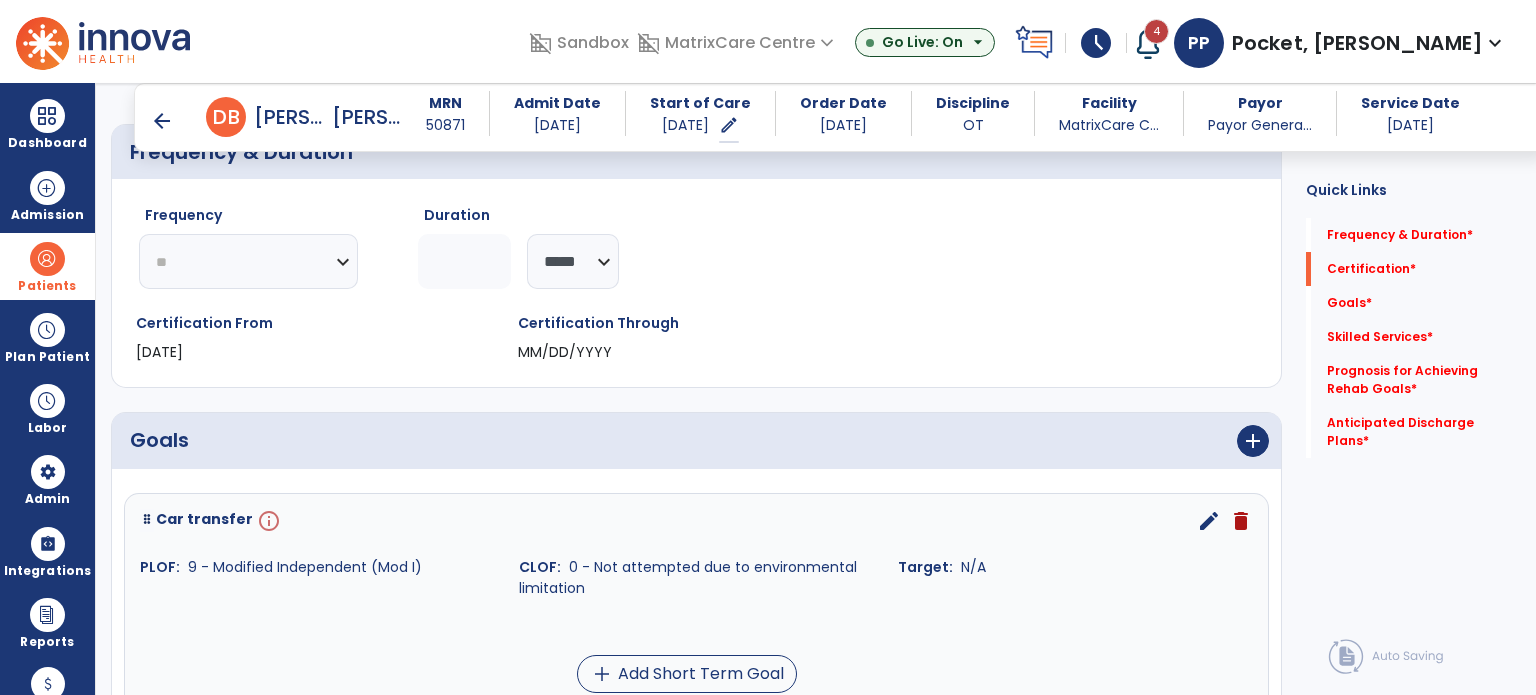click on "********* ** ** ** ** ** ** **" 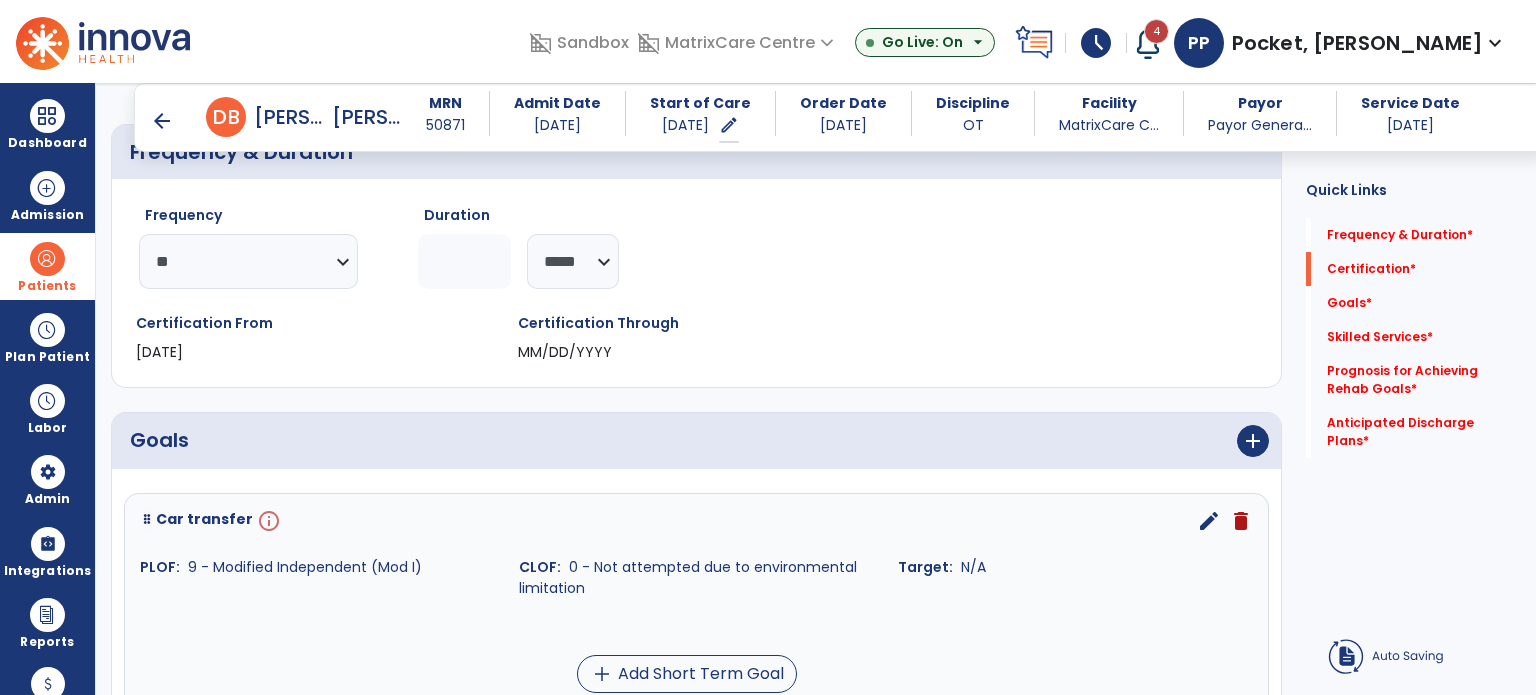 click 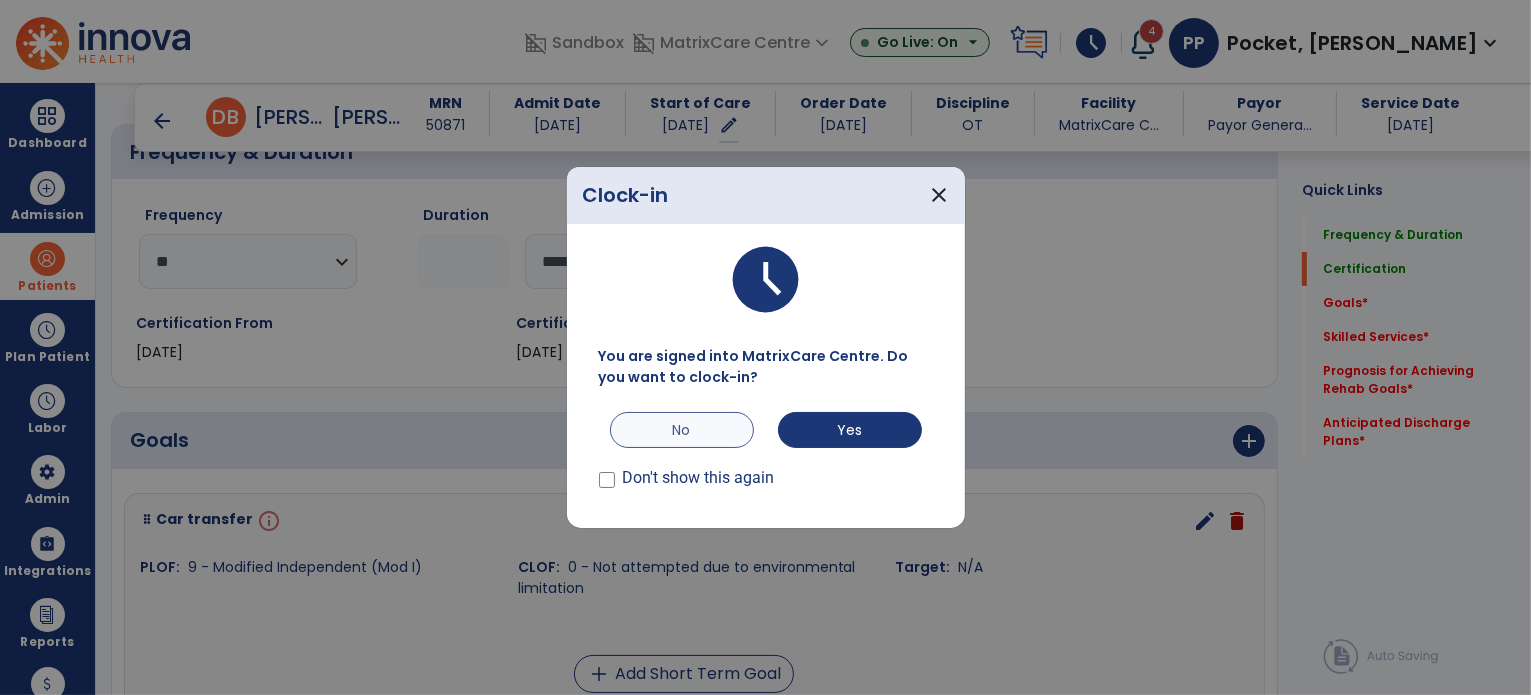 type on "*" 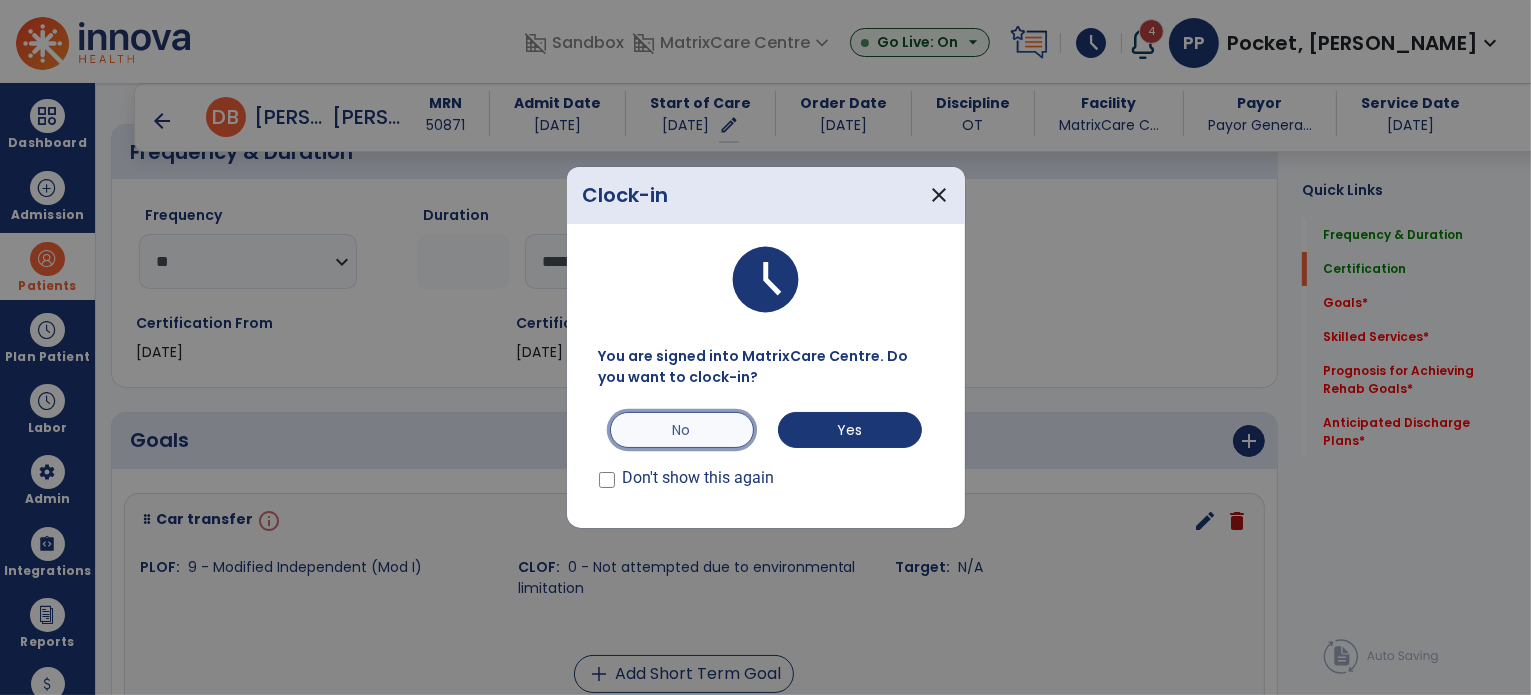 click on "No" at bounding box center [682, 430] 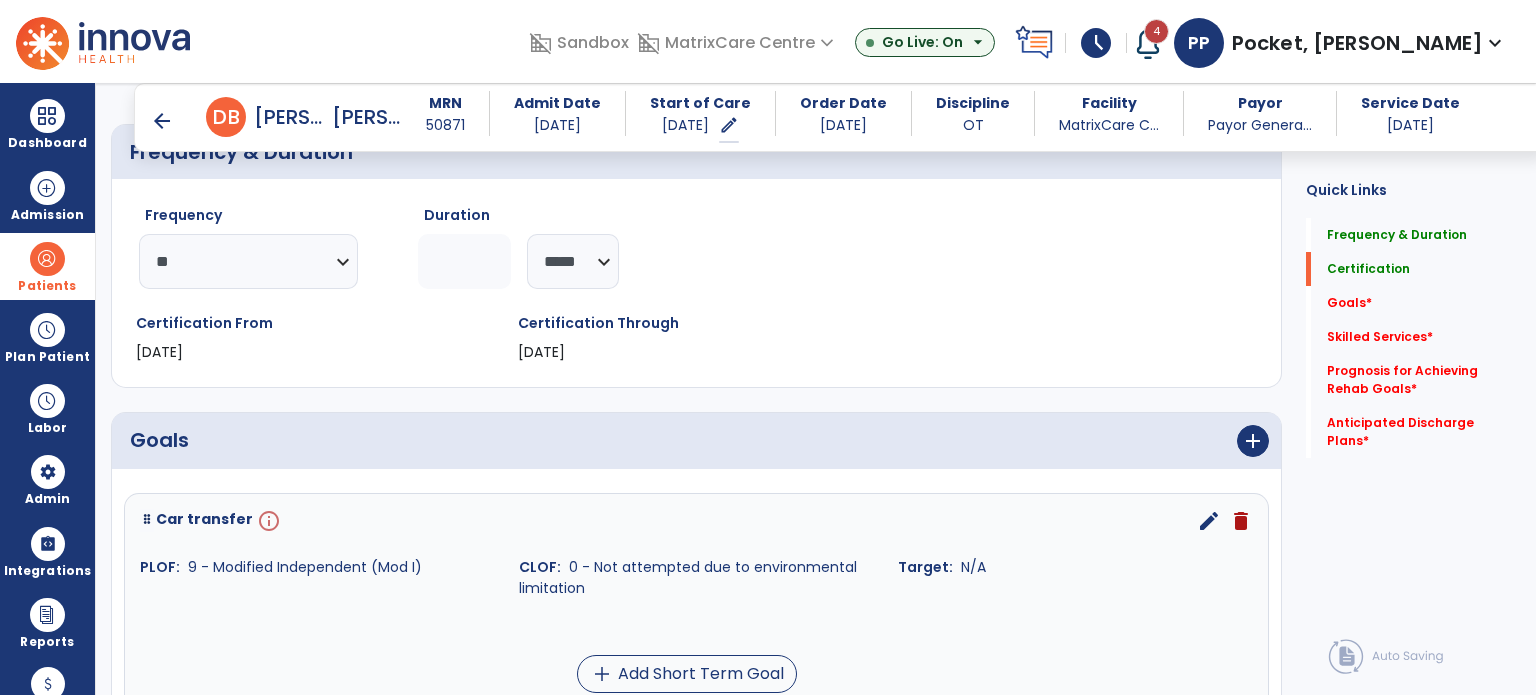 scroll, scrollTop: 404, scrollLeft: 0, axis: vertical 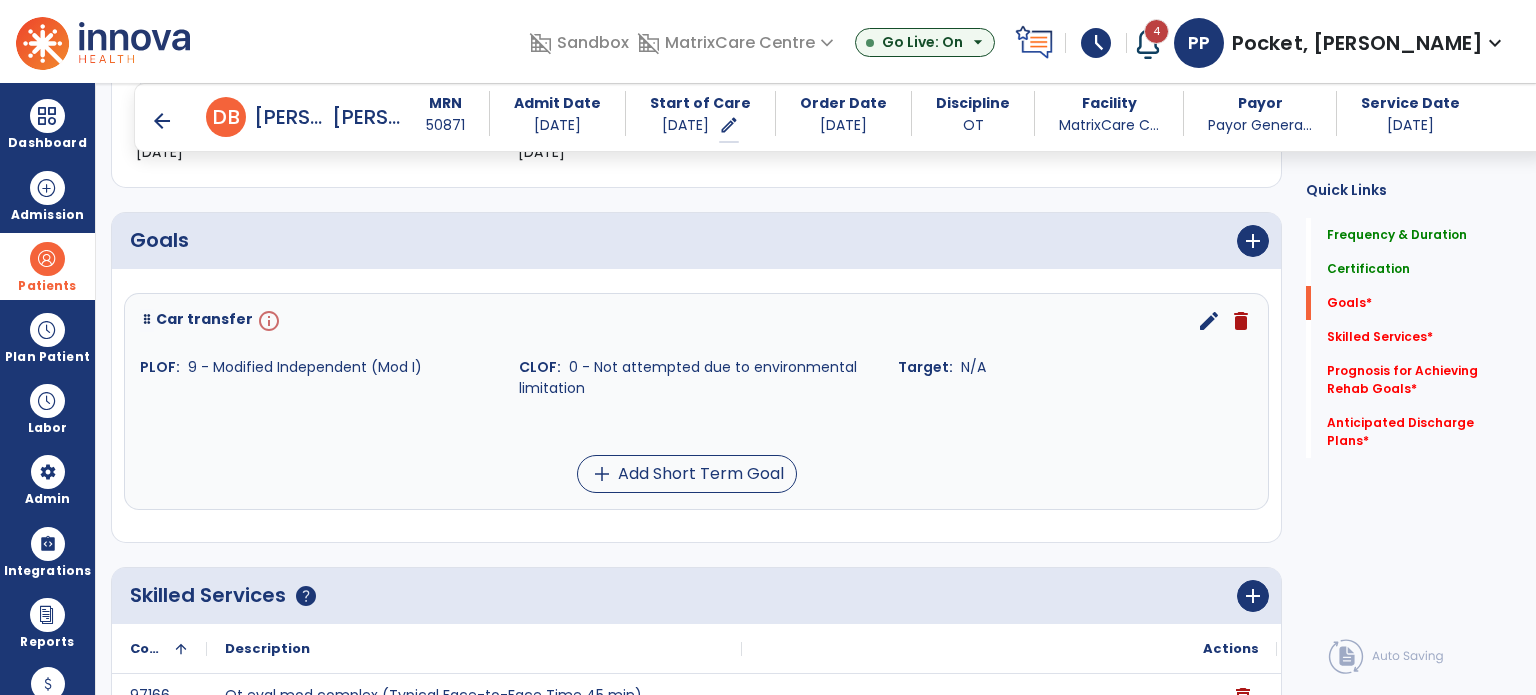 click on "edit" at bounding box center [1209, 321] 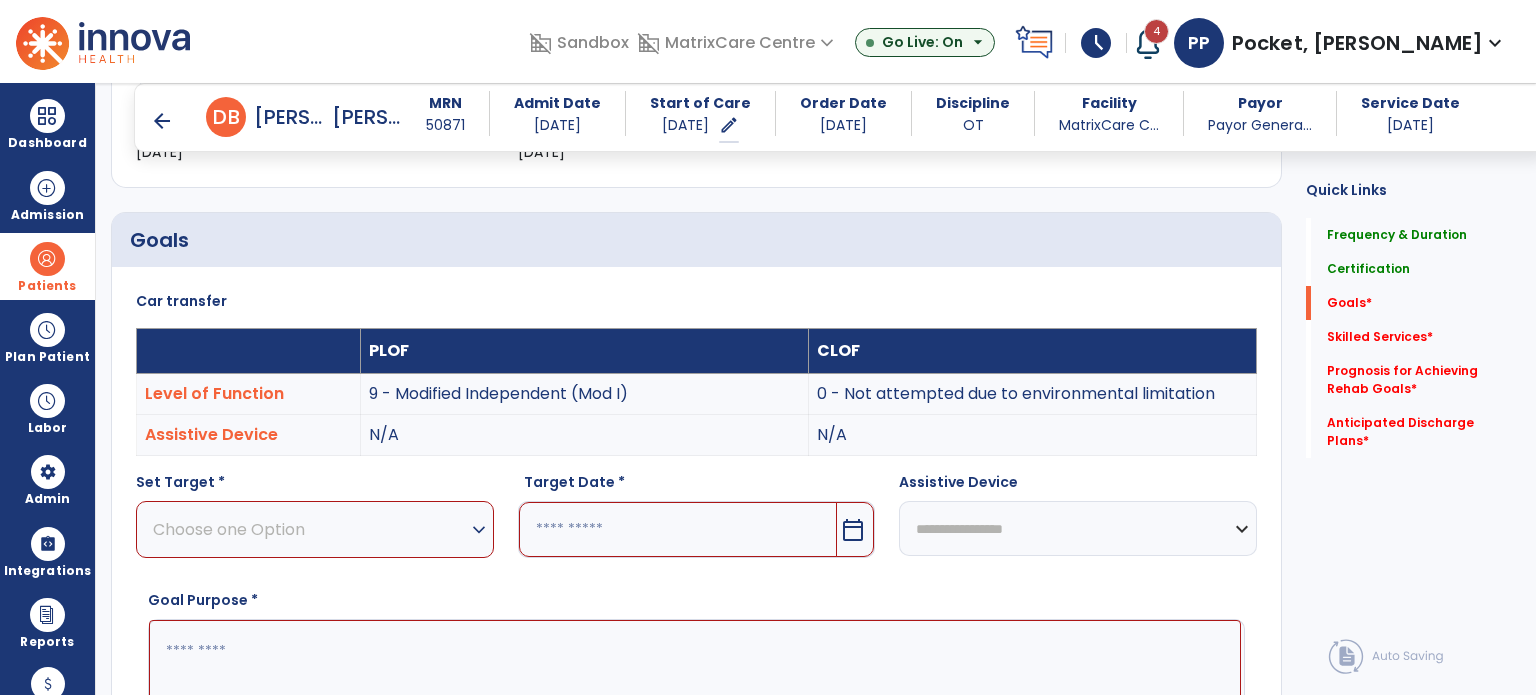 scroll, scrollTop: 534, scrollLeft: 0, axis: vertical 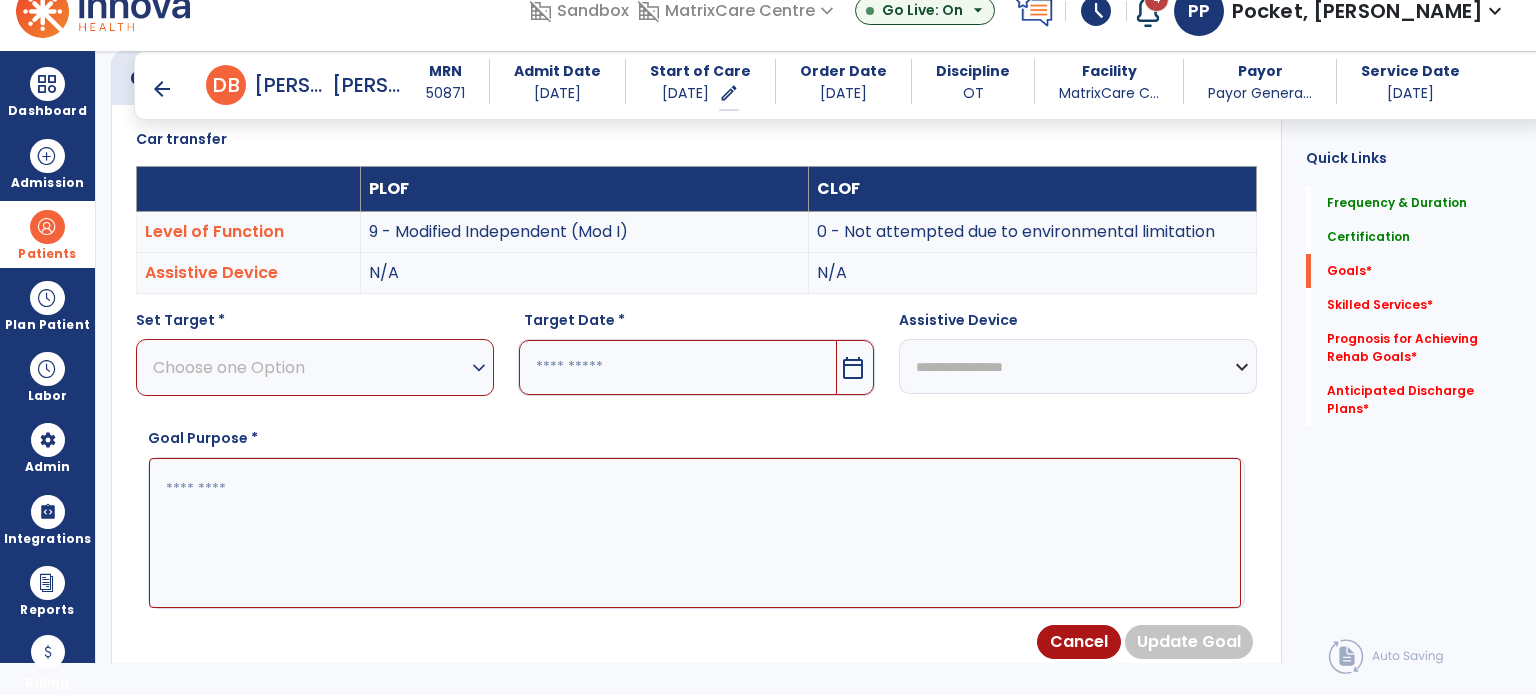 click on "Choose one Option" at bounding box center (310, 367) 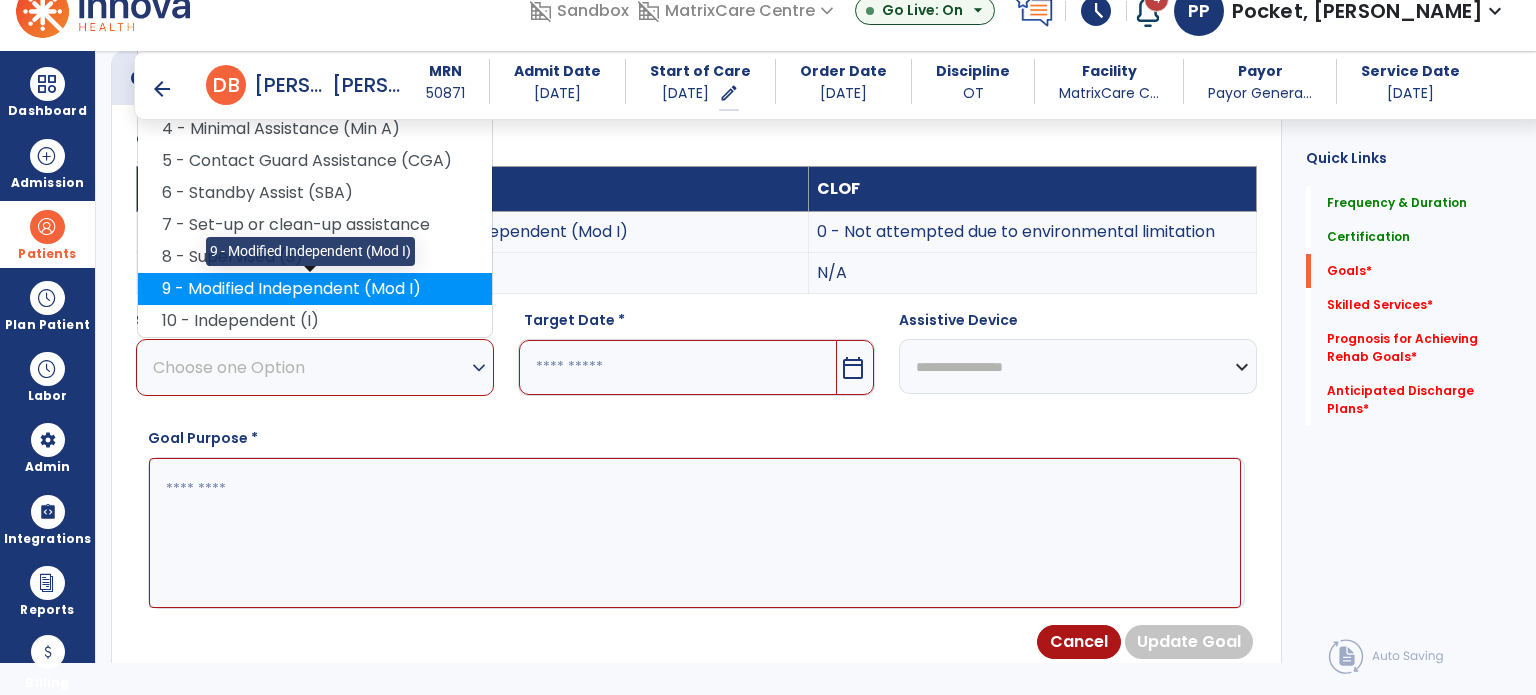 click on "9 - Modified Independent (Mod I)" at bounding box center (315, 289) 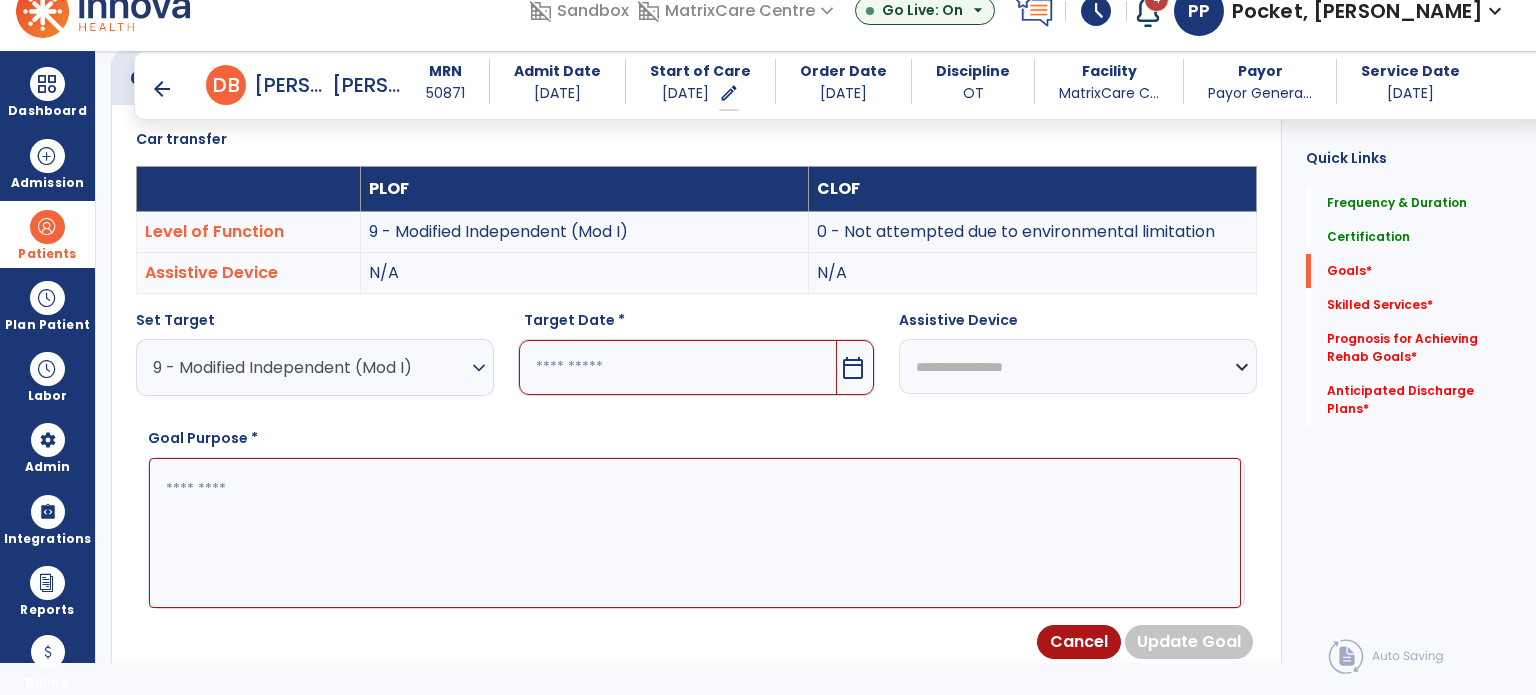 click at bounding box center [678, 367] 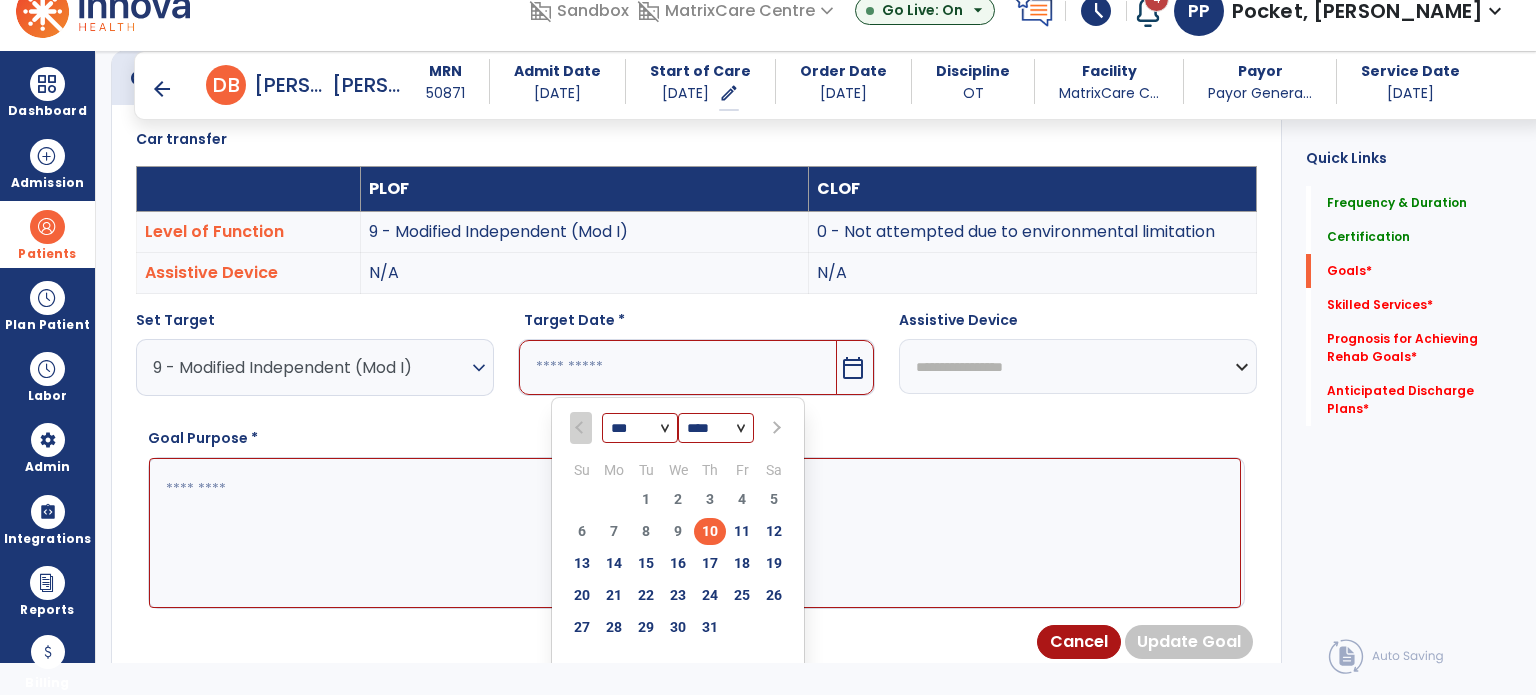 click at bounding box center [775, 428] 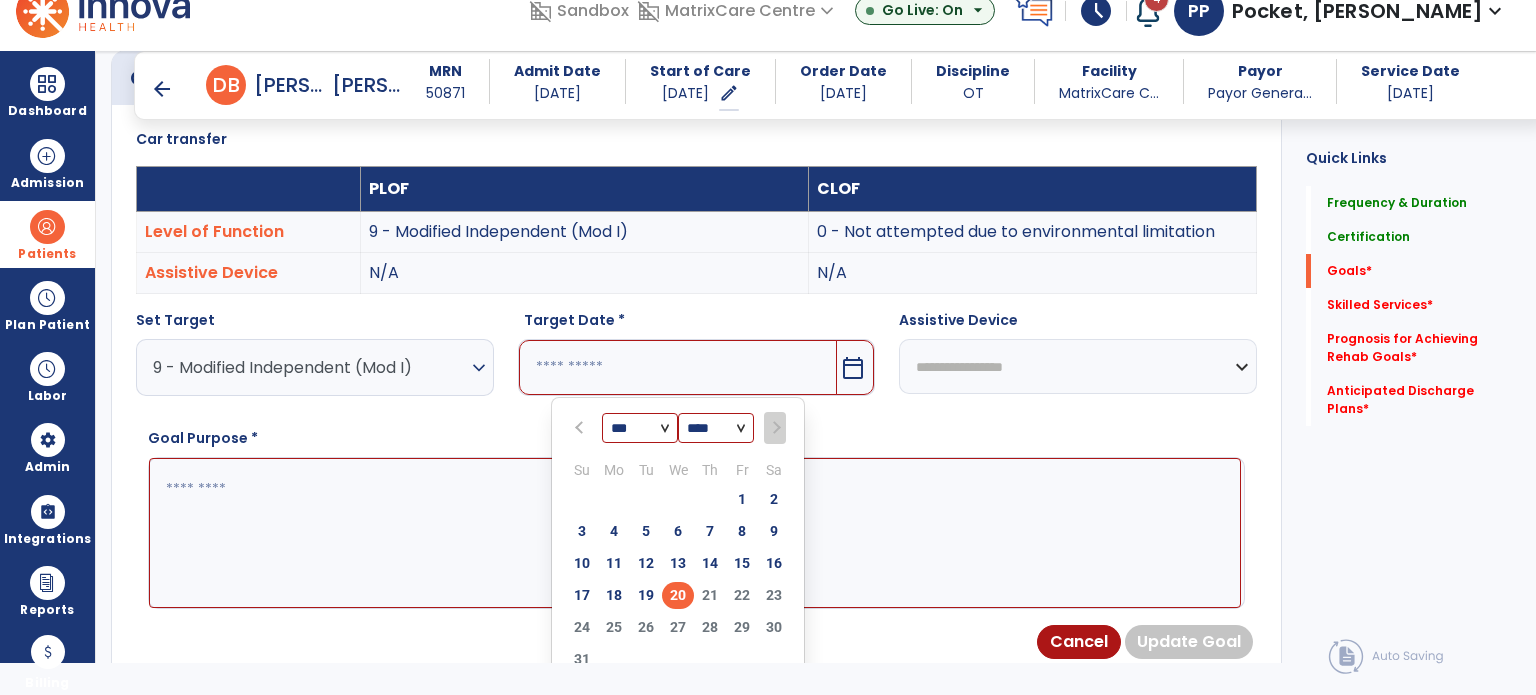 click on "20" at bounding box center [678, 595] 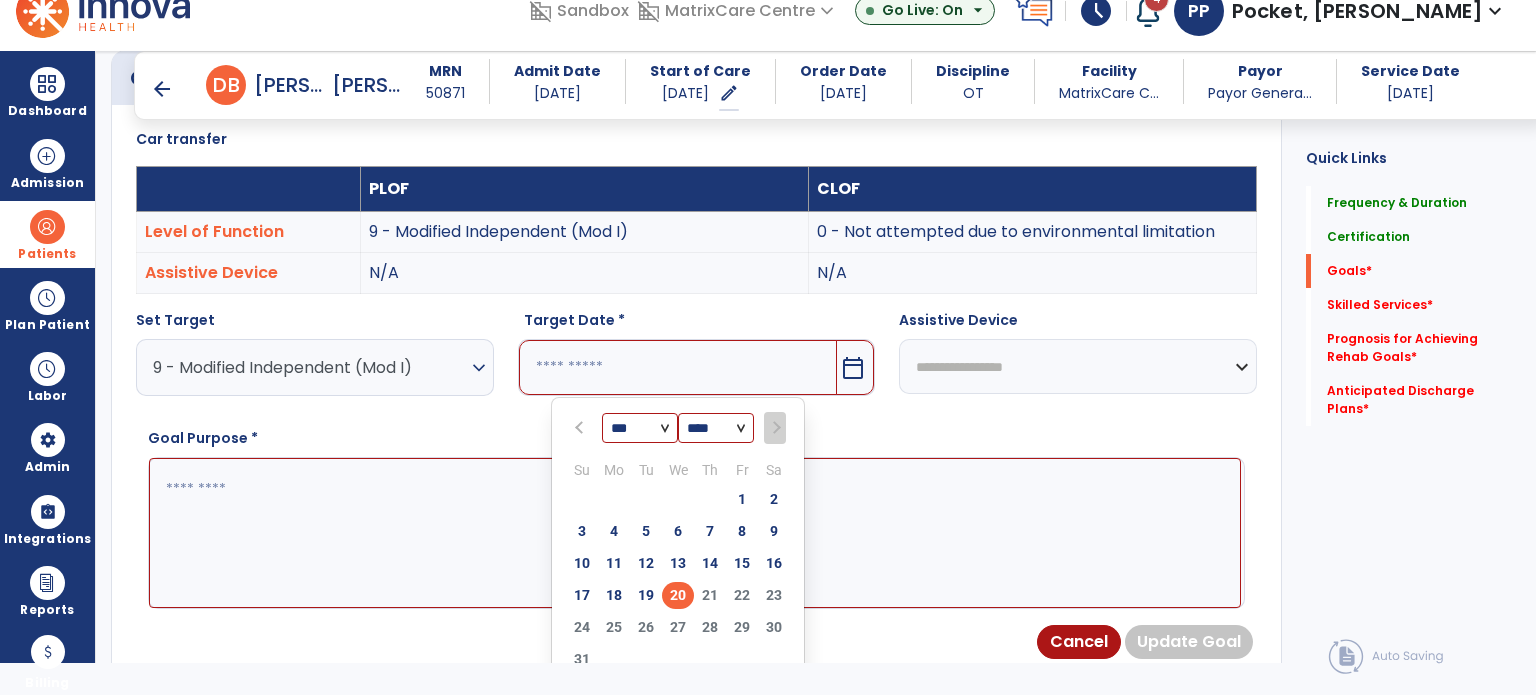 type on "*********" 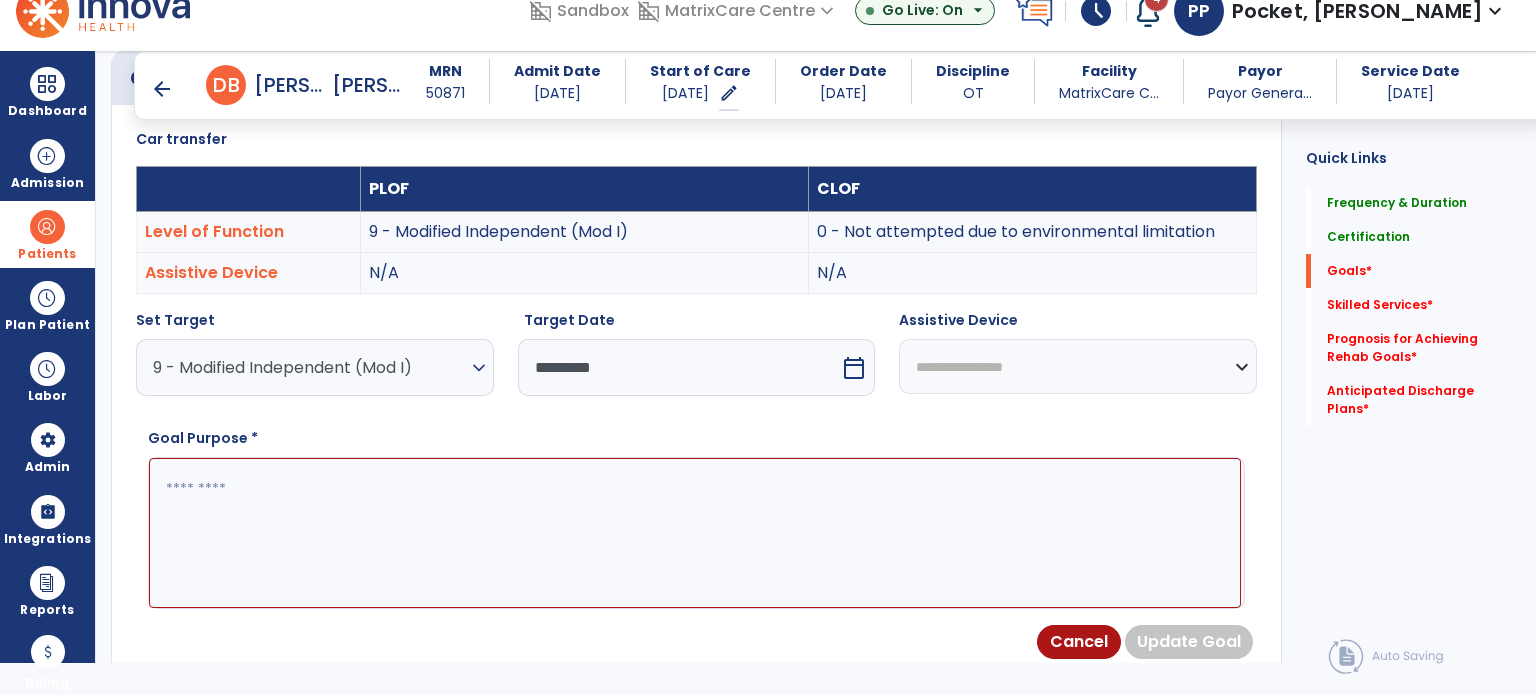 click at bounding box center (695, 533) 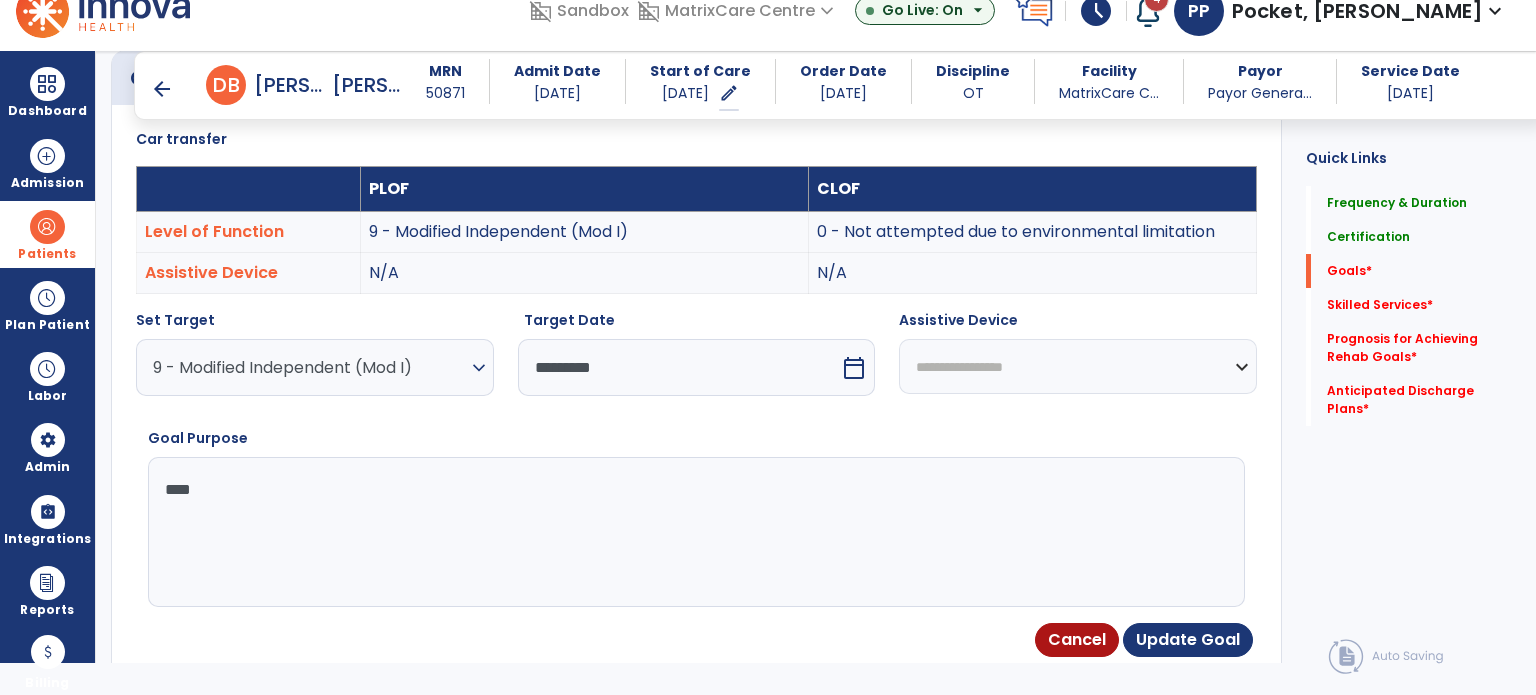 scroll, scrollTop: 734, scrollLeft: 0, axis: vertical 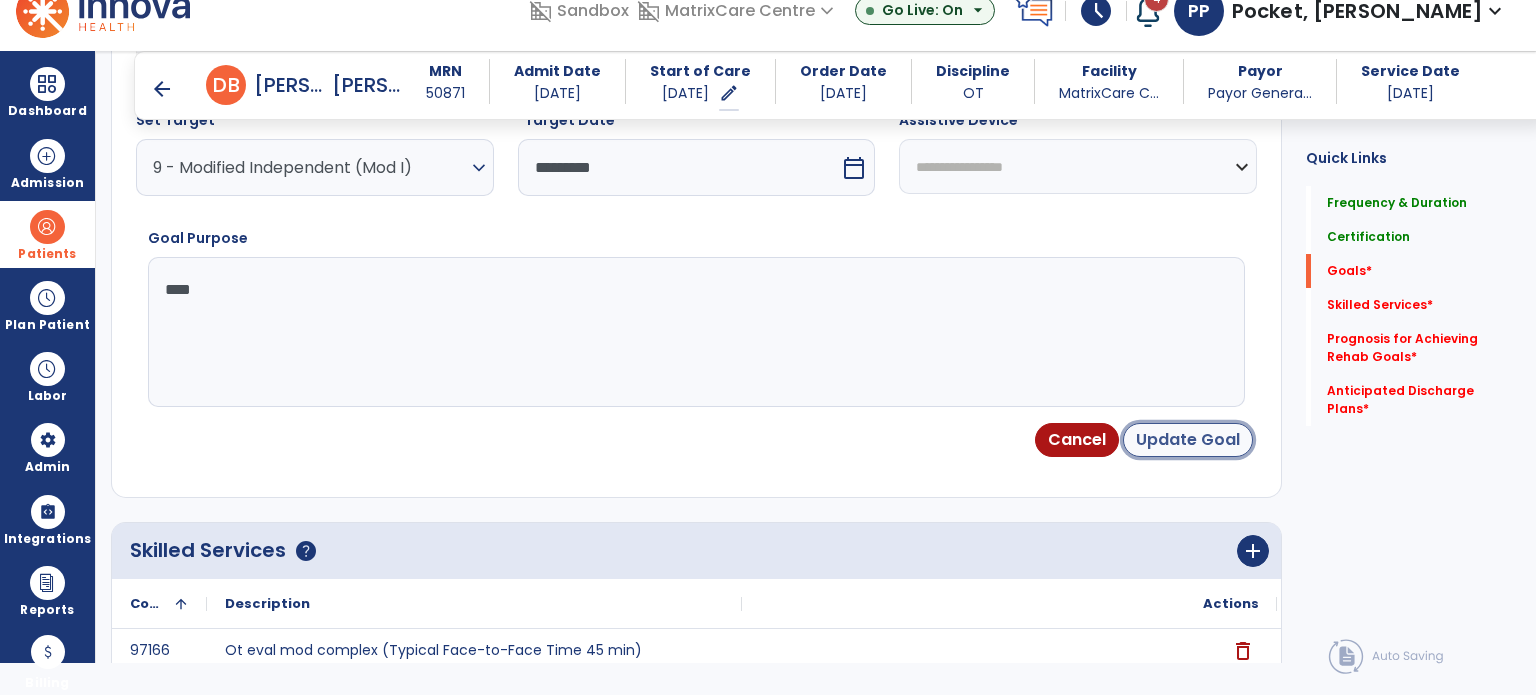 click on "Update Goal" at bounding box center [1188, 440] 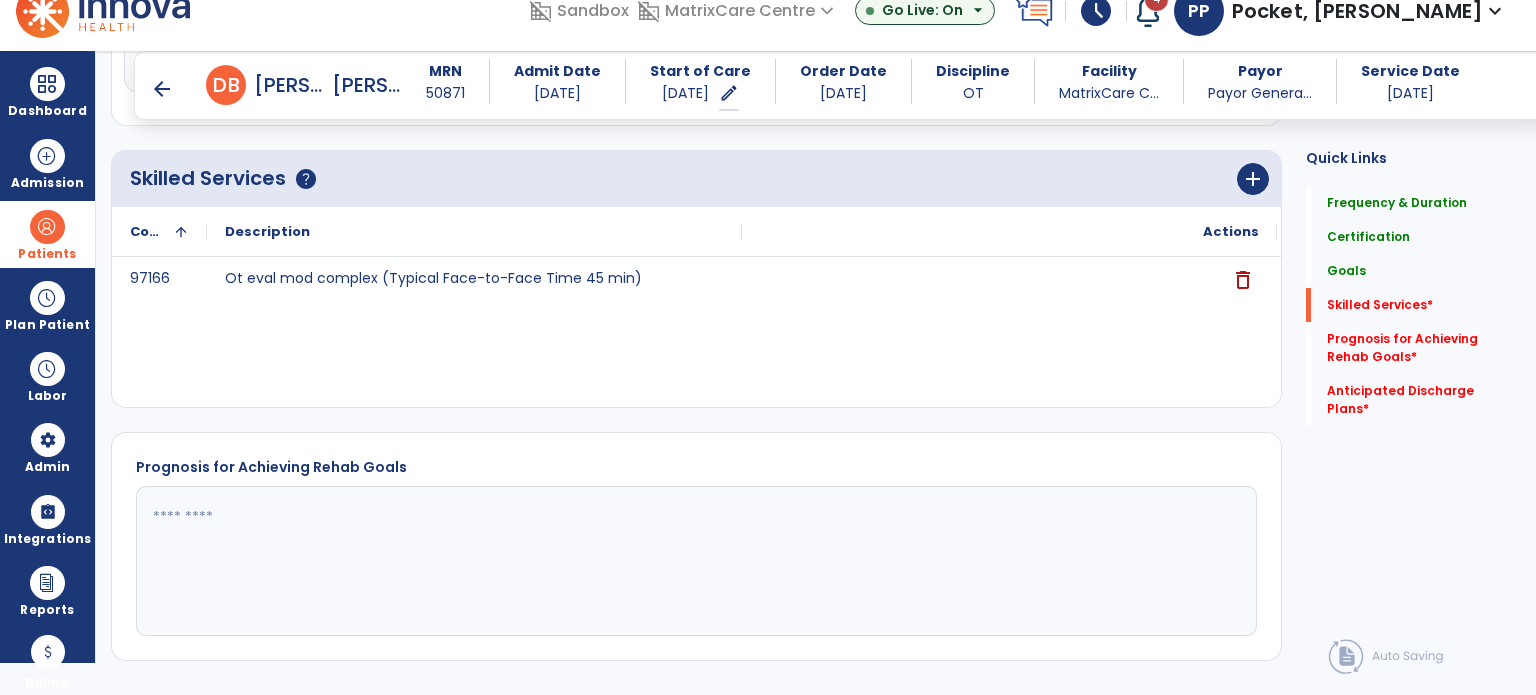 scroll, scrollTop: 746, scrollLeft: 0, axis: vertical 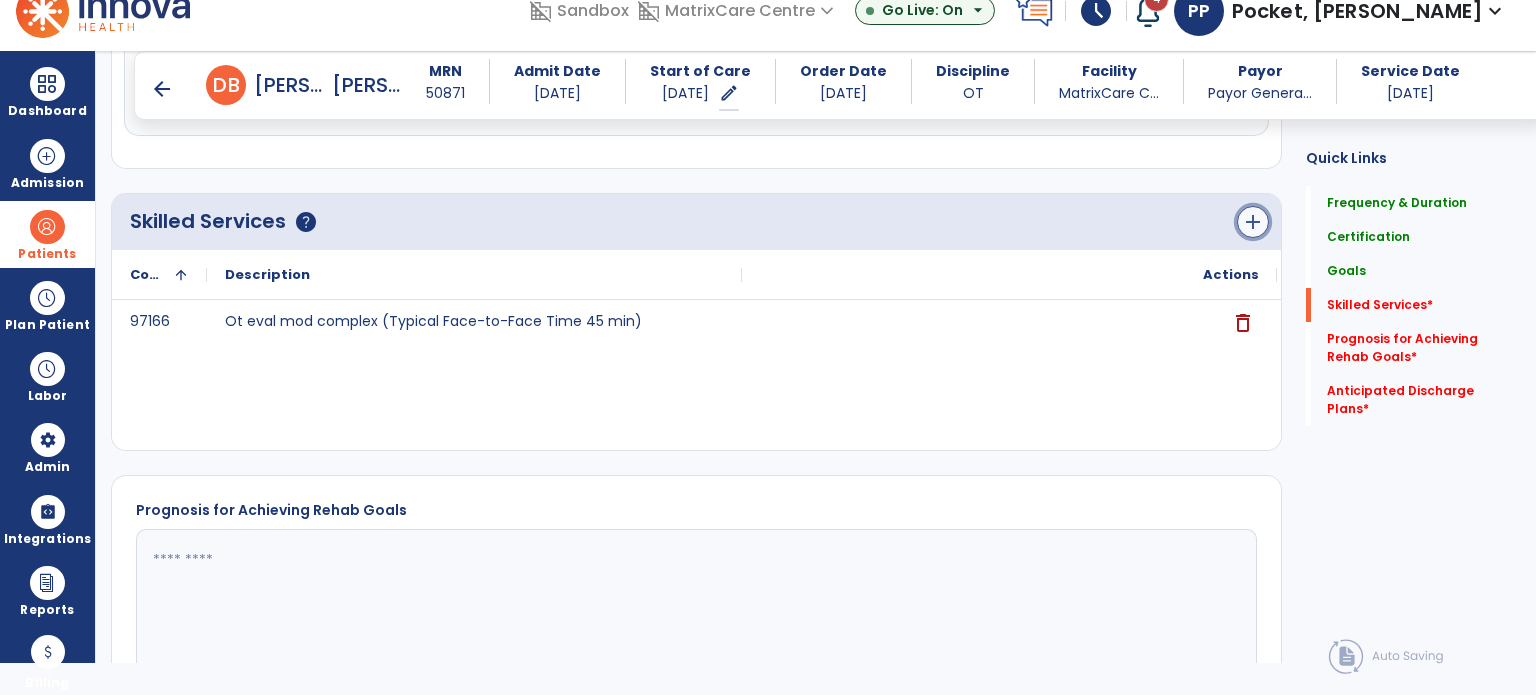 click on "add" 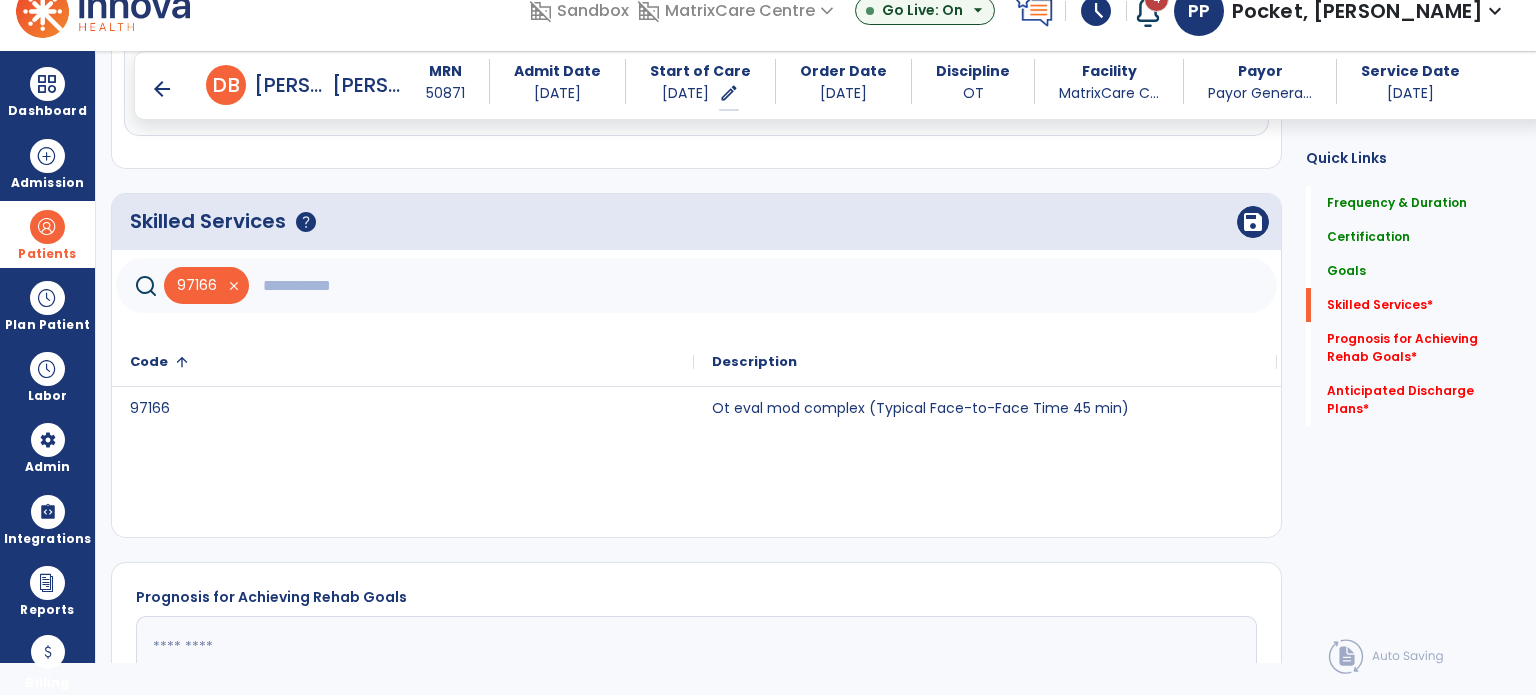 click 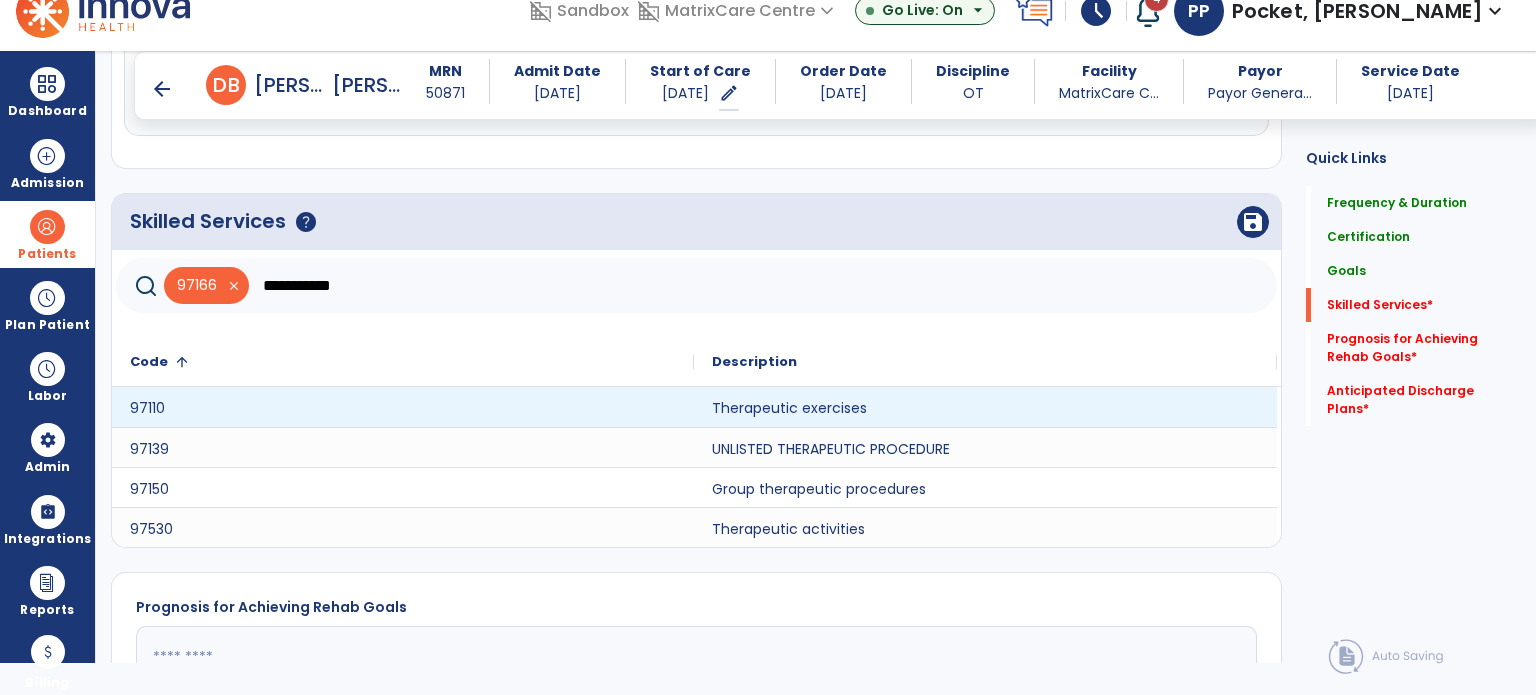 type on "**********" 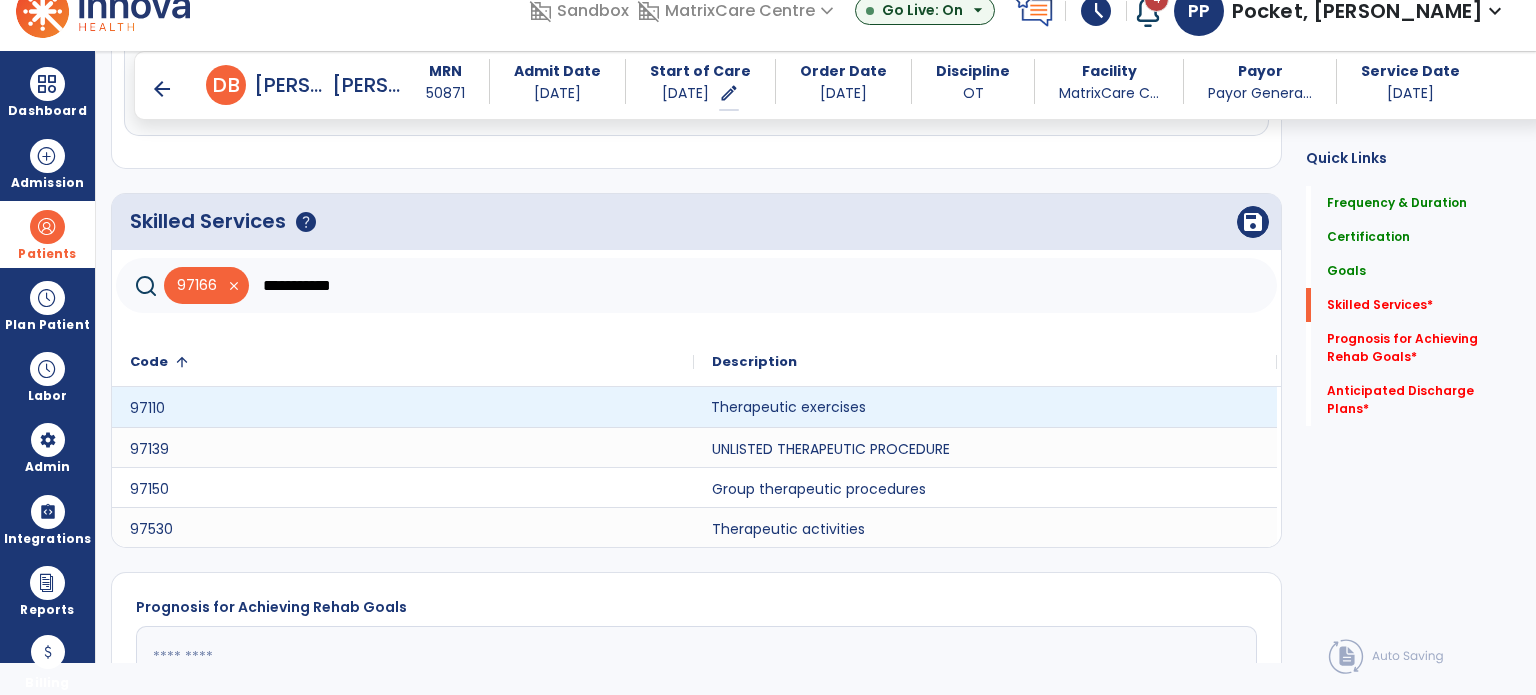 click on "Therapeutic exercises" 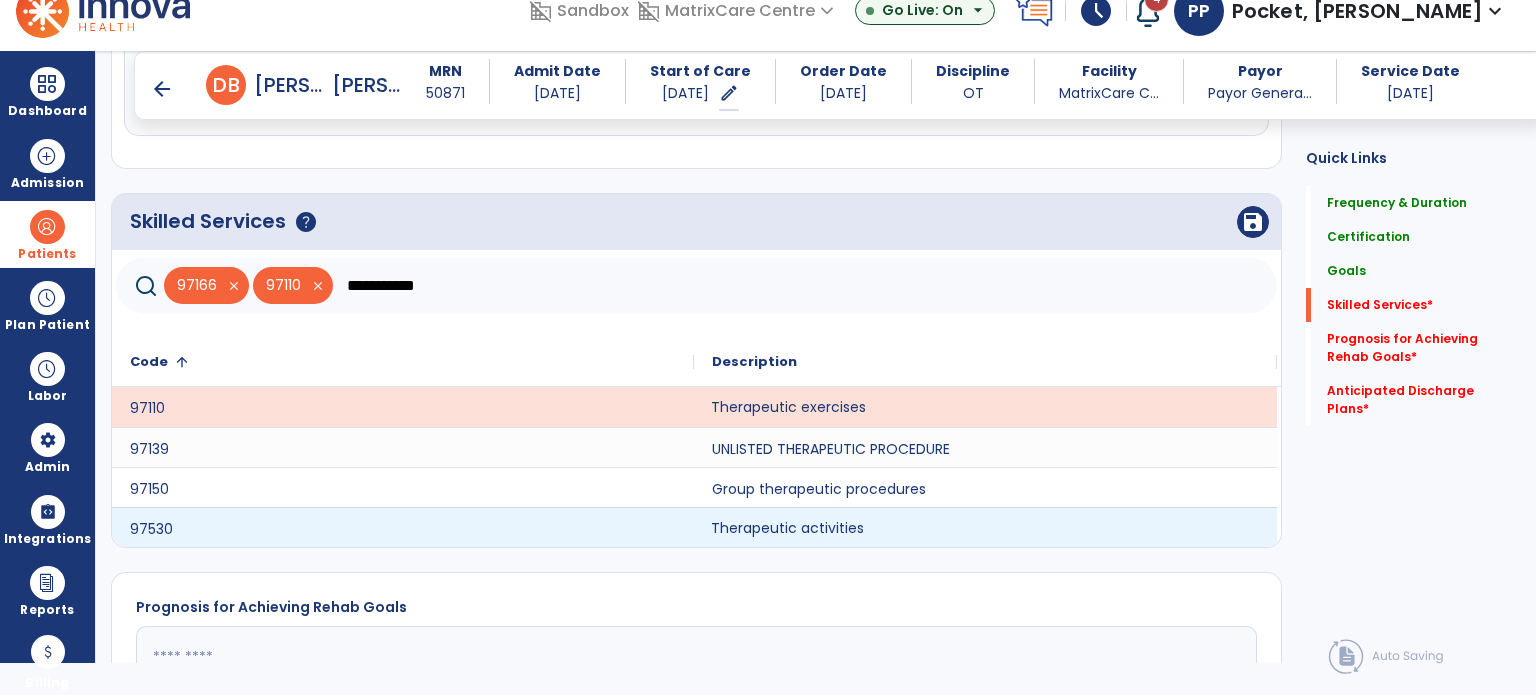 click on "Therapeutic activities" 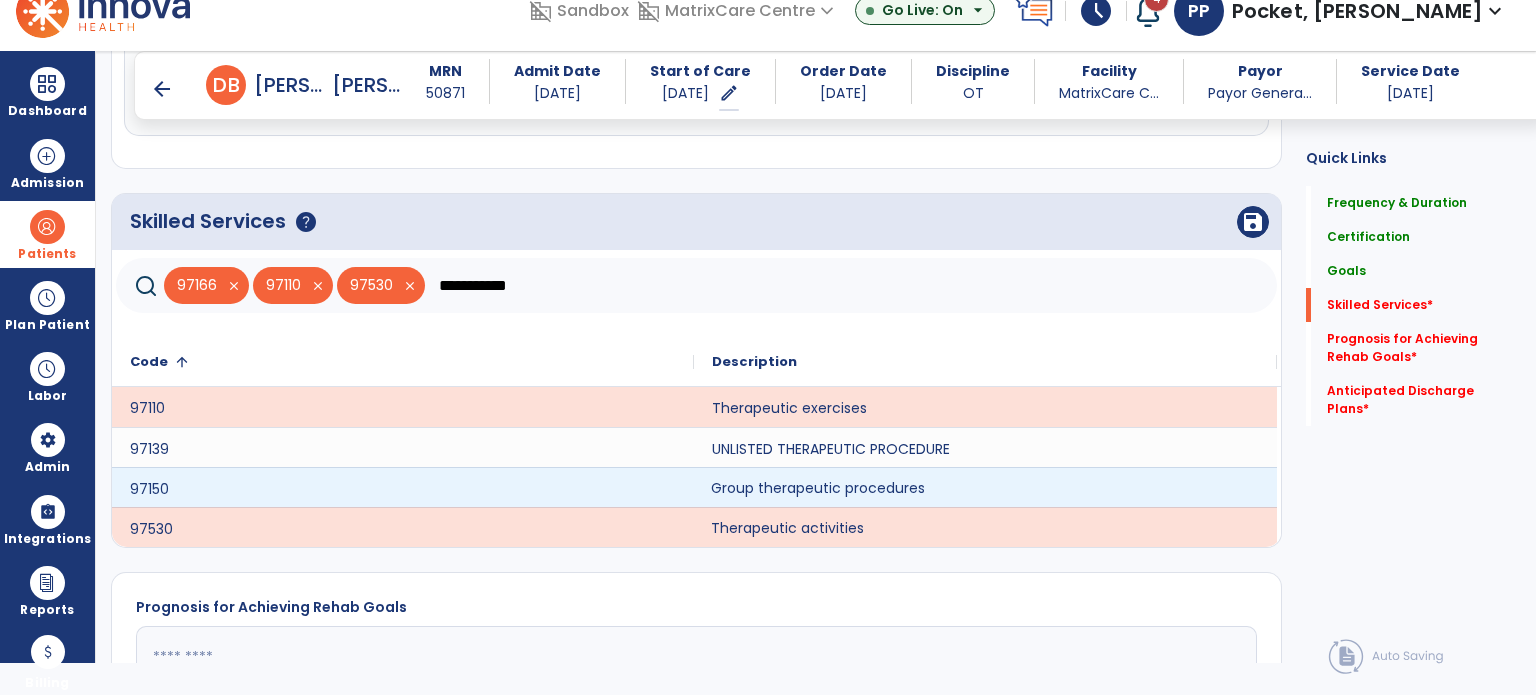 click on "Group therapeutic procedures" 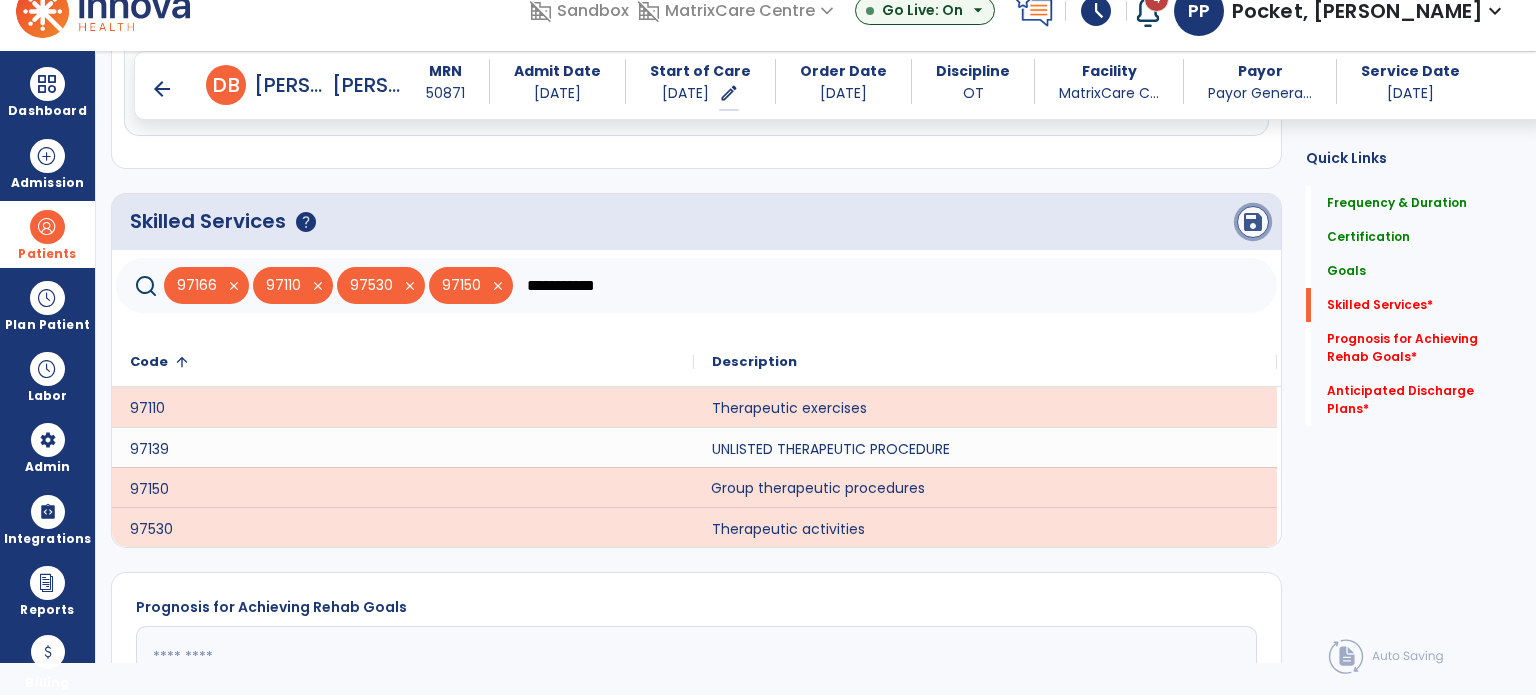 click on "save" 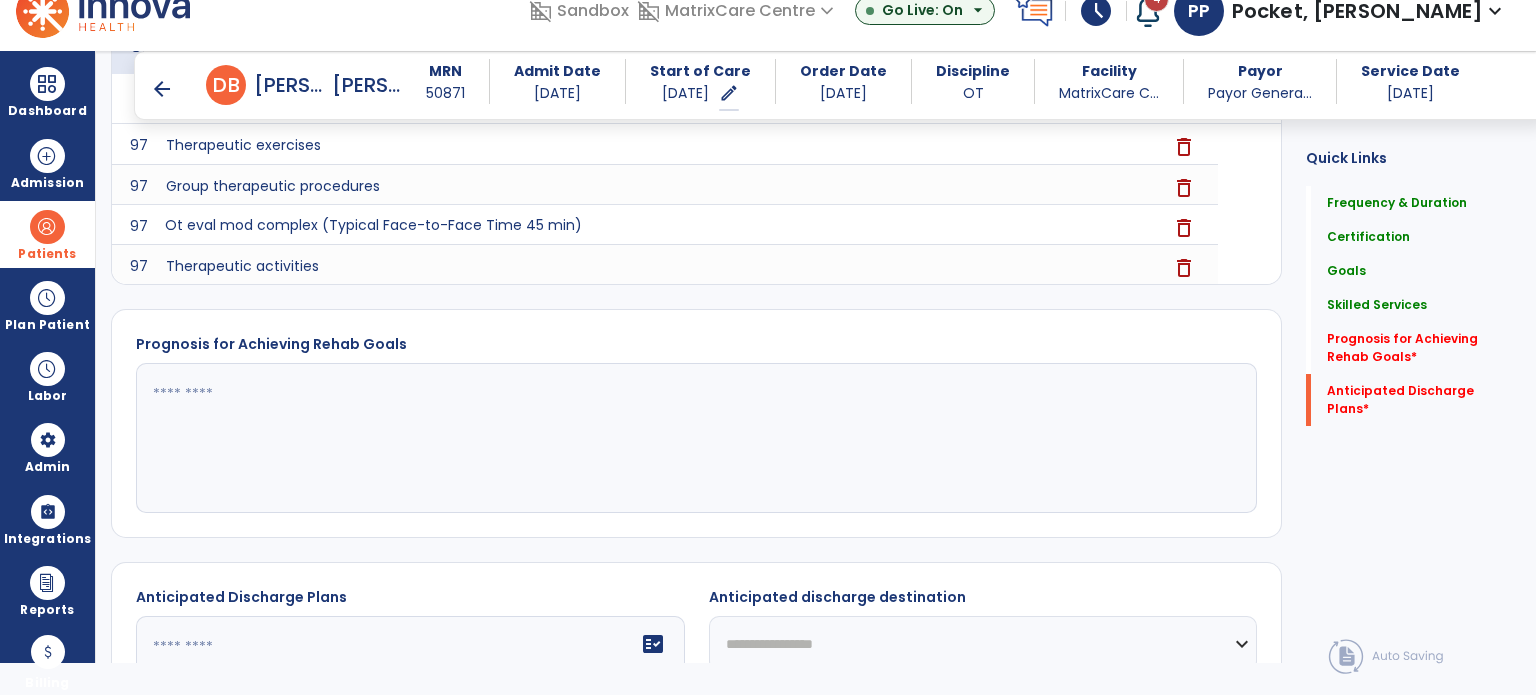 scroll, scrollTop: 1143, scrollLeft: 0, axis: vertical 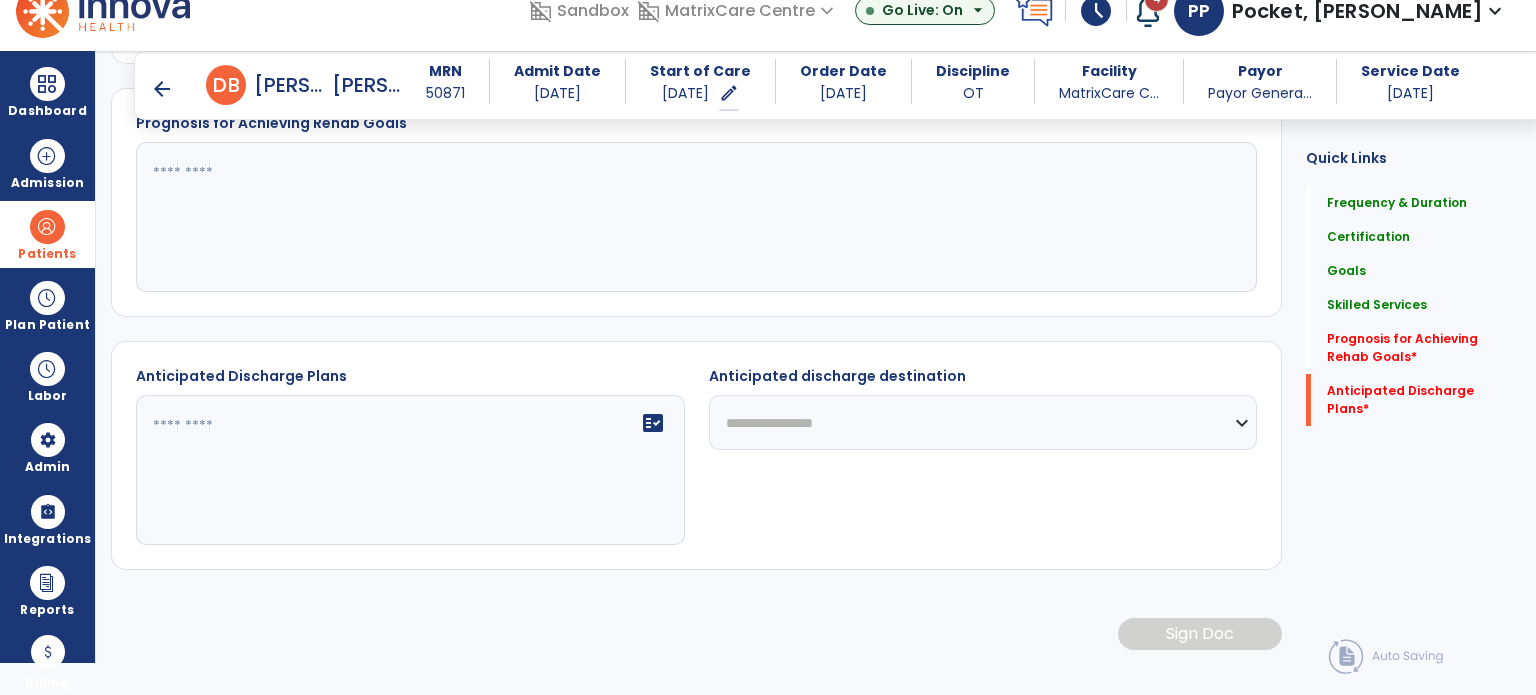 click 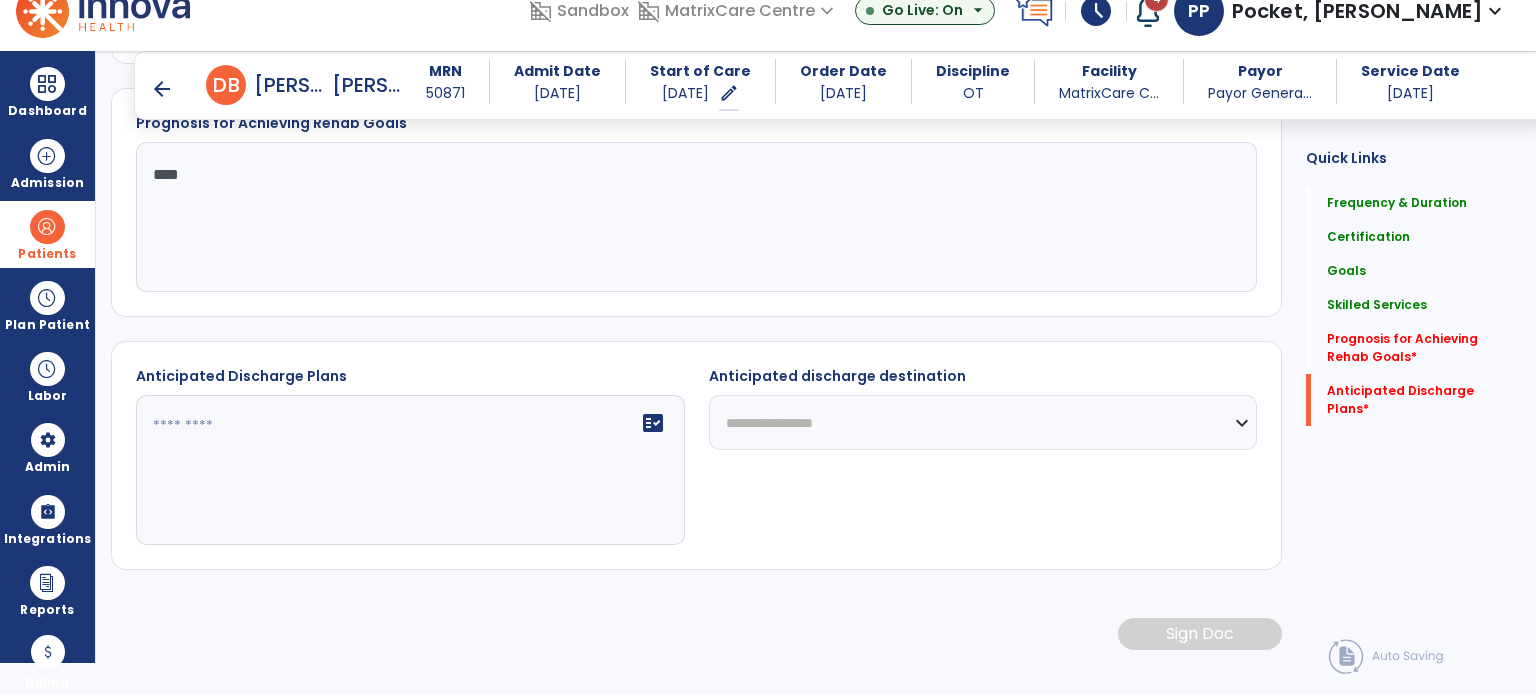 type on "****" 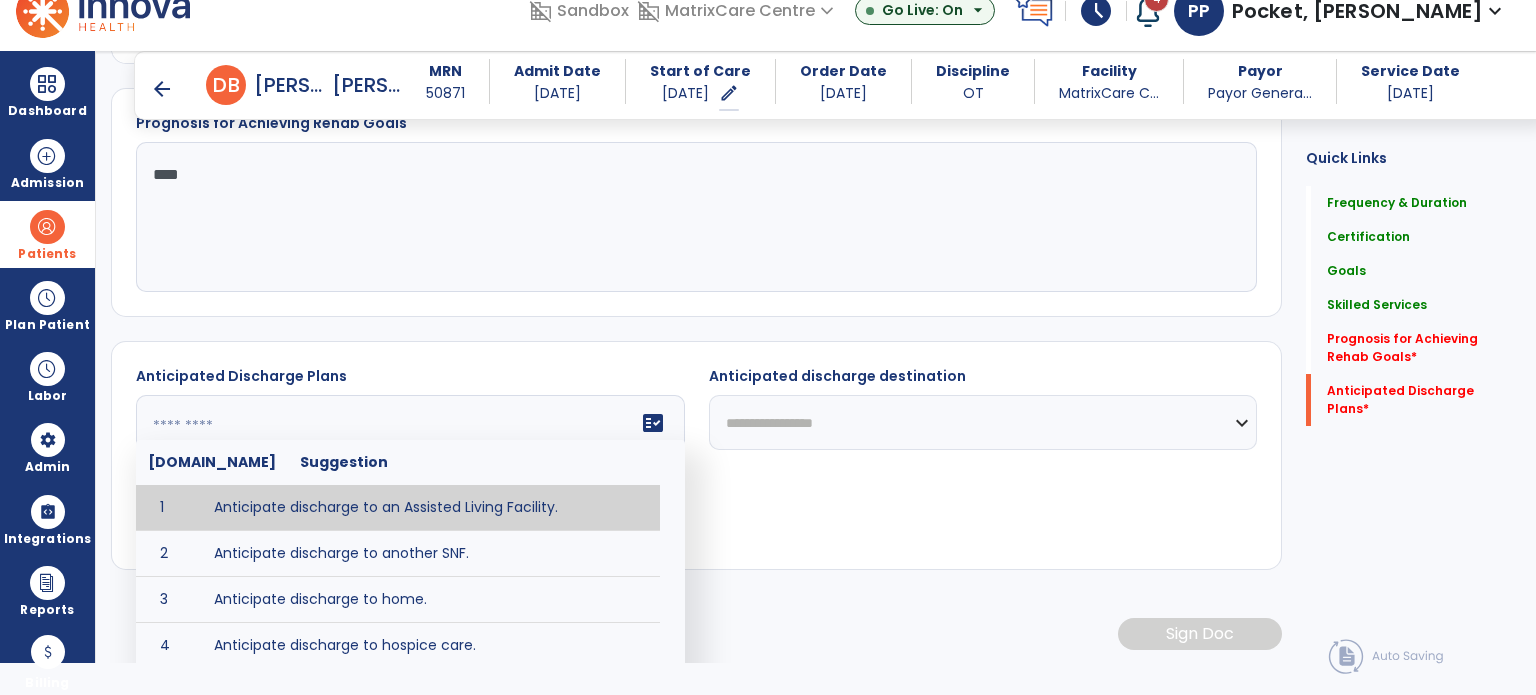 paste on "****" 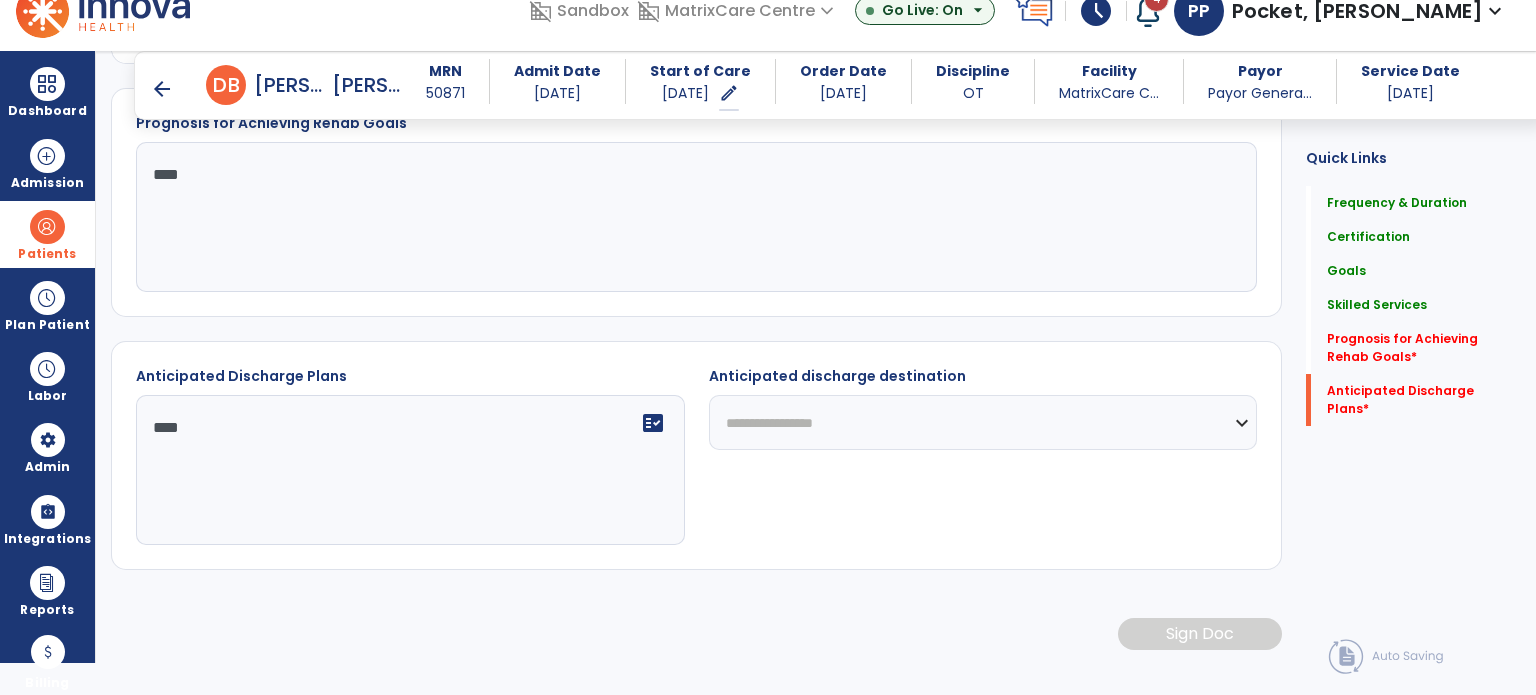 type on "****" 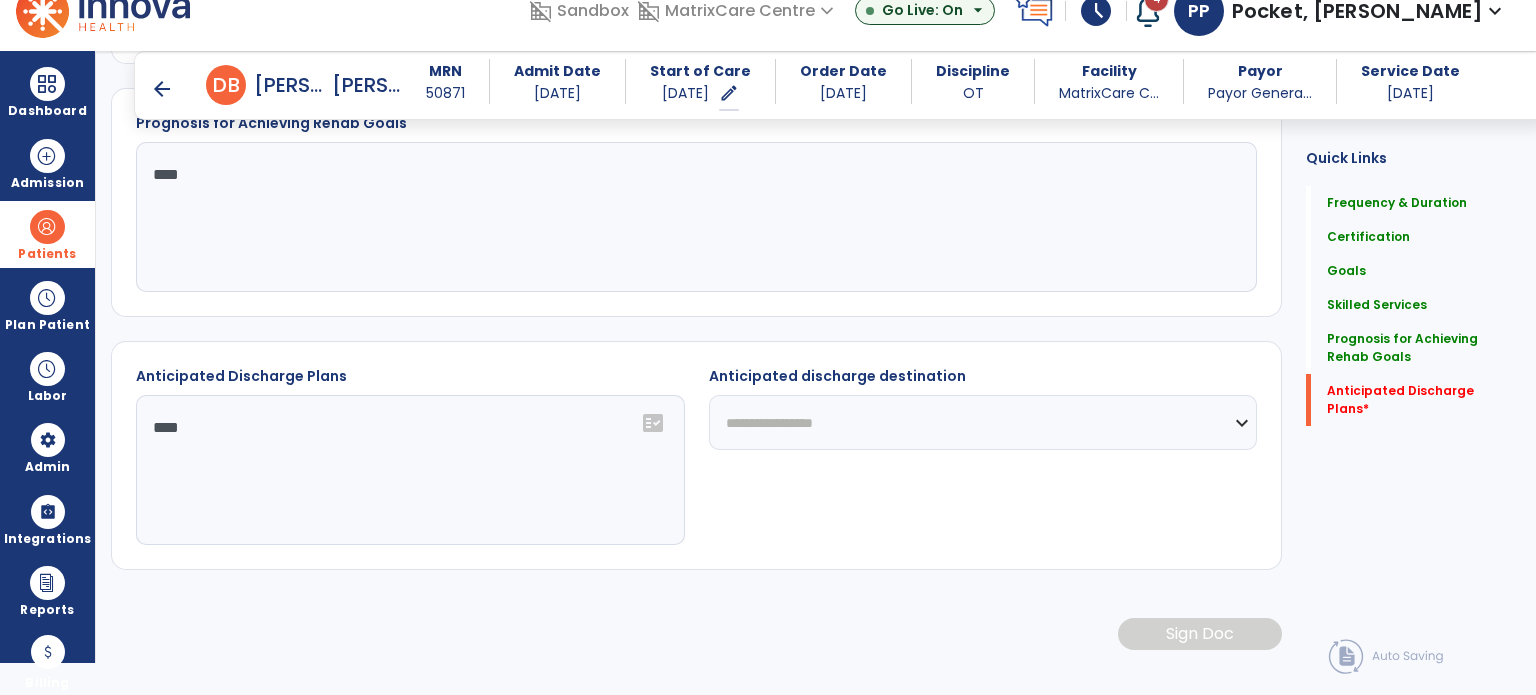 select on "****" 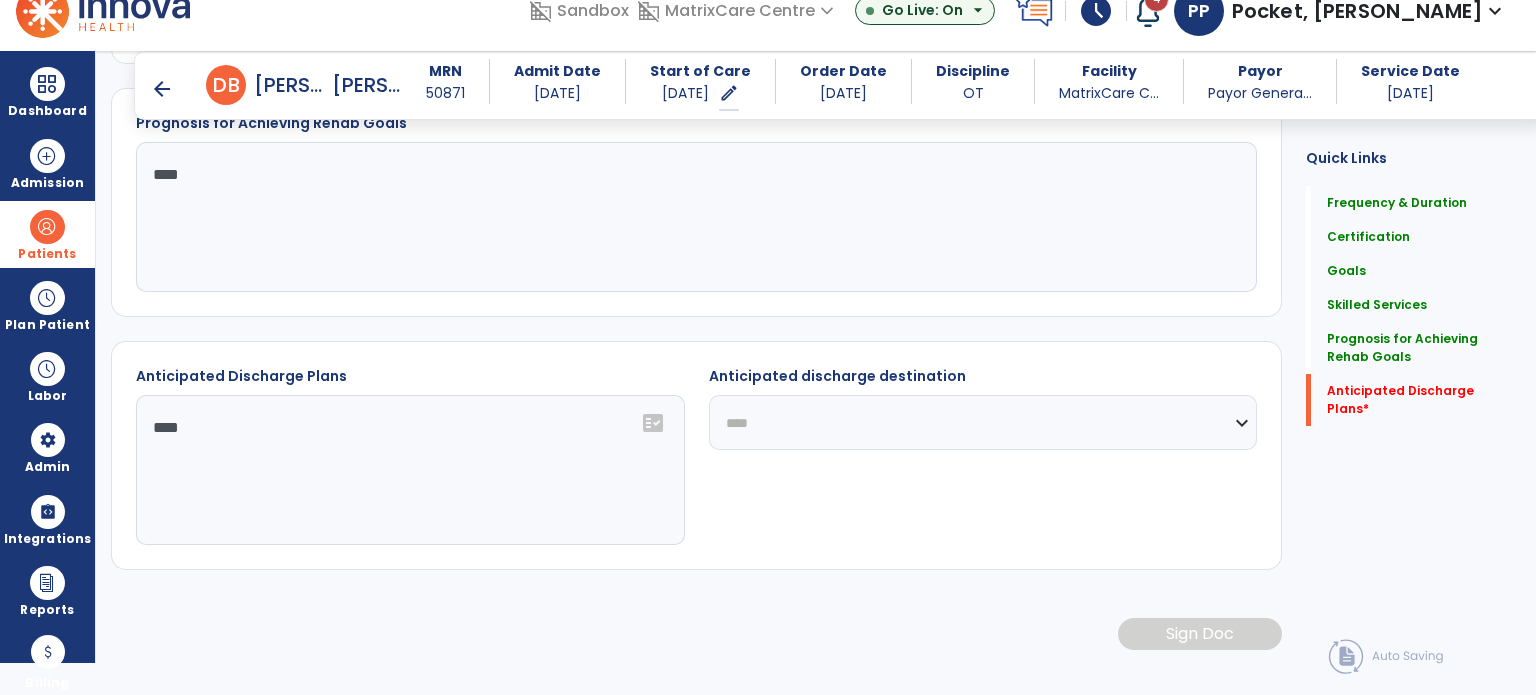 click on "**********" 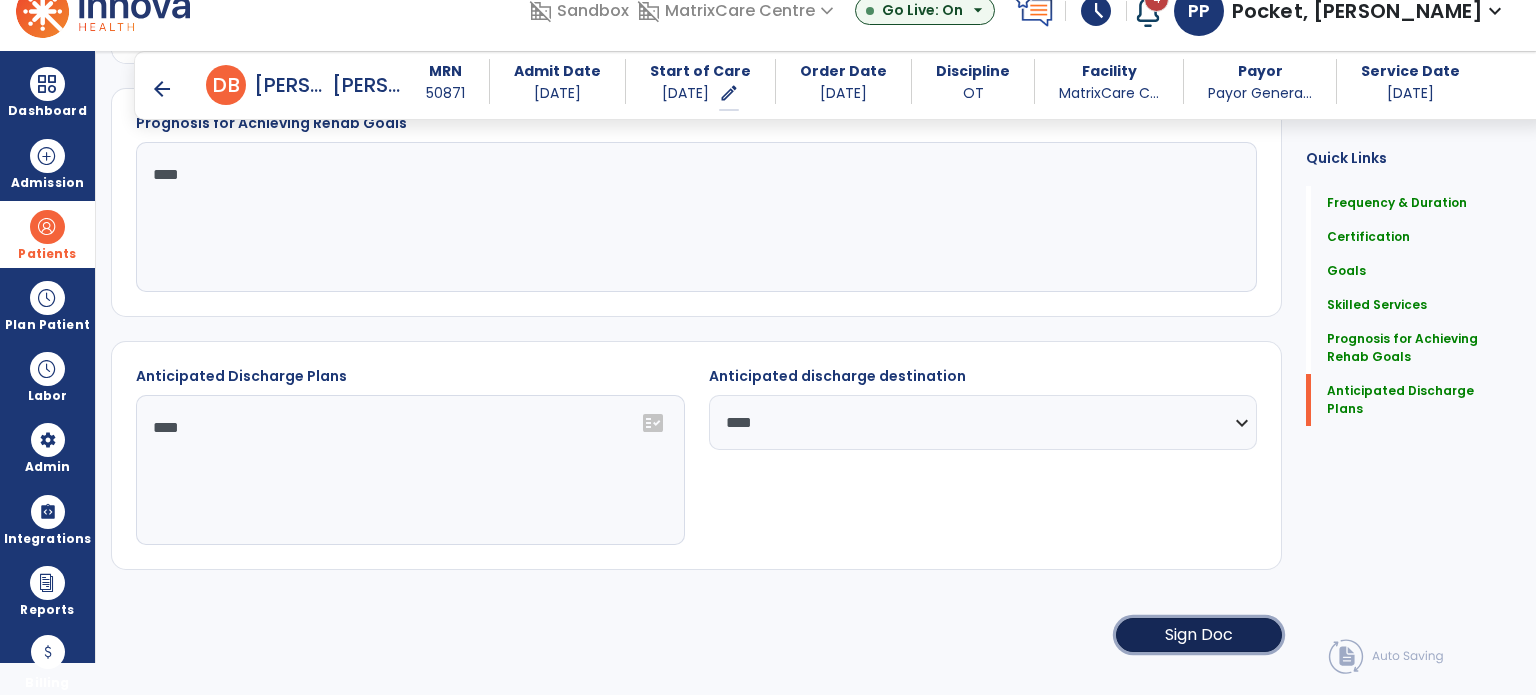 click on "Sign Doc" 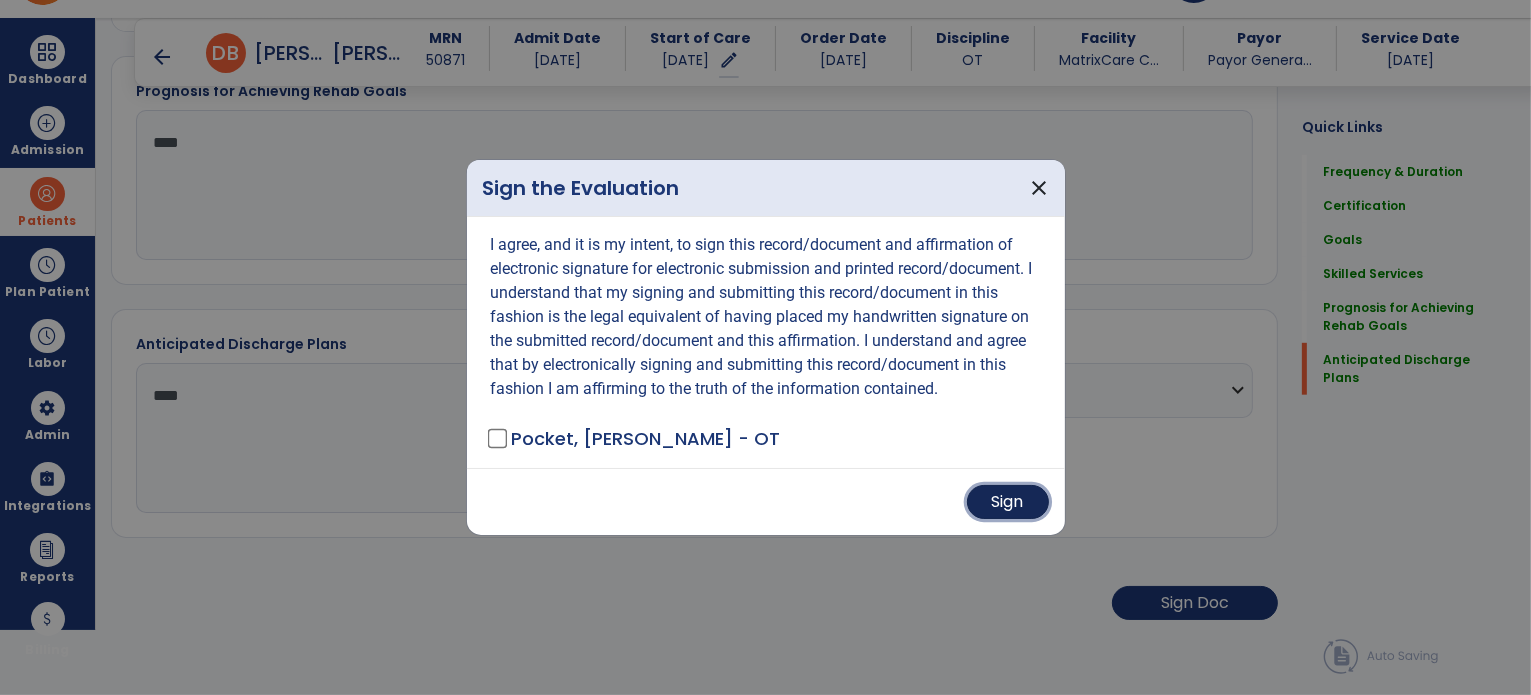 click on "Sign" at bounding box center [1008, 502] 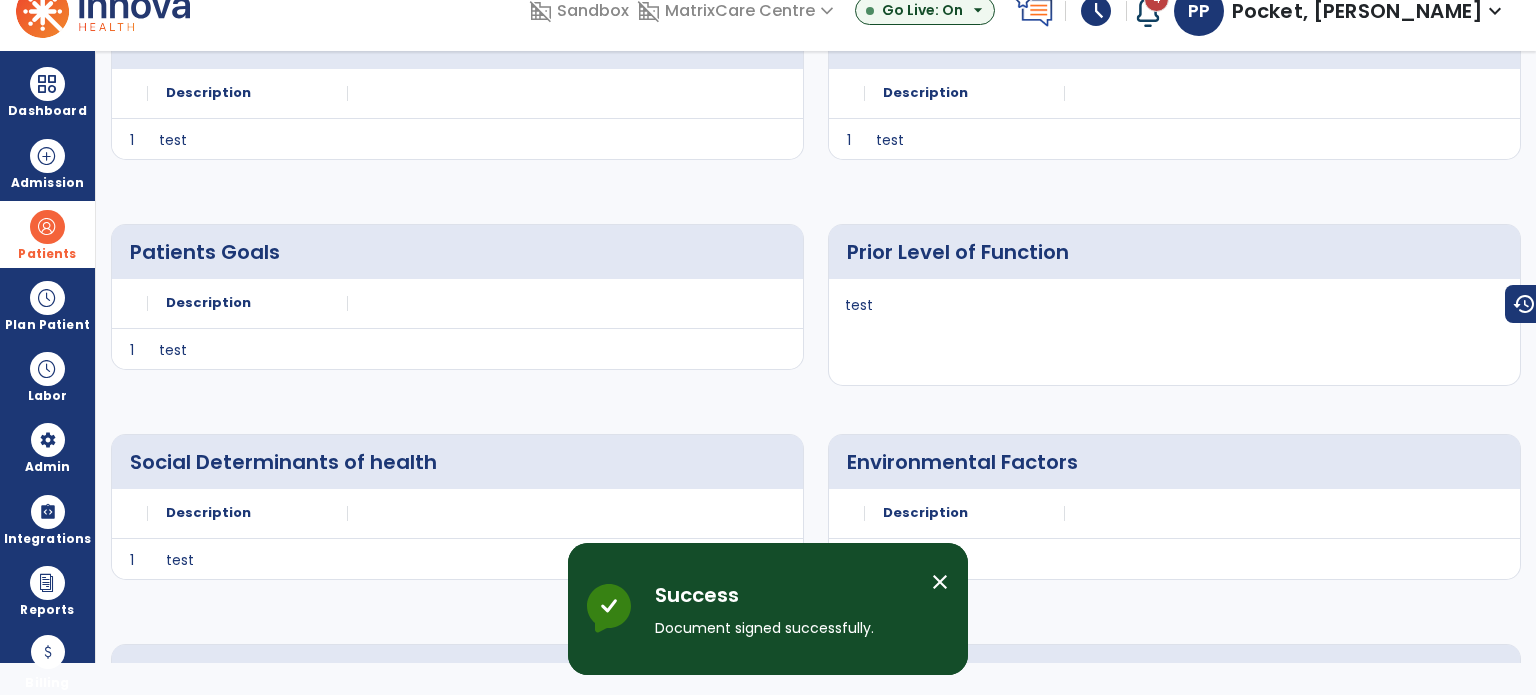 click on "arrow_back" 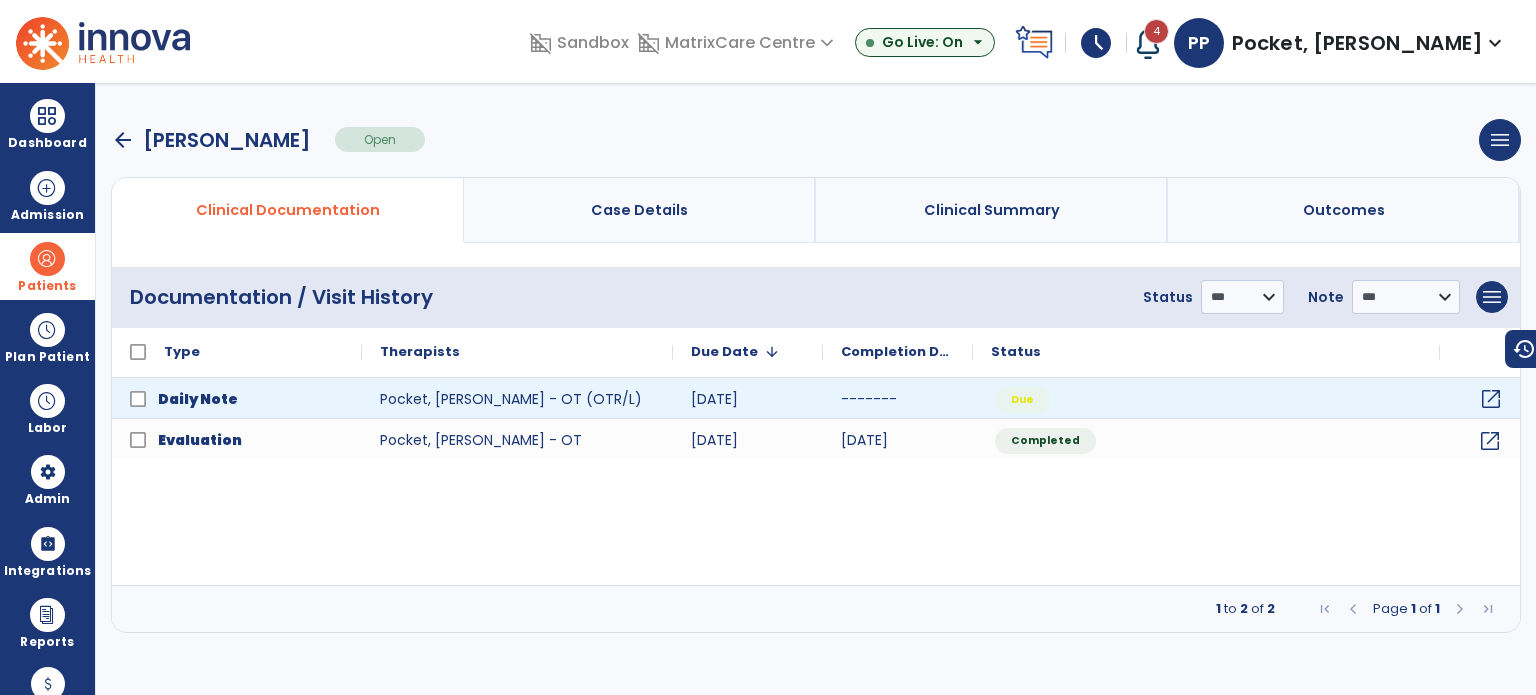 click on "open_in_new" 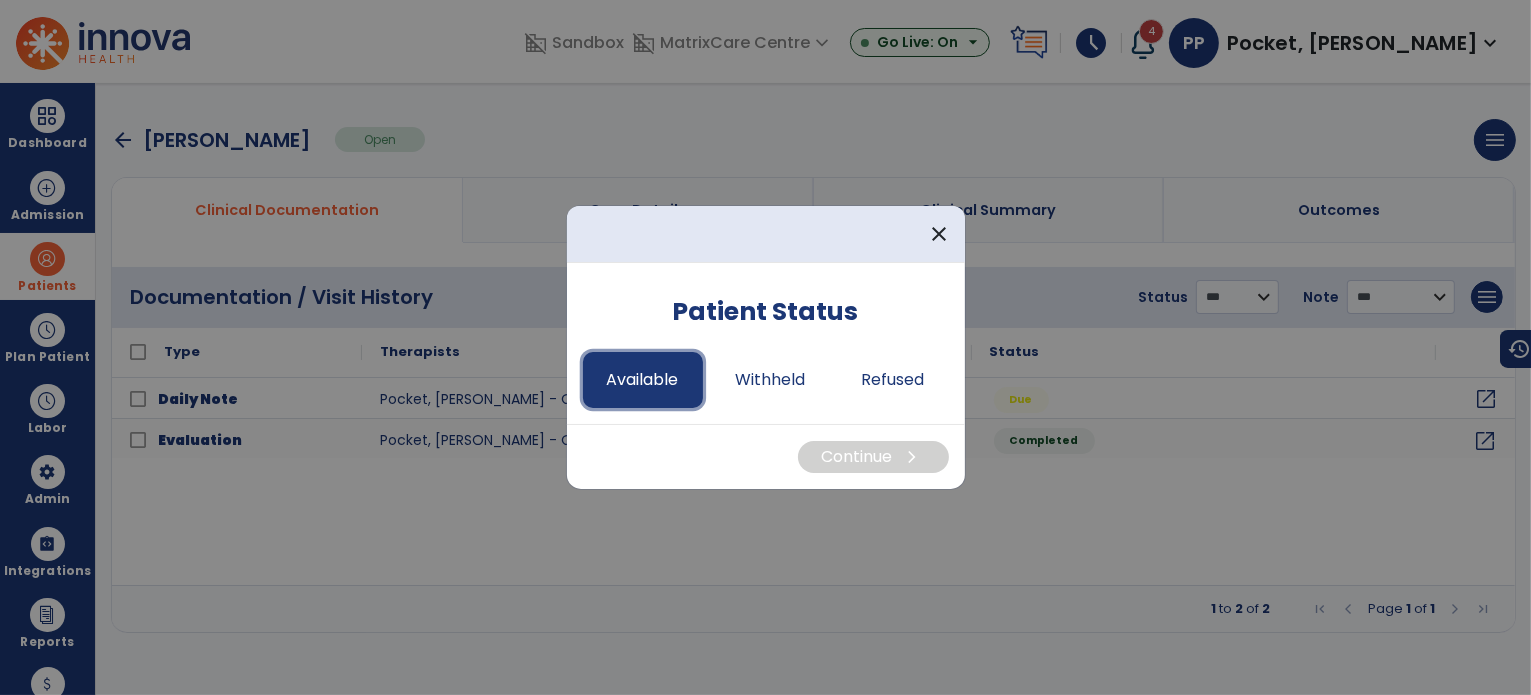 click on "Available" at bounding box center [643, 380] 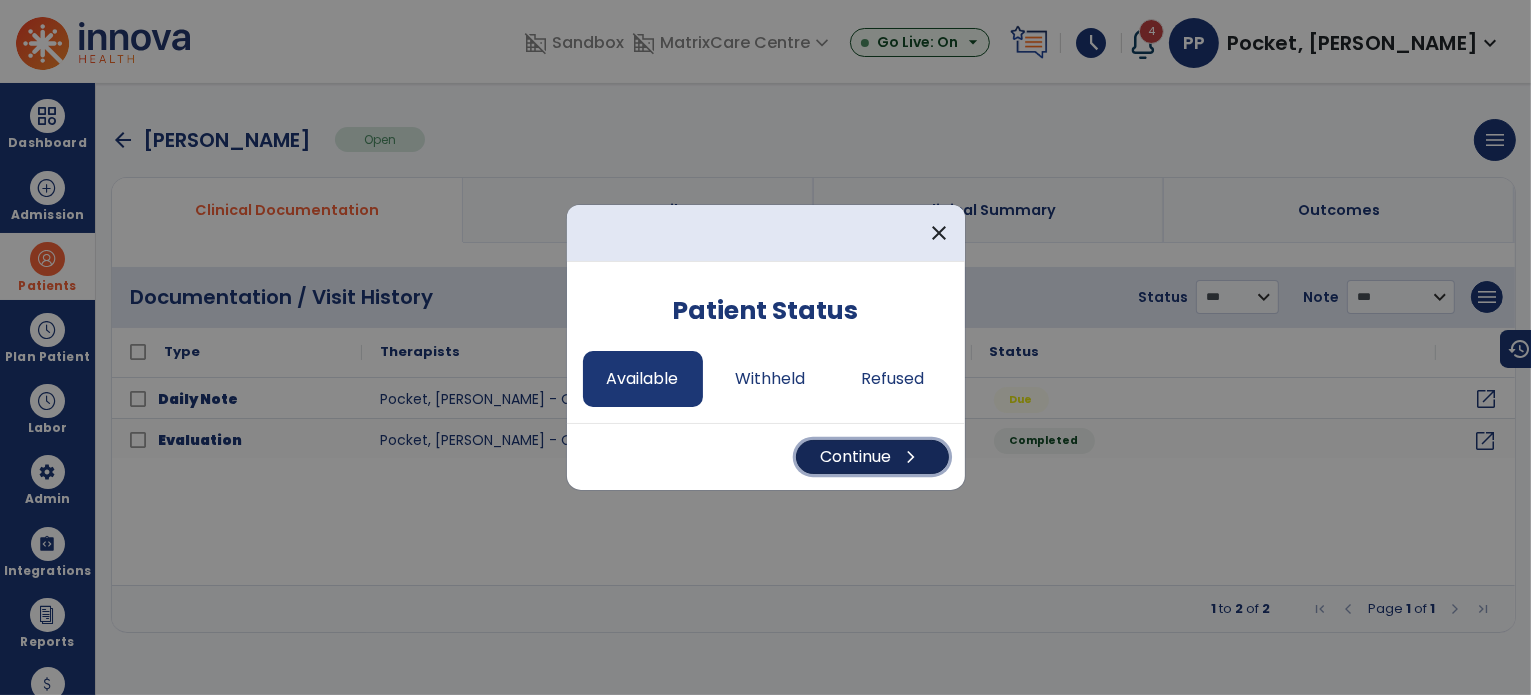 click on "Continue   chevron_right" at bounding box center [872, 457] 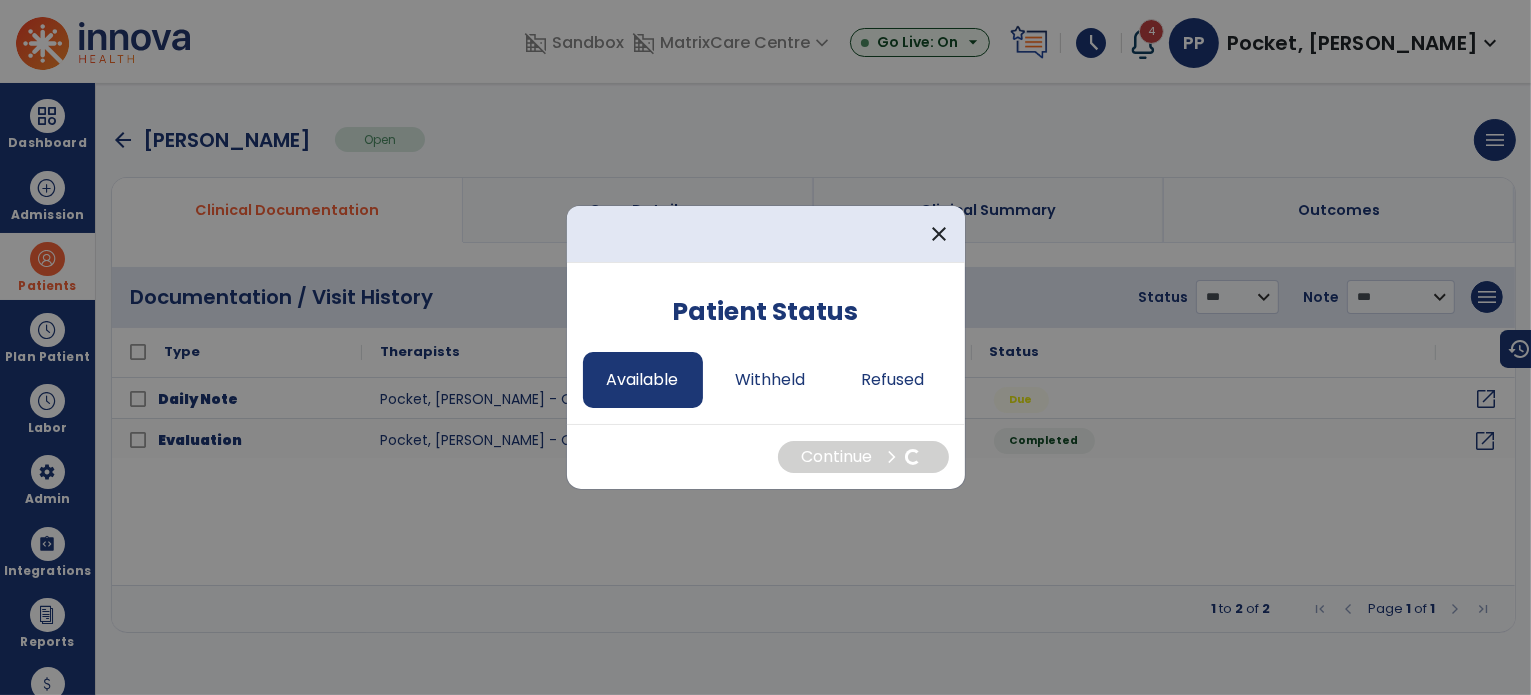 select on "*" 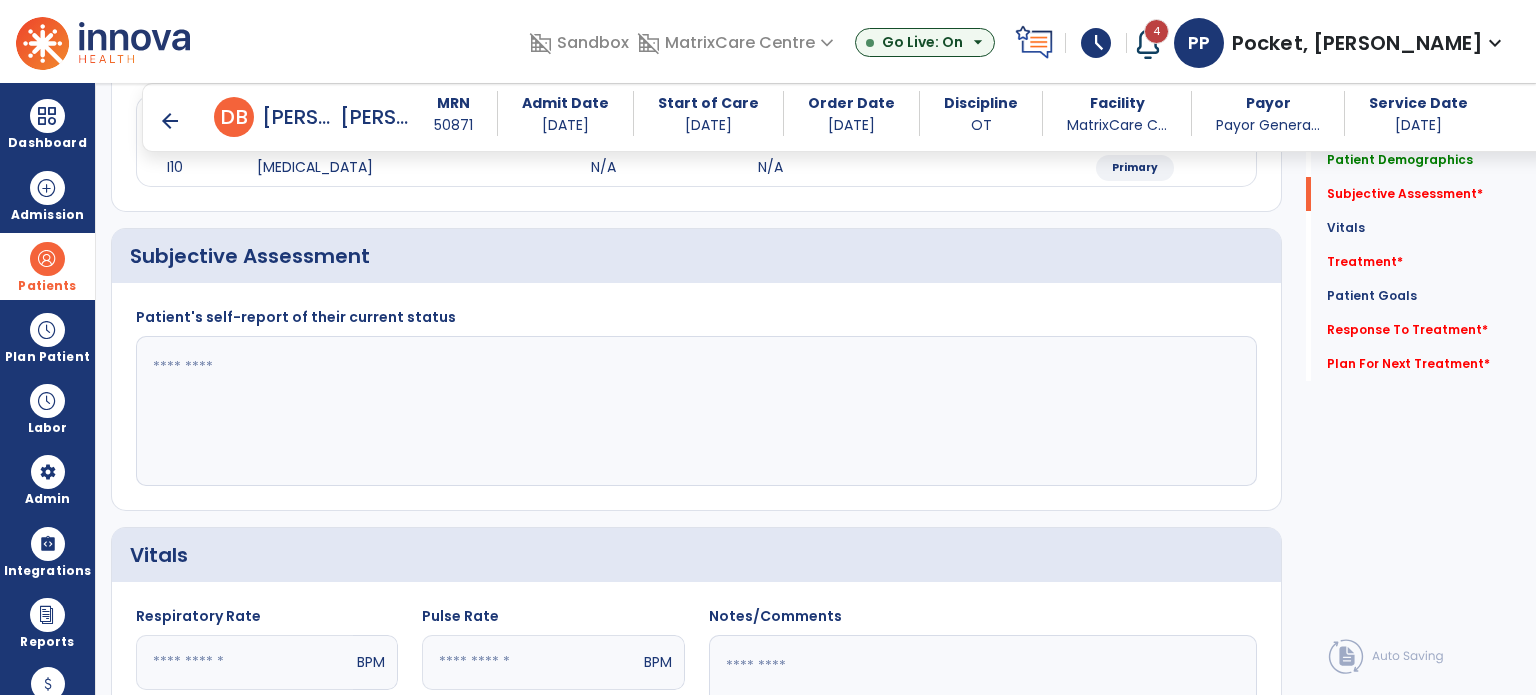 click 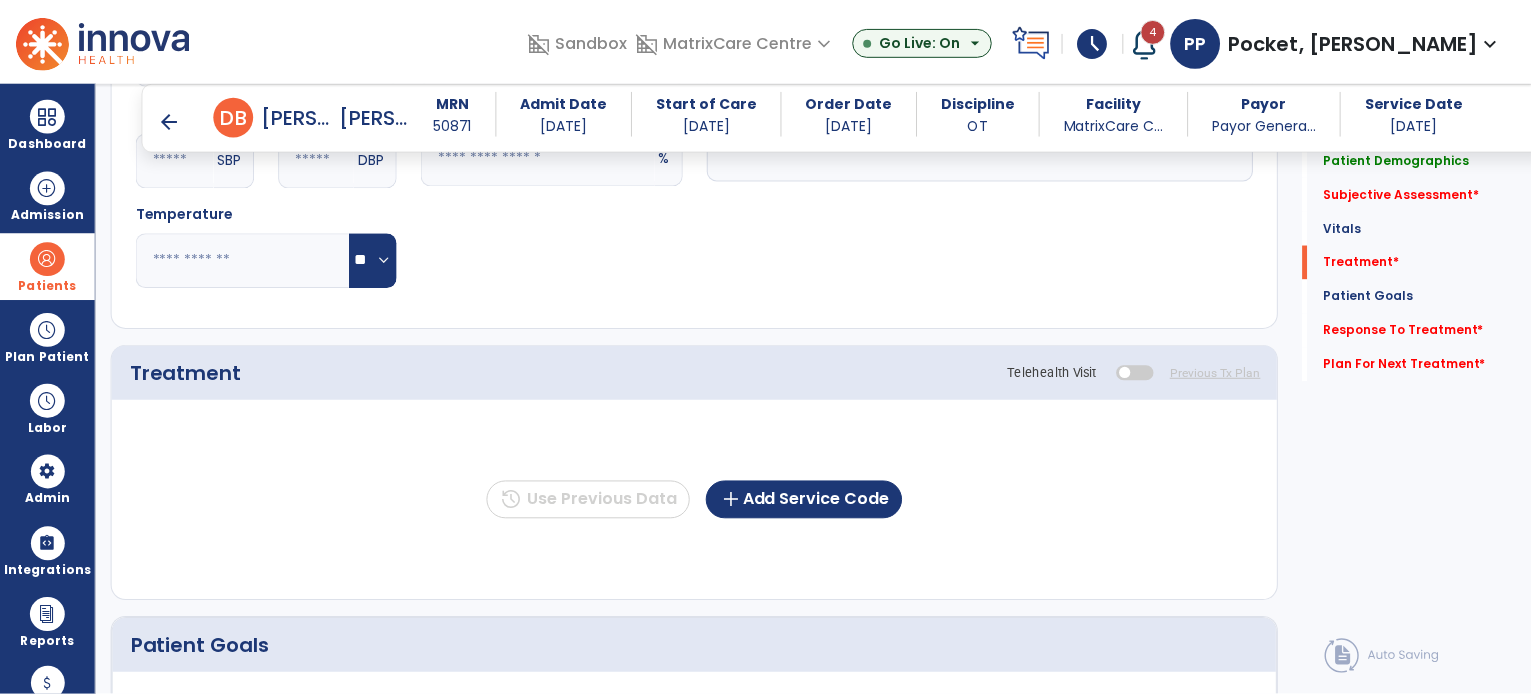 scroll, scrollTop: 1100, scrollLeft: 0, axis: vertical 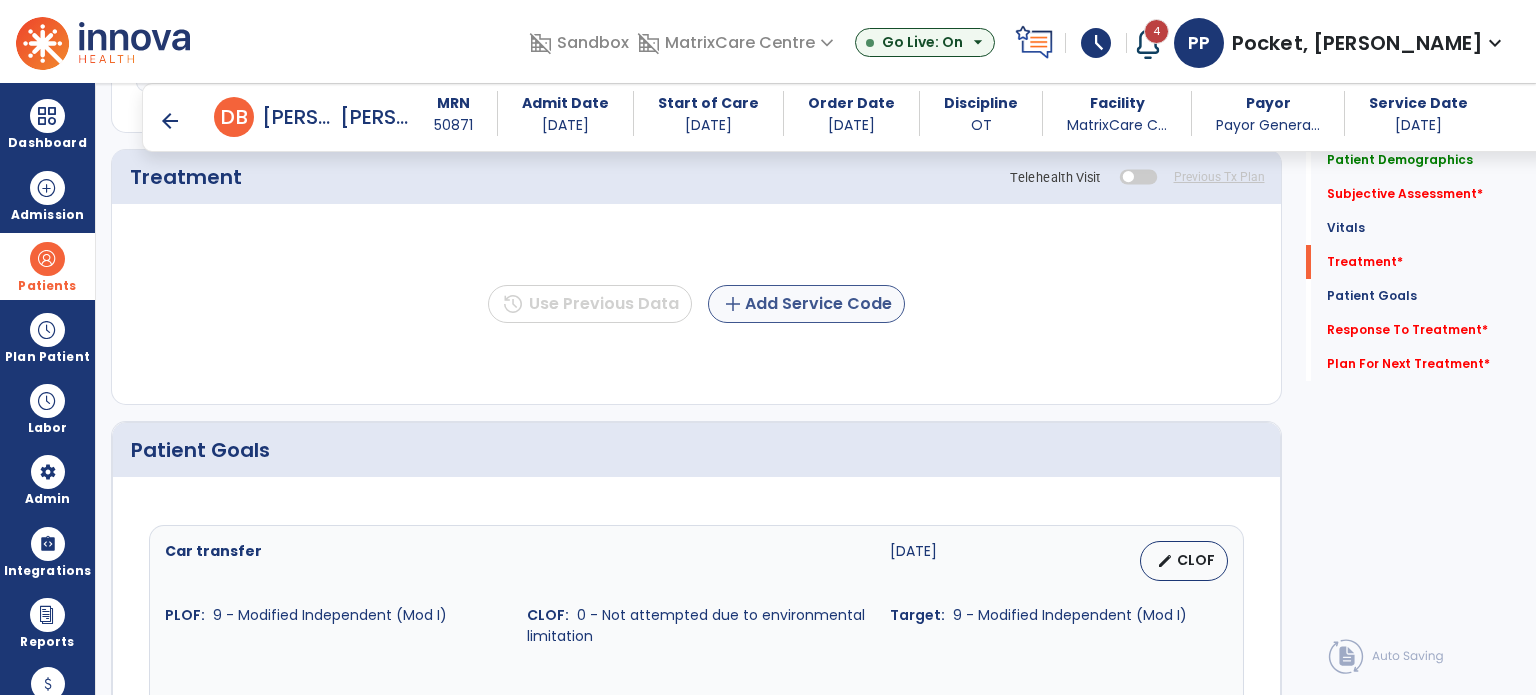 type on "****" 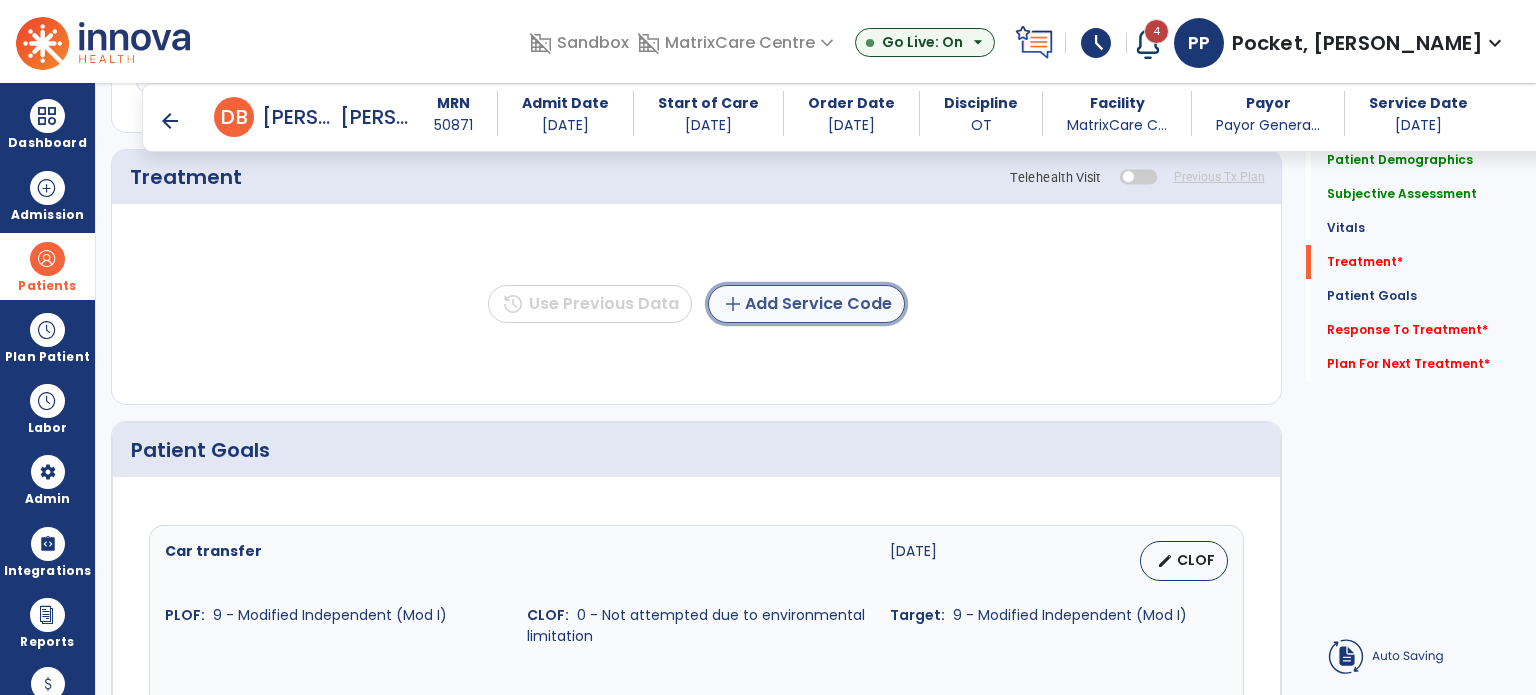 click on "add  Add Service Code" 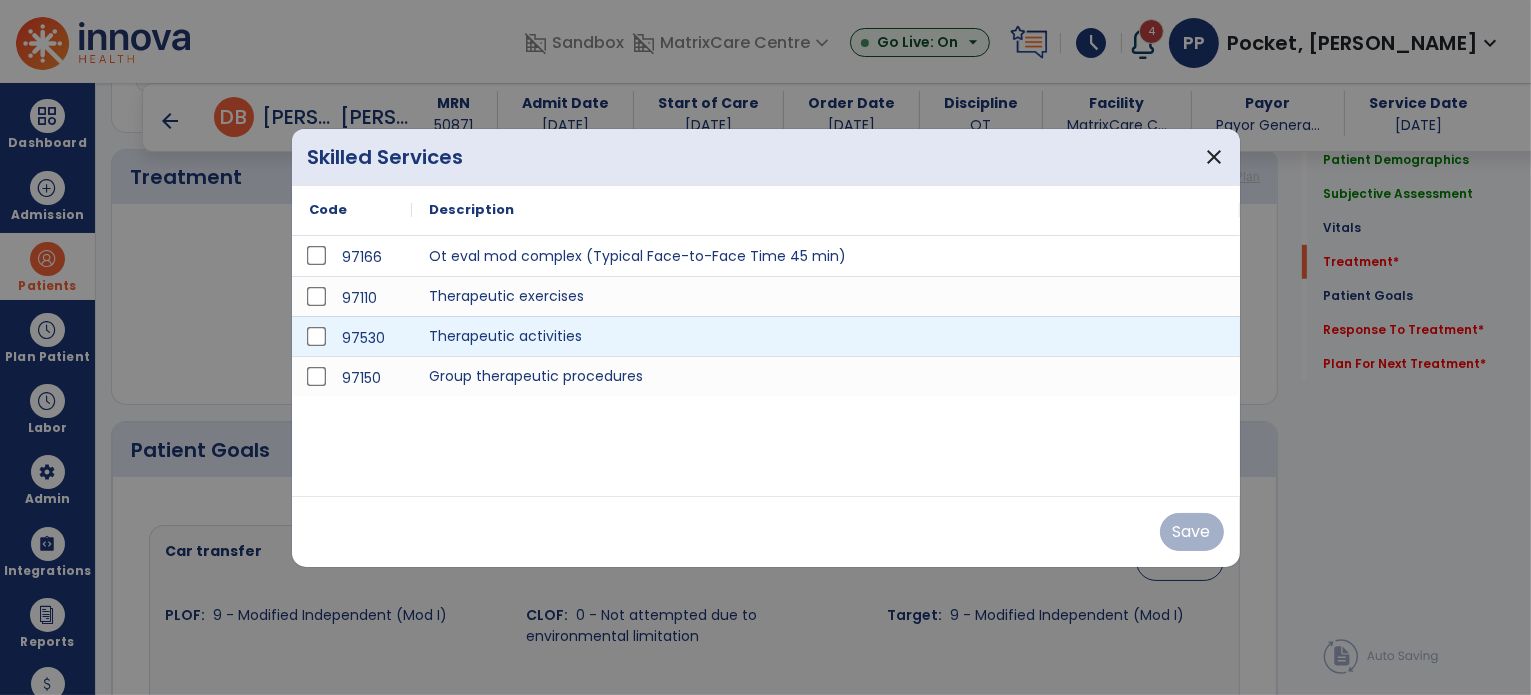 scroll, scrollTop: 1100, scrollLeft: 0, axis: vertical 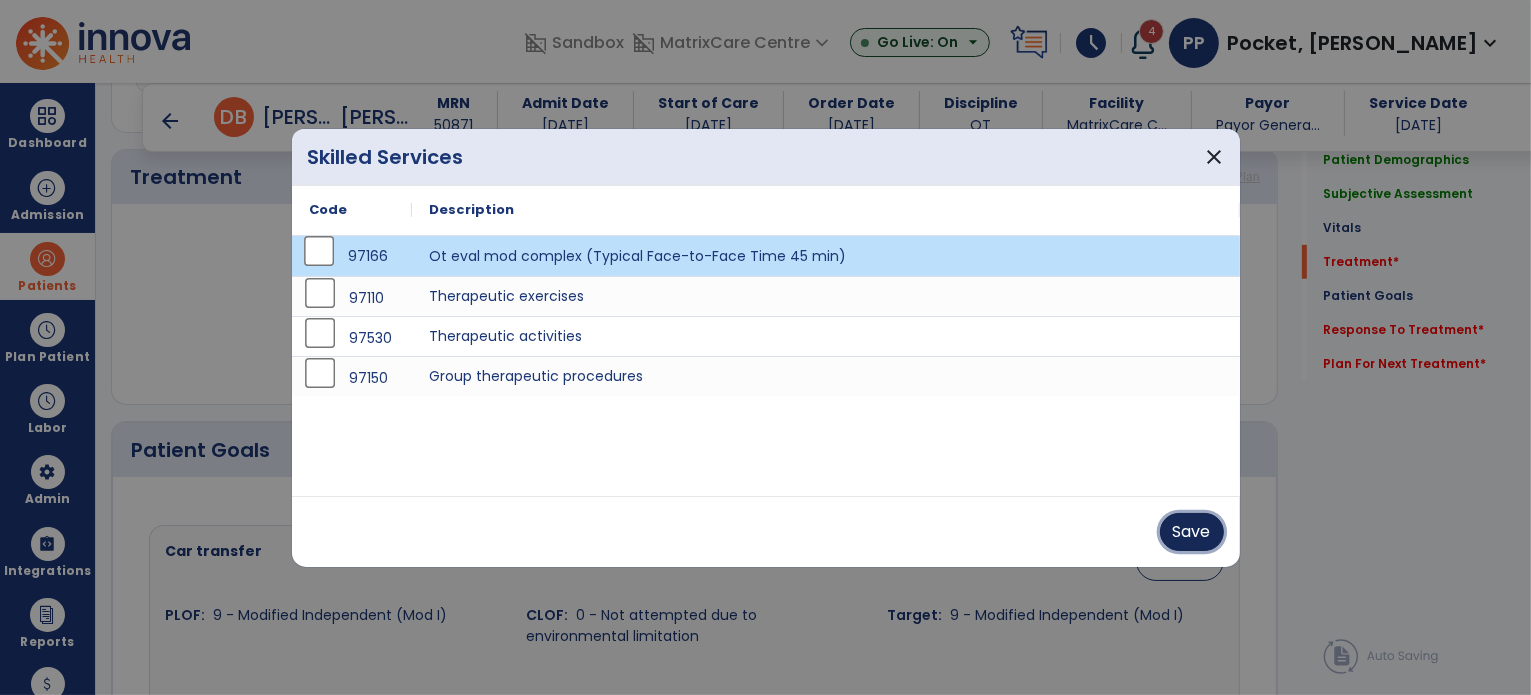 click on "Save" at bounding box center [1192, 532] 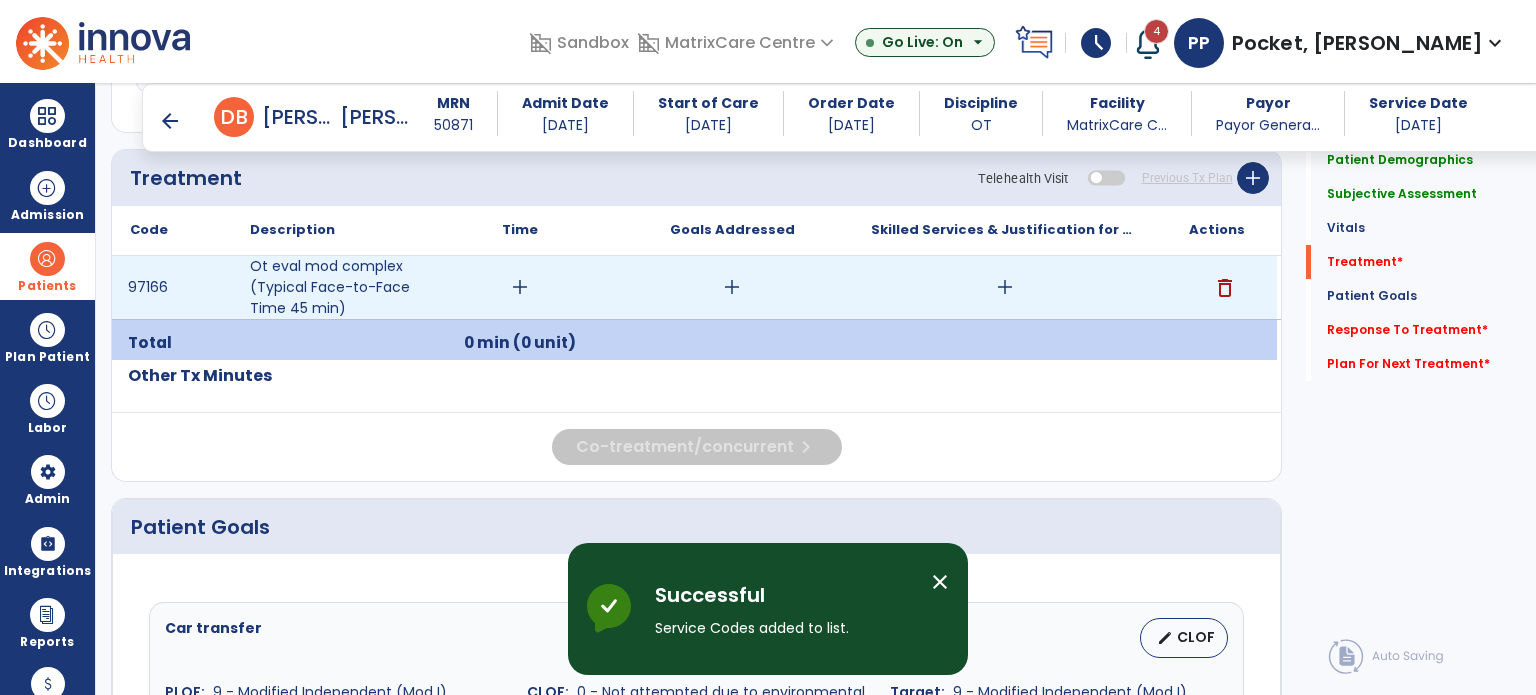 click on "add" at bounding box center (520, 287) 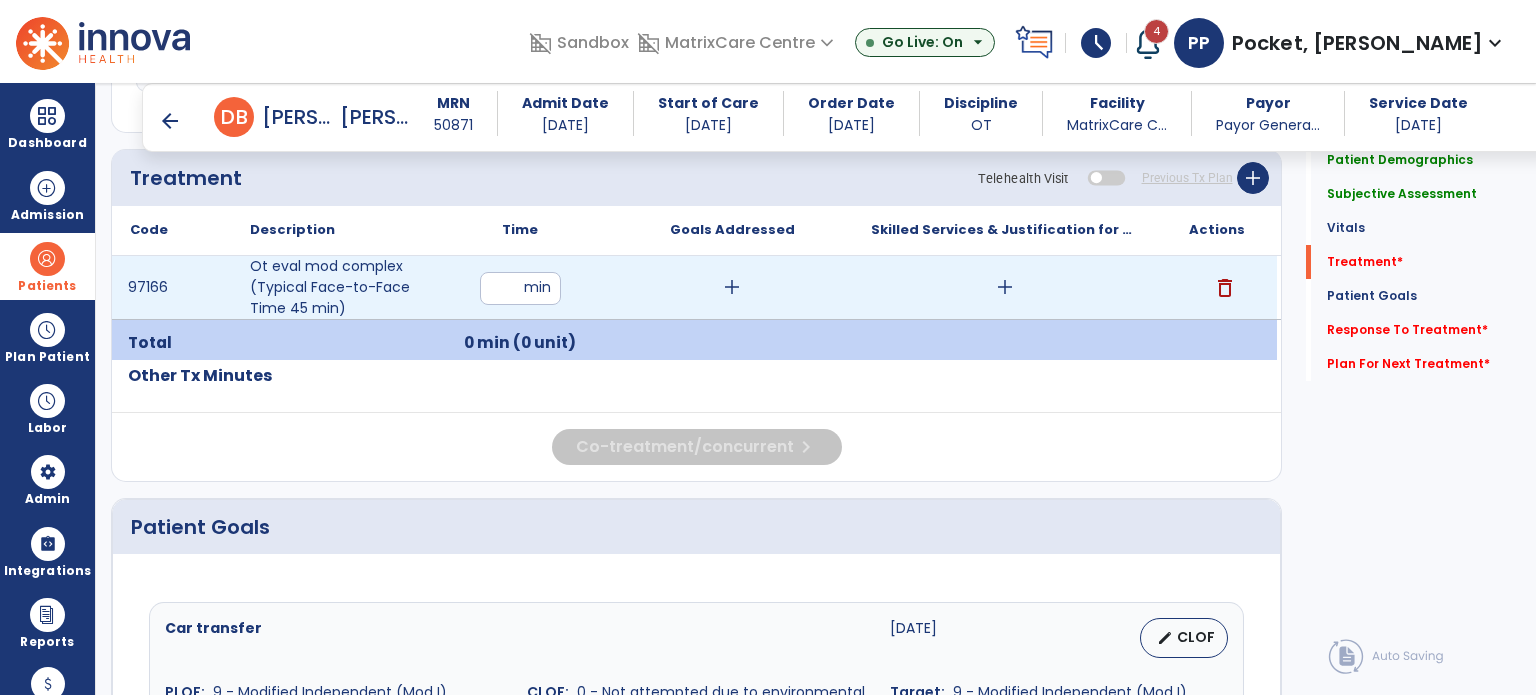 type on "**" 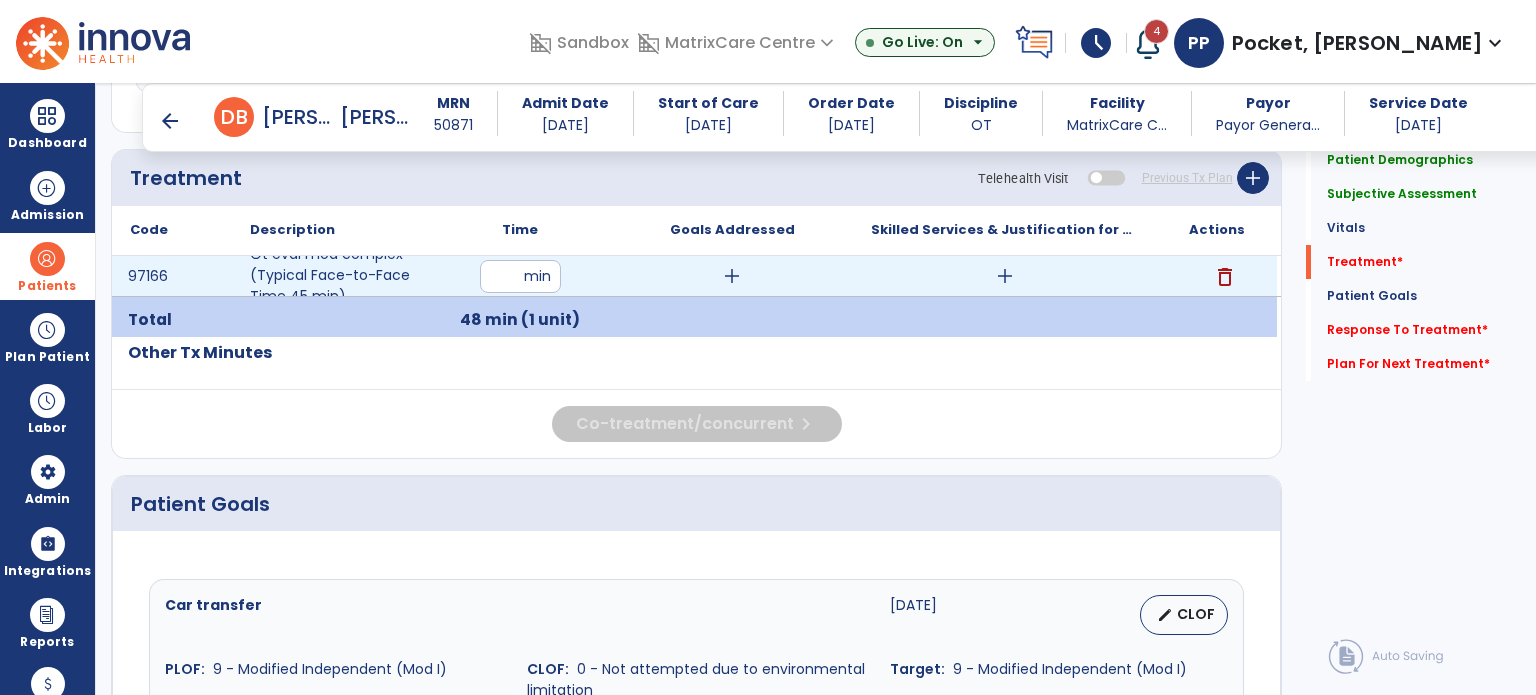 click on "add" at bounding box center [1005, 276] 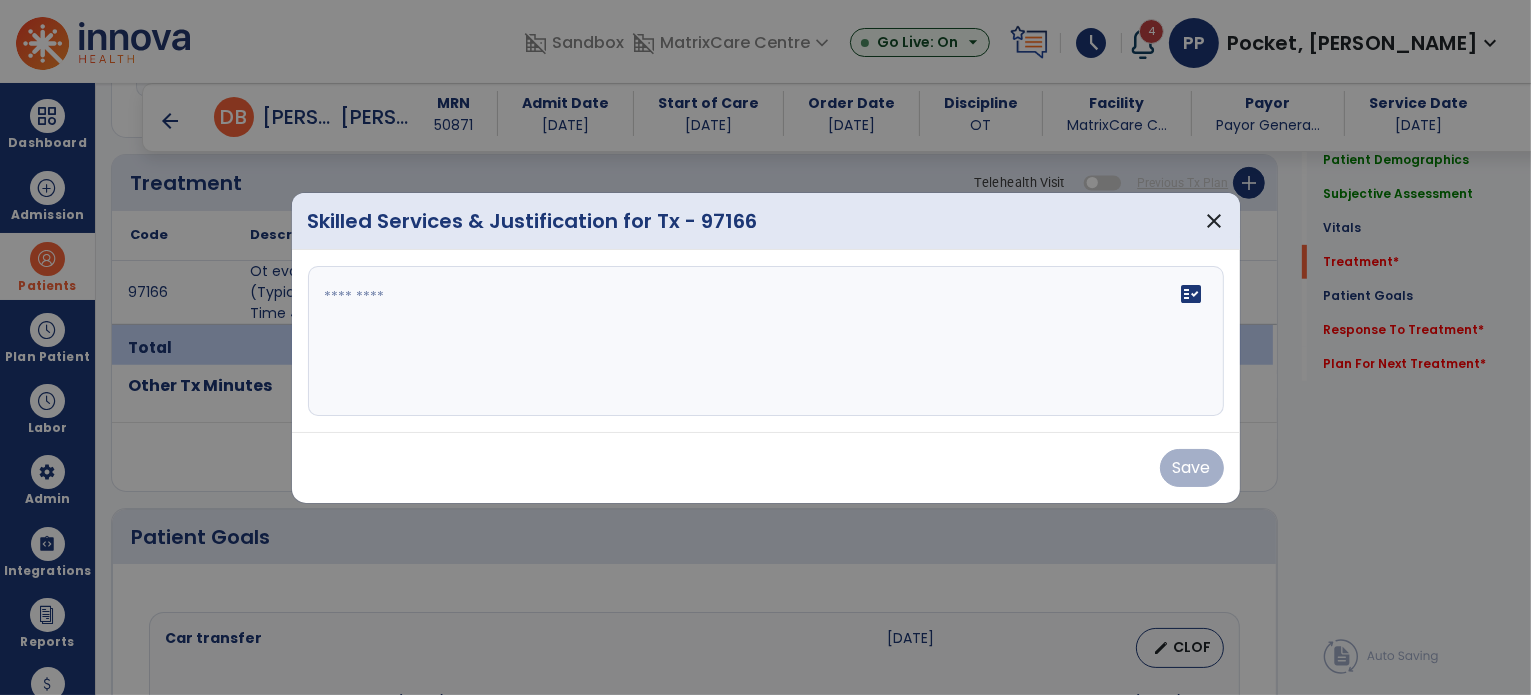 click on "fact_check" at bounding box center [766, 341] 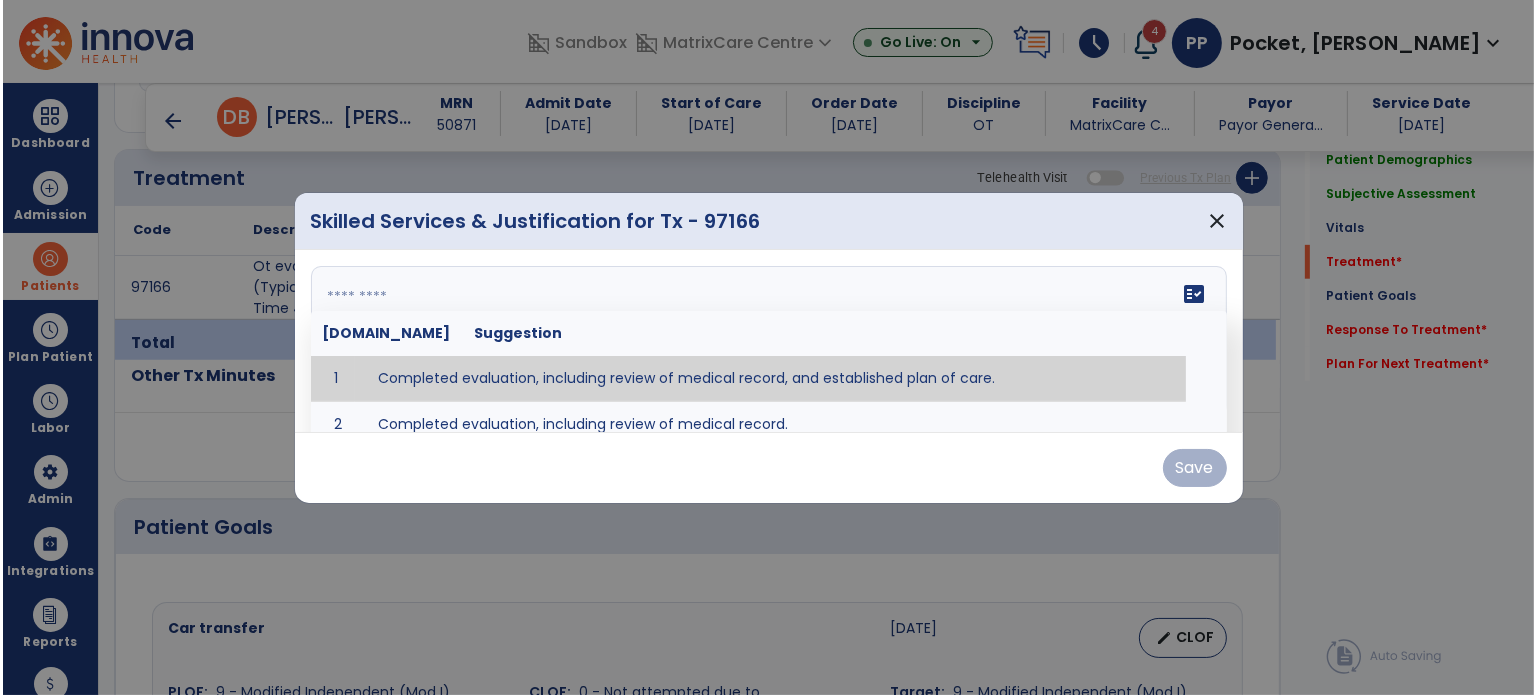 scroll, scrollTop: 1100, scrollLeft: 0, axis: vertical 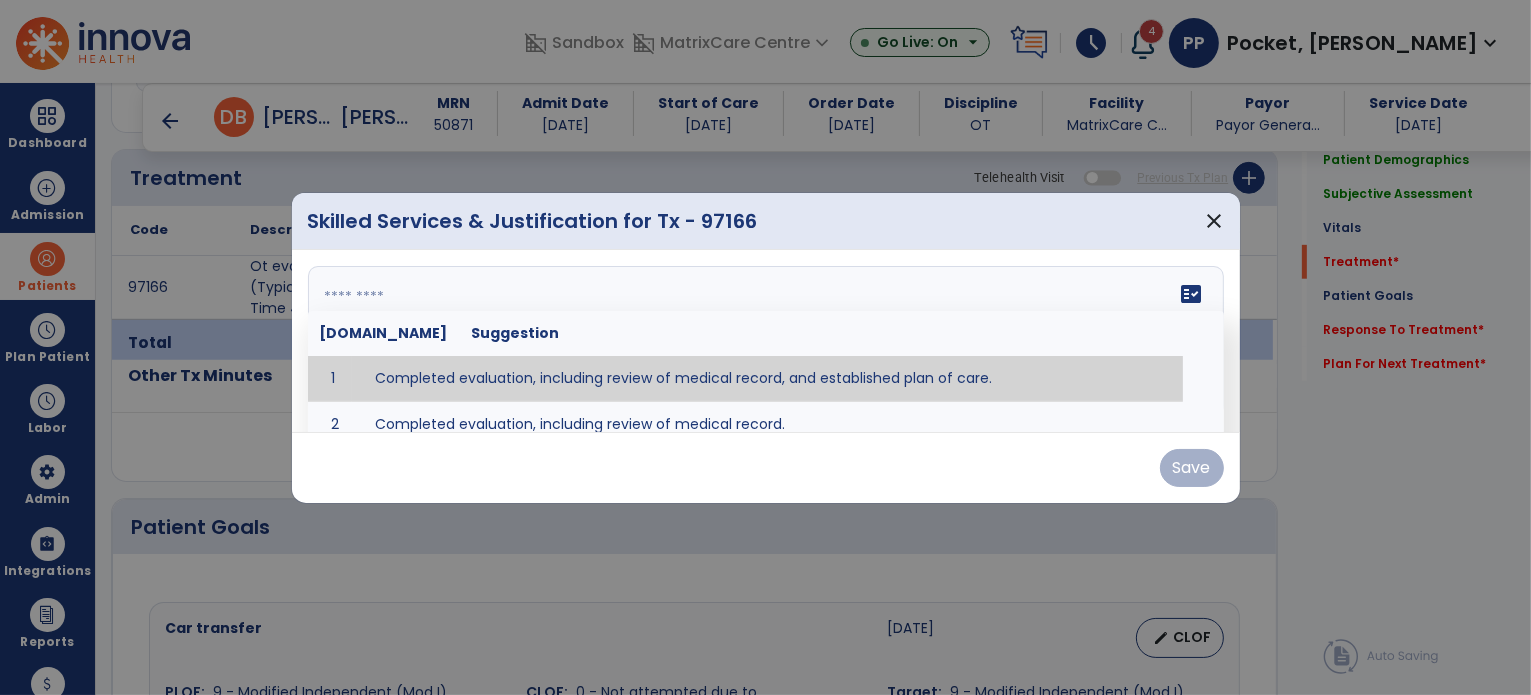 paste on "****" 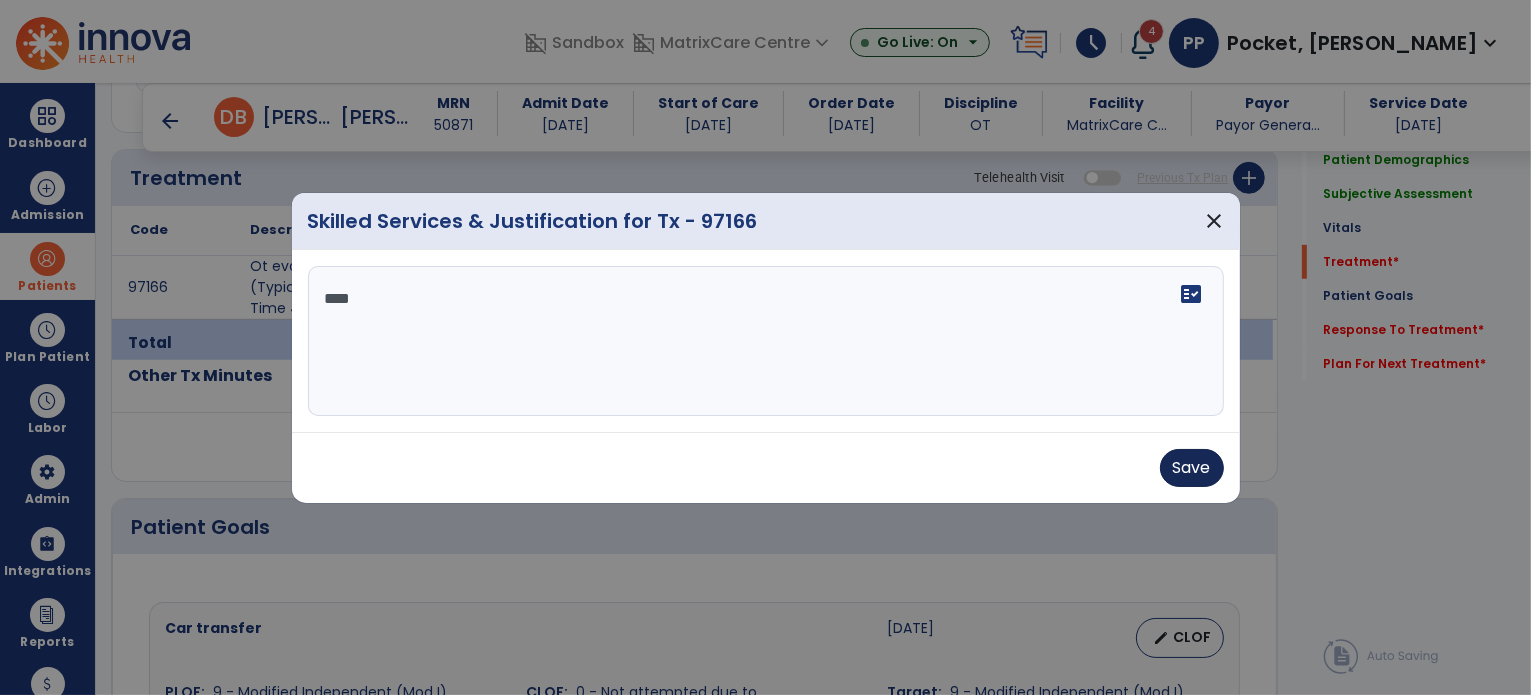 type on "****" 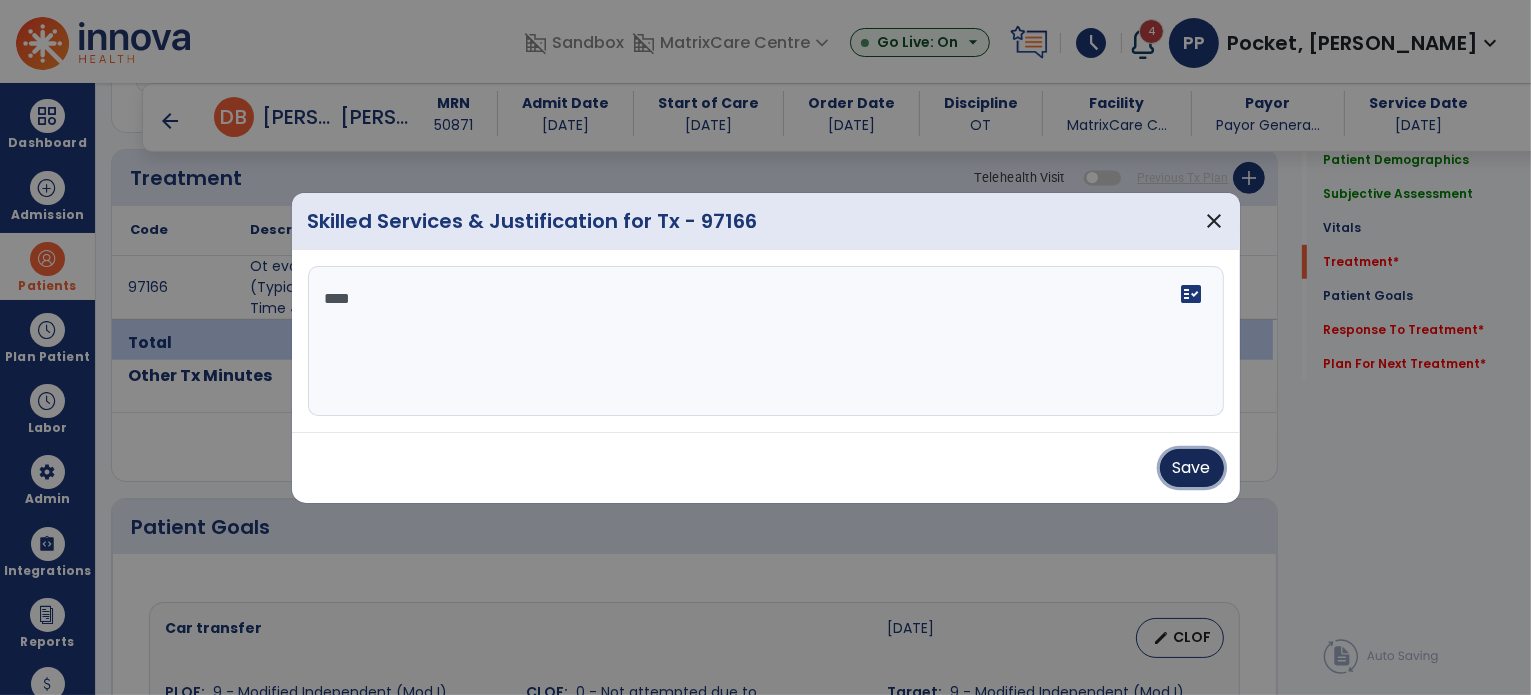 click on "Save" at bounding box center (1192, 468) 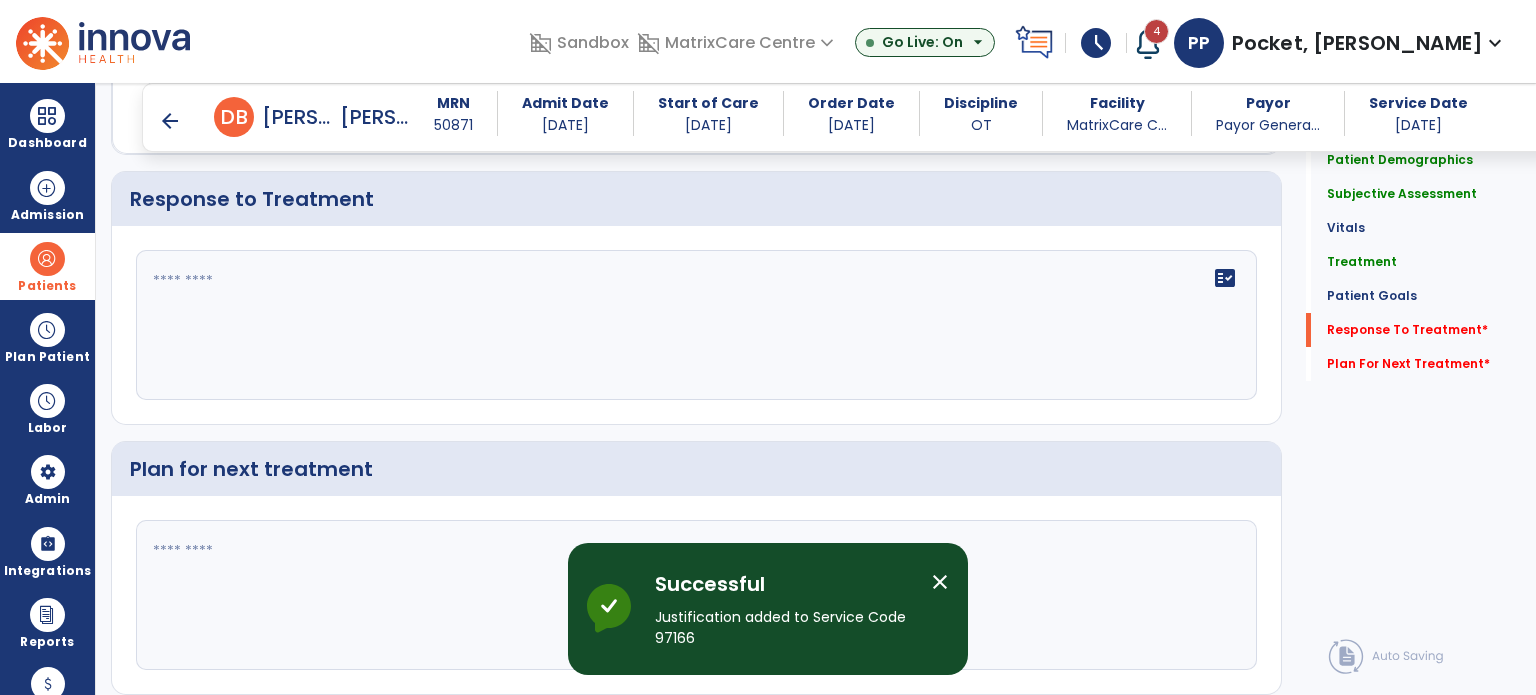 scroll, scrollTop: 1860, scrollLeft: 0, axis: vertical 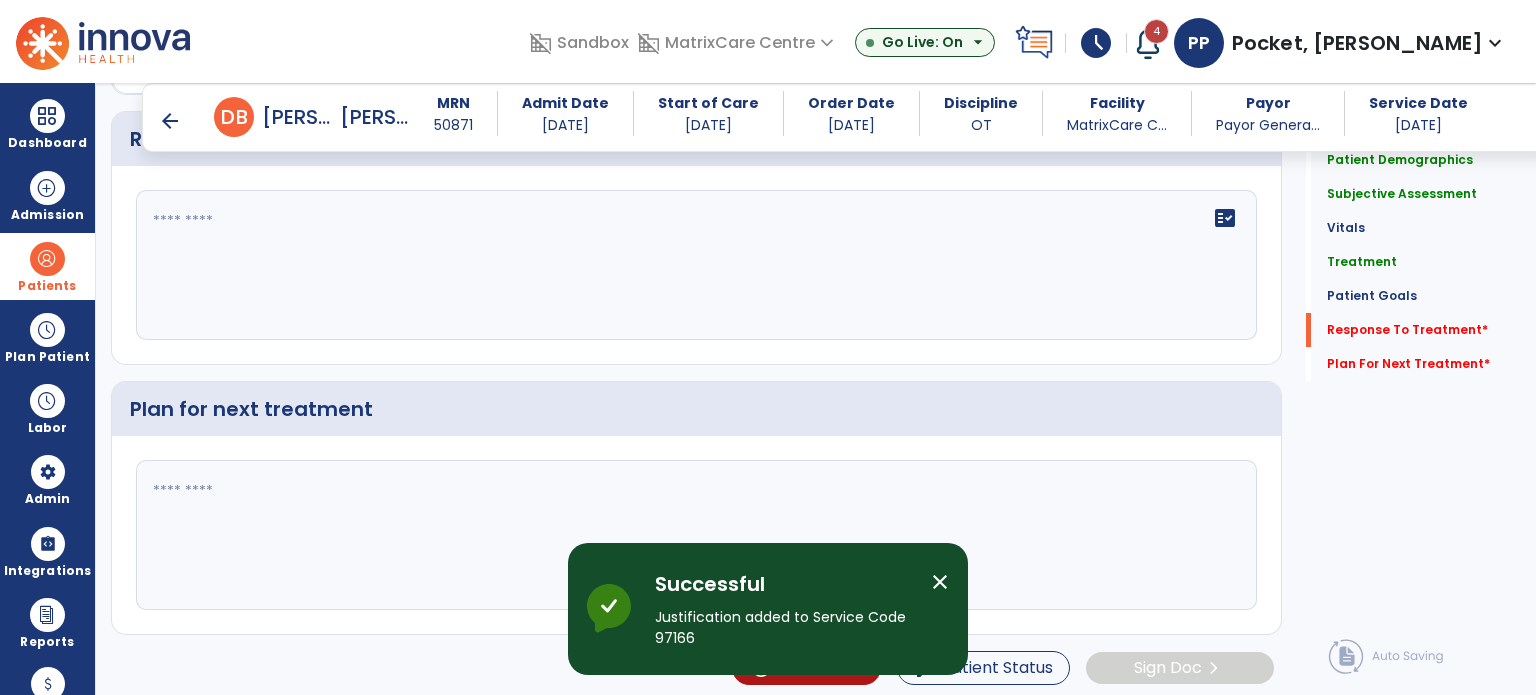 click on "fact_check" 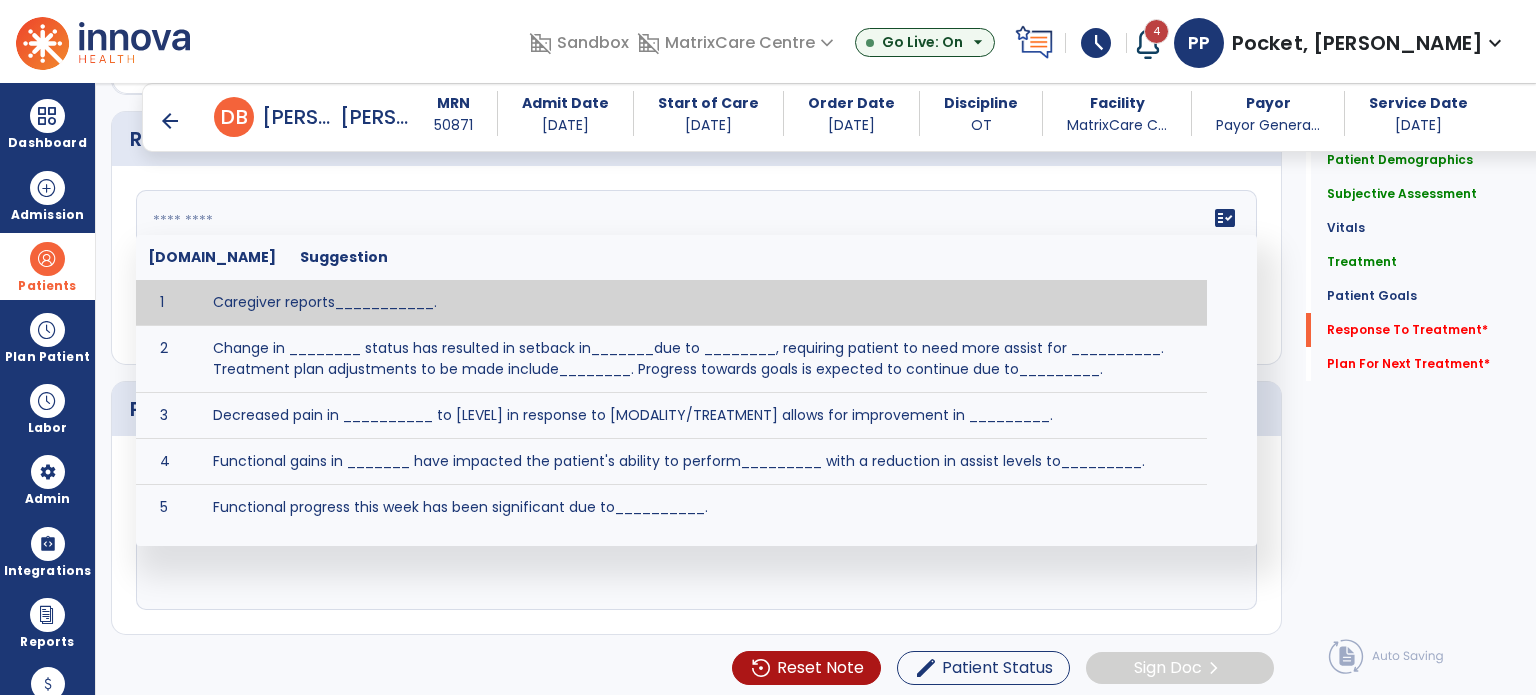 paste on "****" 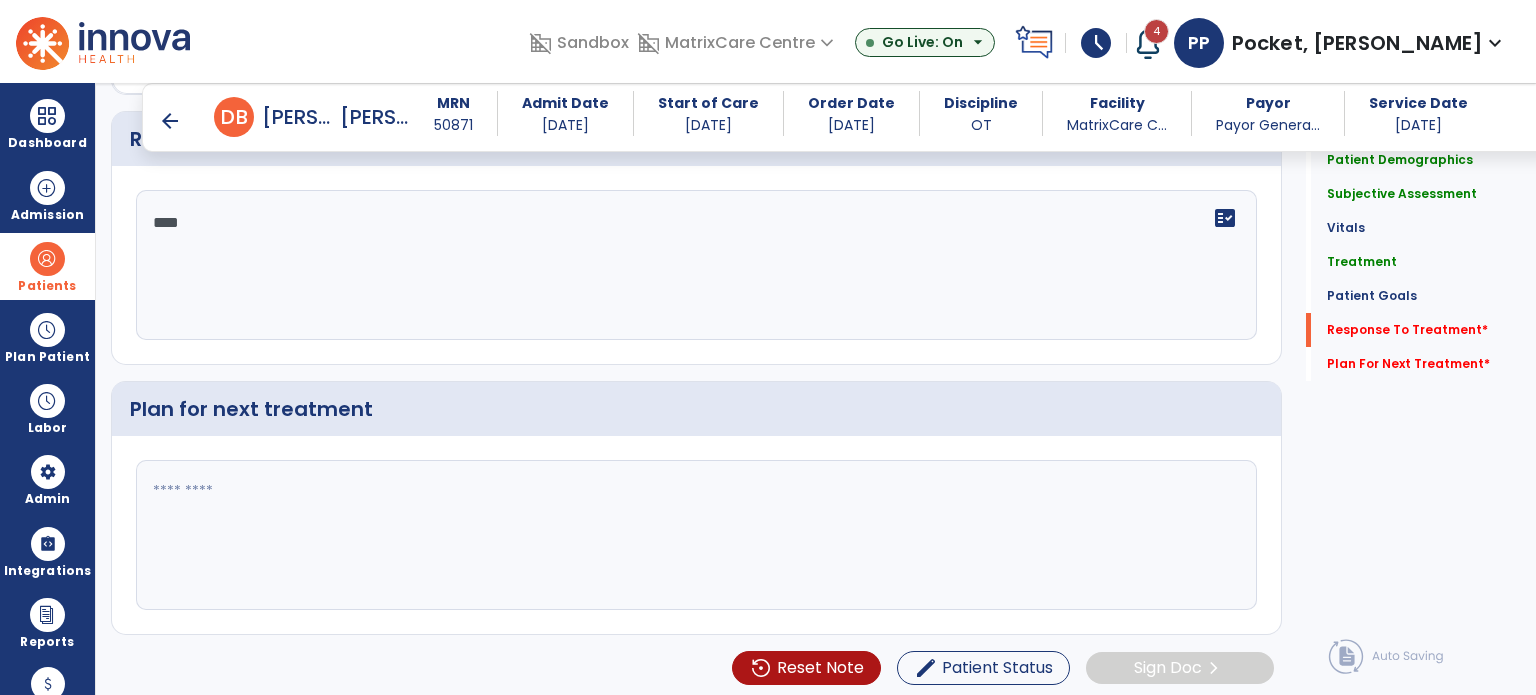 type on "****" 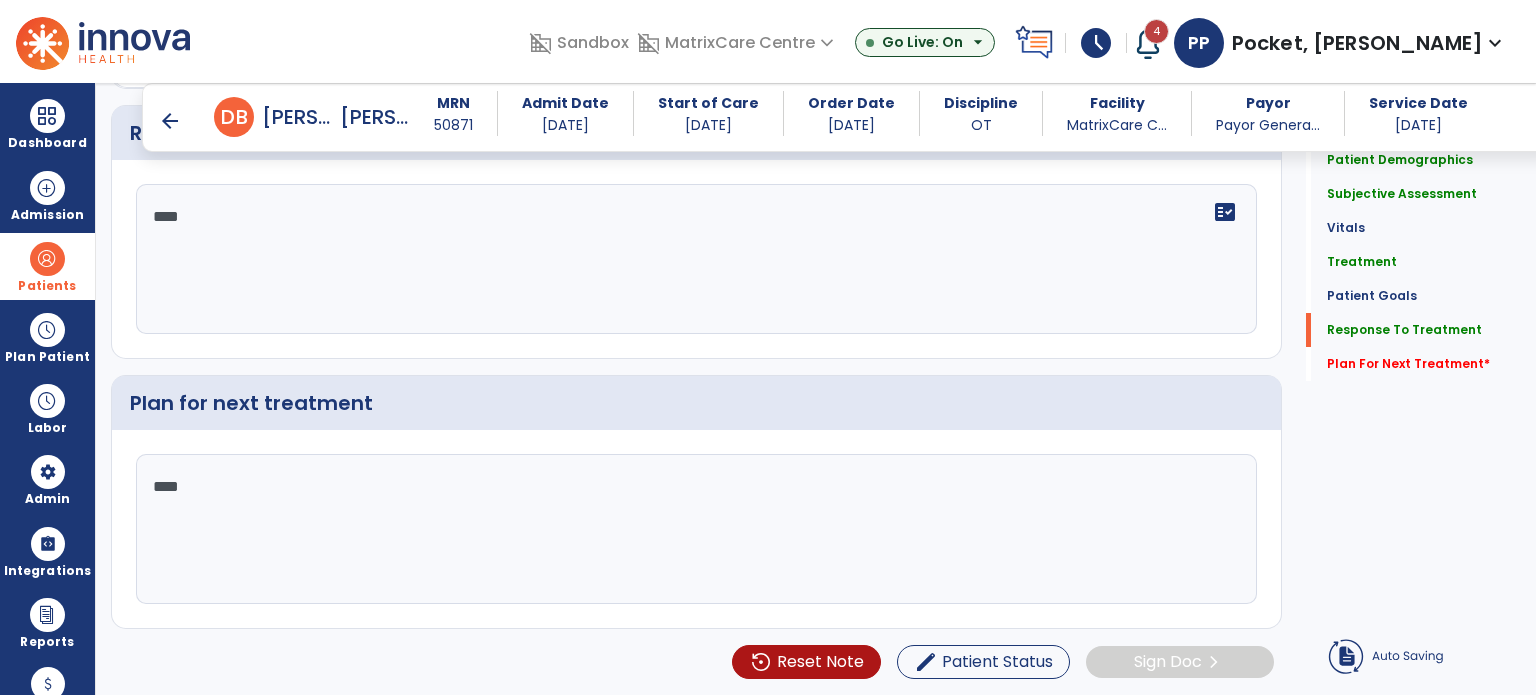 scroll, scrollTop: 1837, scrollLeft: 0, axis: vertical 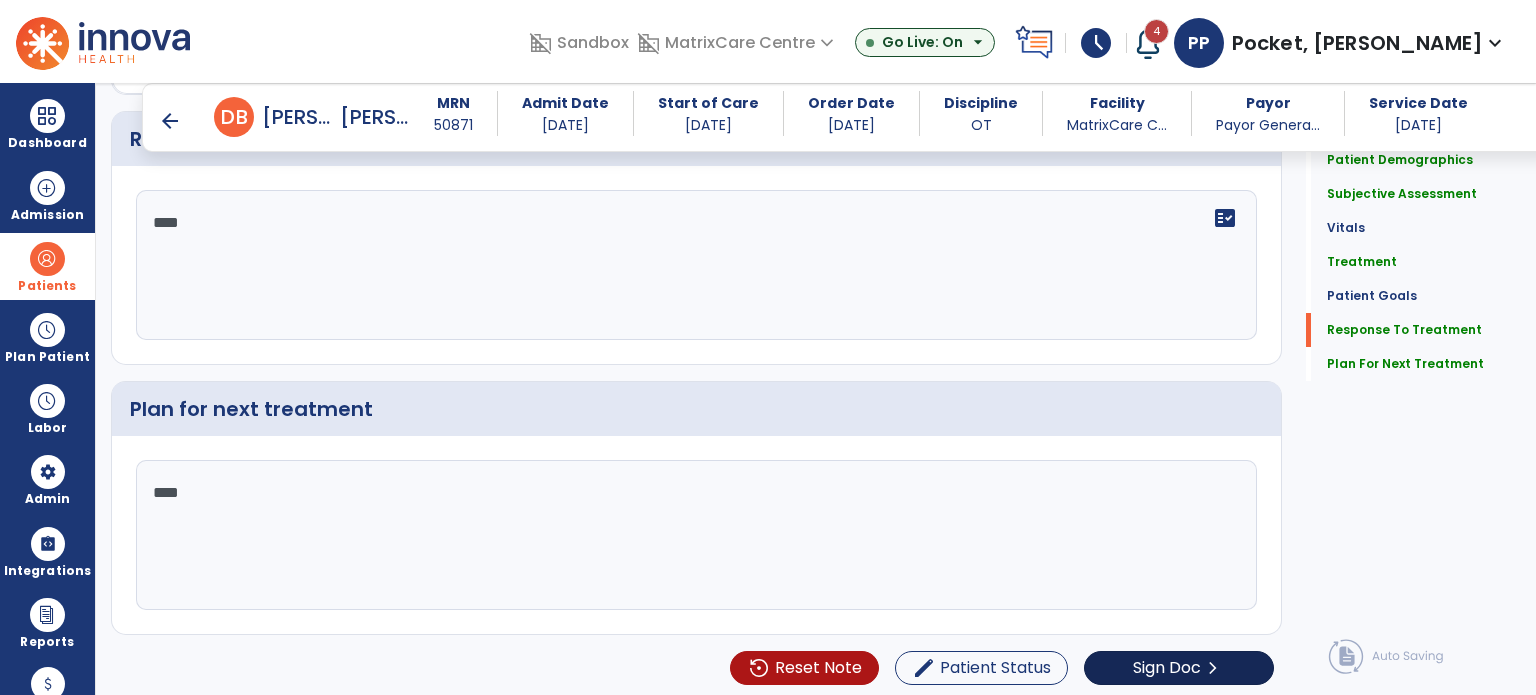 type on "****" 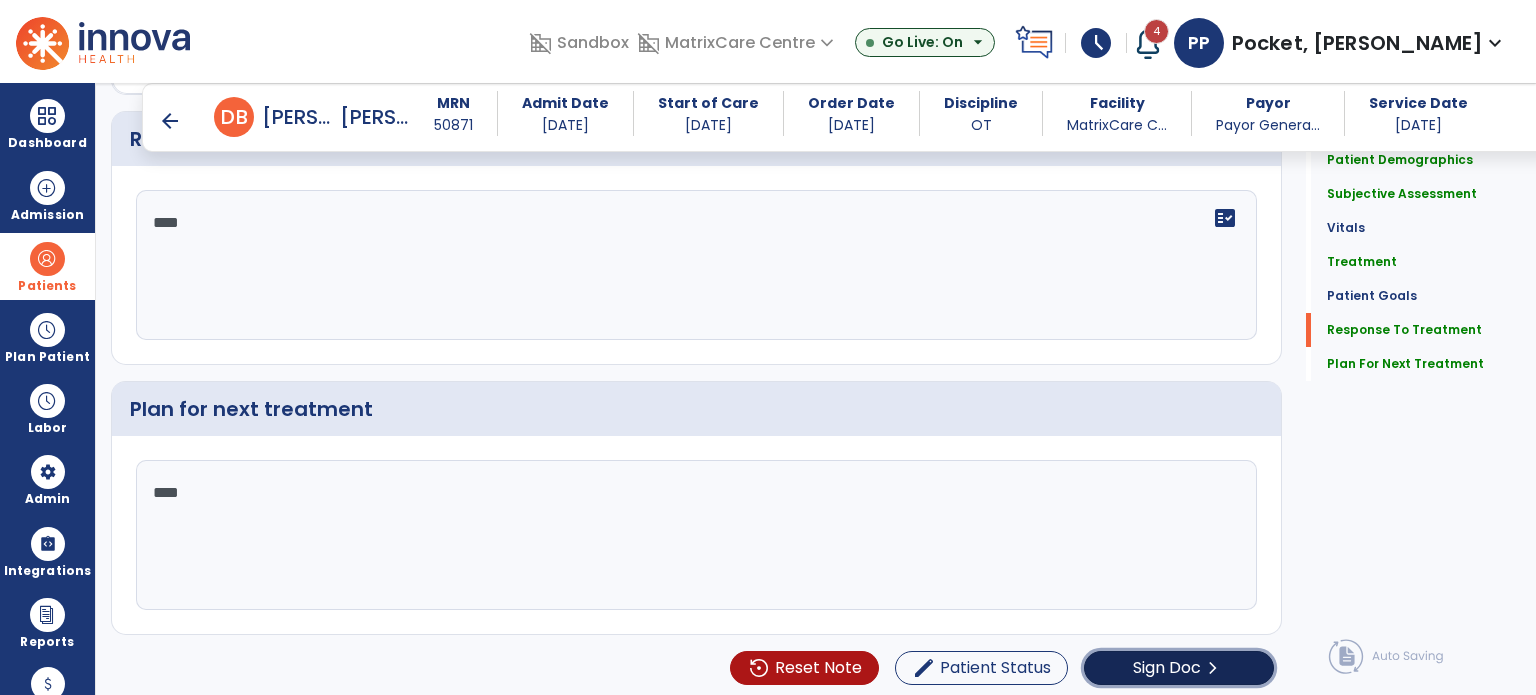 click on "Sign Doc" 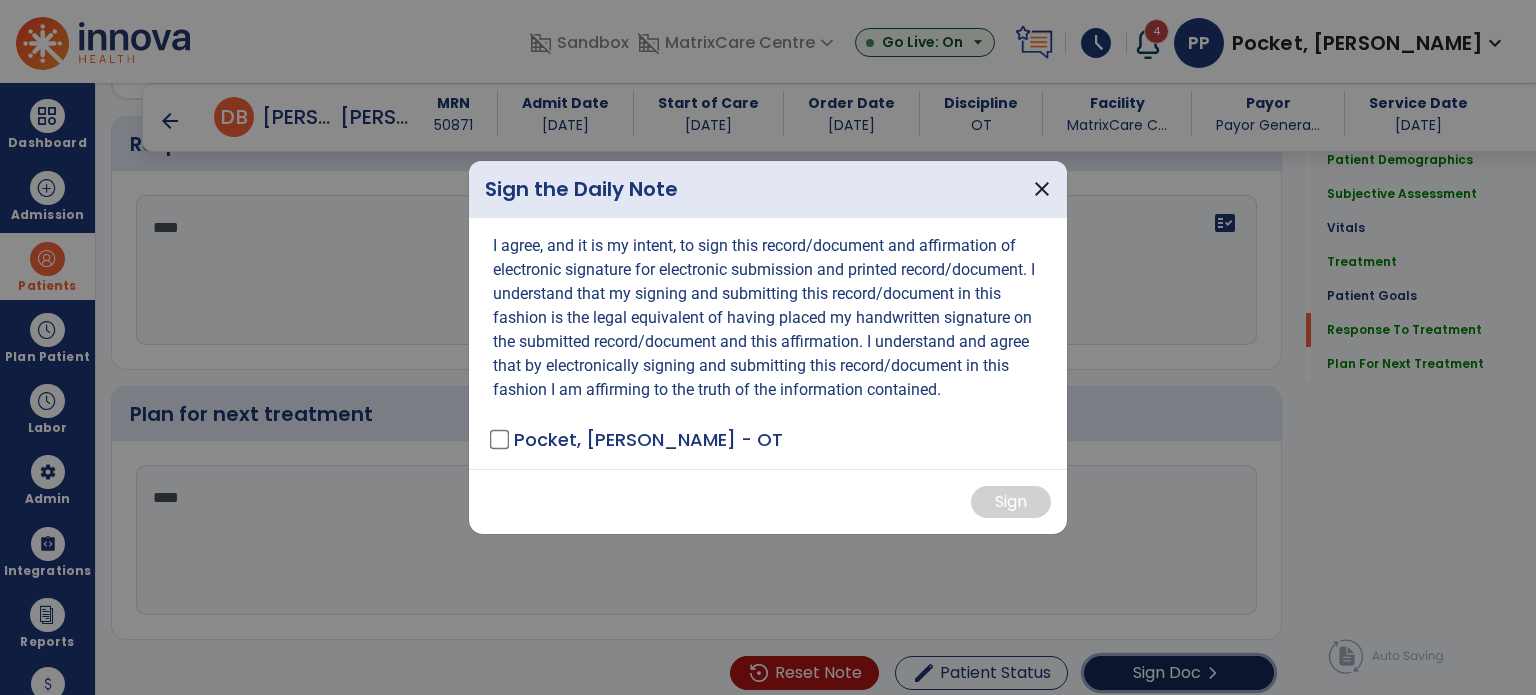 scroll, scrollTop: 1860, scrollLeft: 0, axis: vertical 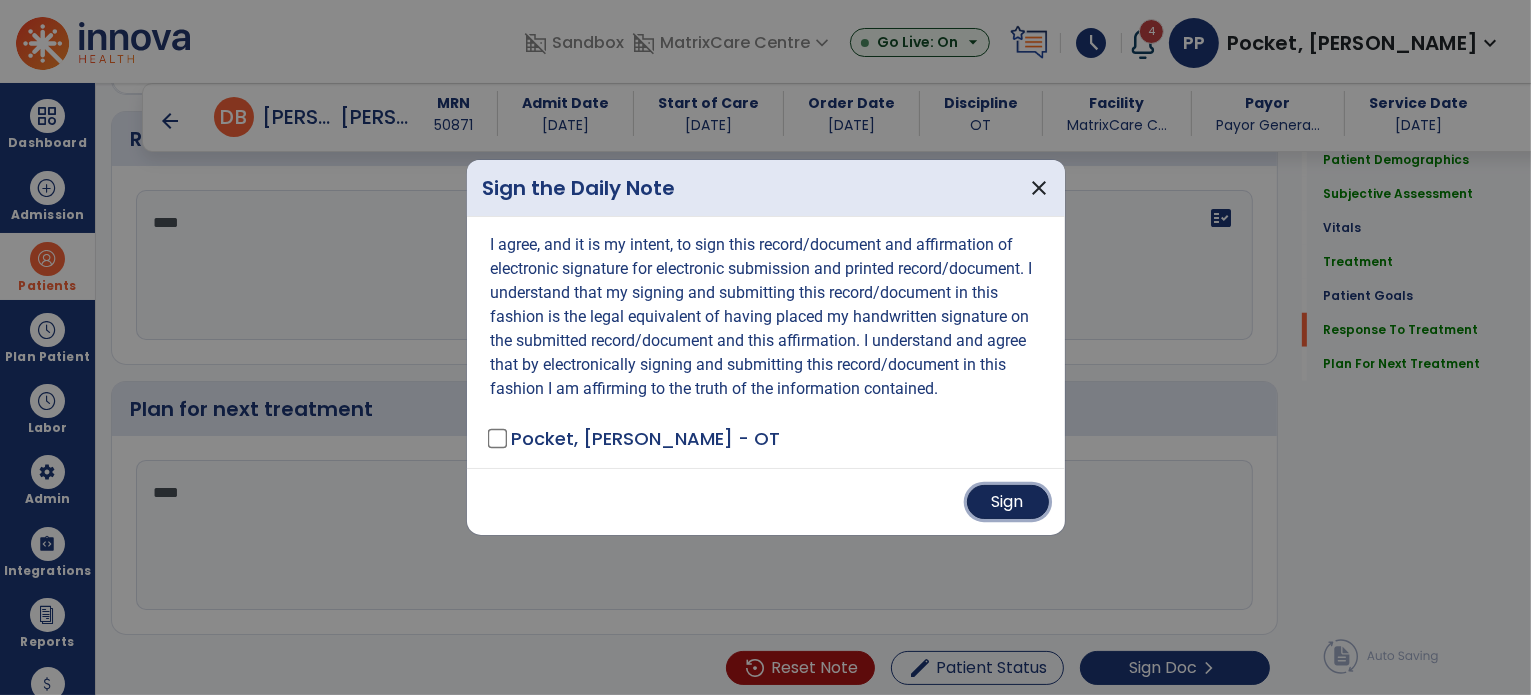 click on "Sign" at bounding box center [1008, 502] 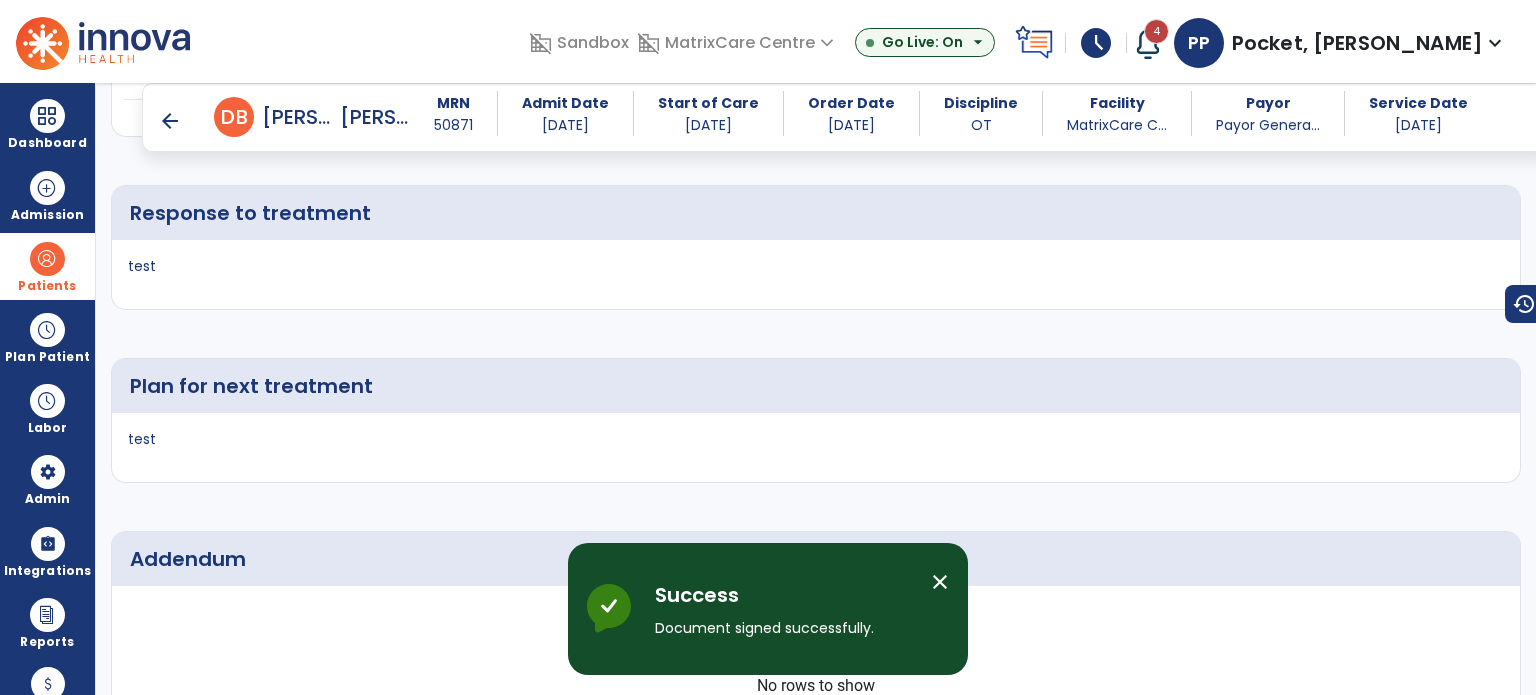 scroll, scrollTop: 1460, scrollLeft: 0, axis: vertical 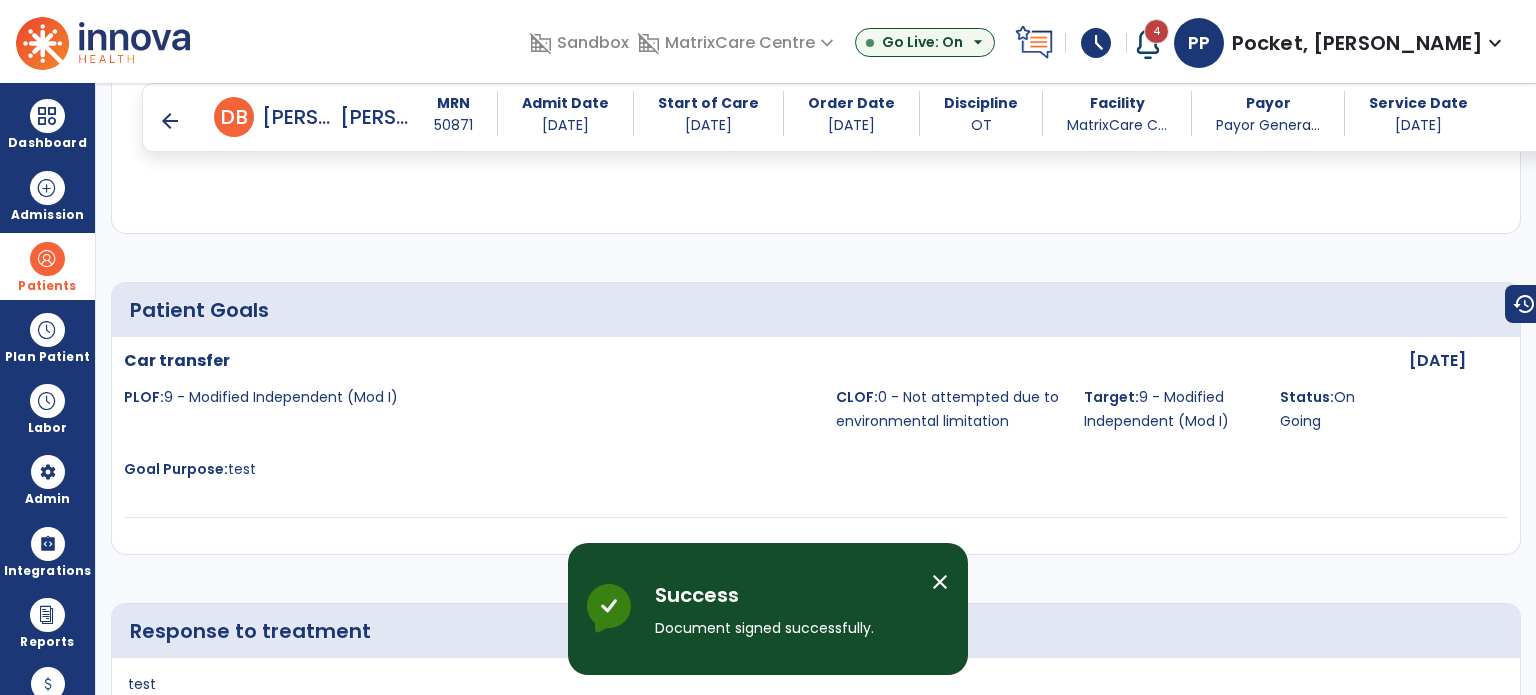 click on "arrow_back" at bounding box center (170, 121) 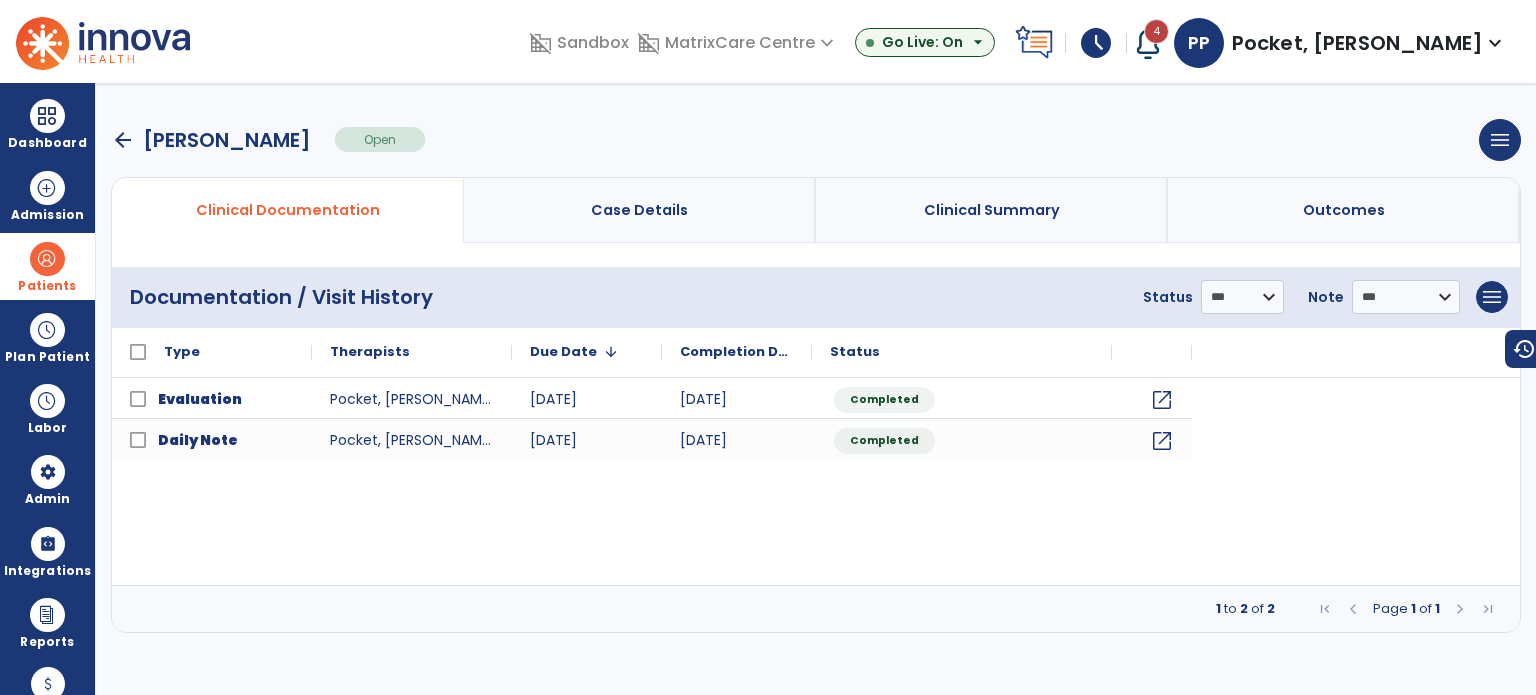 scroll, scrollTop: 0, scrollLeft: 0, axis: both 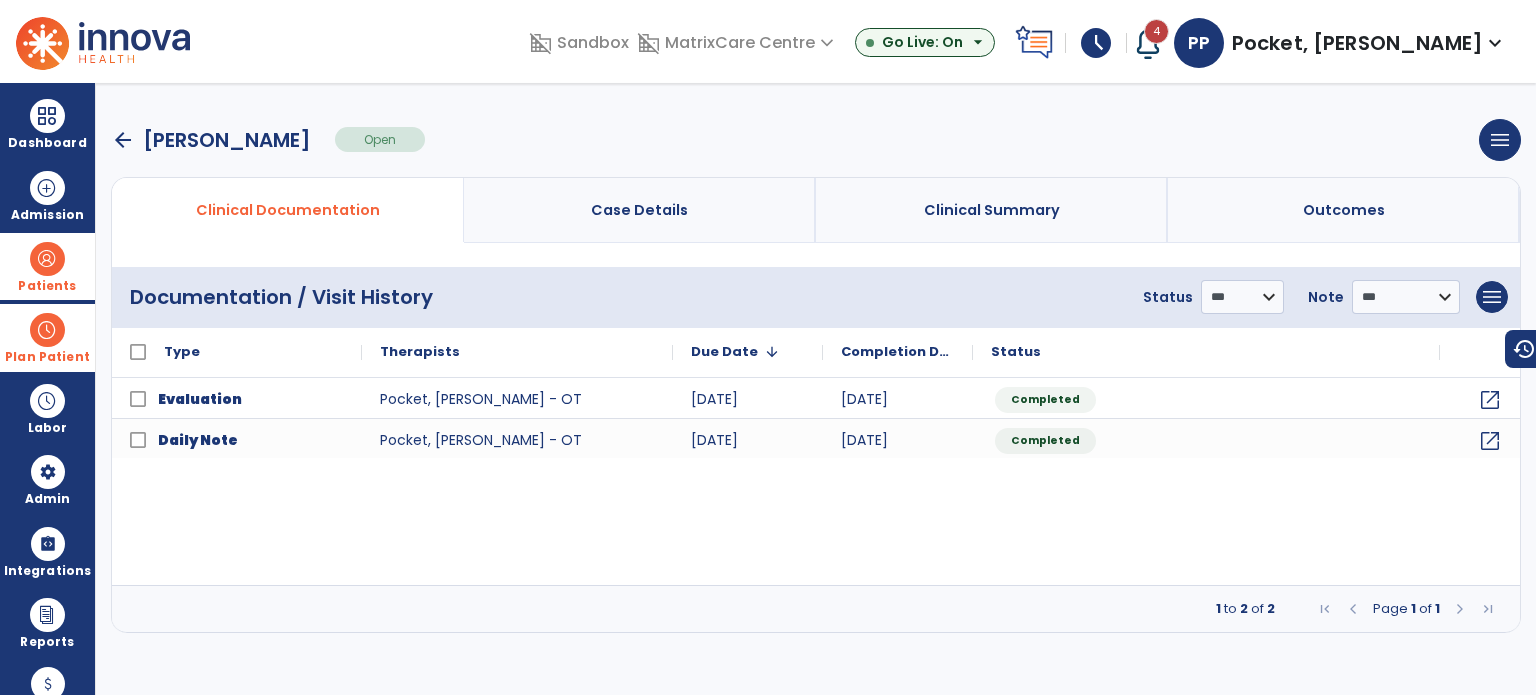 click at bounding box center [47, 330] 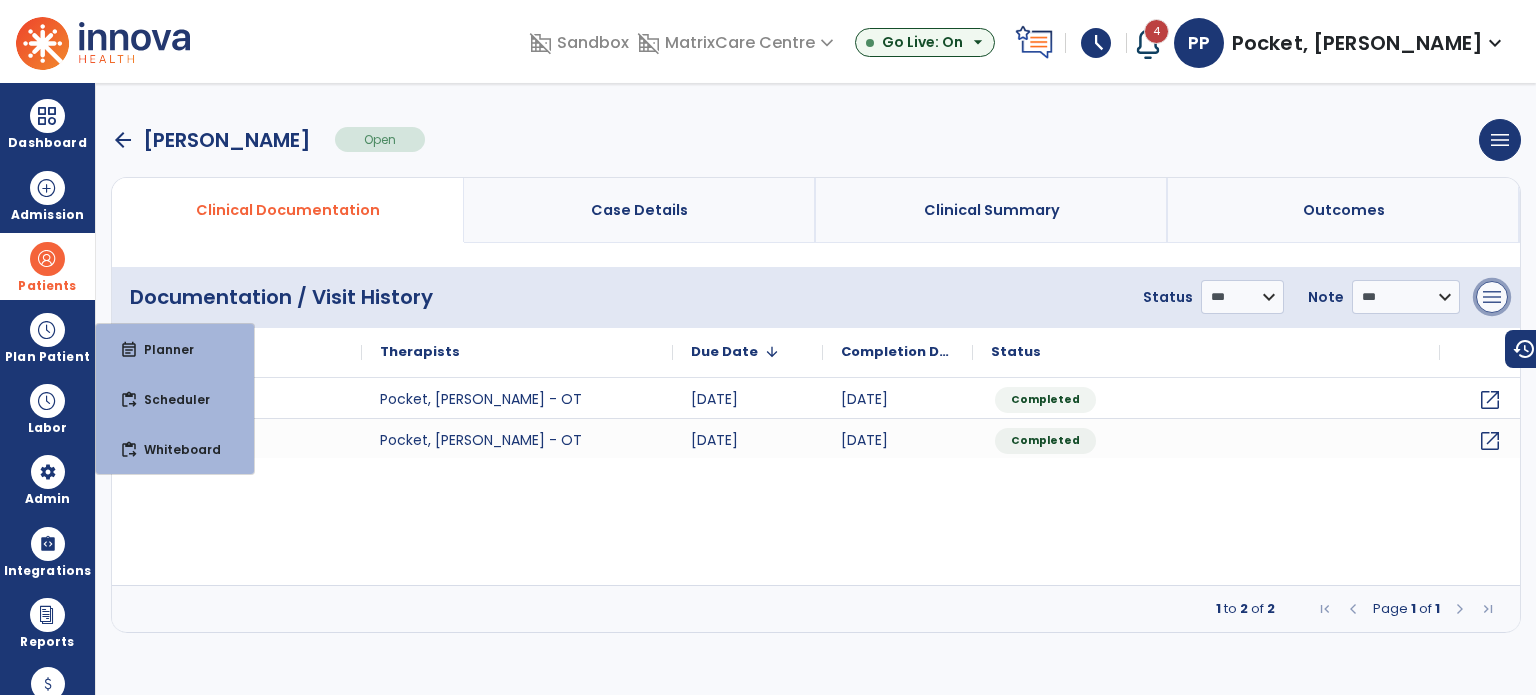 click on "menu" at bounding box center [1492, 297] 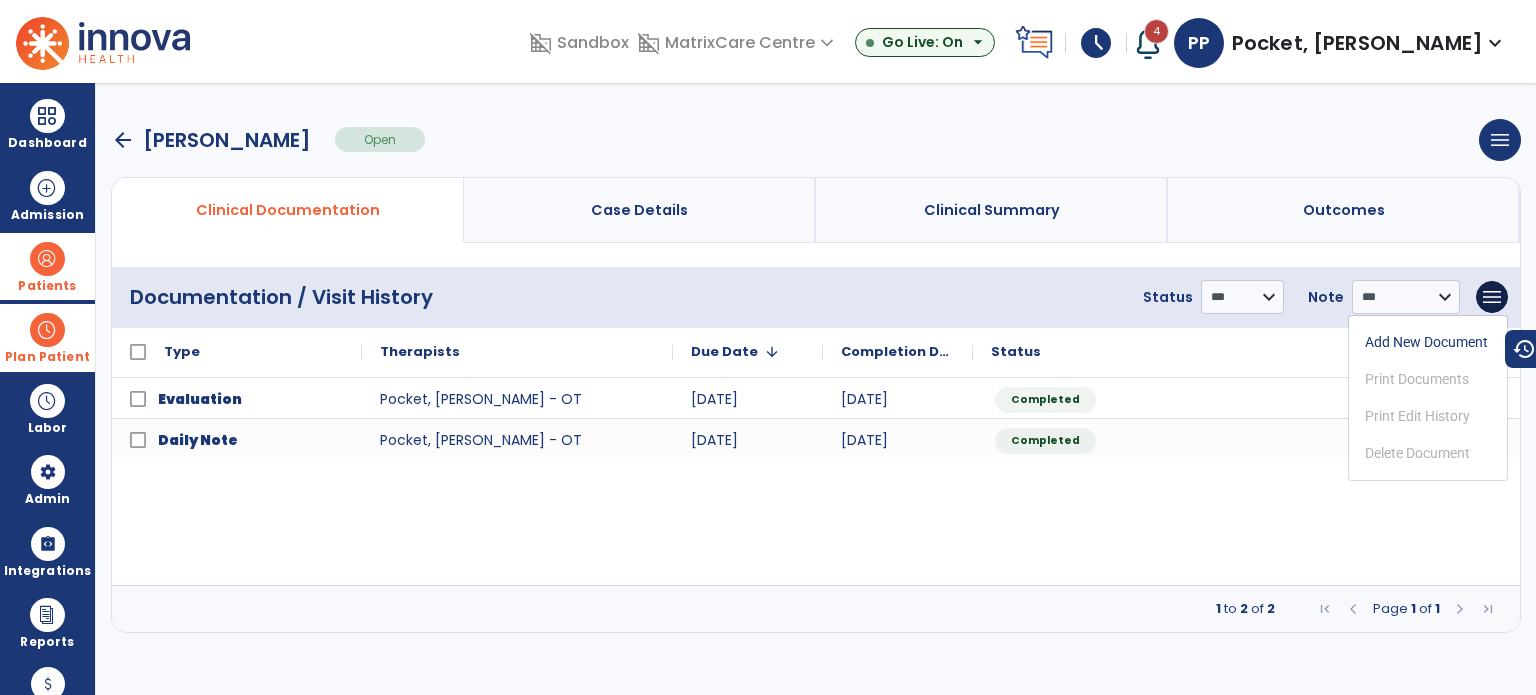 click at bounding box center (47, 330) 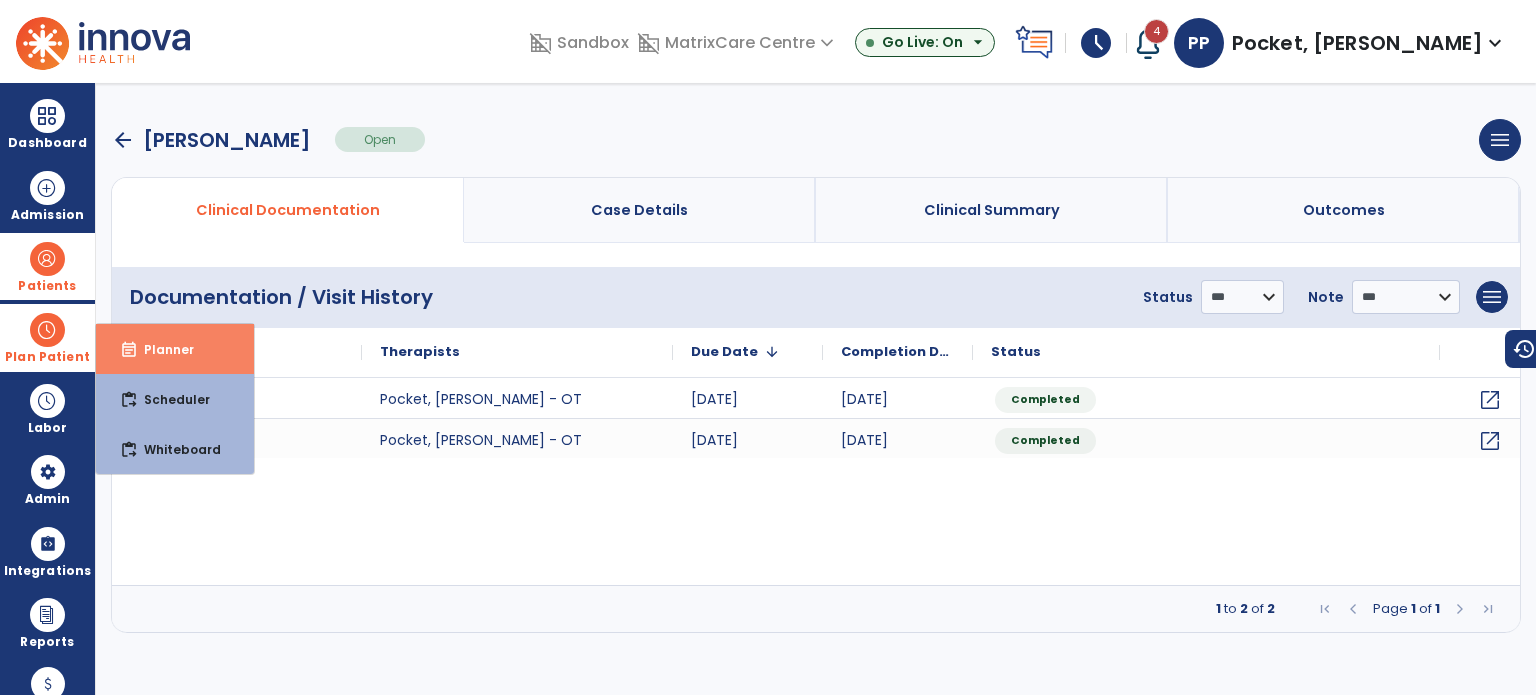click on "Planner" at bounding box center [161, 349] 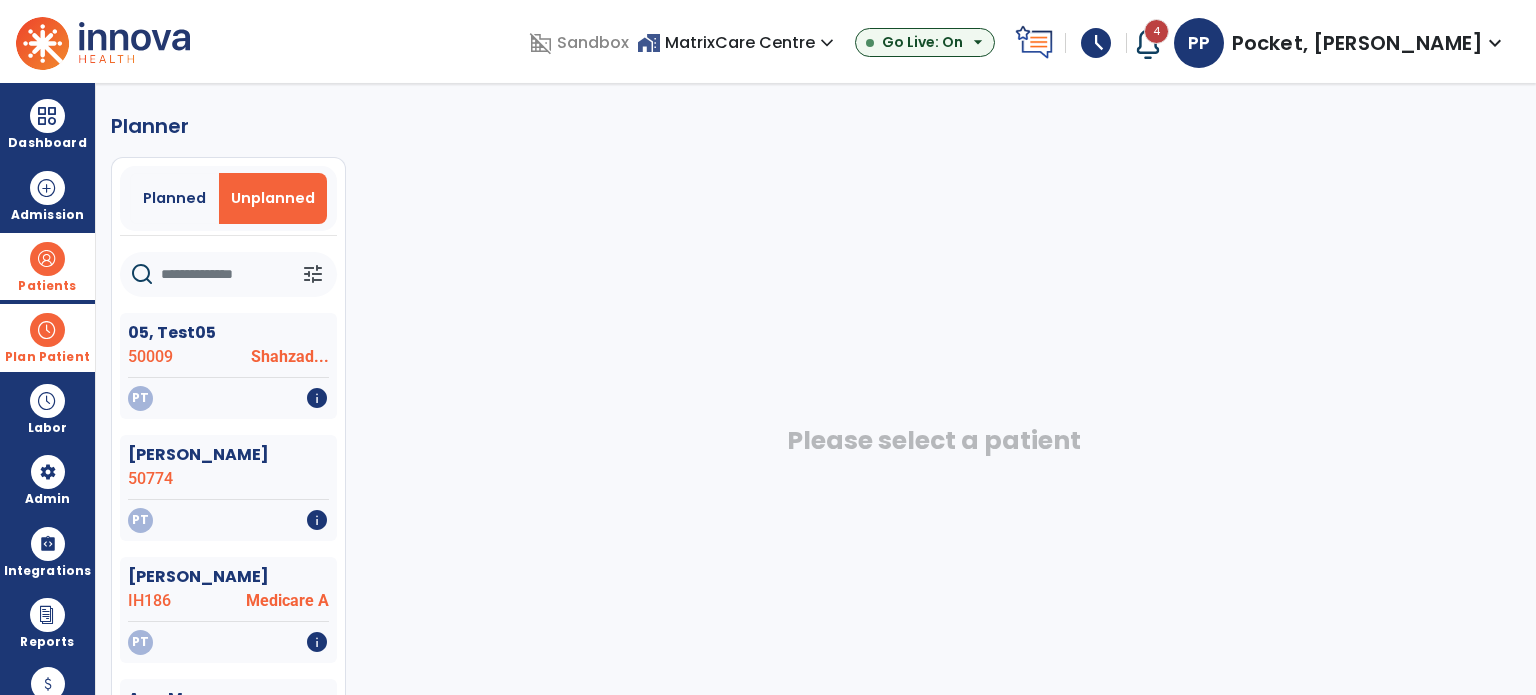 click 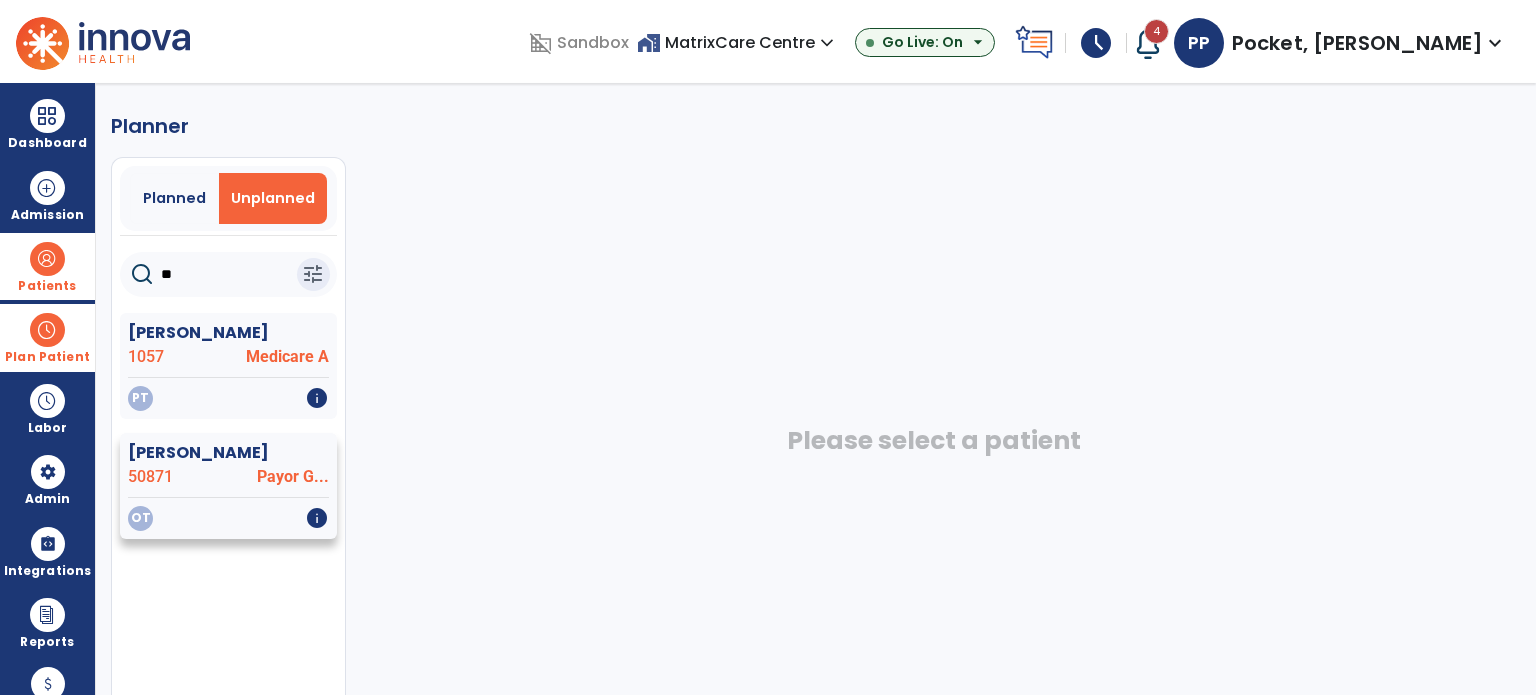 type on "**" 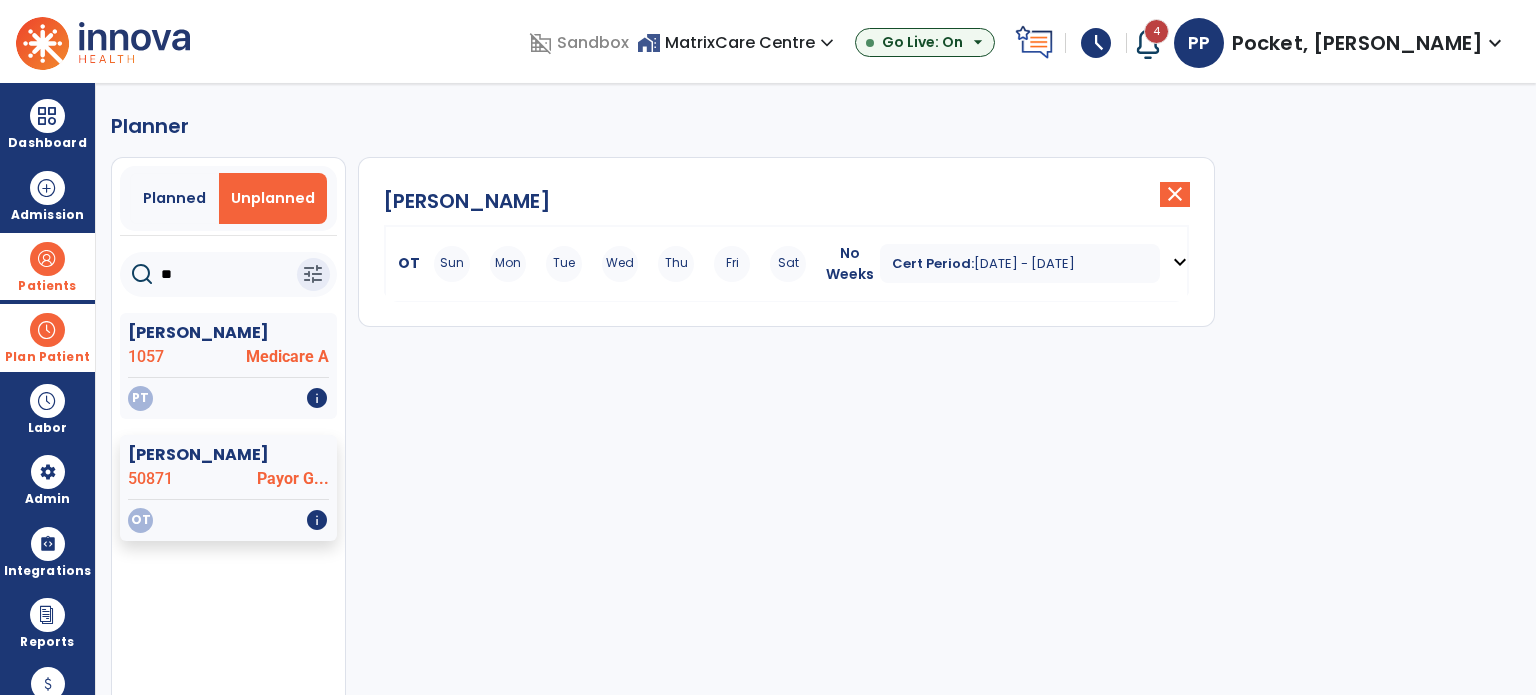click on "No Weeks" at bounding box center [850, 264] 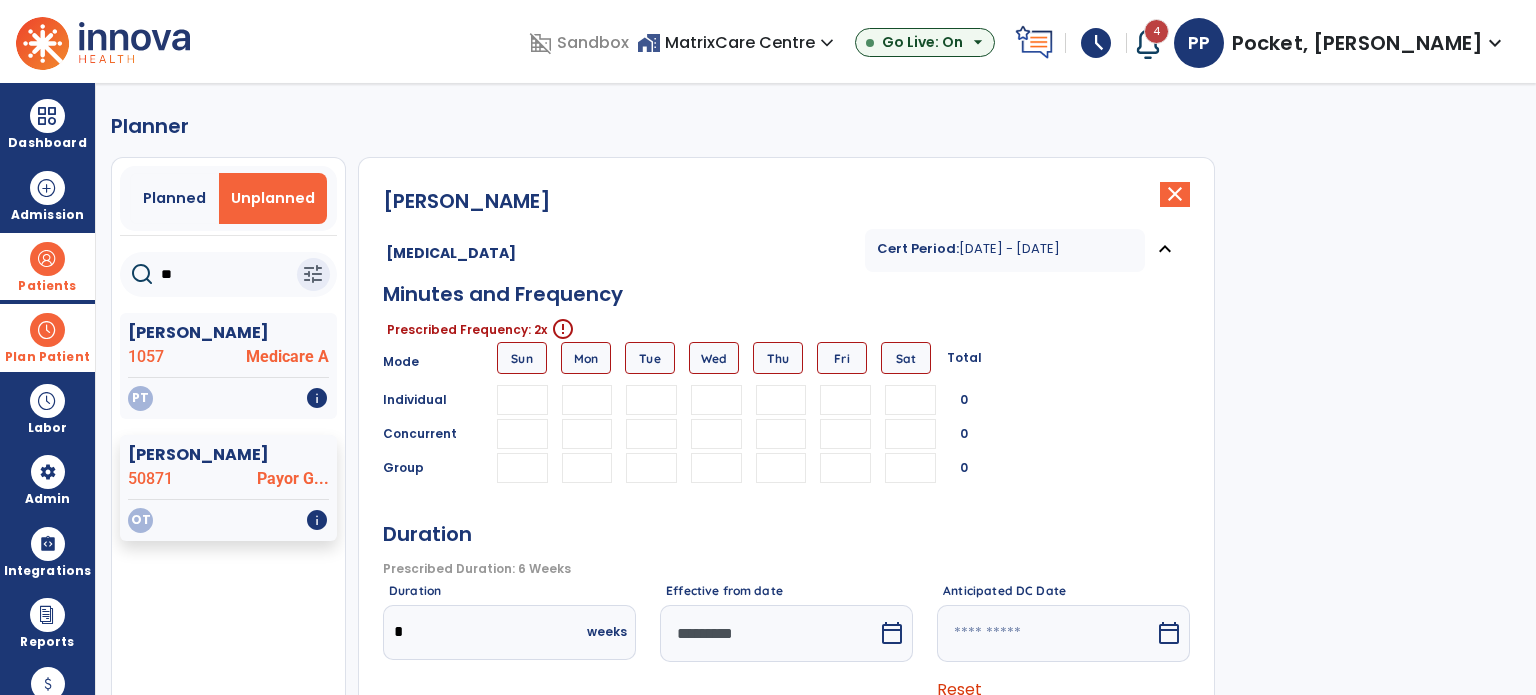 click at bounding box center (651, 400) 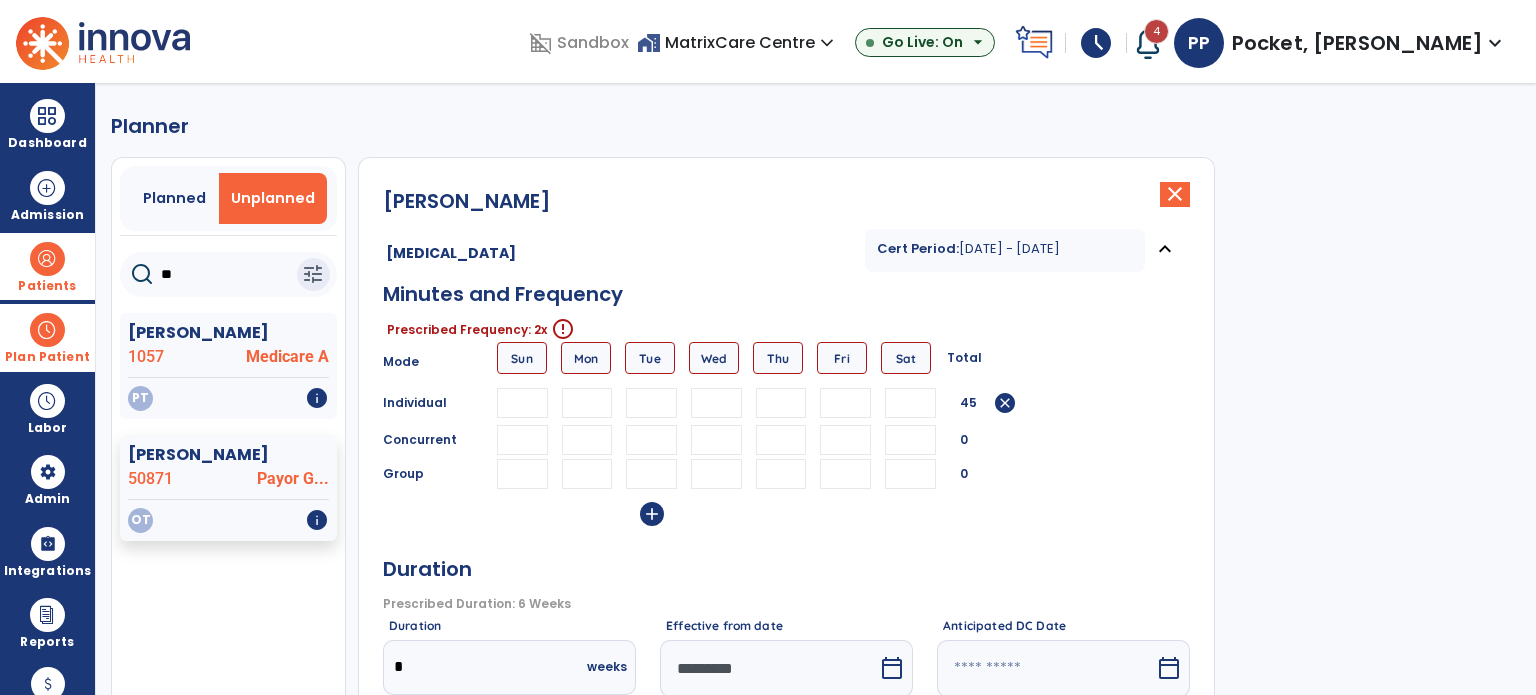 type on "**" 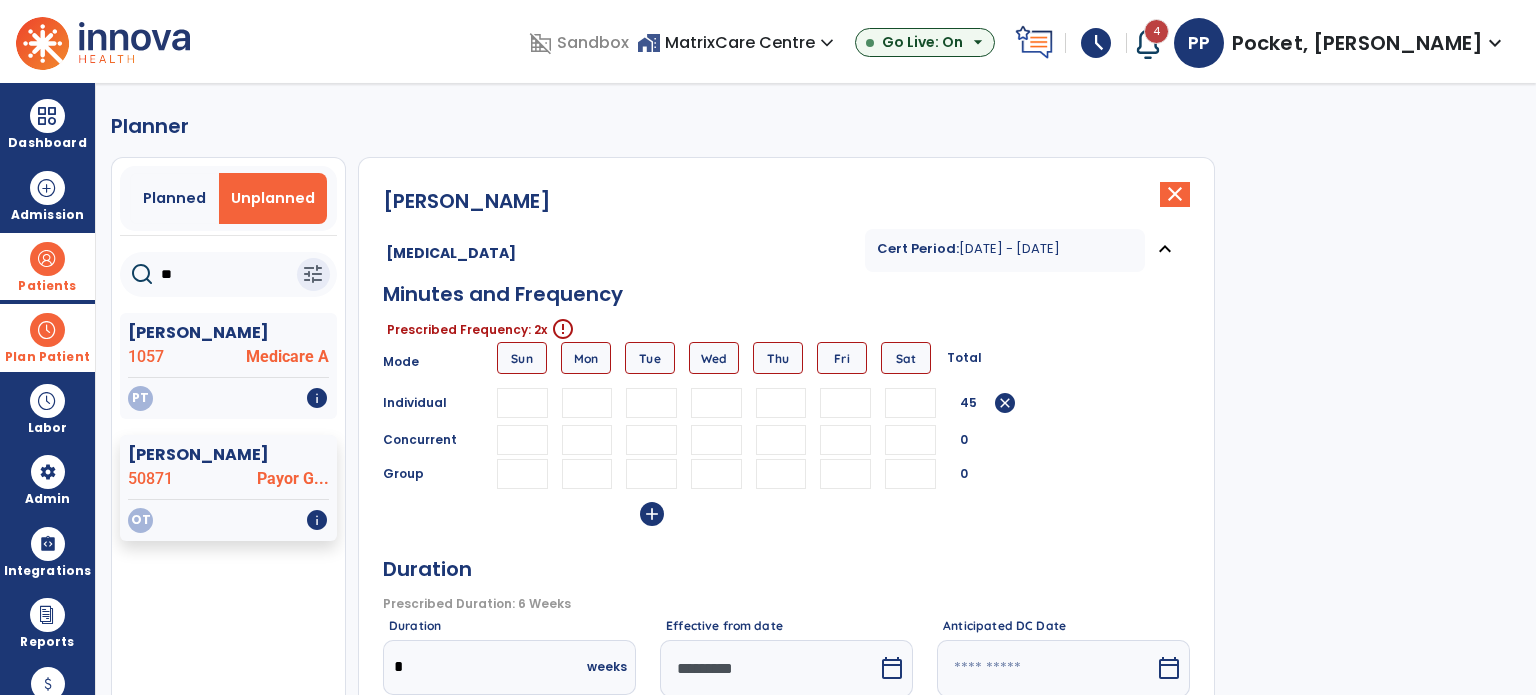 click at bounding box center [716, 403] 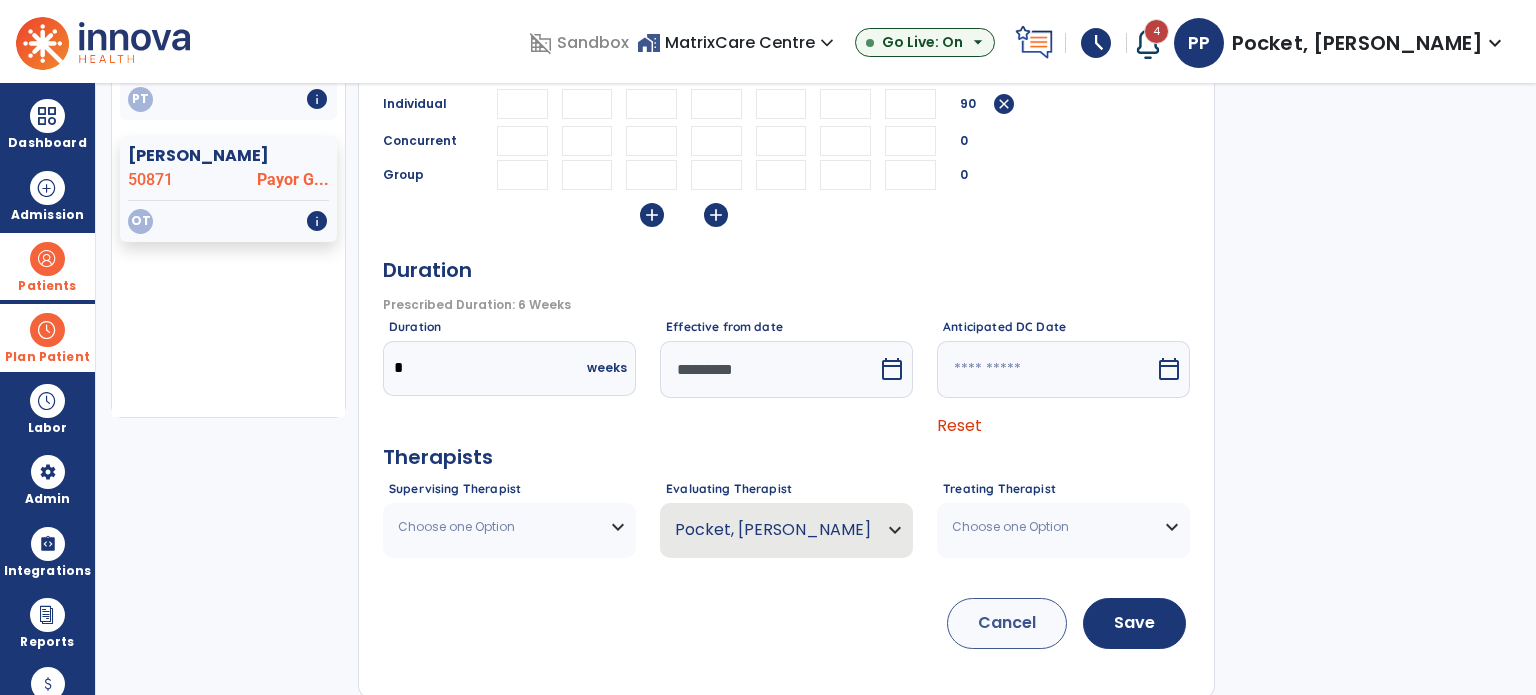 scroll, scrollTop: 300, scrollLeft: 0, axis: vertical 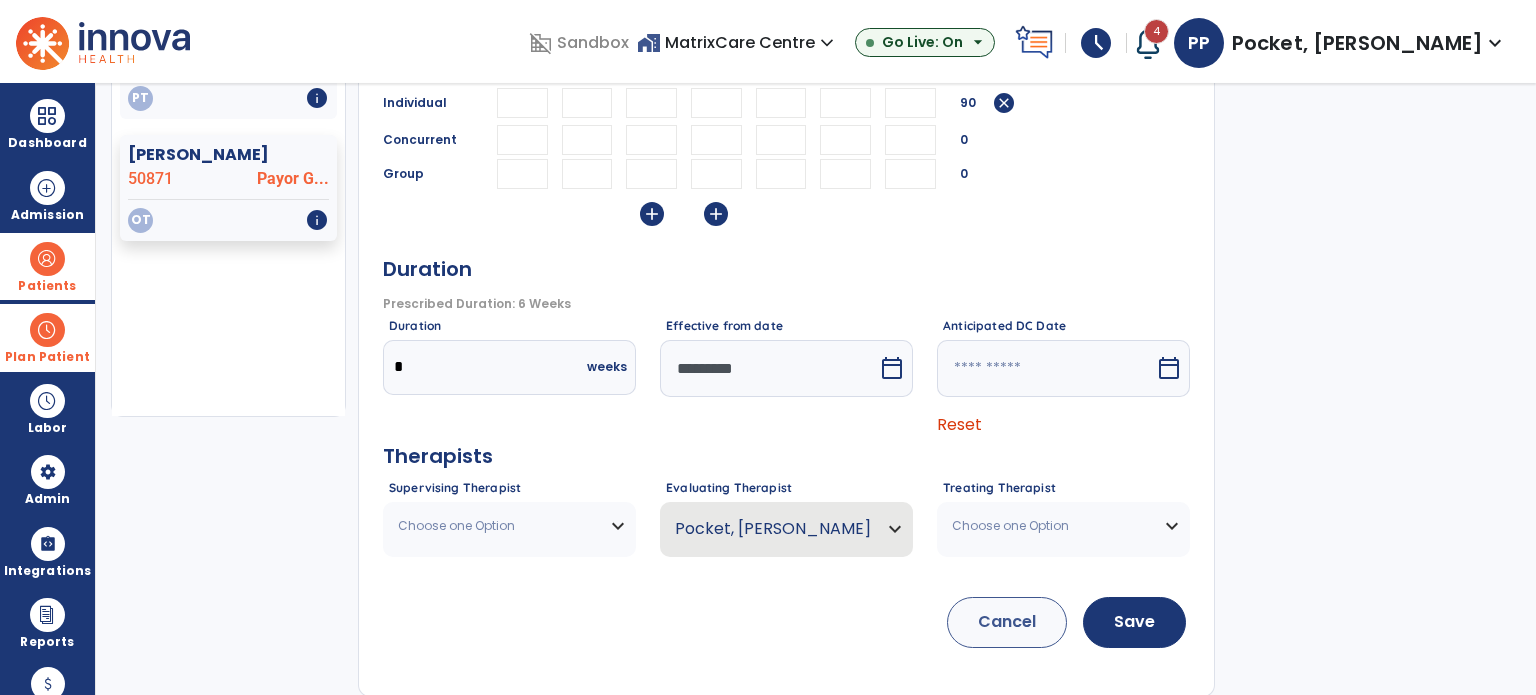 type on "**" 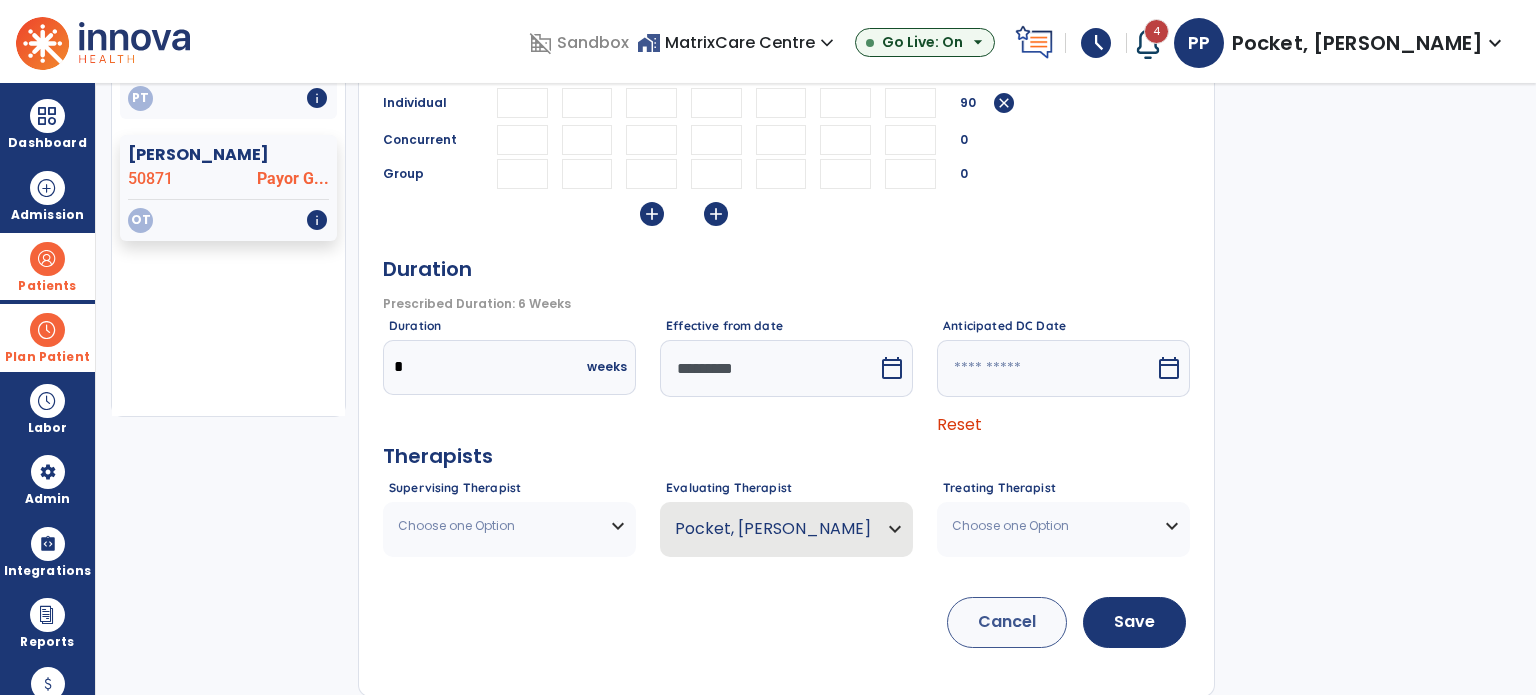 click on "Choose one Option" at bounding box center [509, 526] 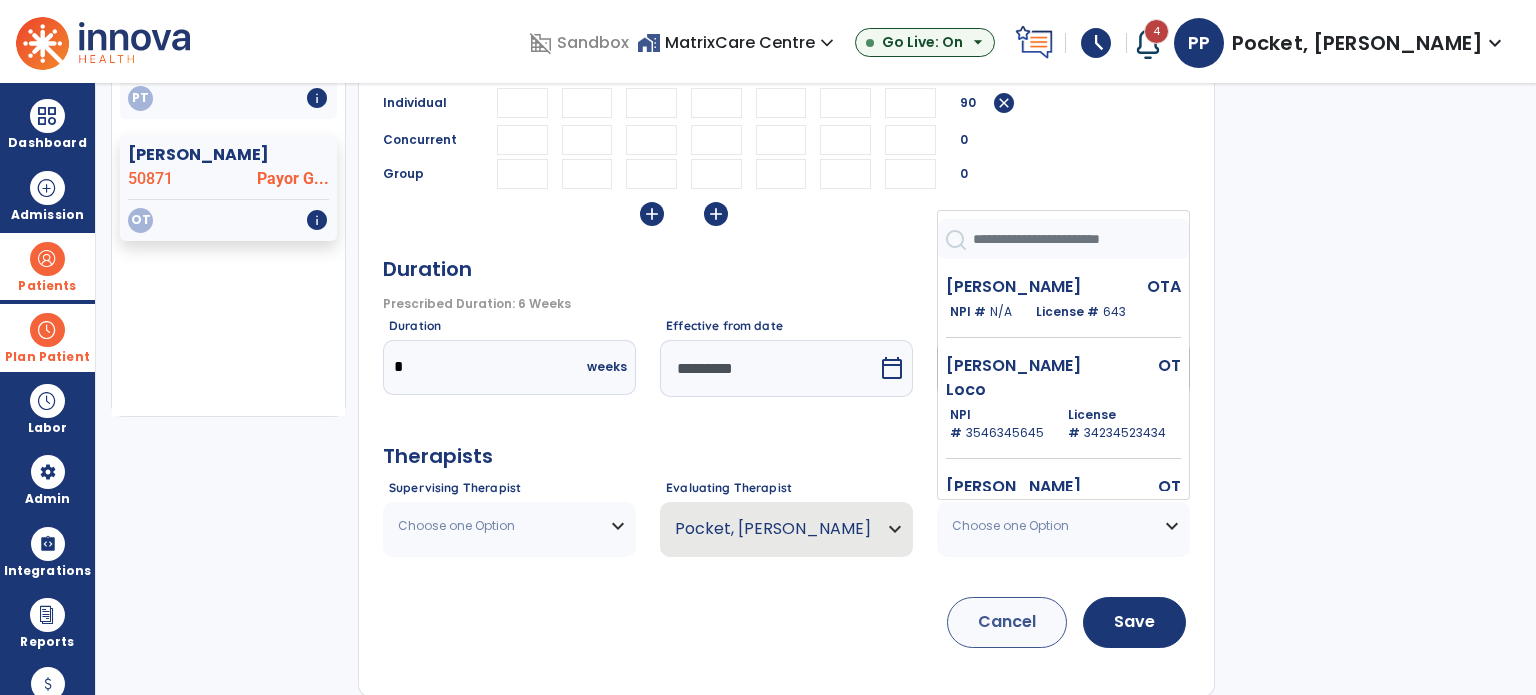 scroll, scrollTop: 302, scrollLeft: 0, axis: vertical 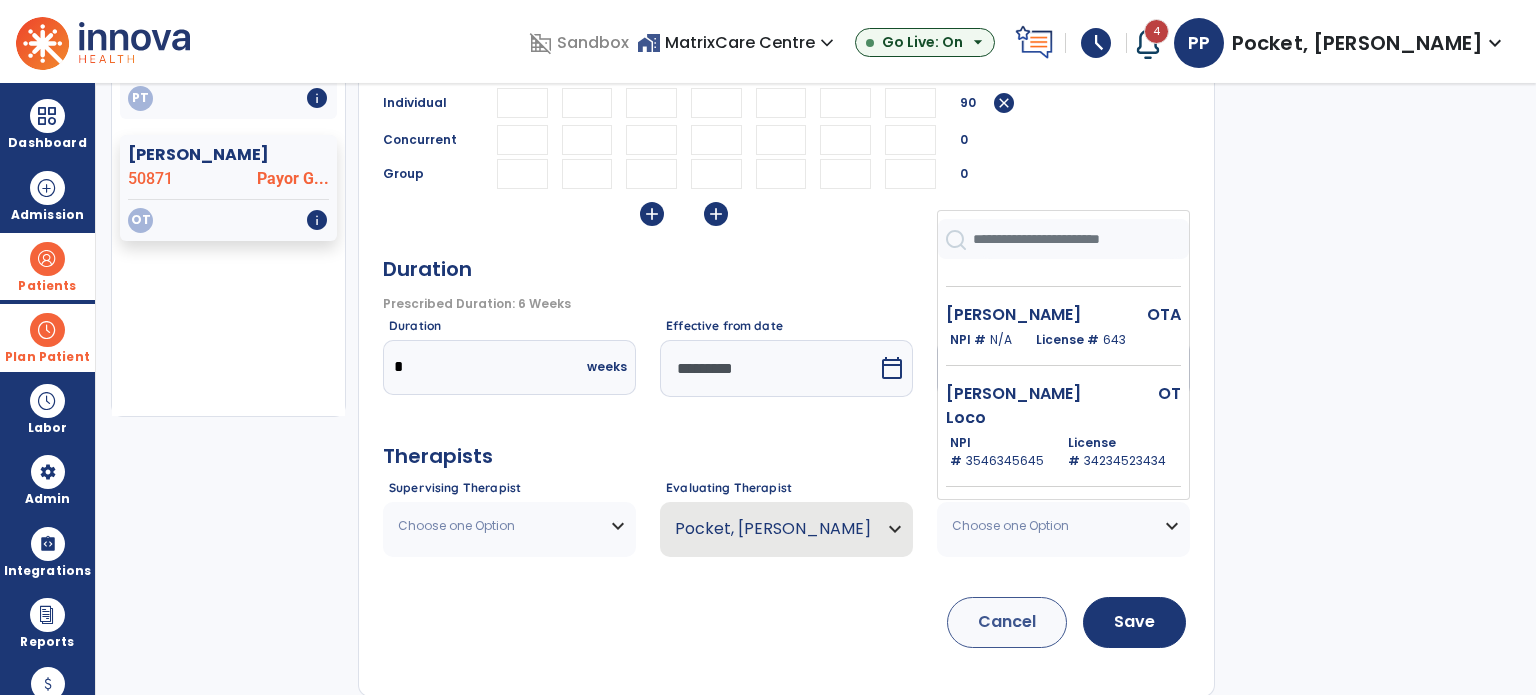 click at bounding box center (1081, 239) 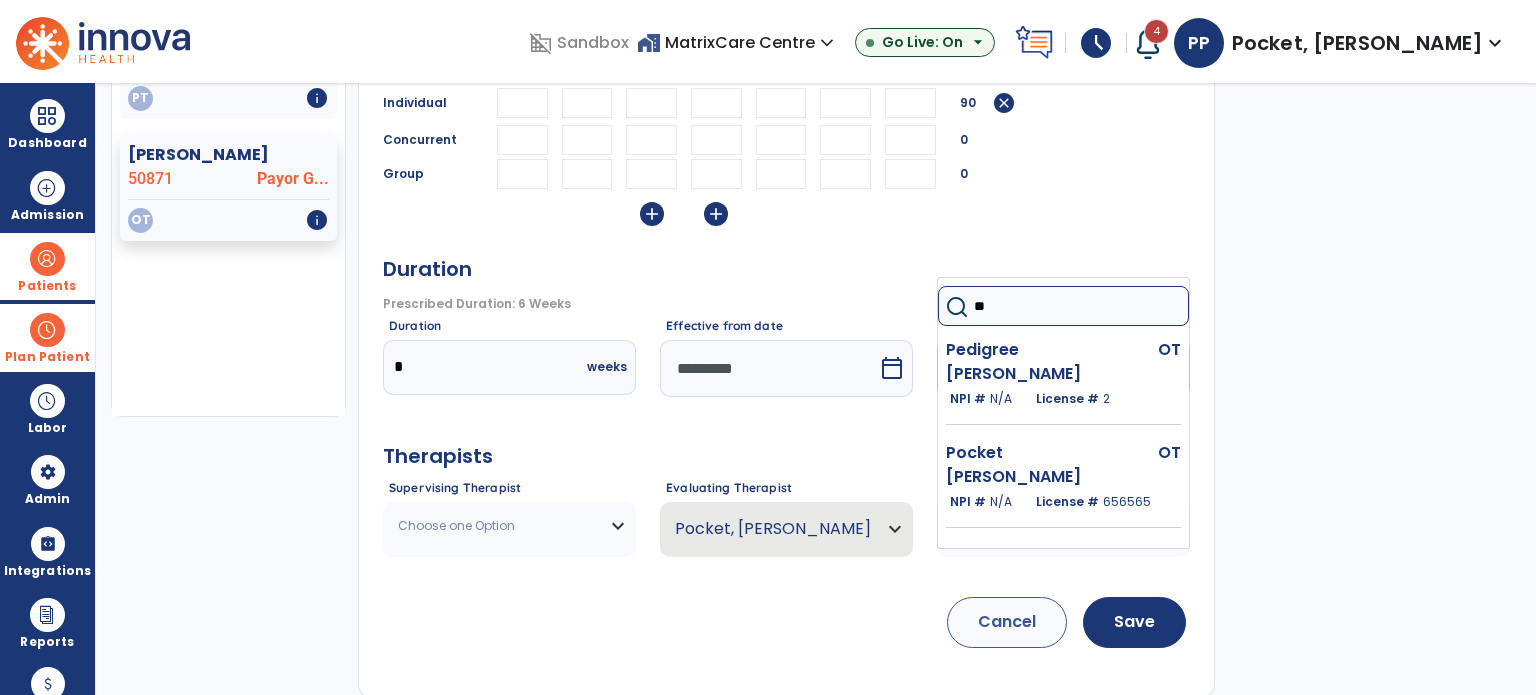 scroll, scrollTop: 0, scrollLeft: 0, axis: both 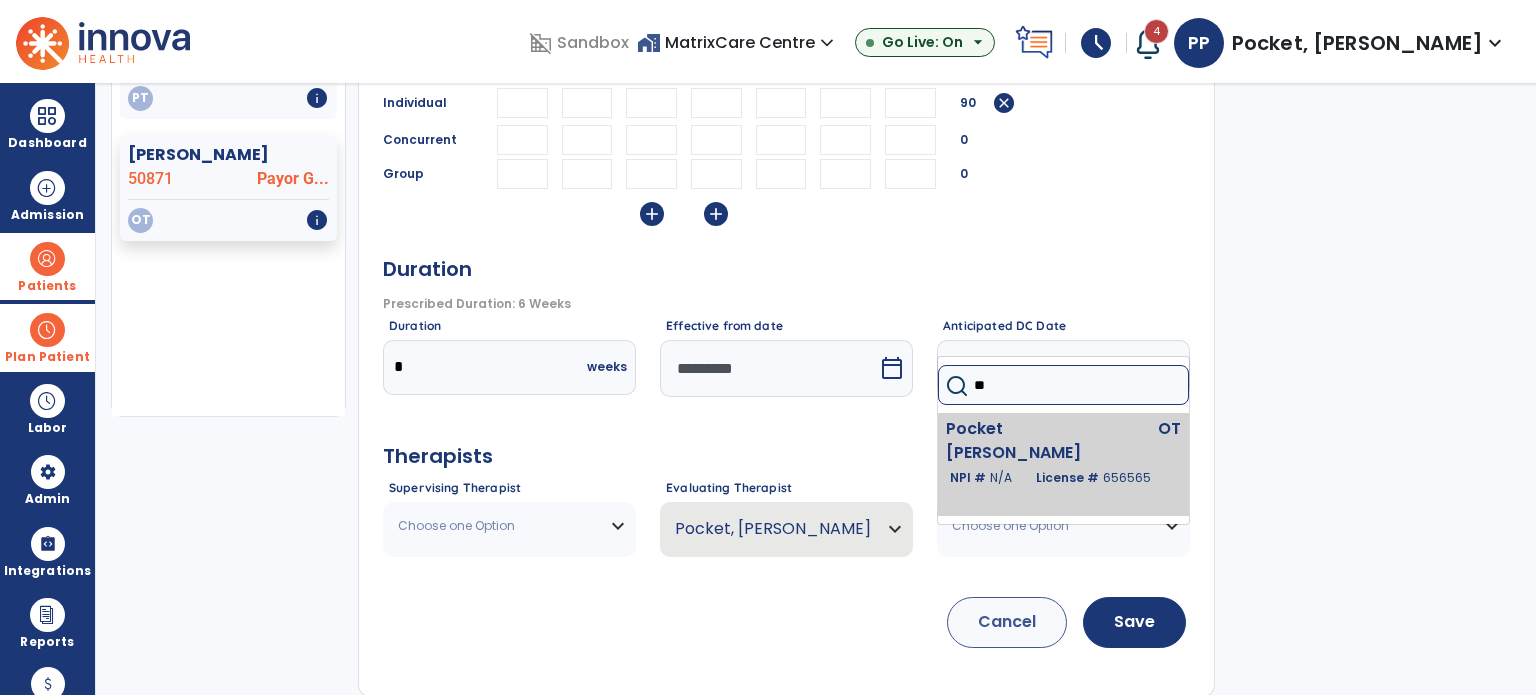 type on "**" 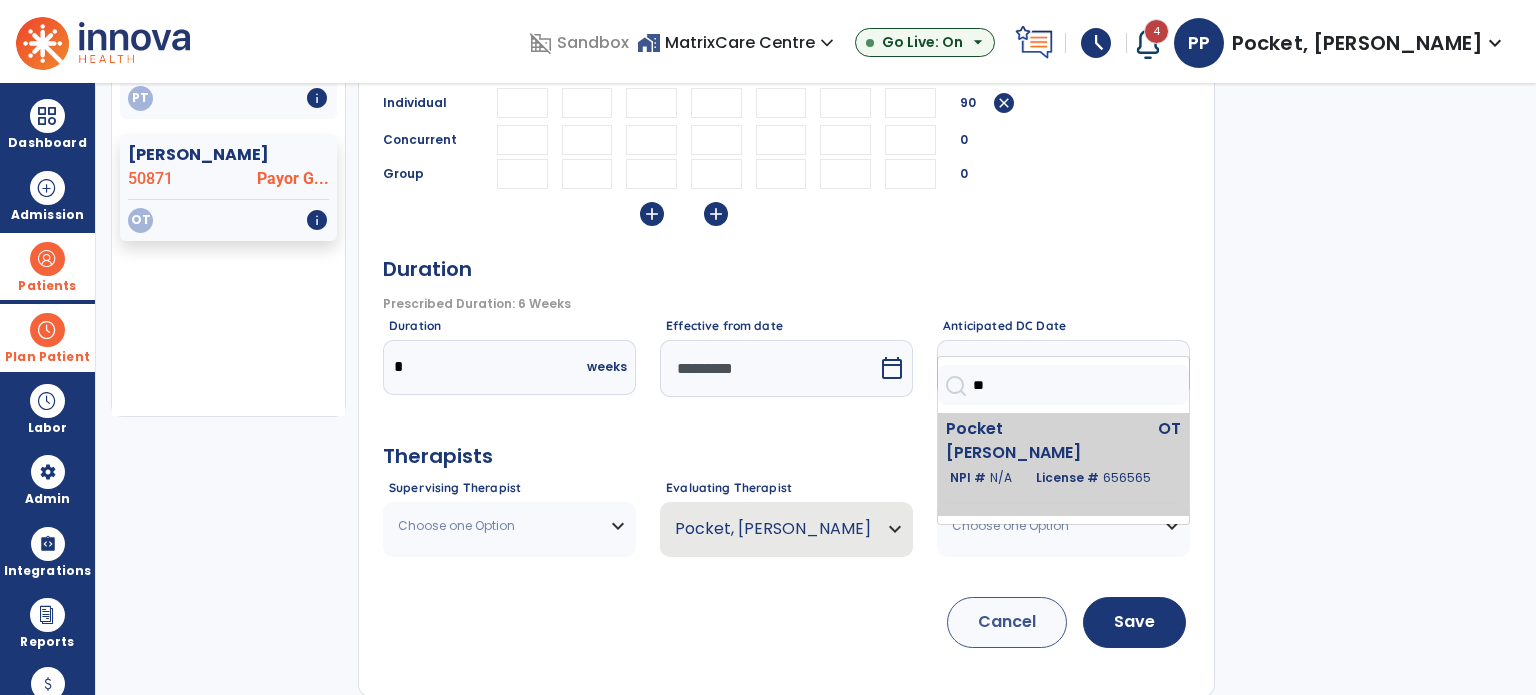 click on "Pocket [PERSON_NAME]" at bounding box center [1020, 441] 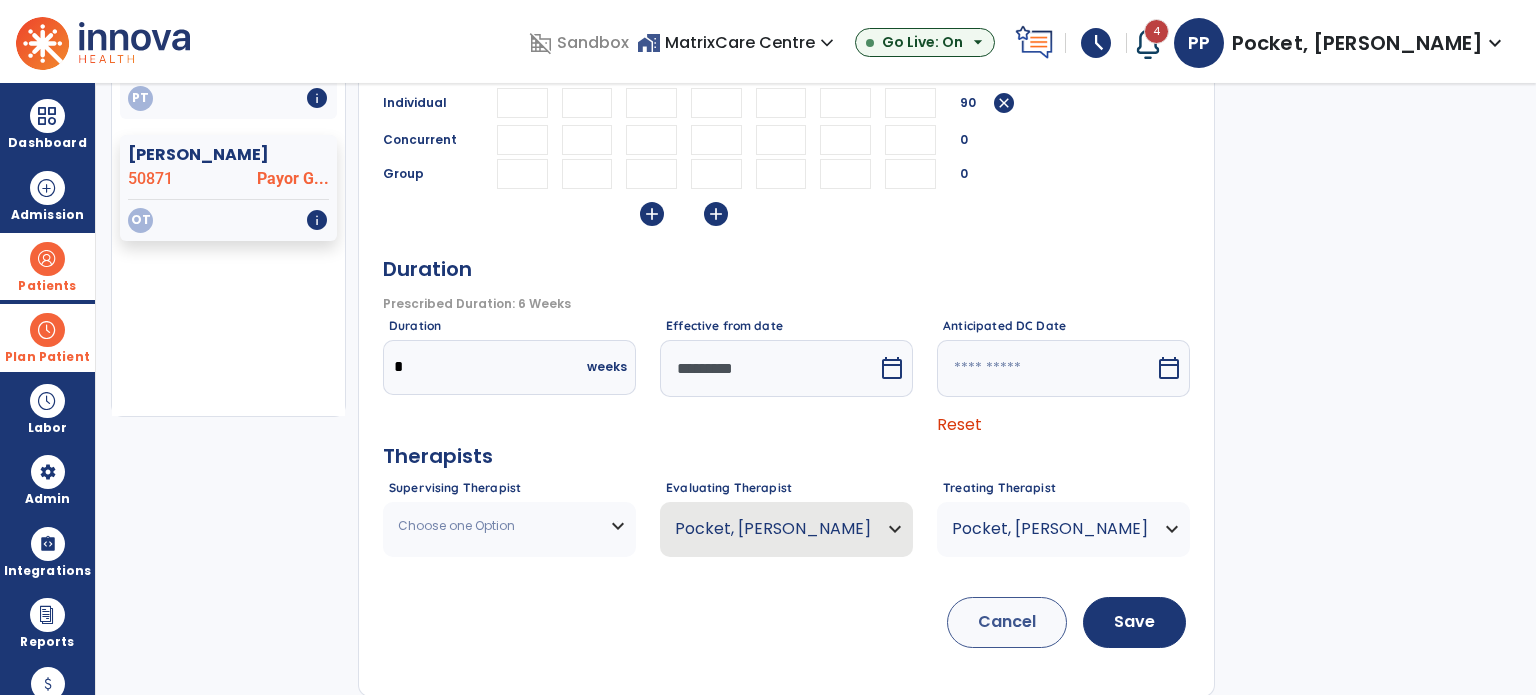 click on "Choose one Option" at bounding box center (509, 526) 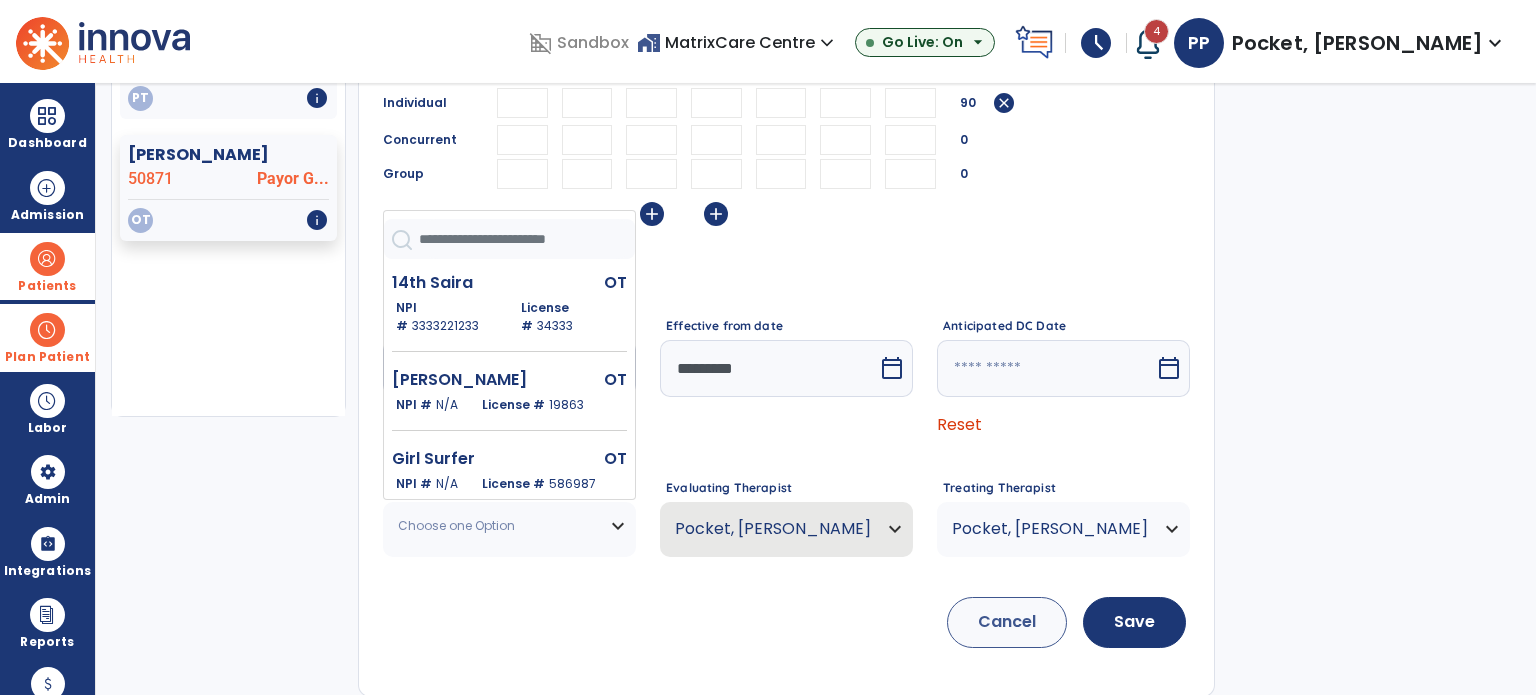 click at bounding box center [527, 239] 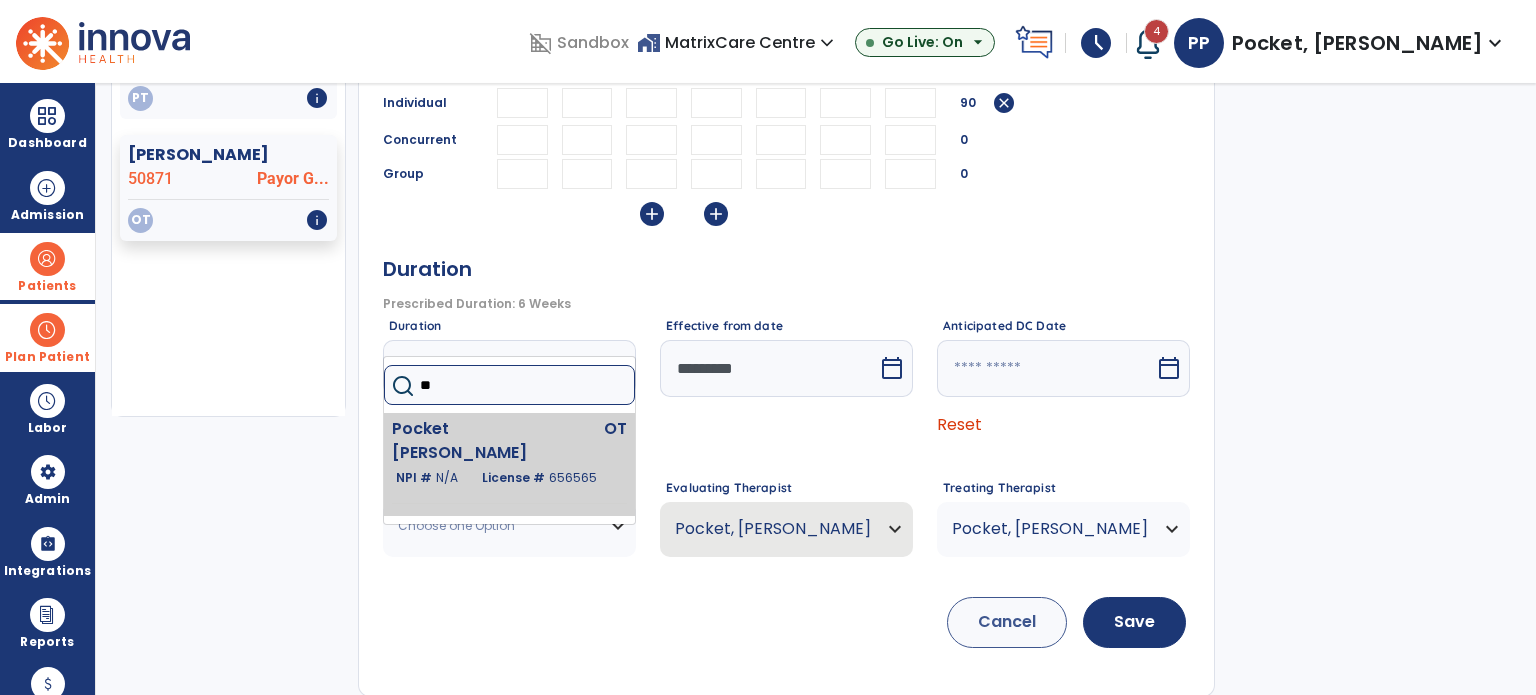 type on "**" 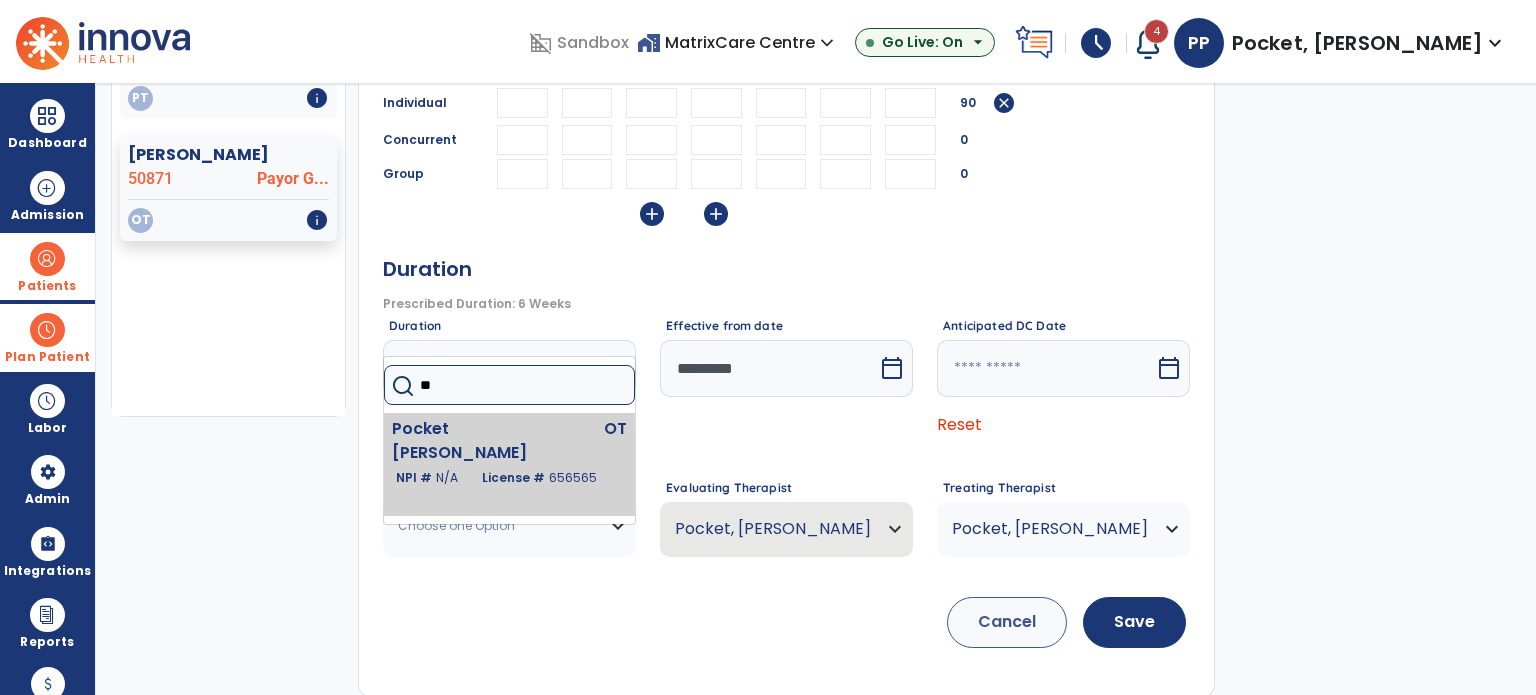 click on "Pocket [PERSON_NAME]" at bounding box center (466, 441) 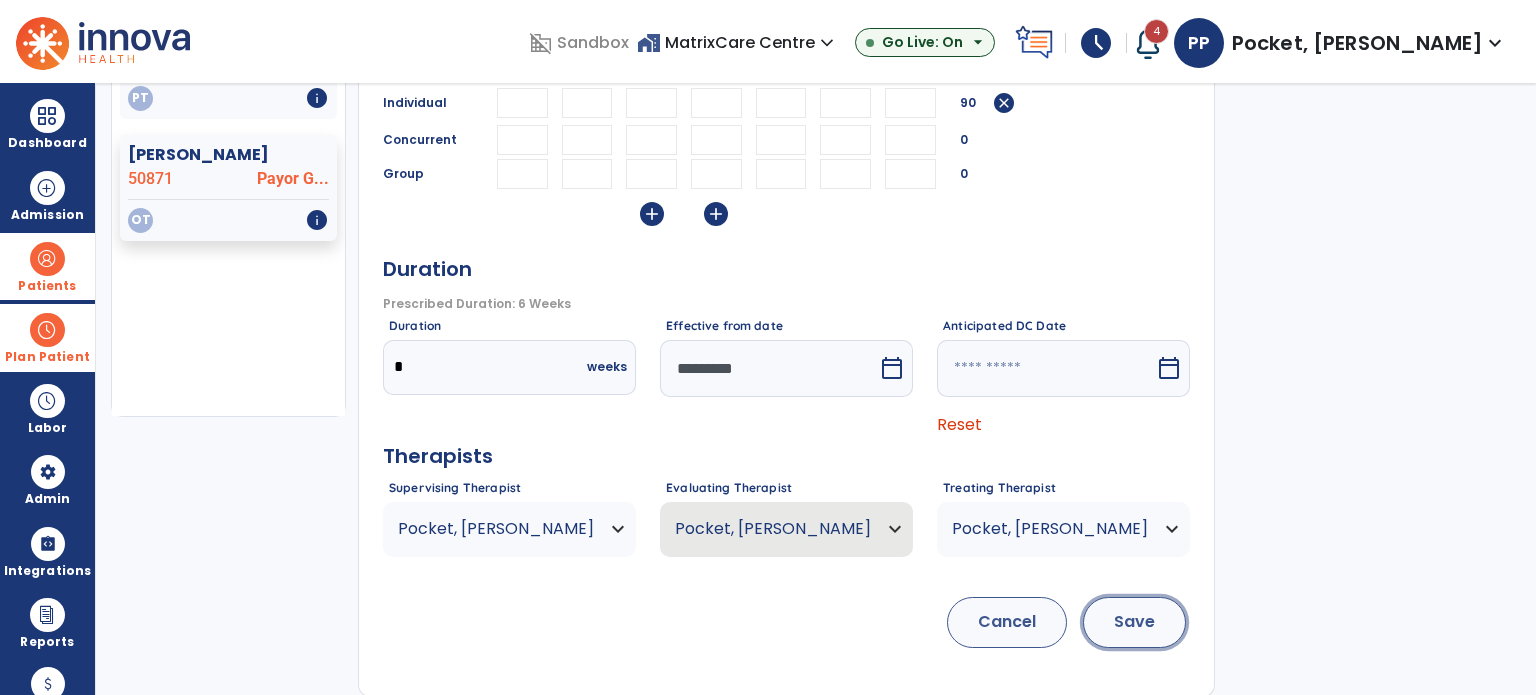 click on "Save" at bounding box center (1134, 622) 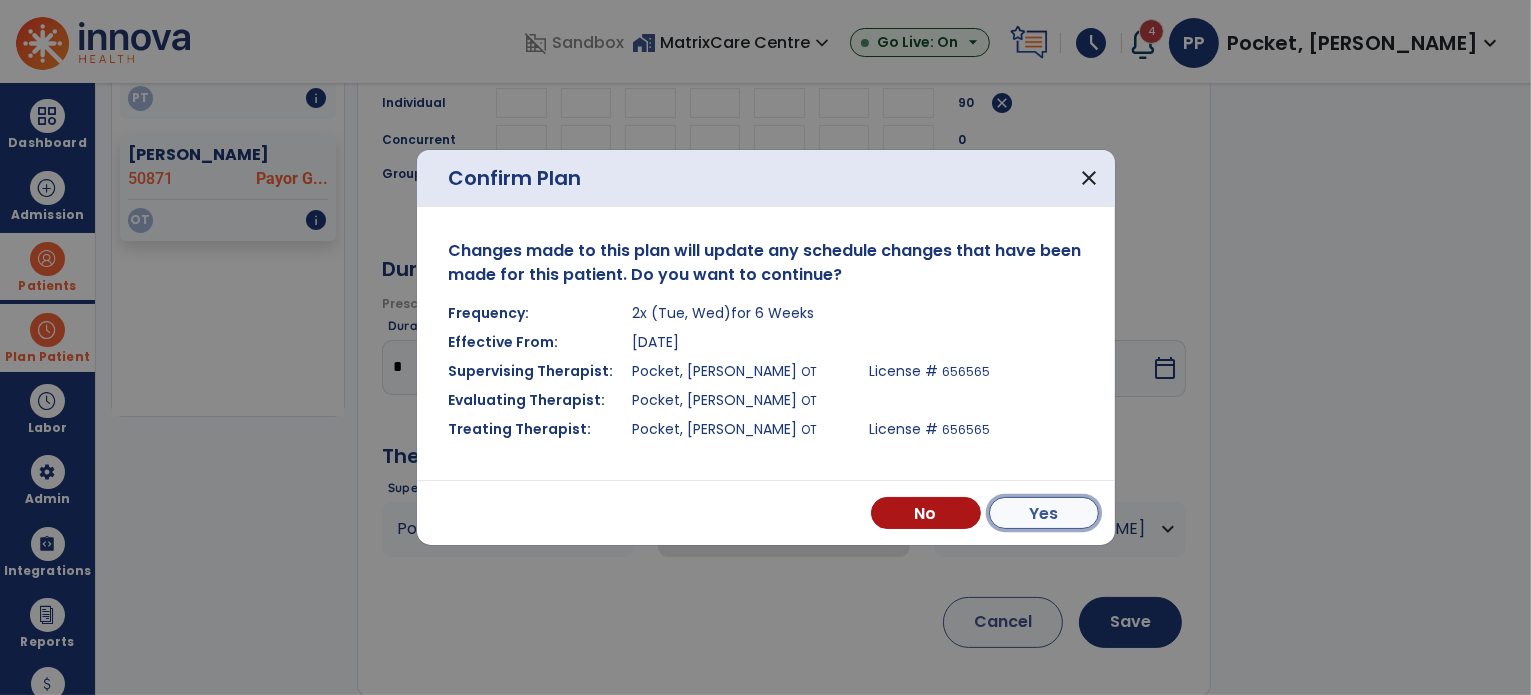 click on "Yes" at bounding box center (1044, 513) 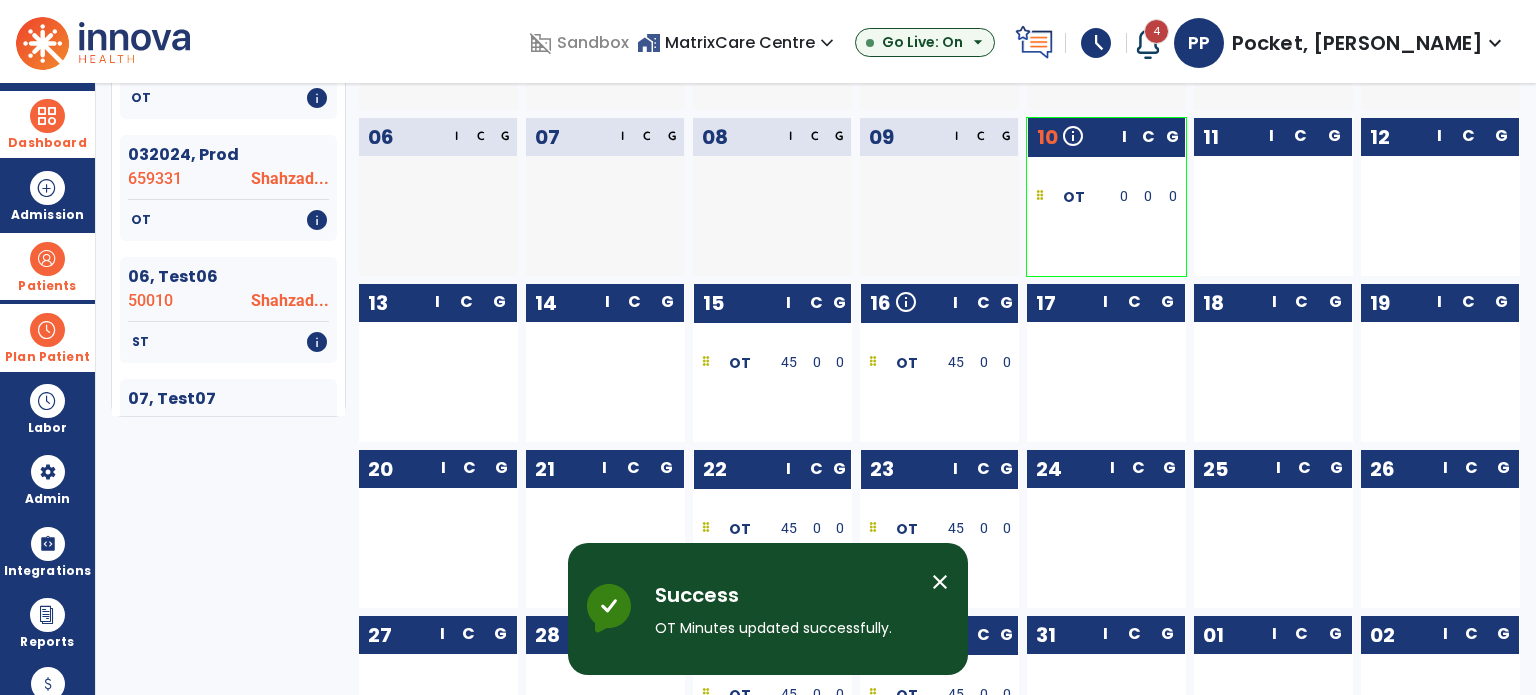 click on "Dashboard" at bounding box center [47, 124] 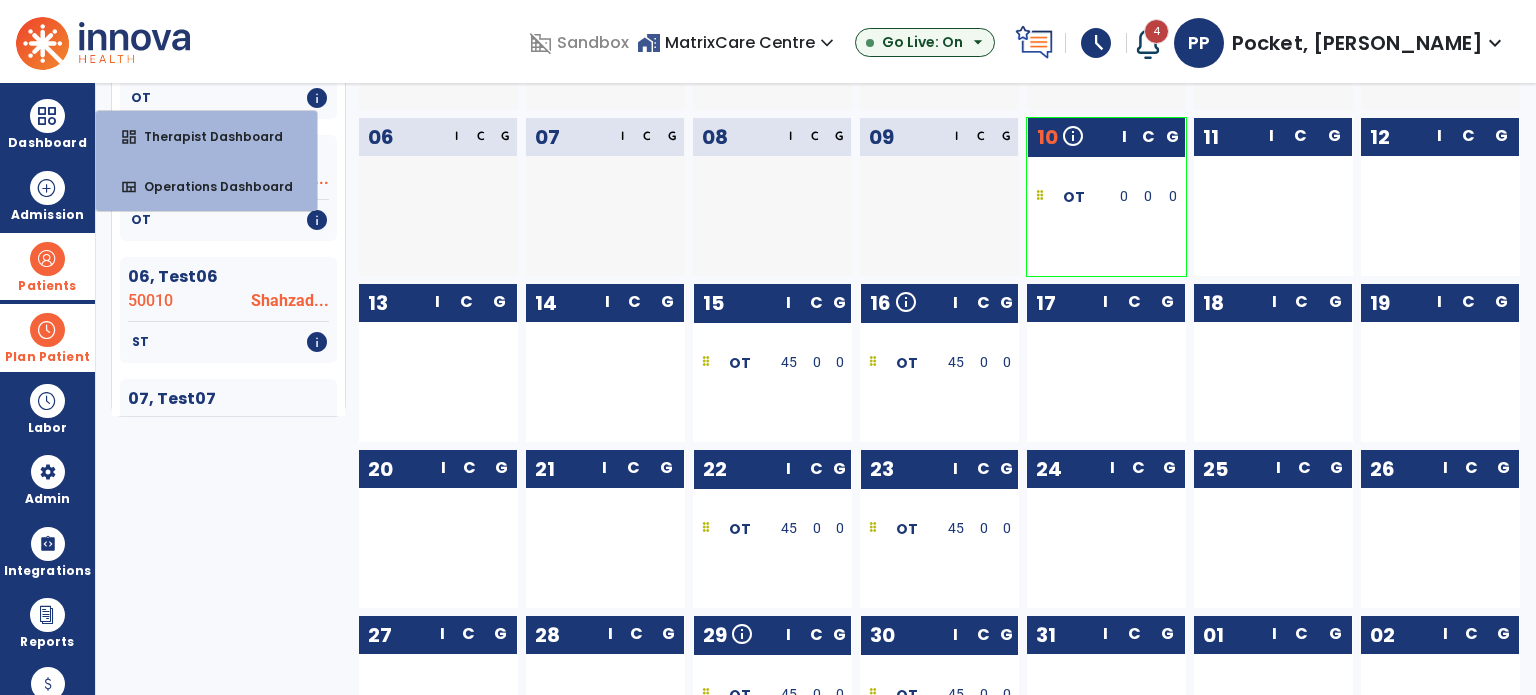 drag, startPoint x: 50, startPoint y: 282, endPoint x: 61, endPoint y: 279, distance: 11.401754 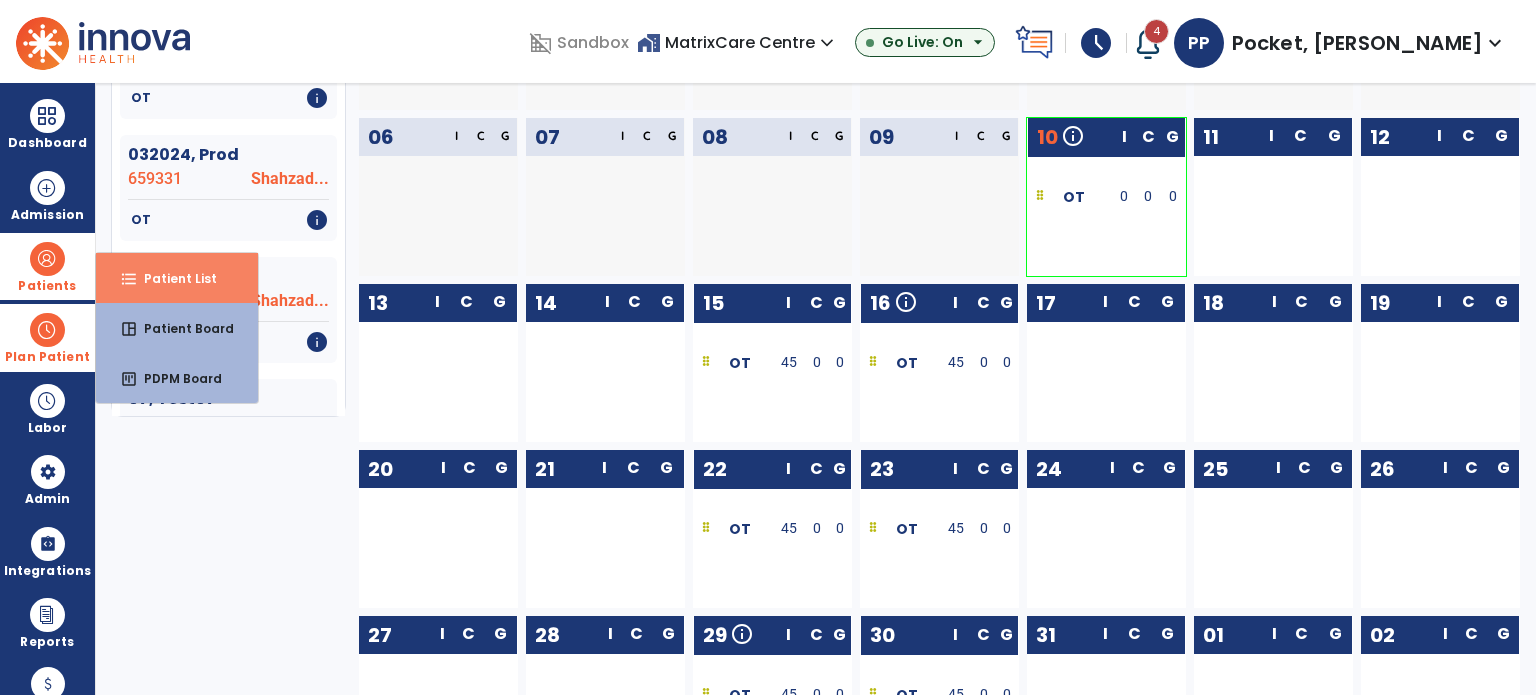 click on "format_list_bulleted  Patient List" at bounding box center (177, 278) 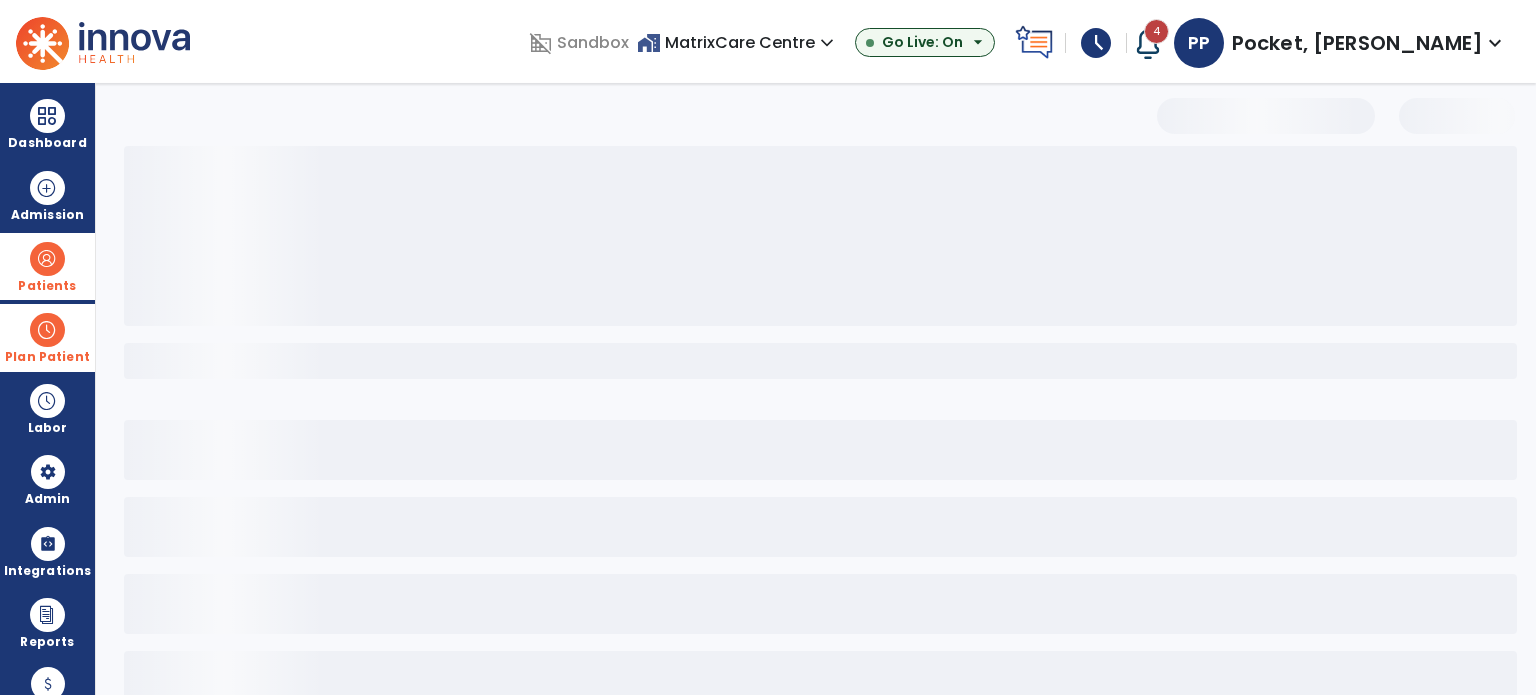 scroll, scrollTop: 0, scrollLeft: 0, axis: both 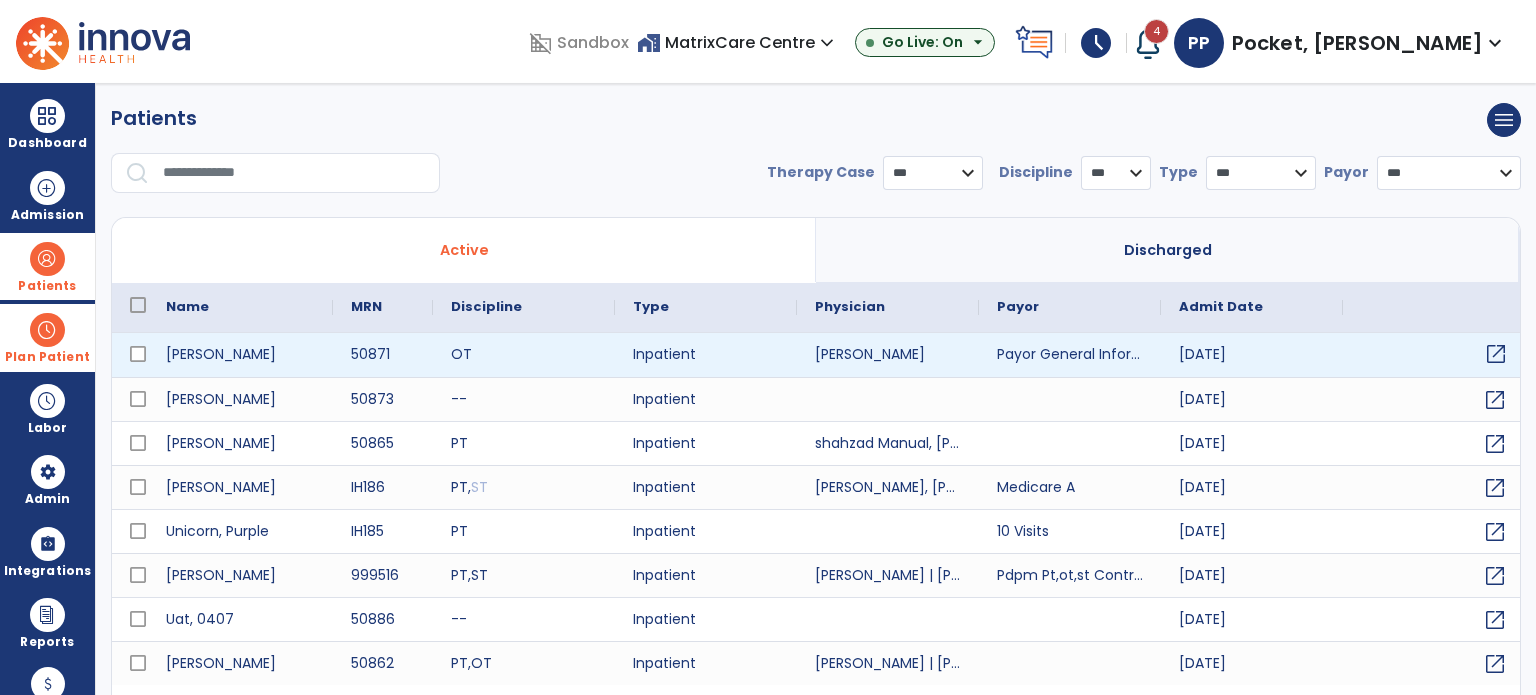click on "open_in_new" at bounding box center [1496, 354] 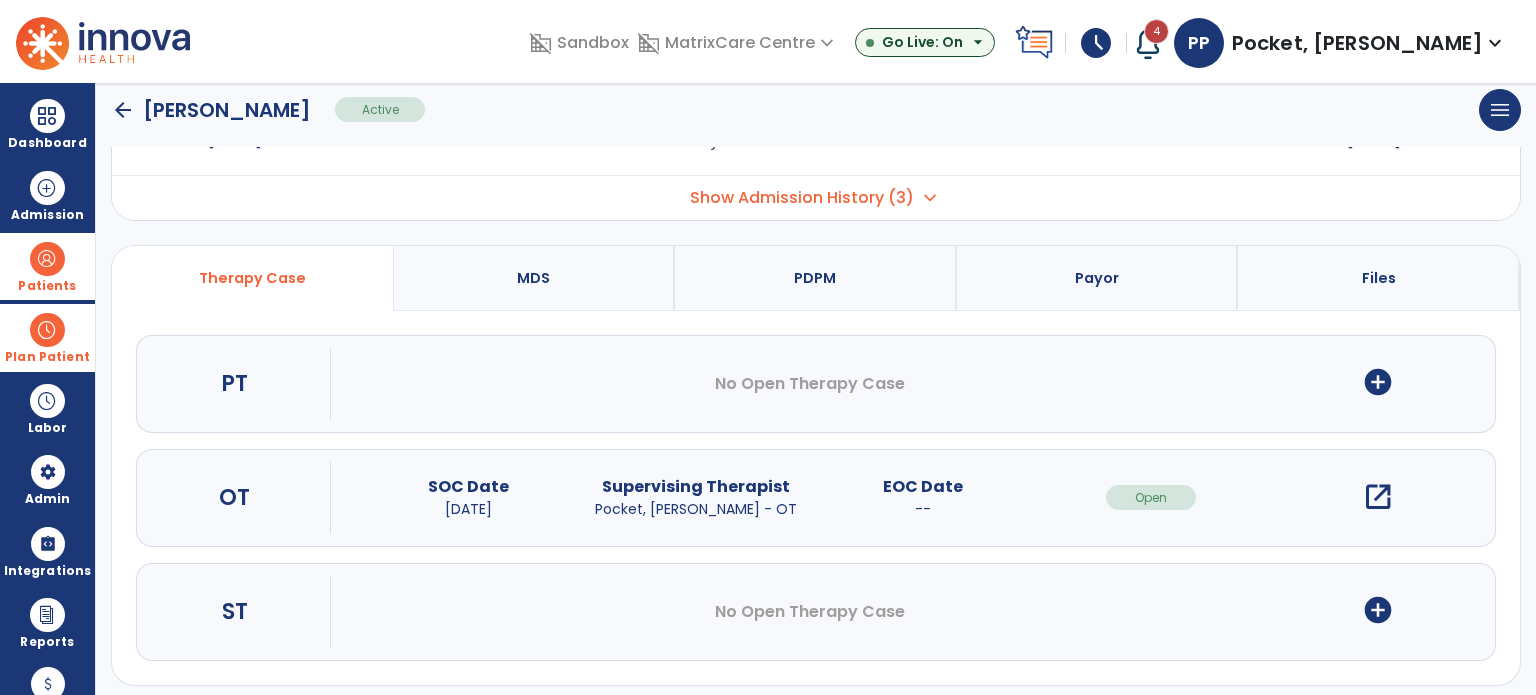 scroll, scrollTop: 107, scrollLeft: 0, axis: vertical 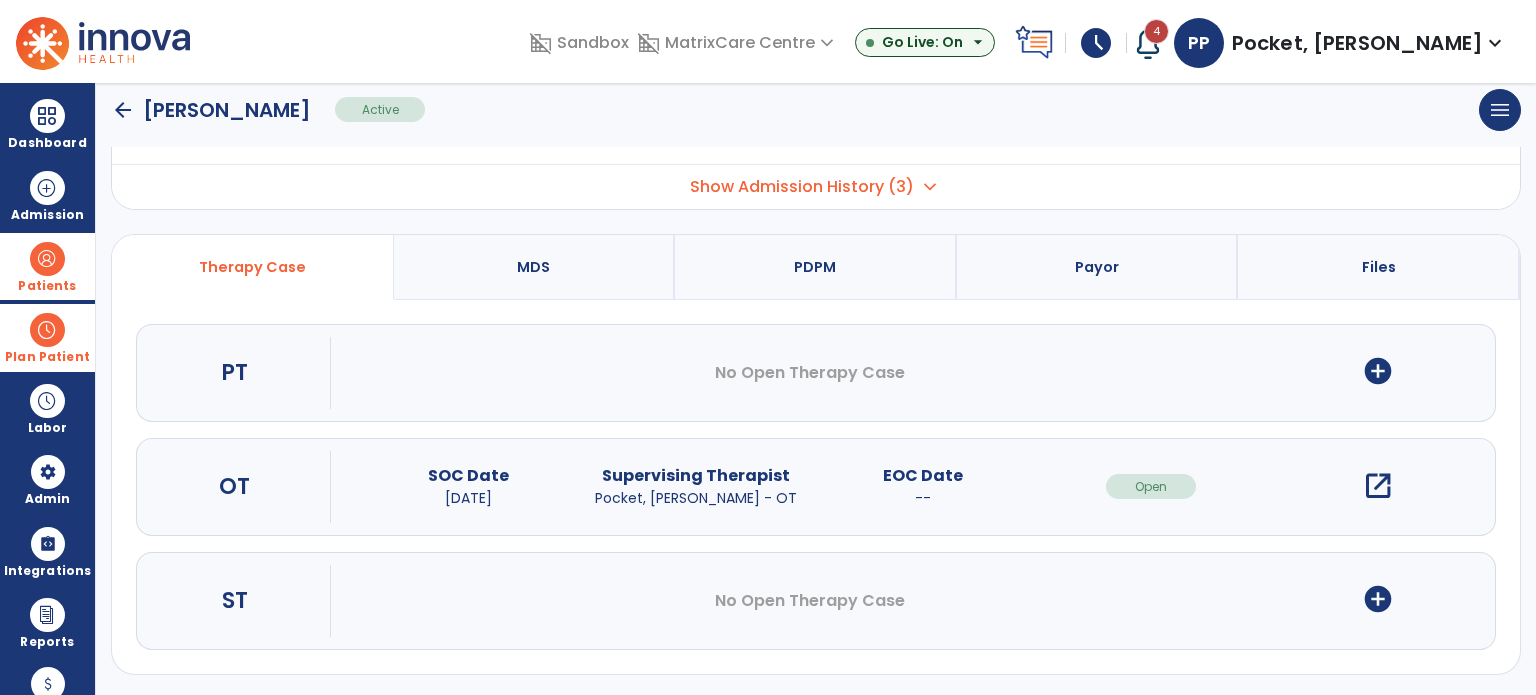 click on "open_in_new" at bounding box center (1378, 486) 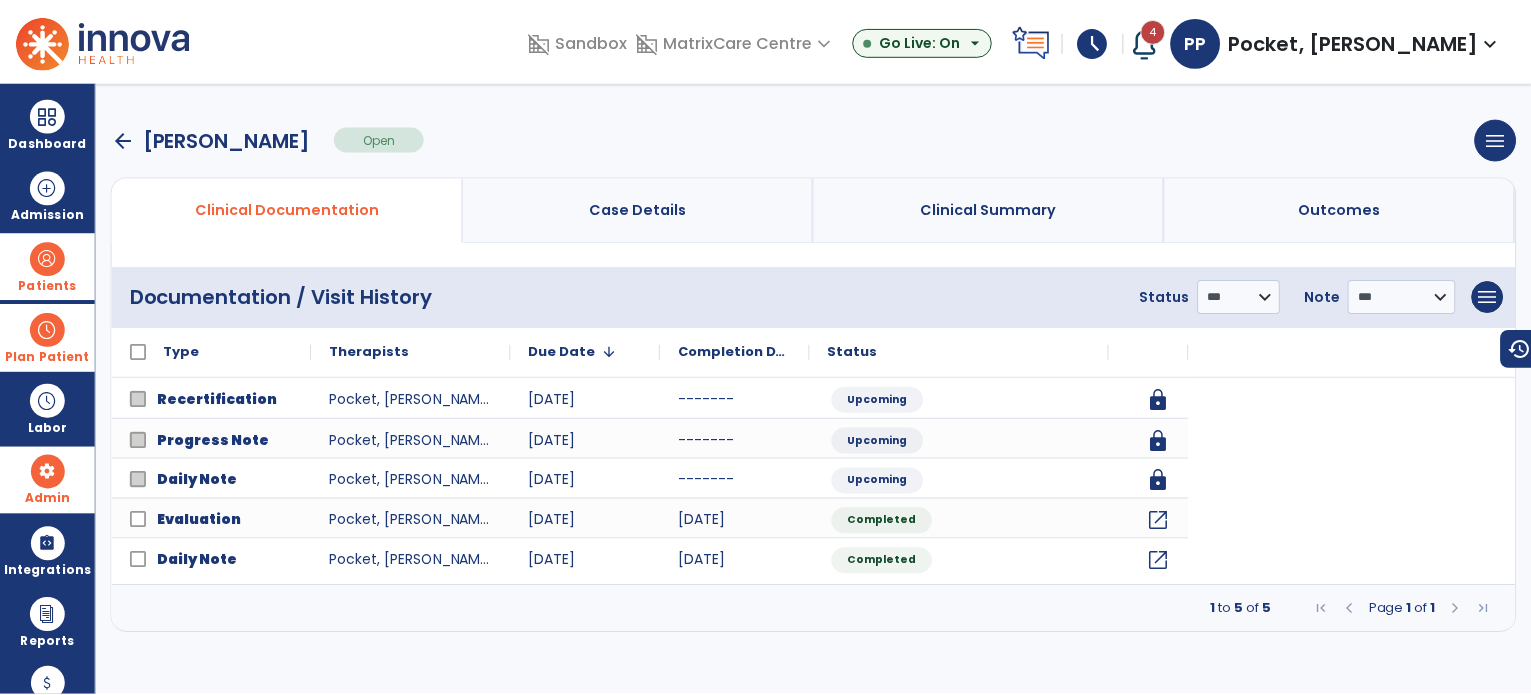 scroll, scrollTop: 0, scrollLeft: 0, axis: both 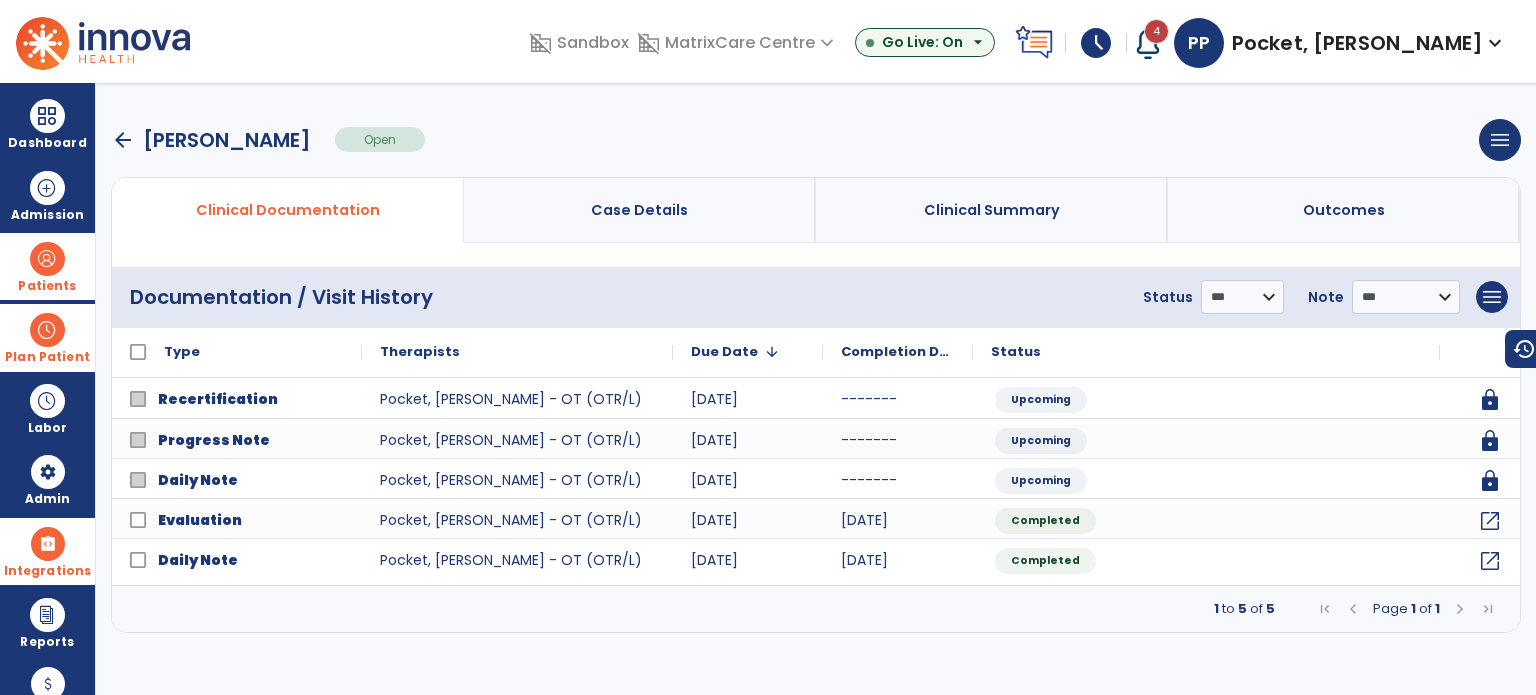click on "Integrations" at bounding box center [47, 286] 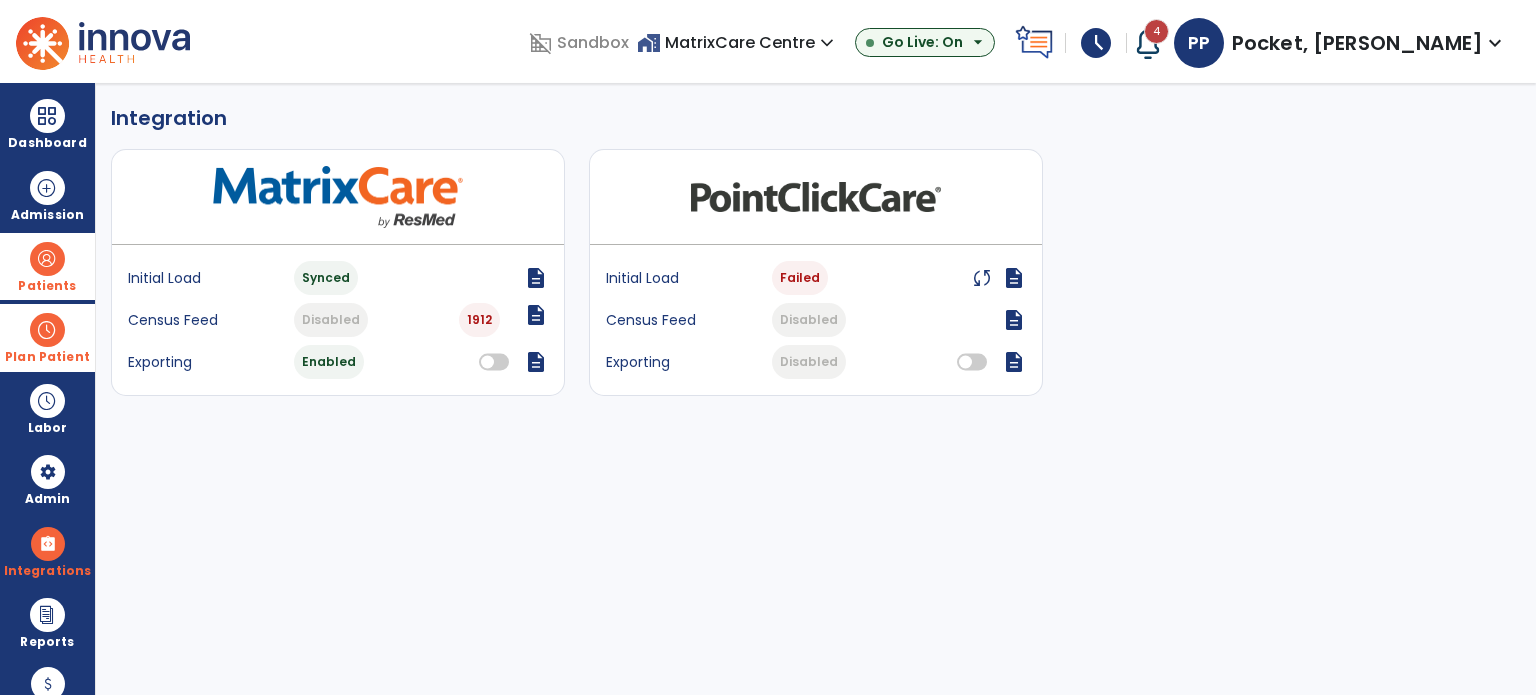 click on "description" 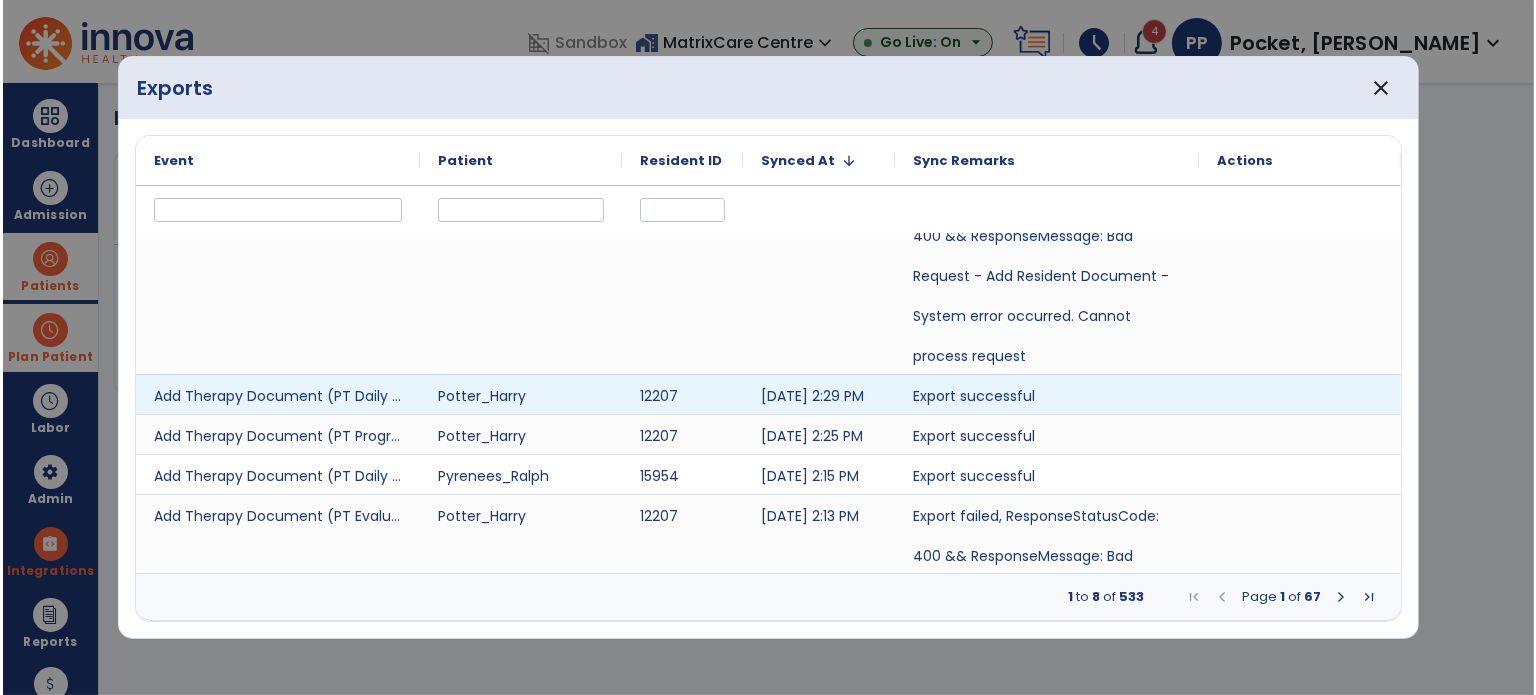 scroll, scrollTop: 0, scrollLeft: 0, axis: both 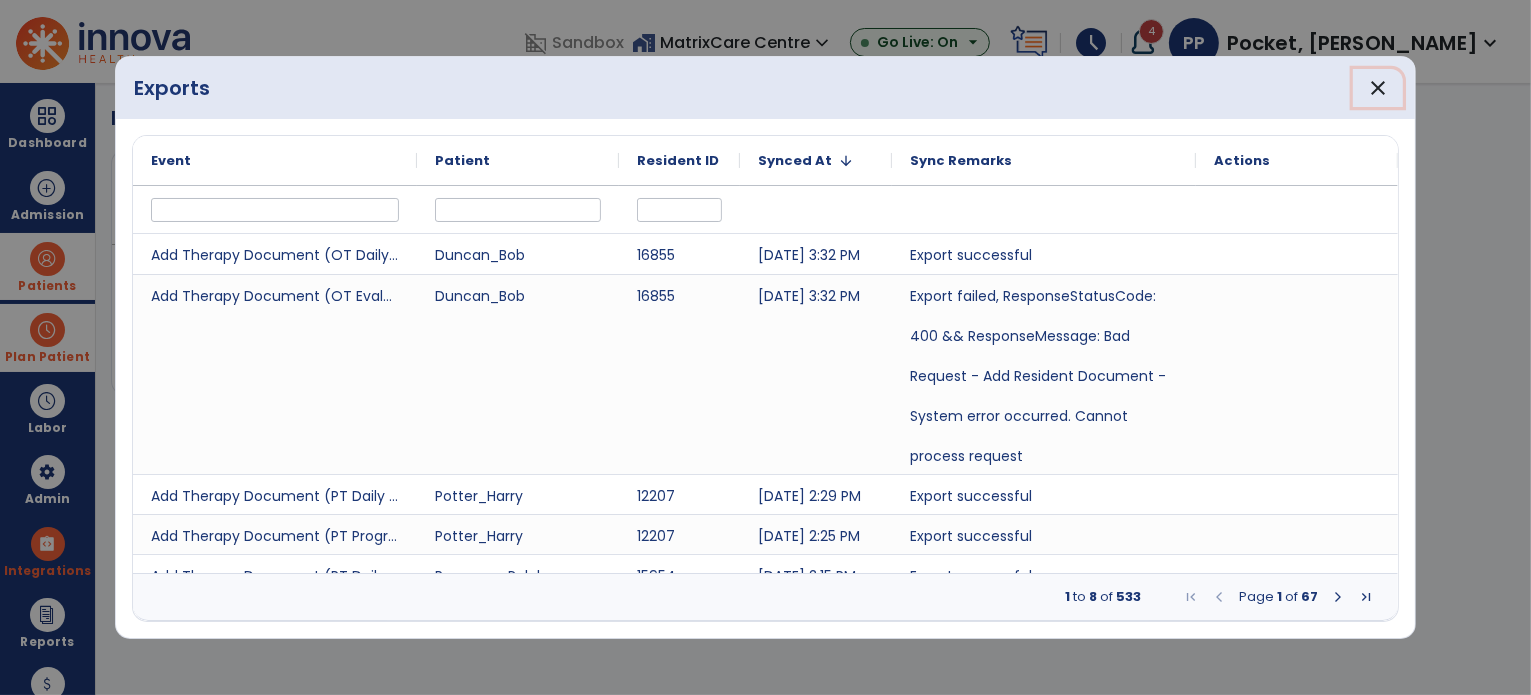 click on "close" at bounding box center [1378, 88] 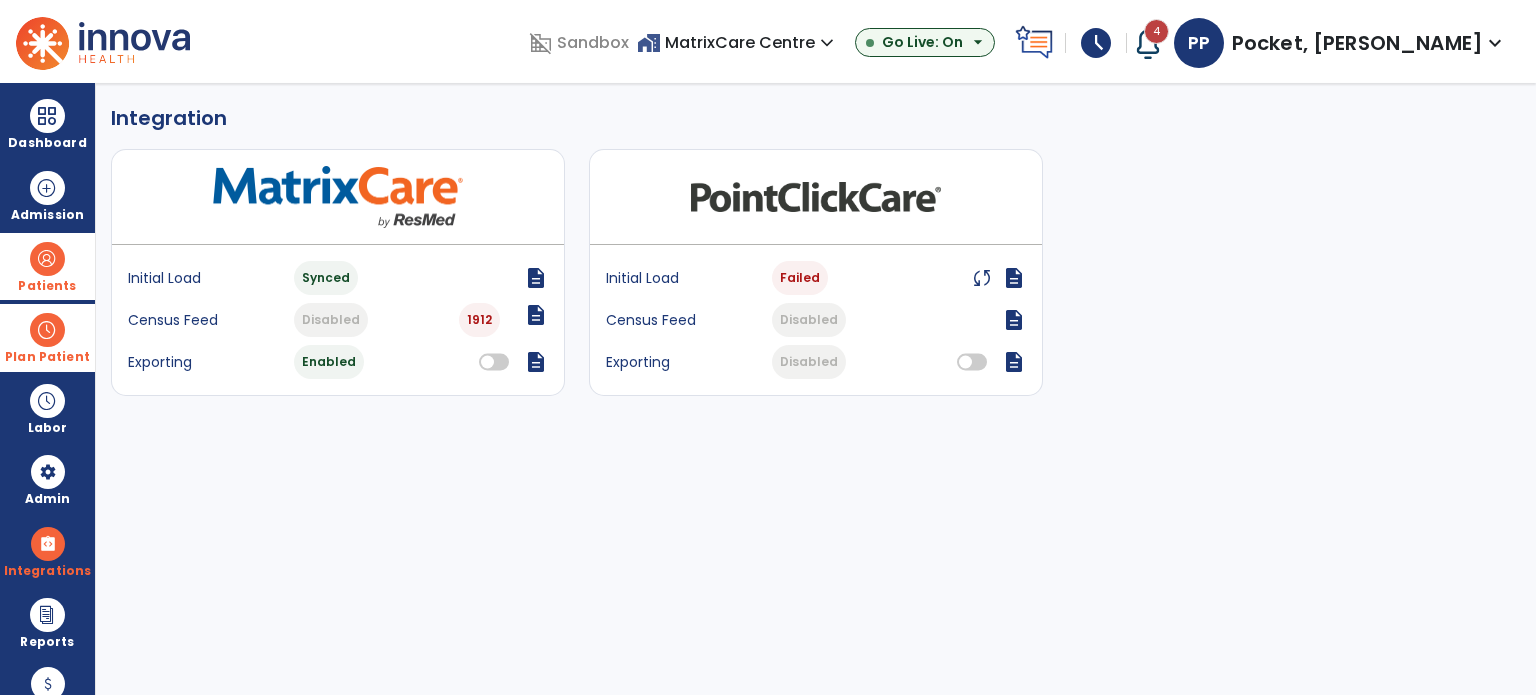 click on "Patients" at bounding box center [47, 286] 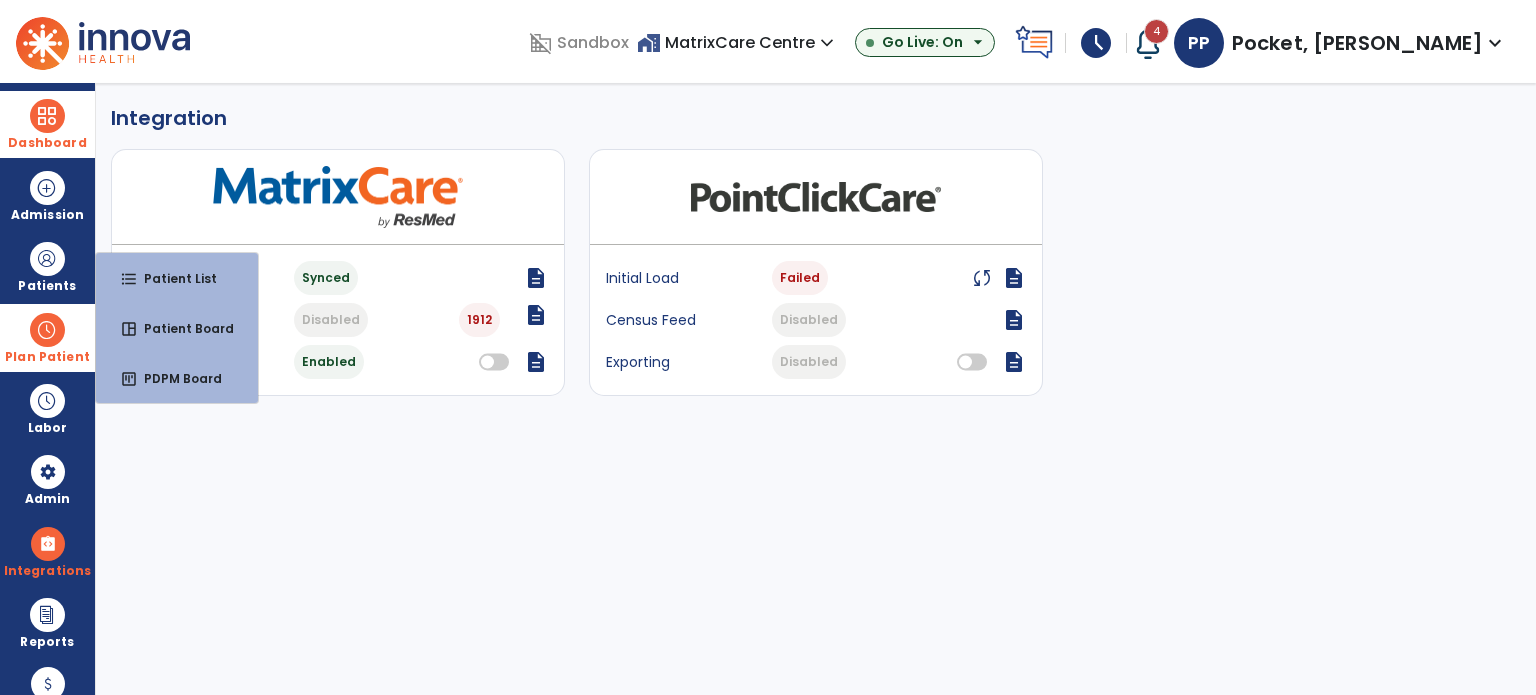 click on "Dashboard" at bounding box center [47, 143] 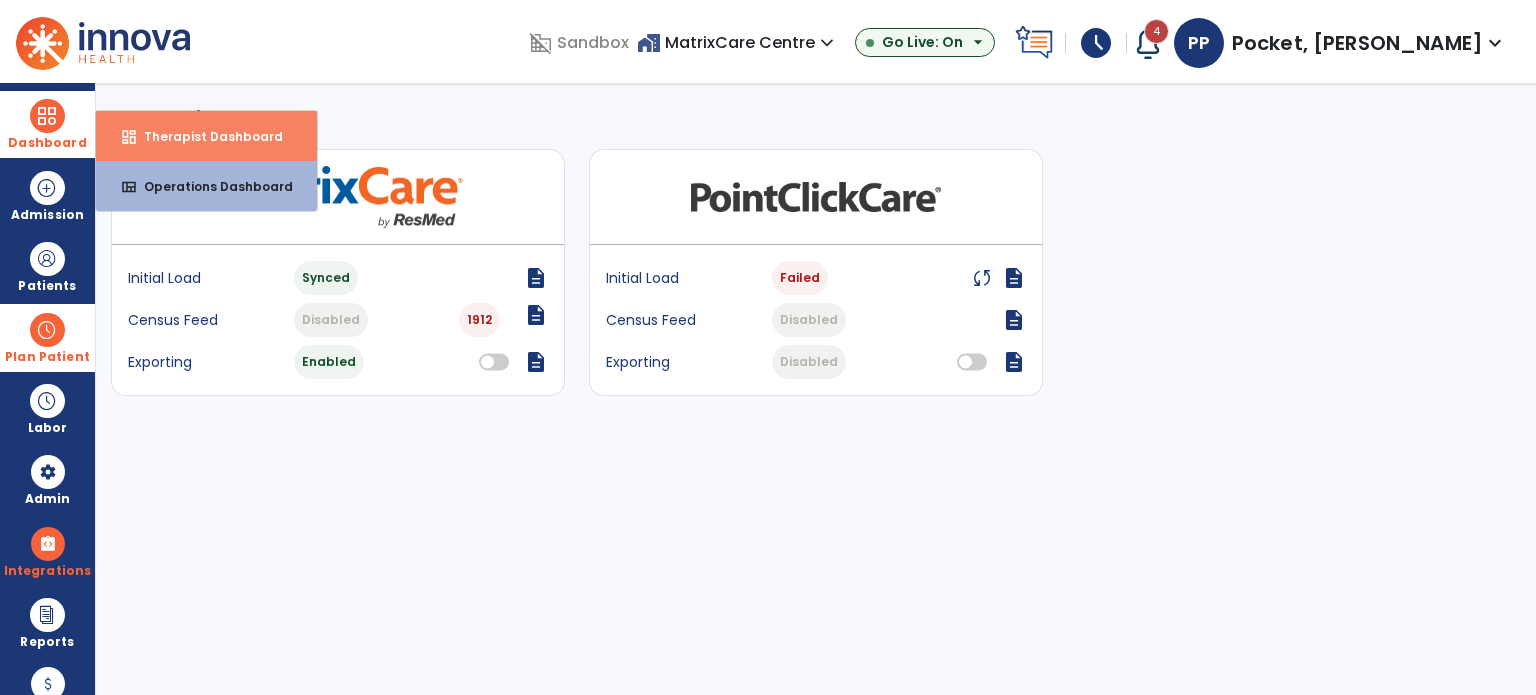 click on "Therapist Dashboard" at bounding box center [205, 136] 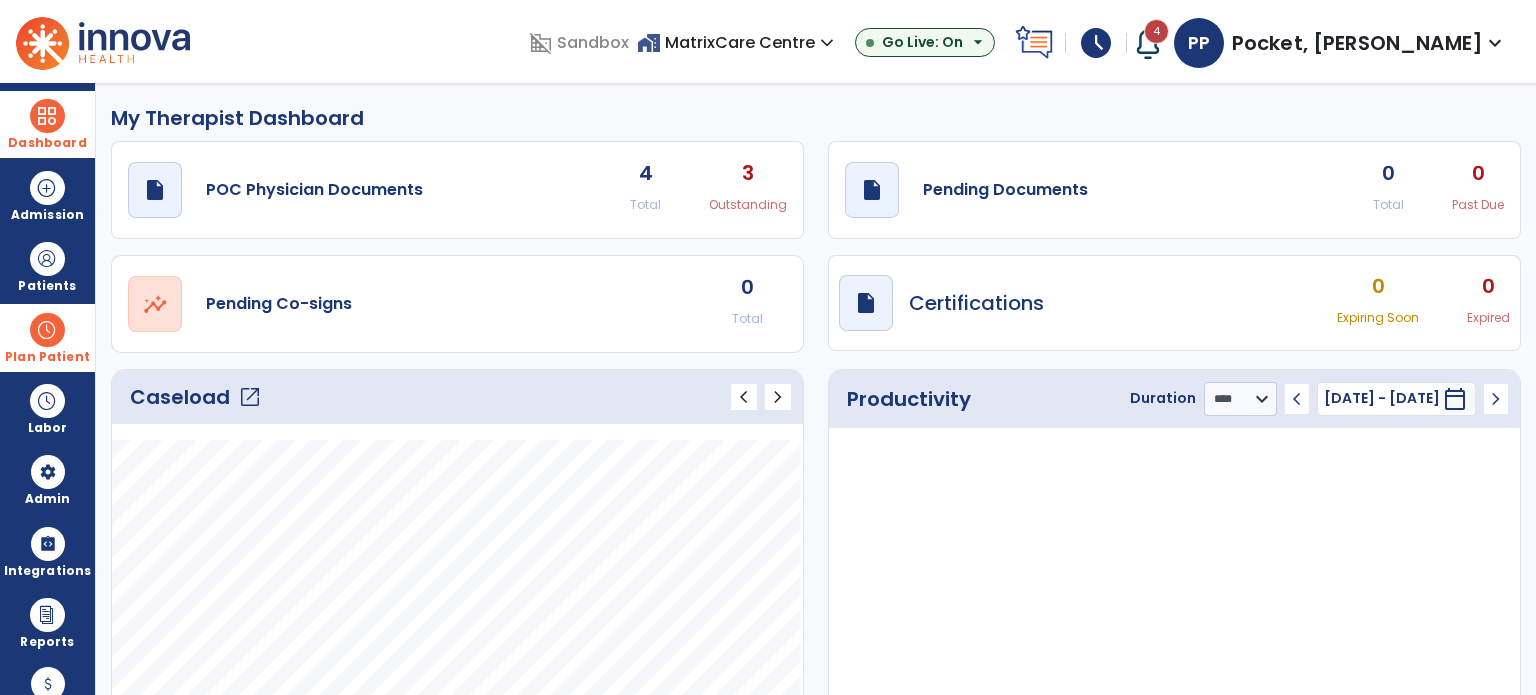 click on "open_in_new" 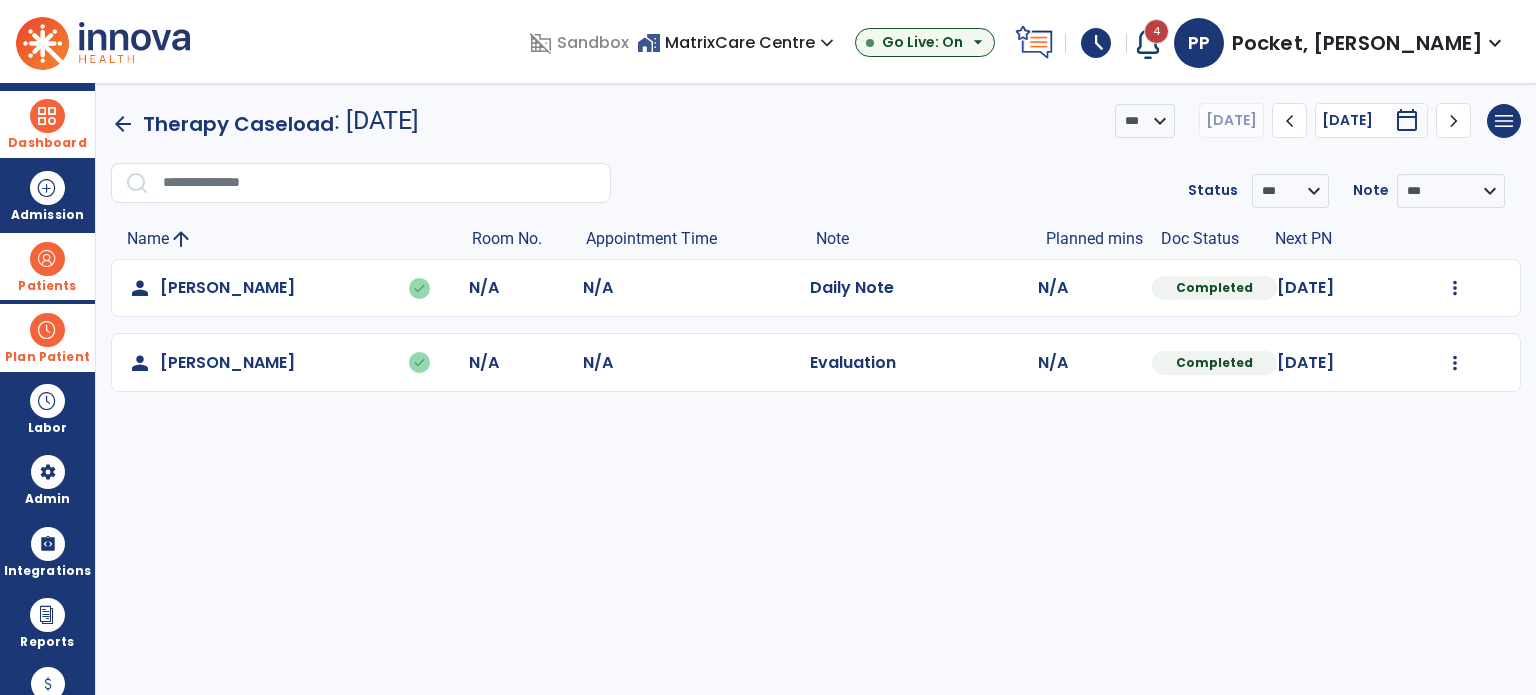 click on "Patients" at bounding box center (47, 266) 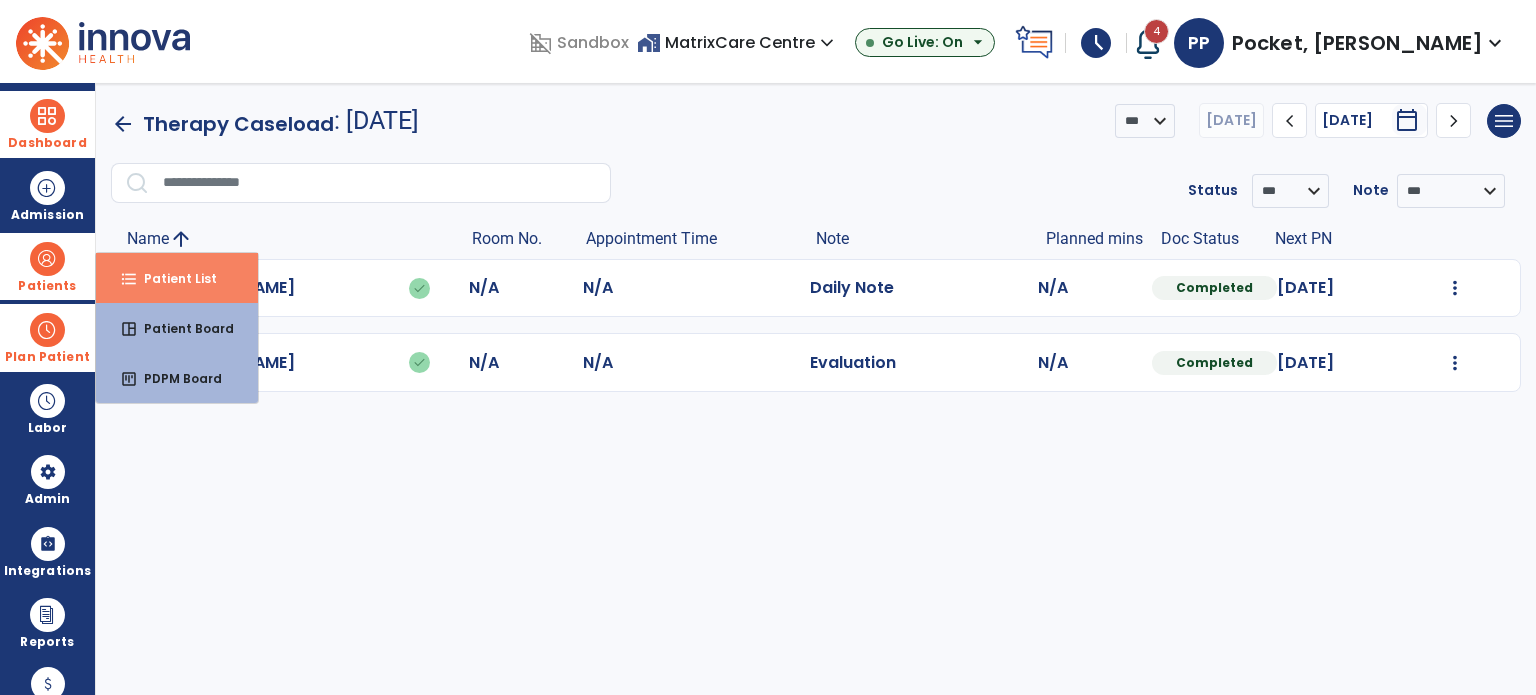 click on "Patient List" at bounding box center [172, 278] 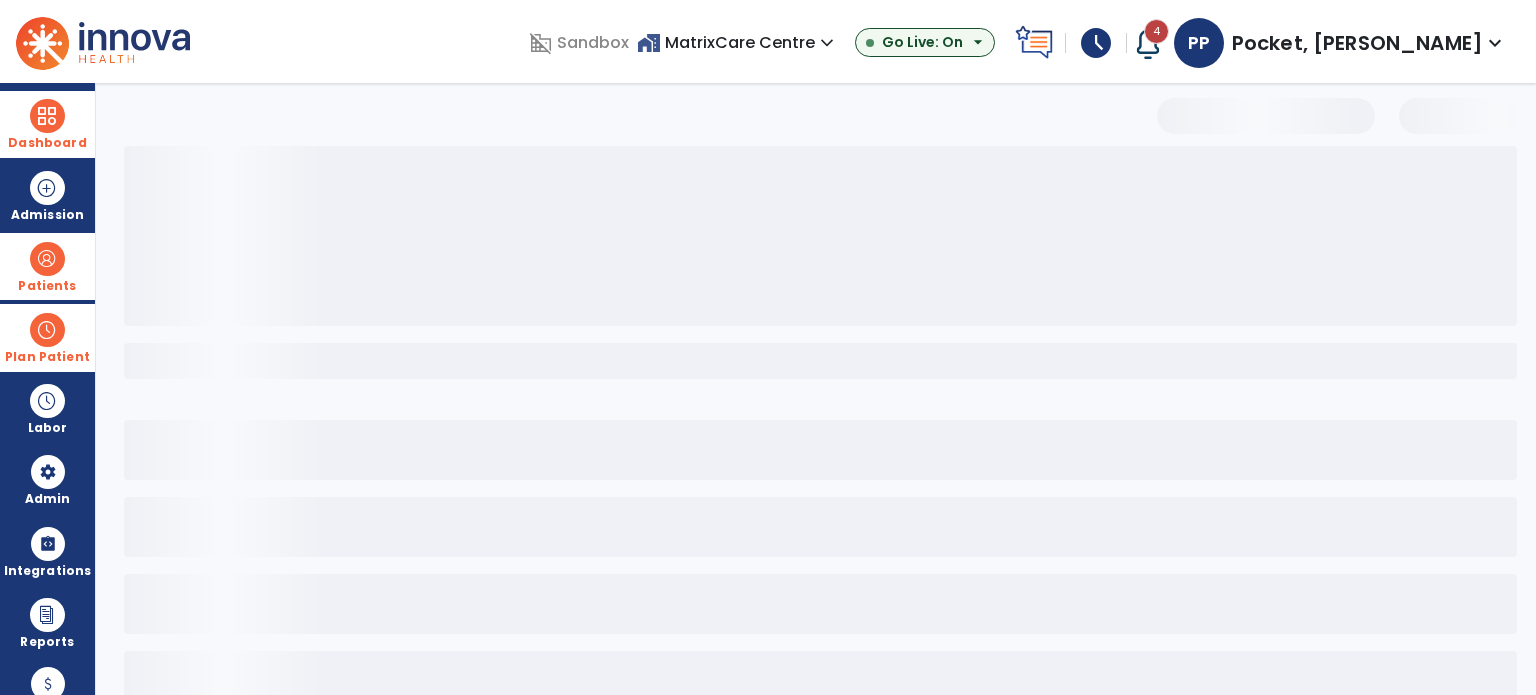 select on "***" 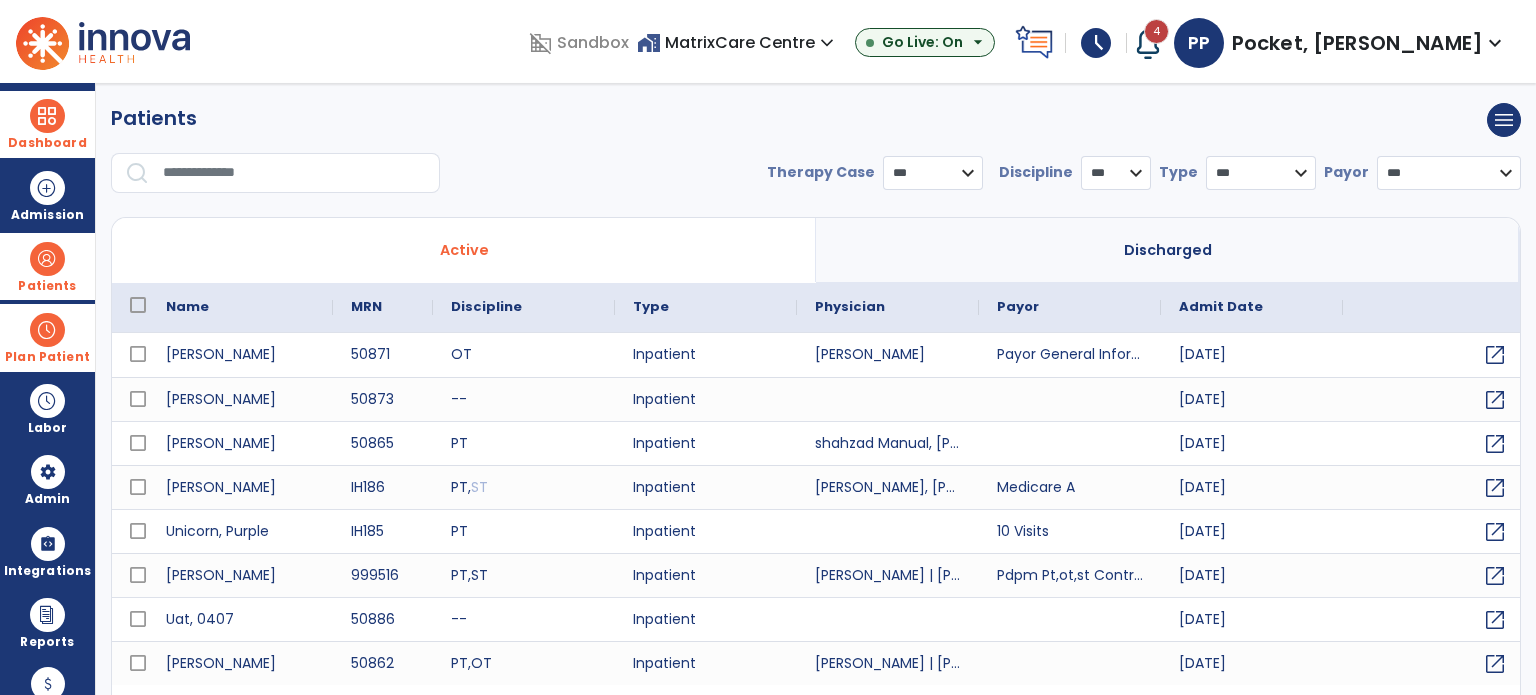 click at bounding box center [294, 173] 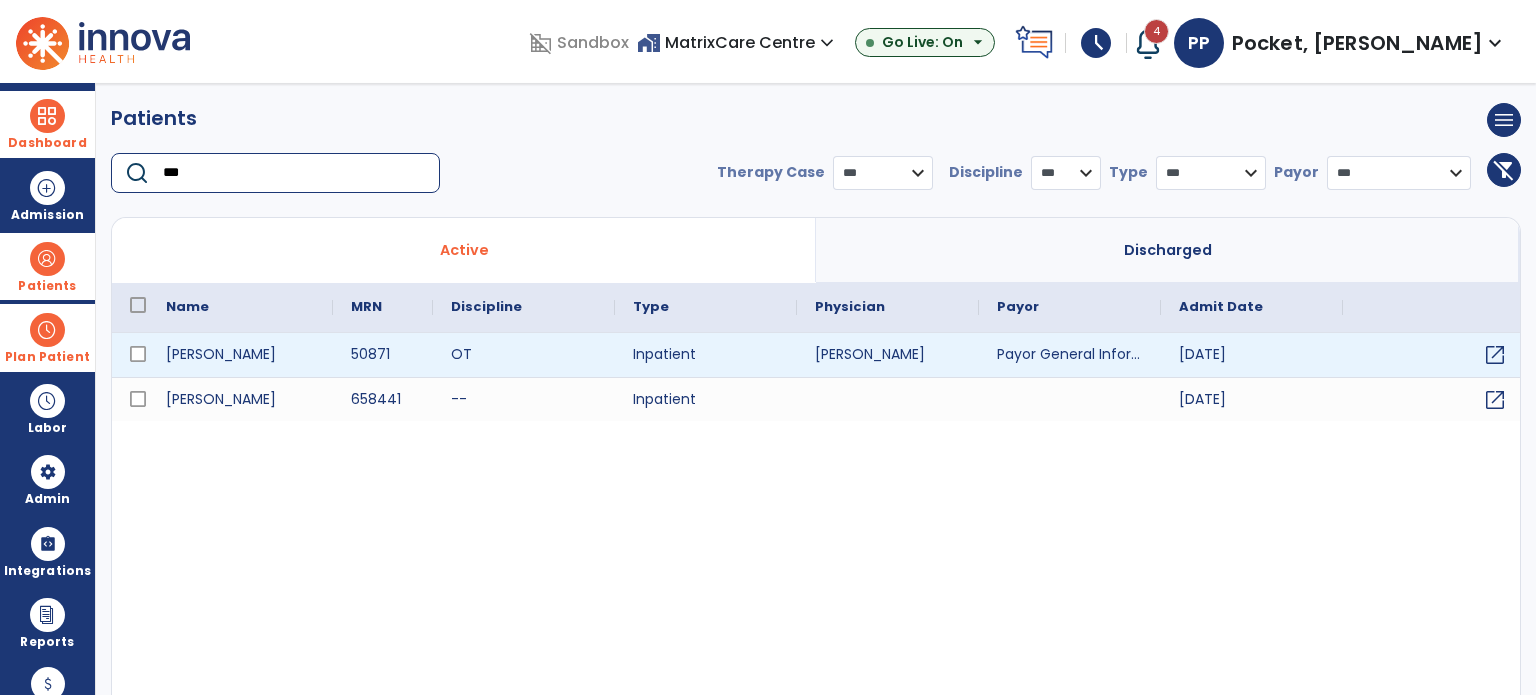 type on "***" 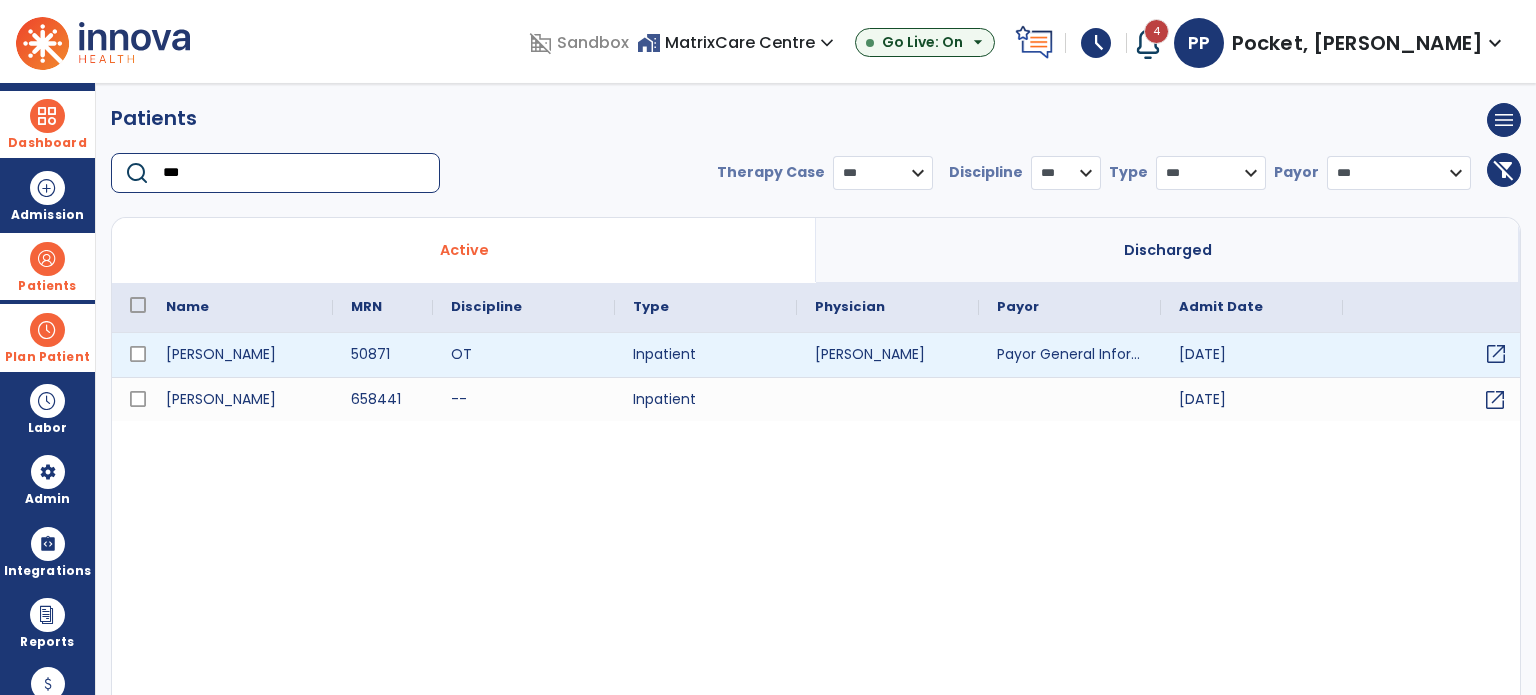 click on "open_in_new" at bounding box center (1496, 354) 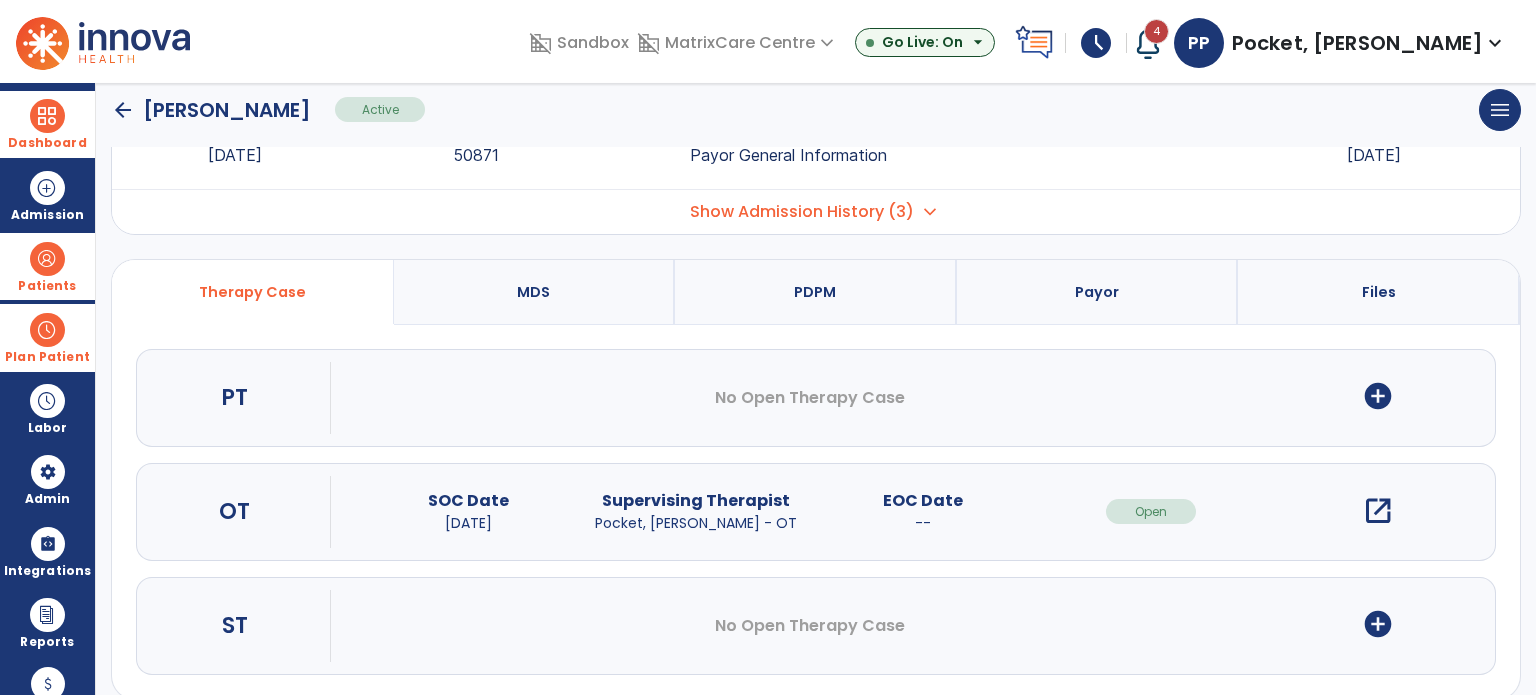 scroll, scrollTop: 107, scrollLeft: 0, axis: vertical 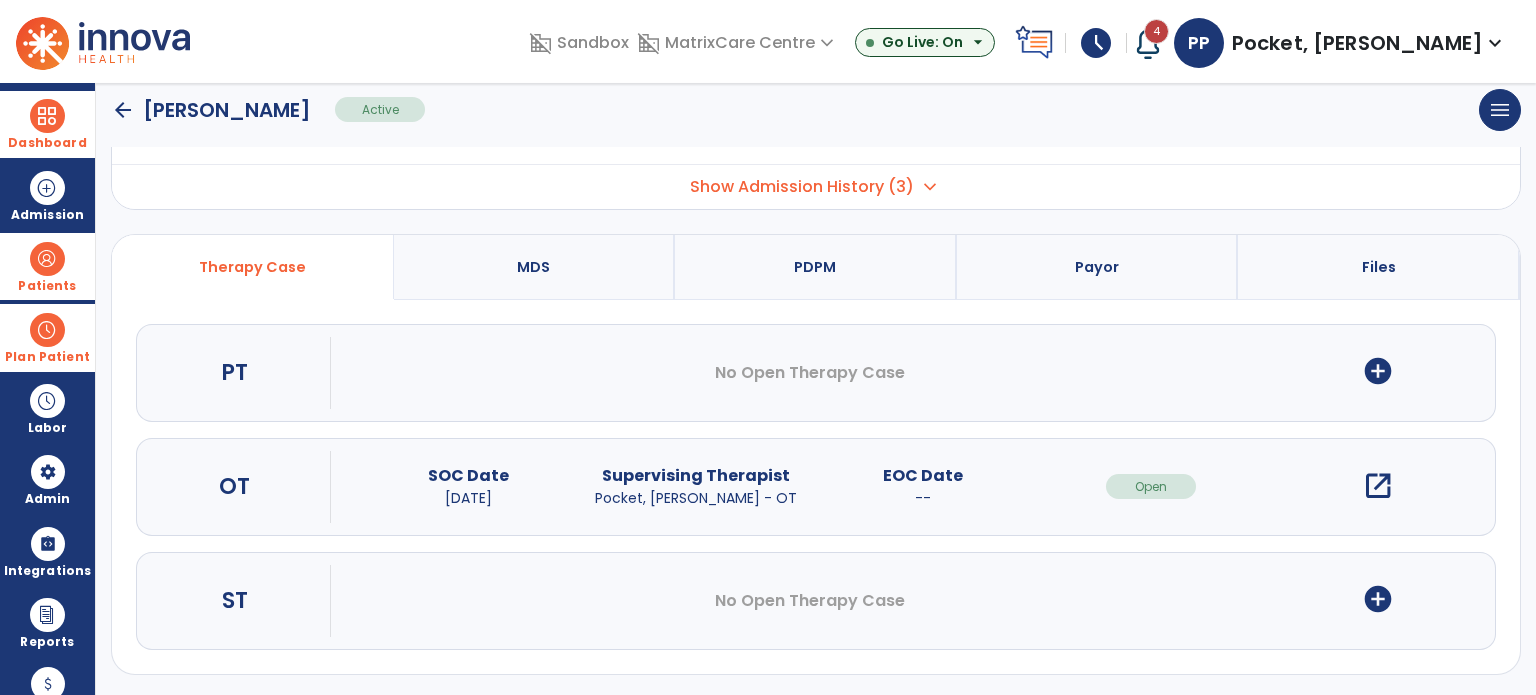click on "open_in_new" at bounding box center [1378, 486] 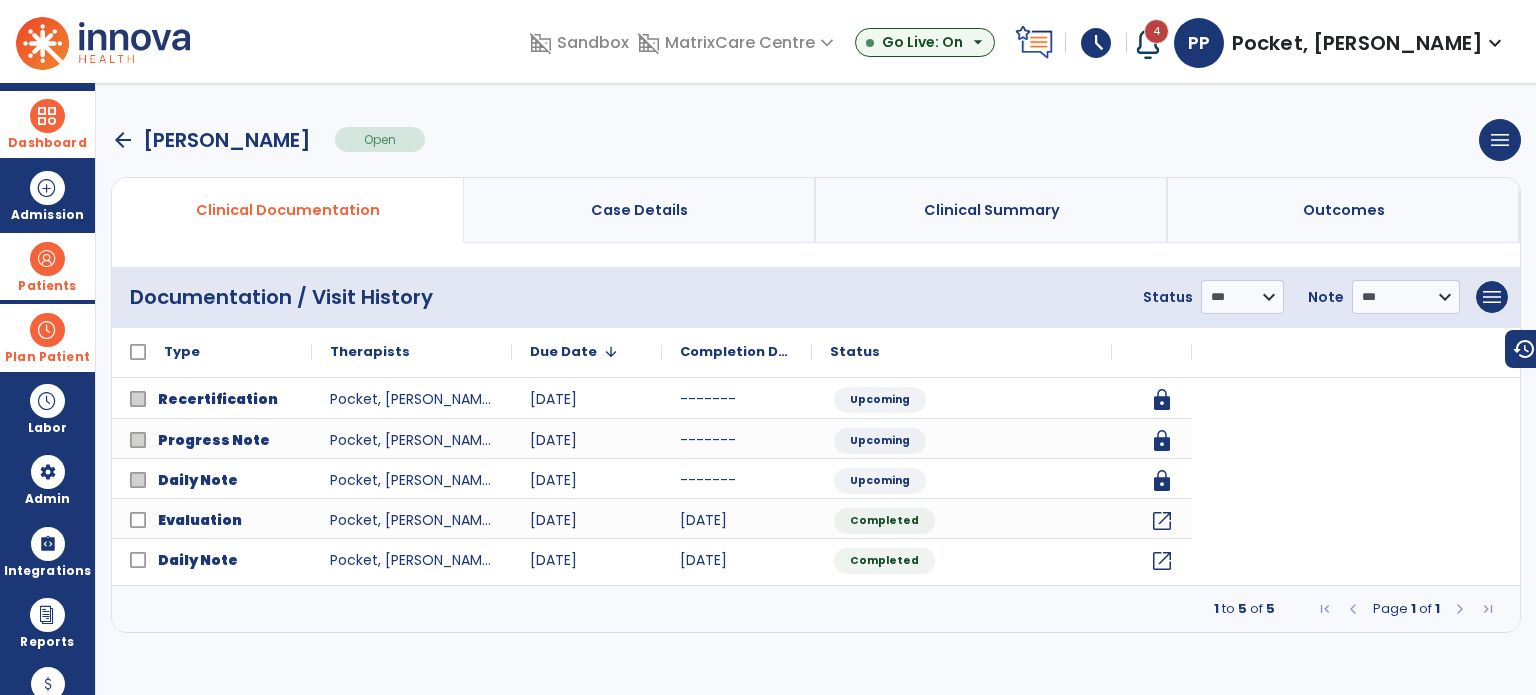 scroll, scrollTop: 0, scrollLeft: 0, axis: both 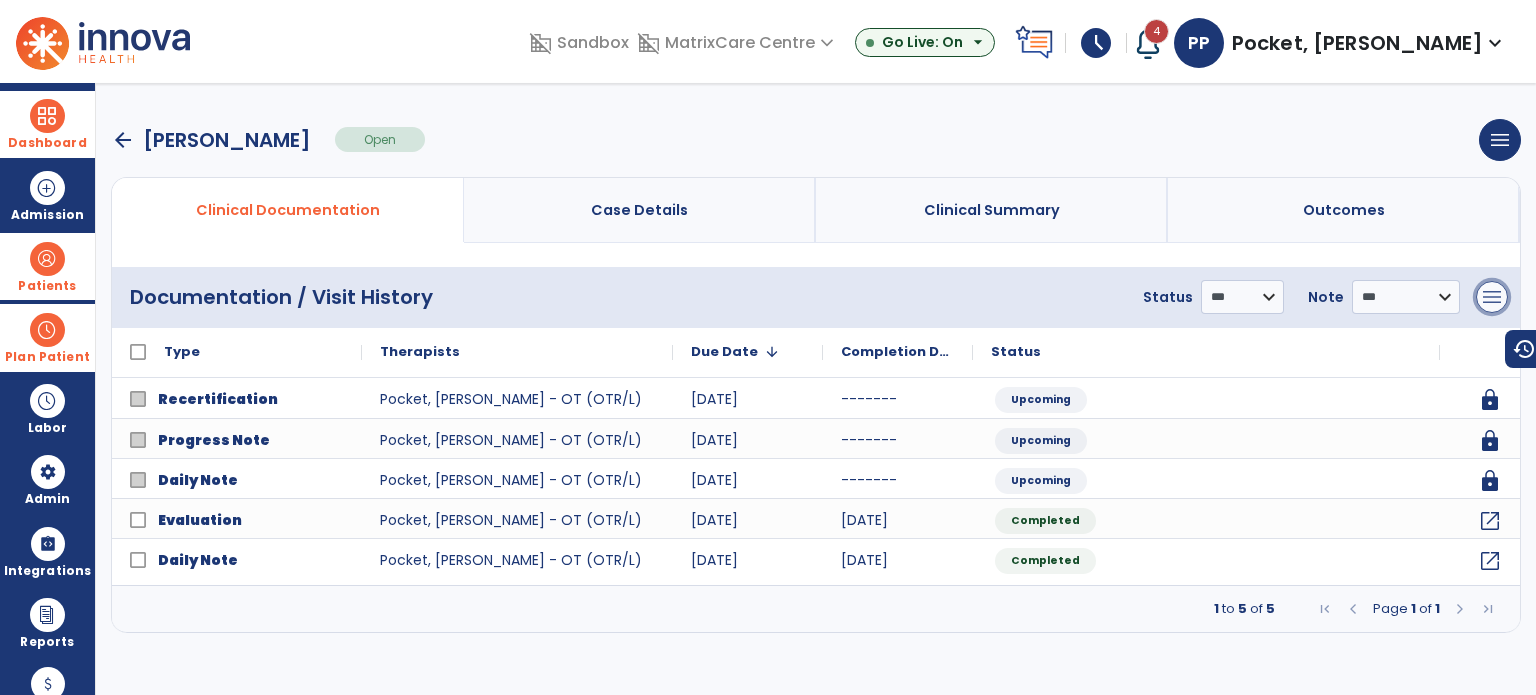 click on "menu" at bounding box center [1492, 297] 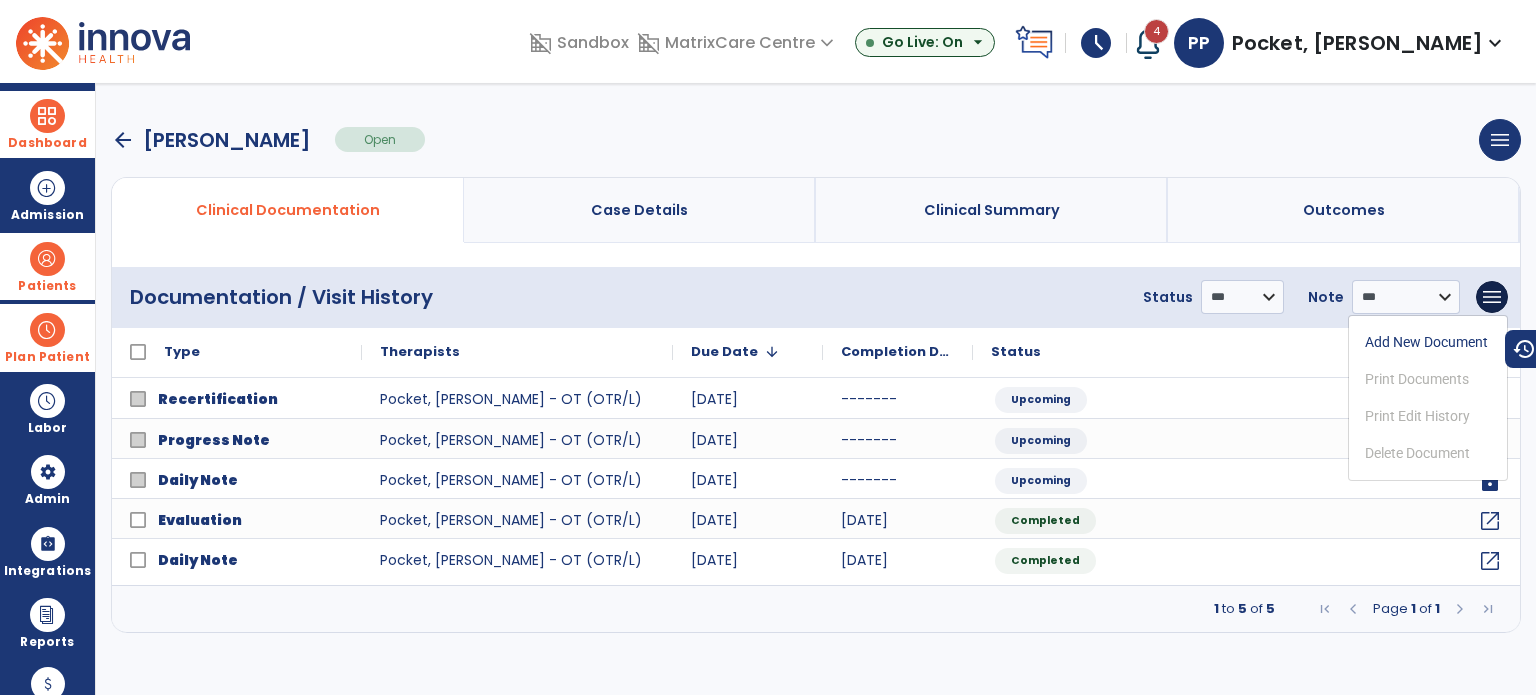 click on "**********" 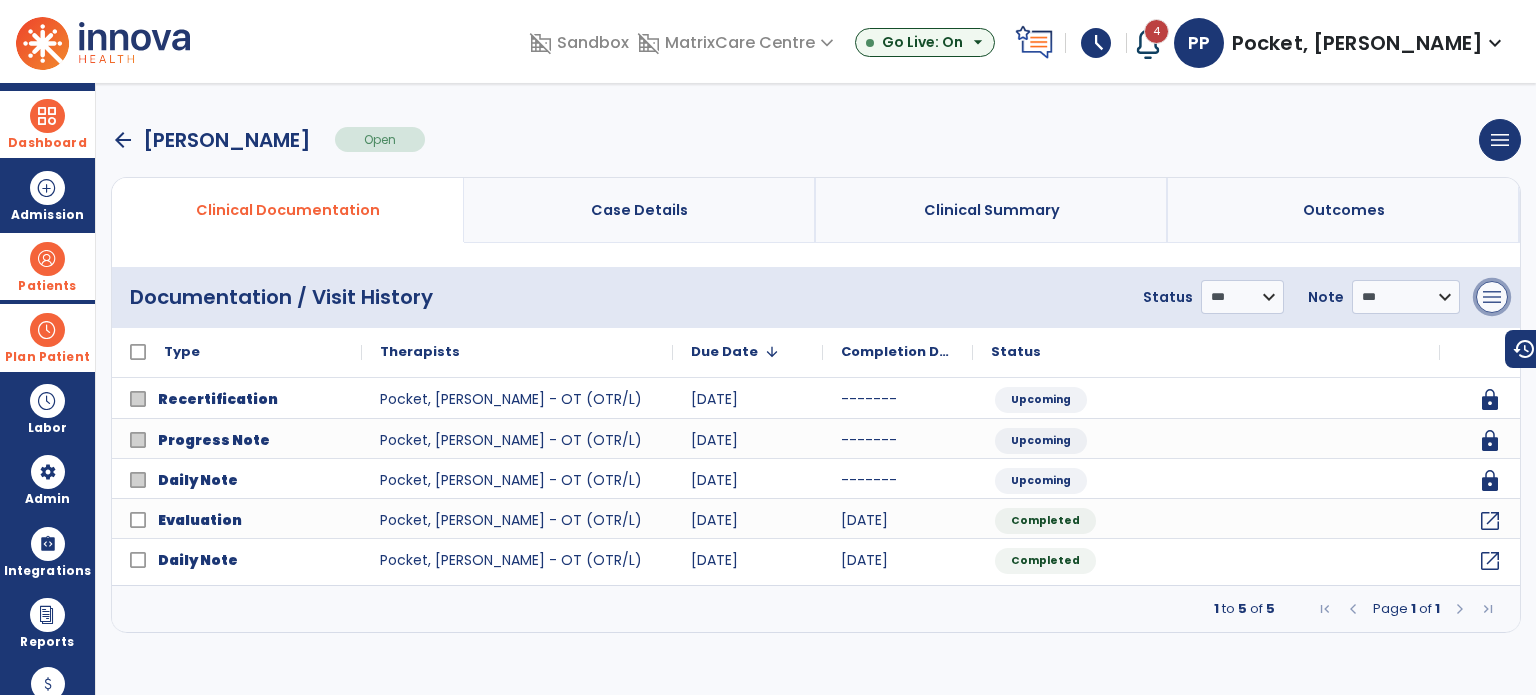 click on "menu" at bounding box center [1492, 297] 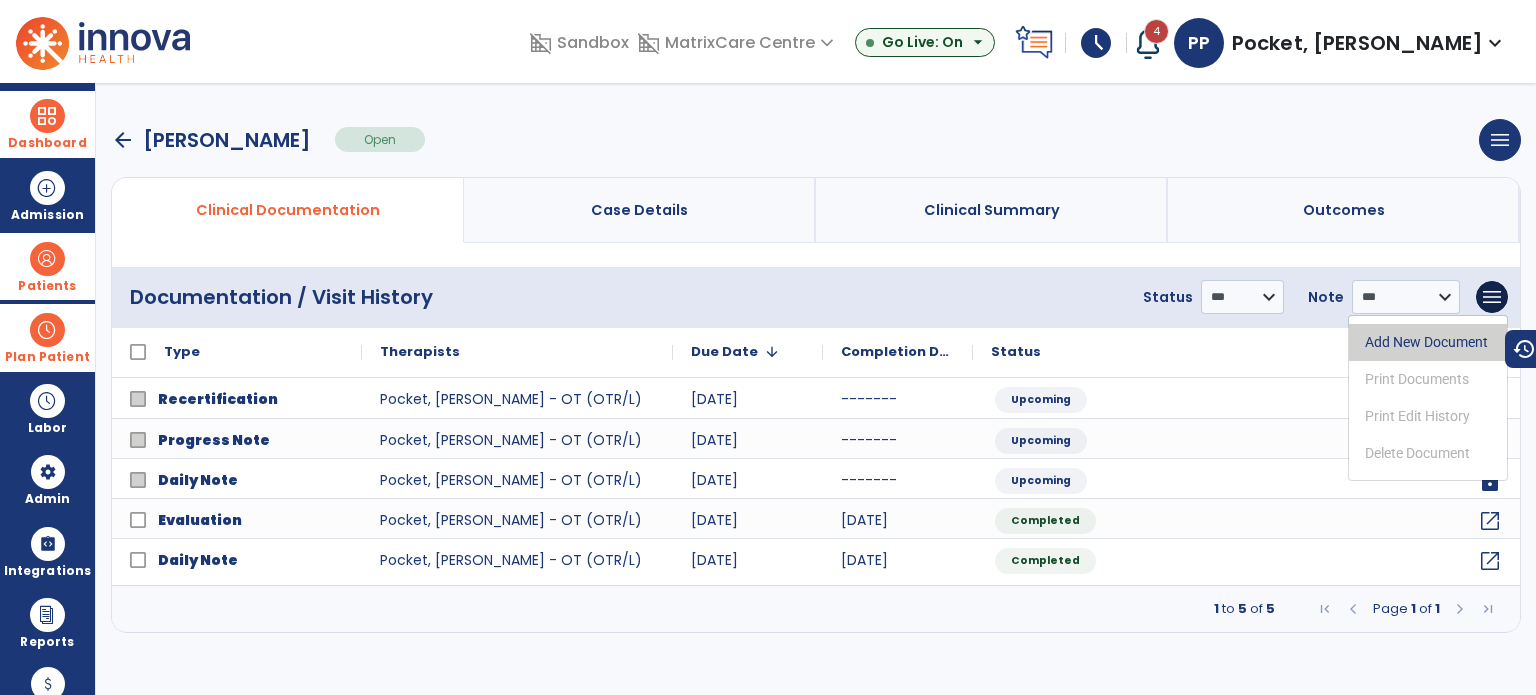 click on "Add New Document" at bounding box center [1428, 342] 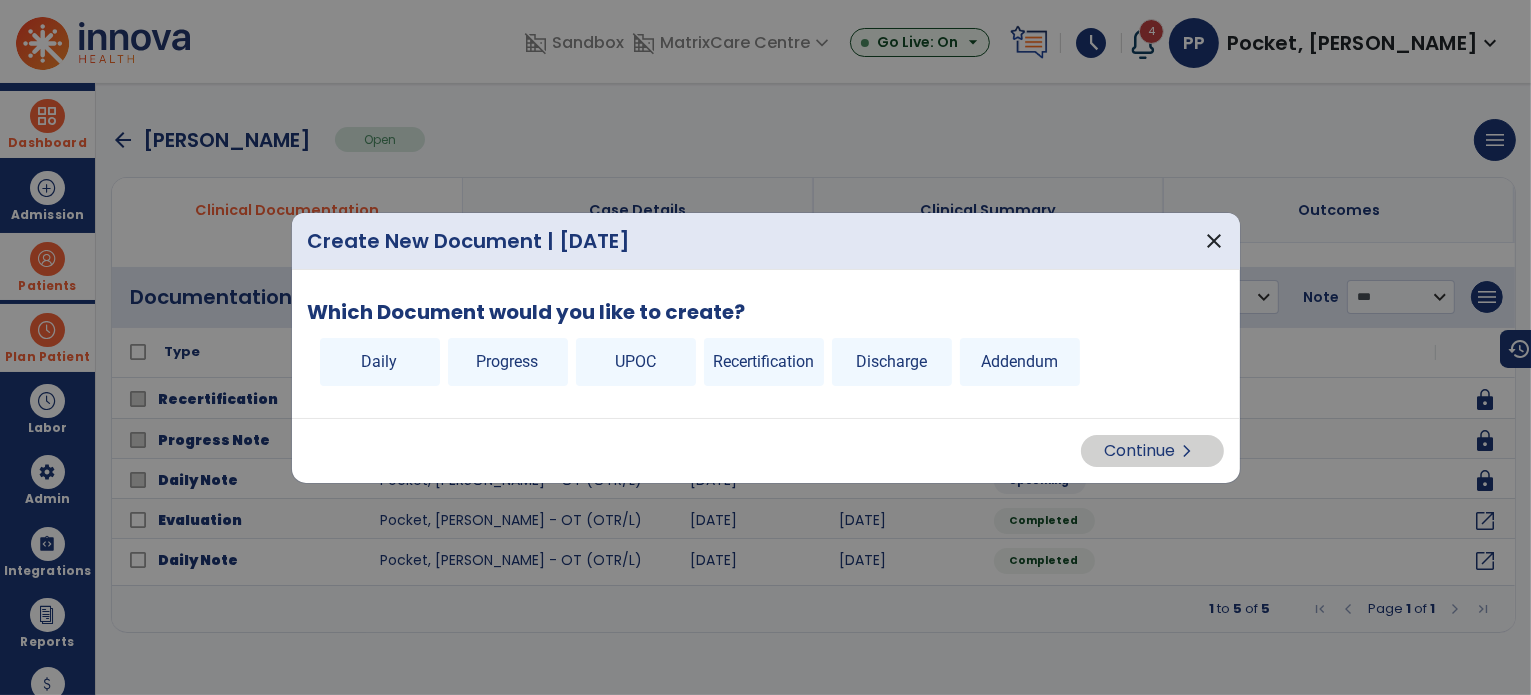 click on "UPOC" at bounding box center [636, 362] 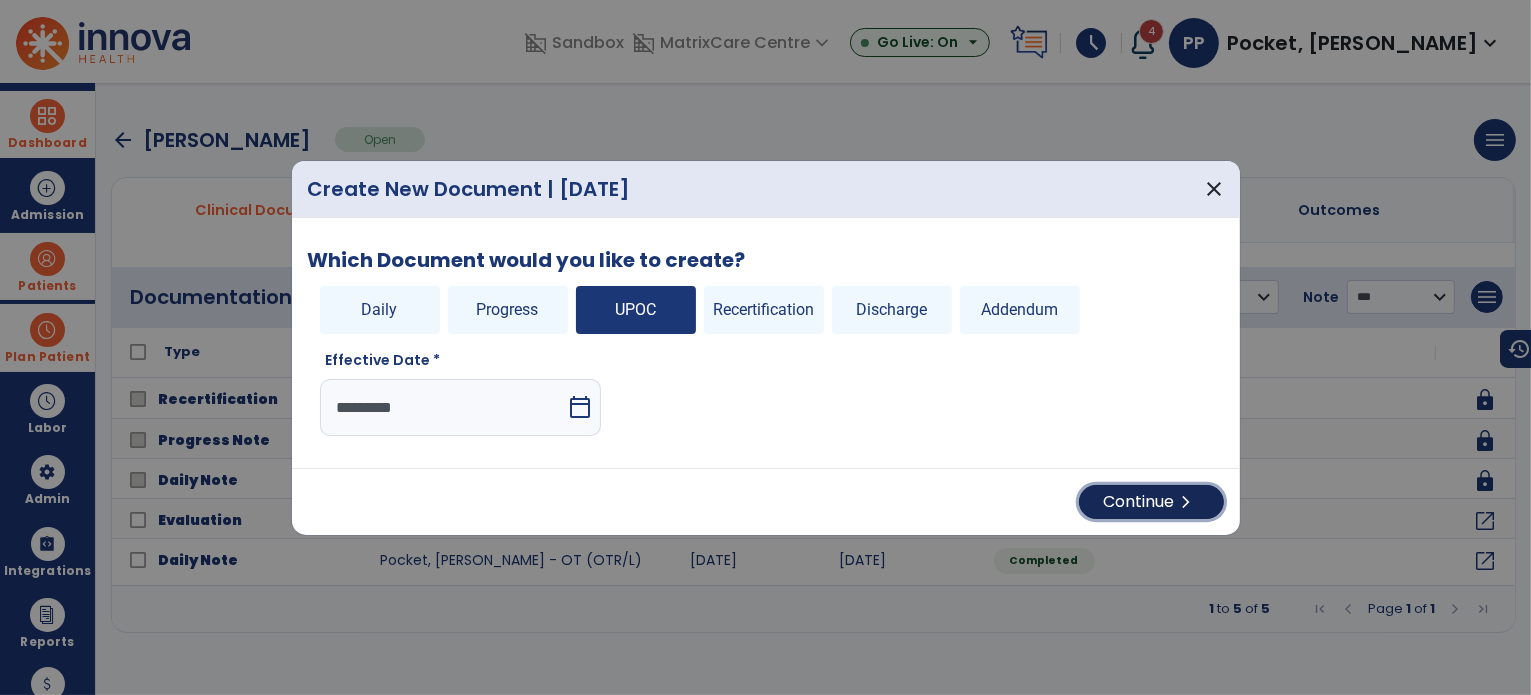 click on "Continue   chevron_right" at bounding box center [1151, 502] 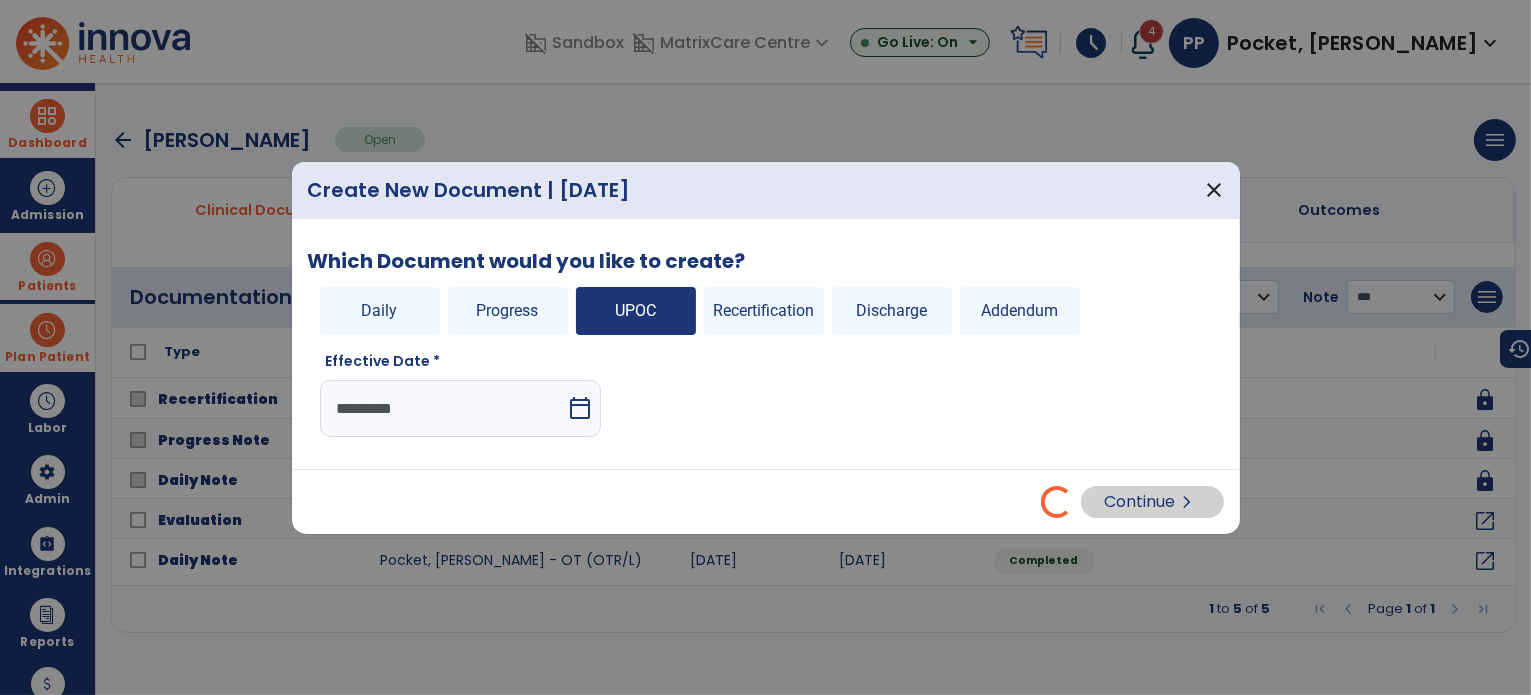 select on "**" 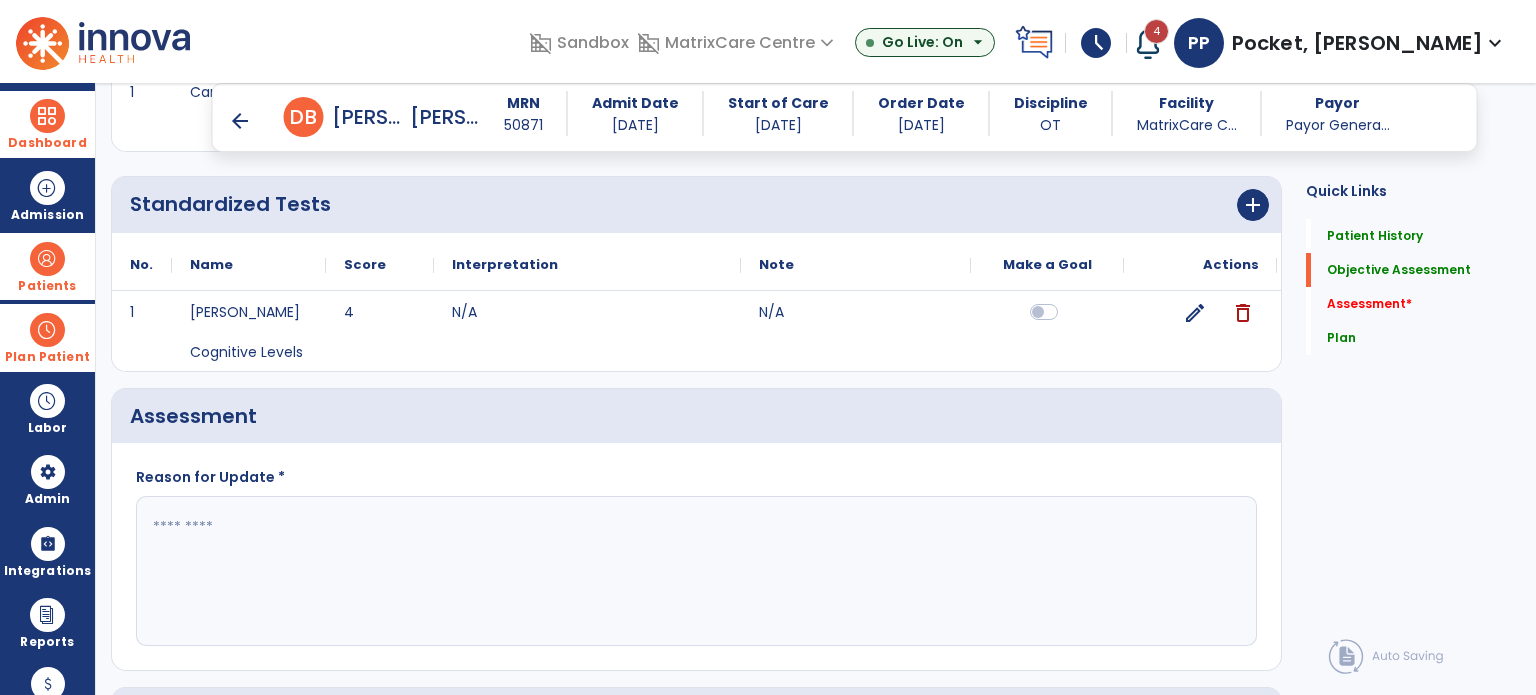 scroll, scrollTop: 1000, scrollLeft: 0, axis: vertical 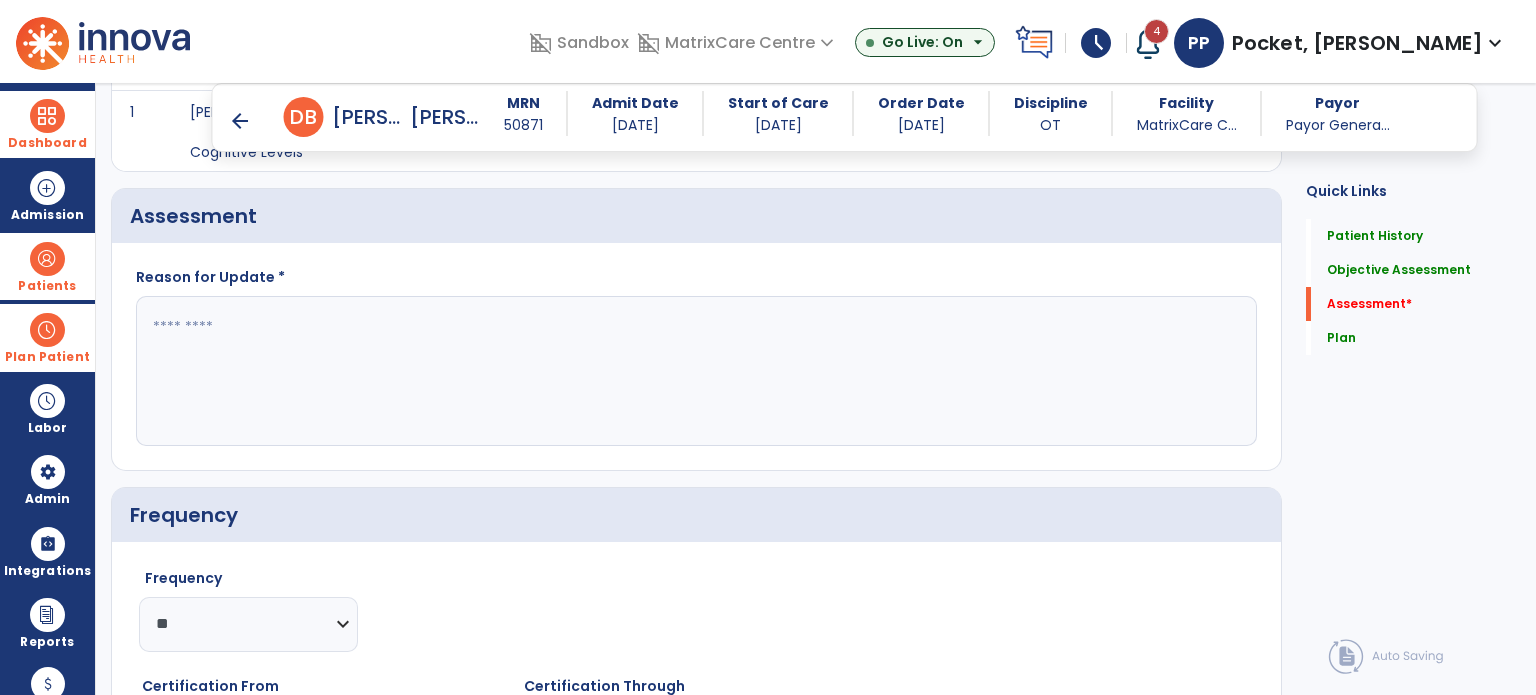 click 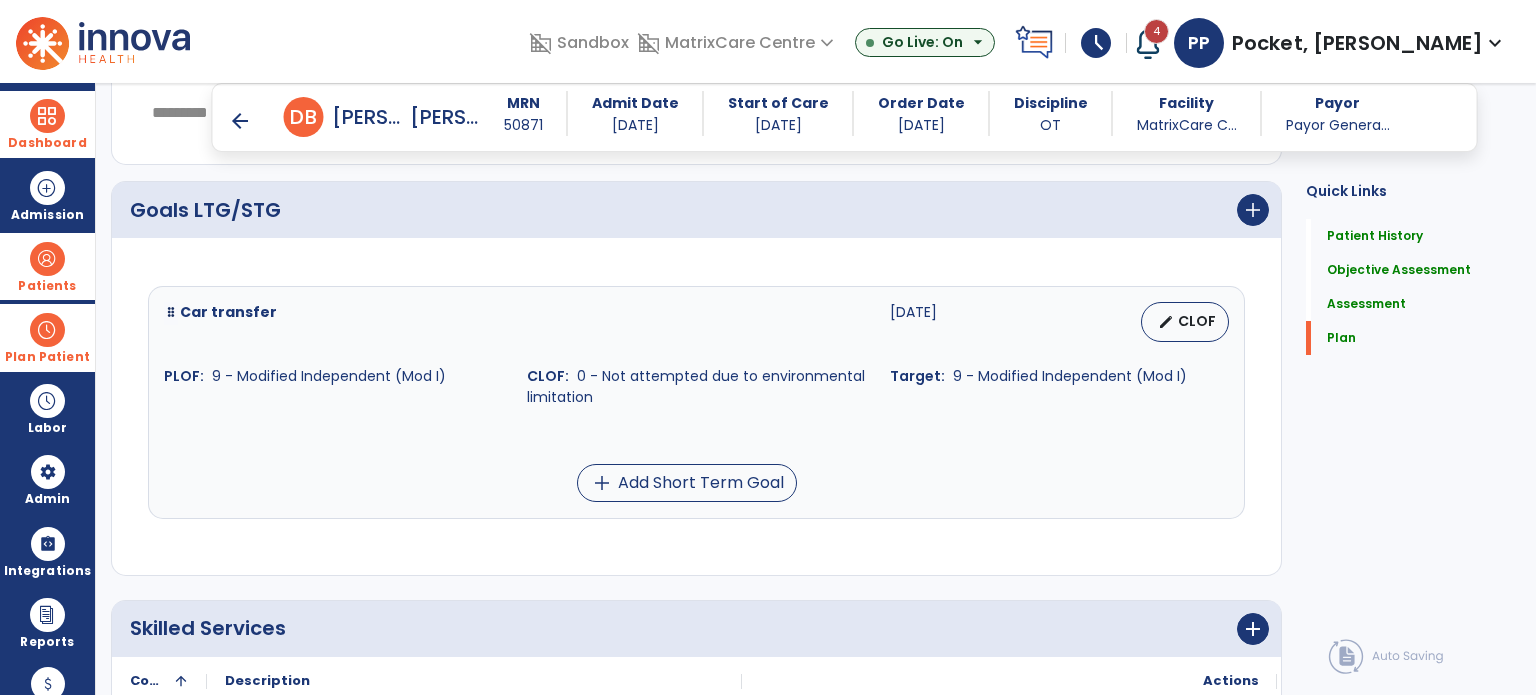 scroll, scrollTop: 1854, scrollLeft: 0, axis: vertical 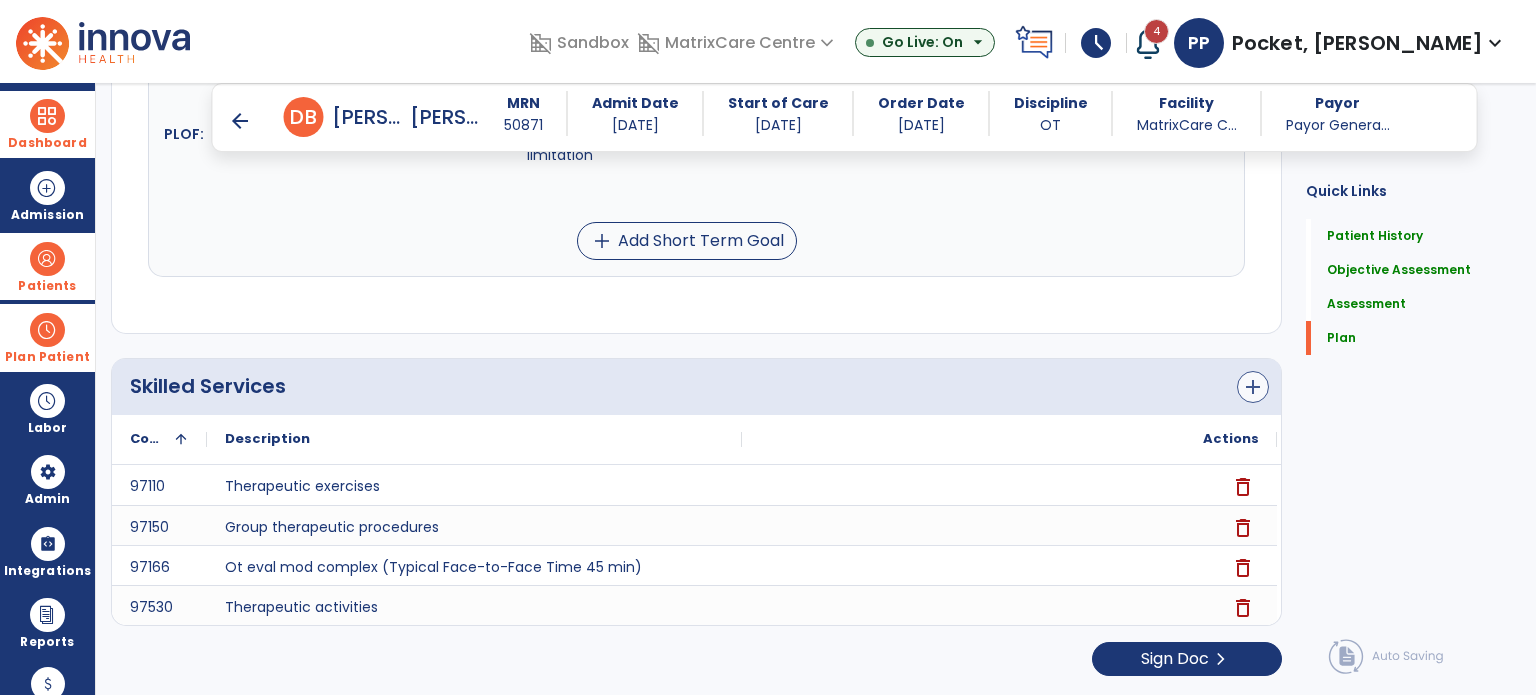 type on "****" 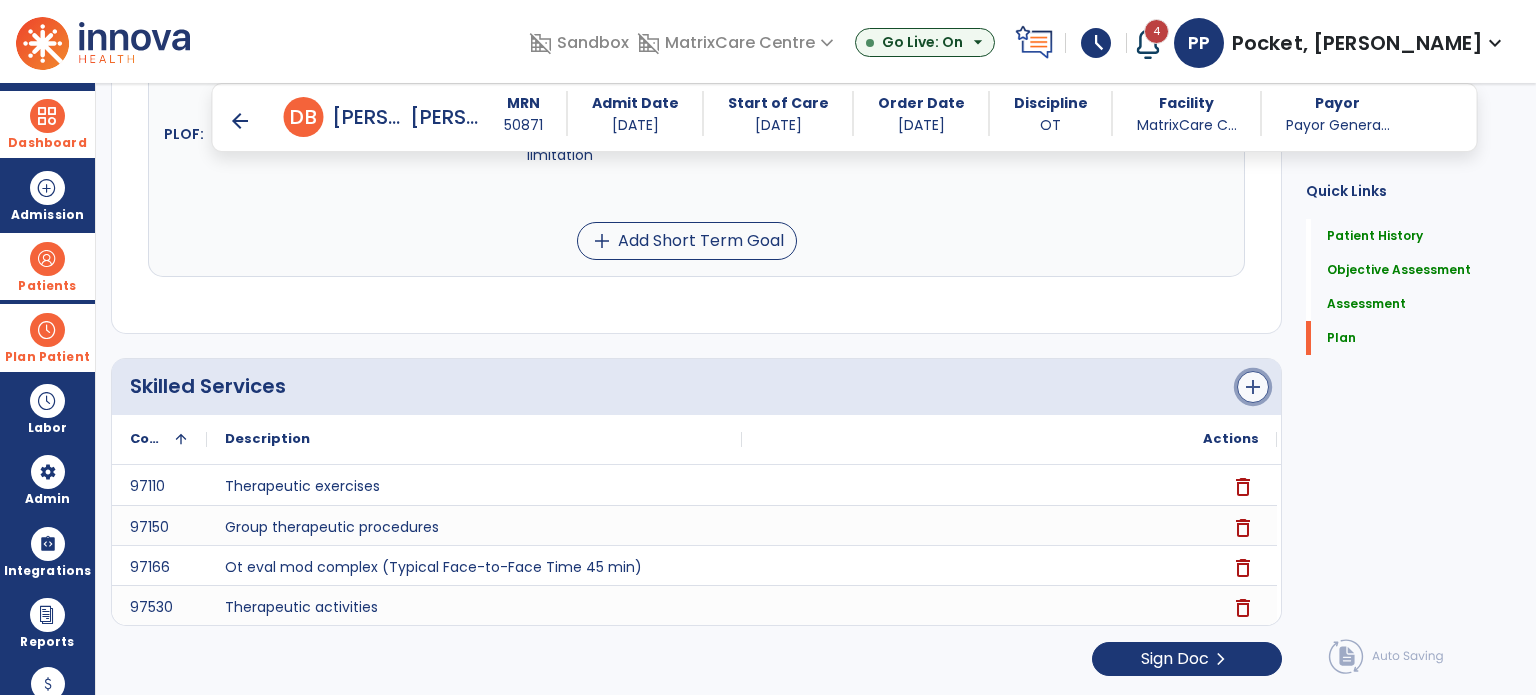 click on "add" 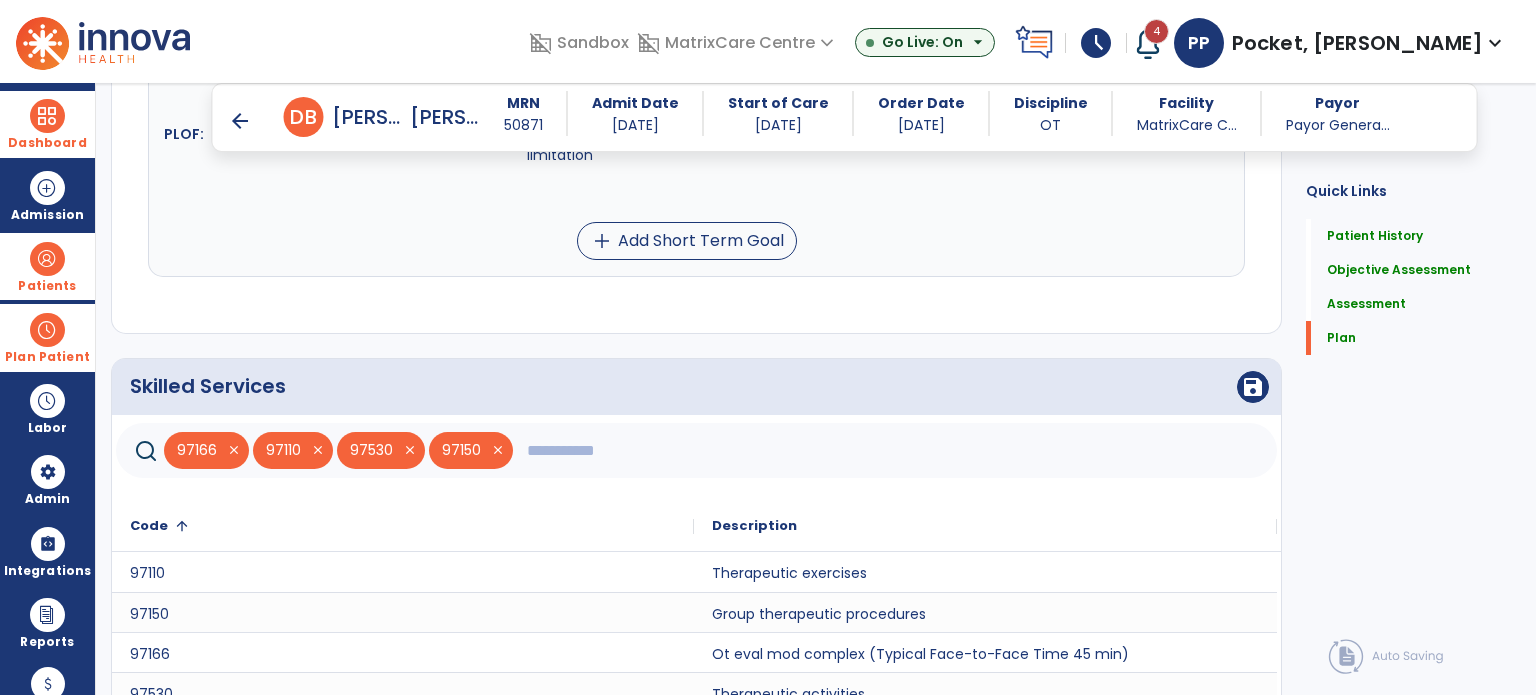click 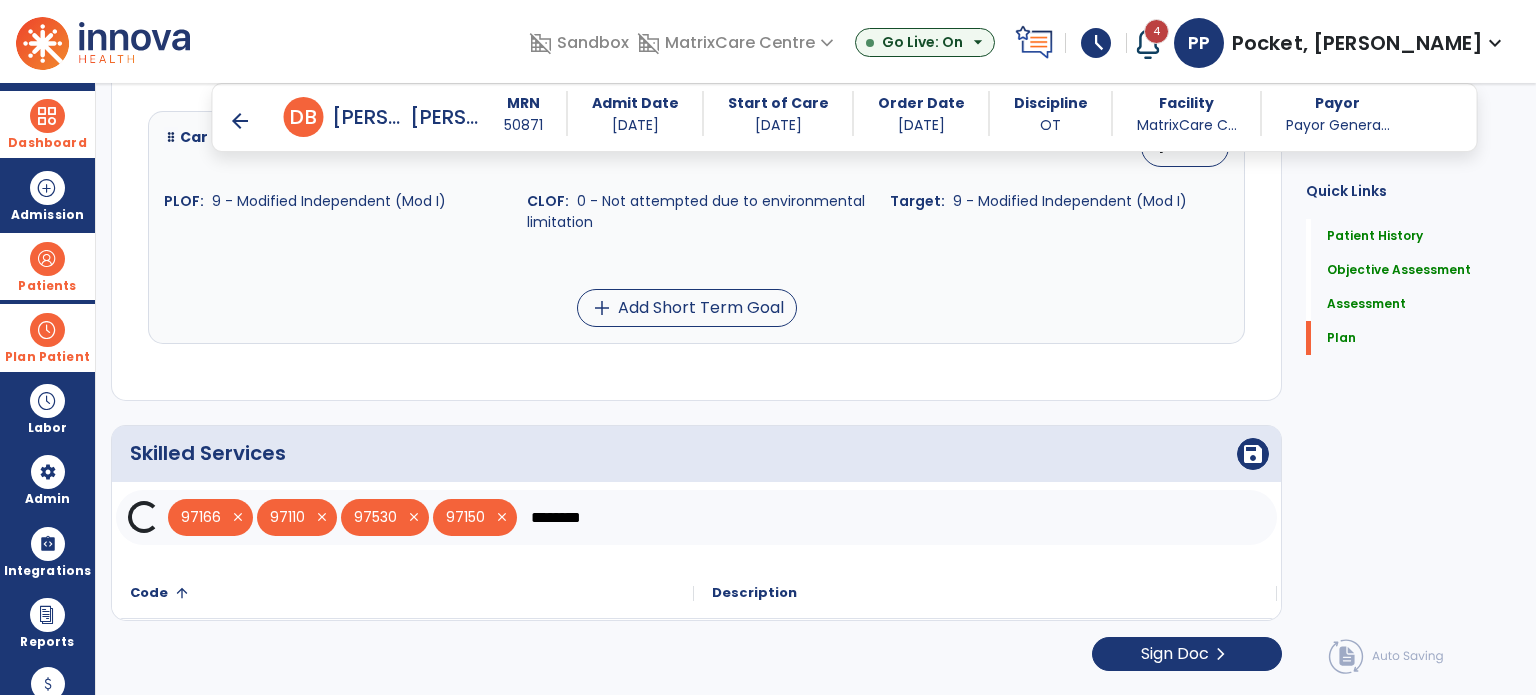 scroll, scrollTop: 1782, scrollLeft: 0, axis: vertical 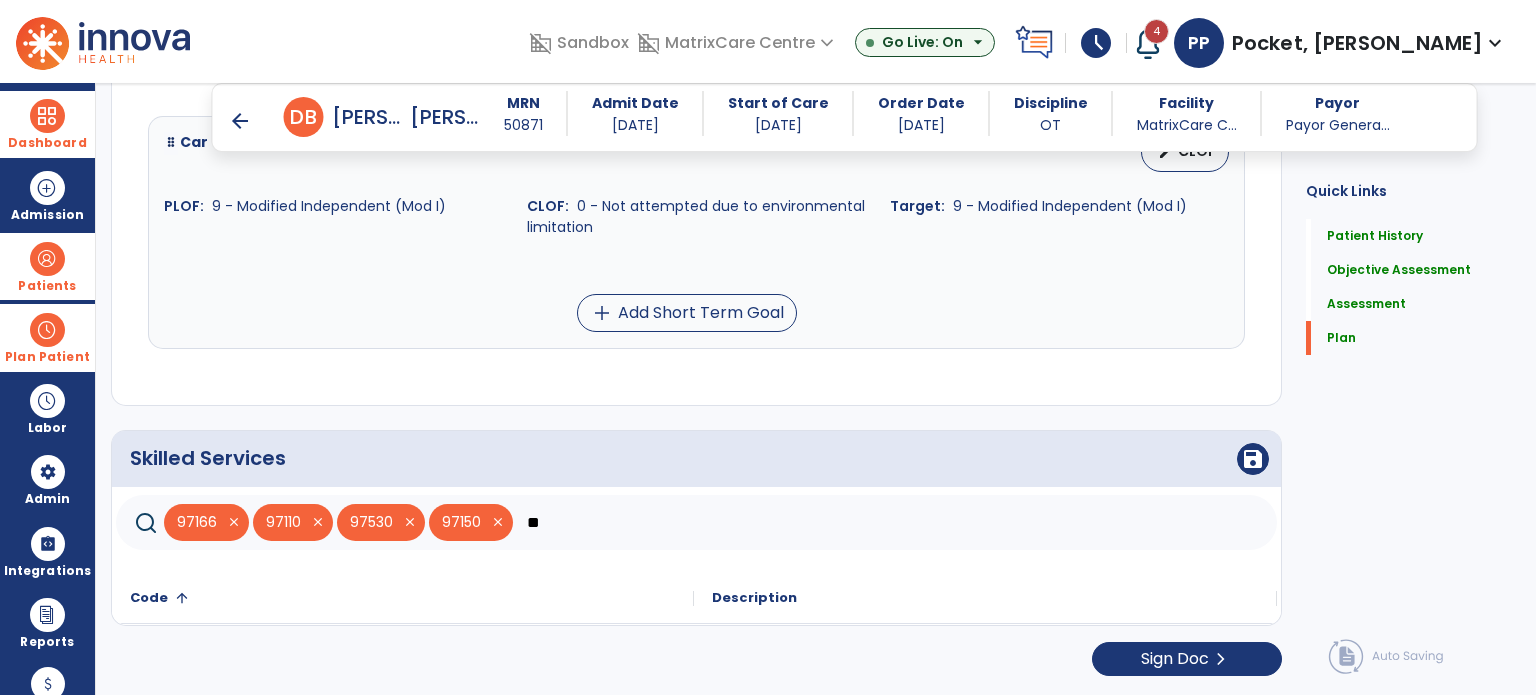 type on "*" 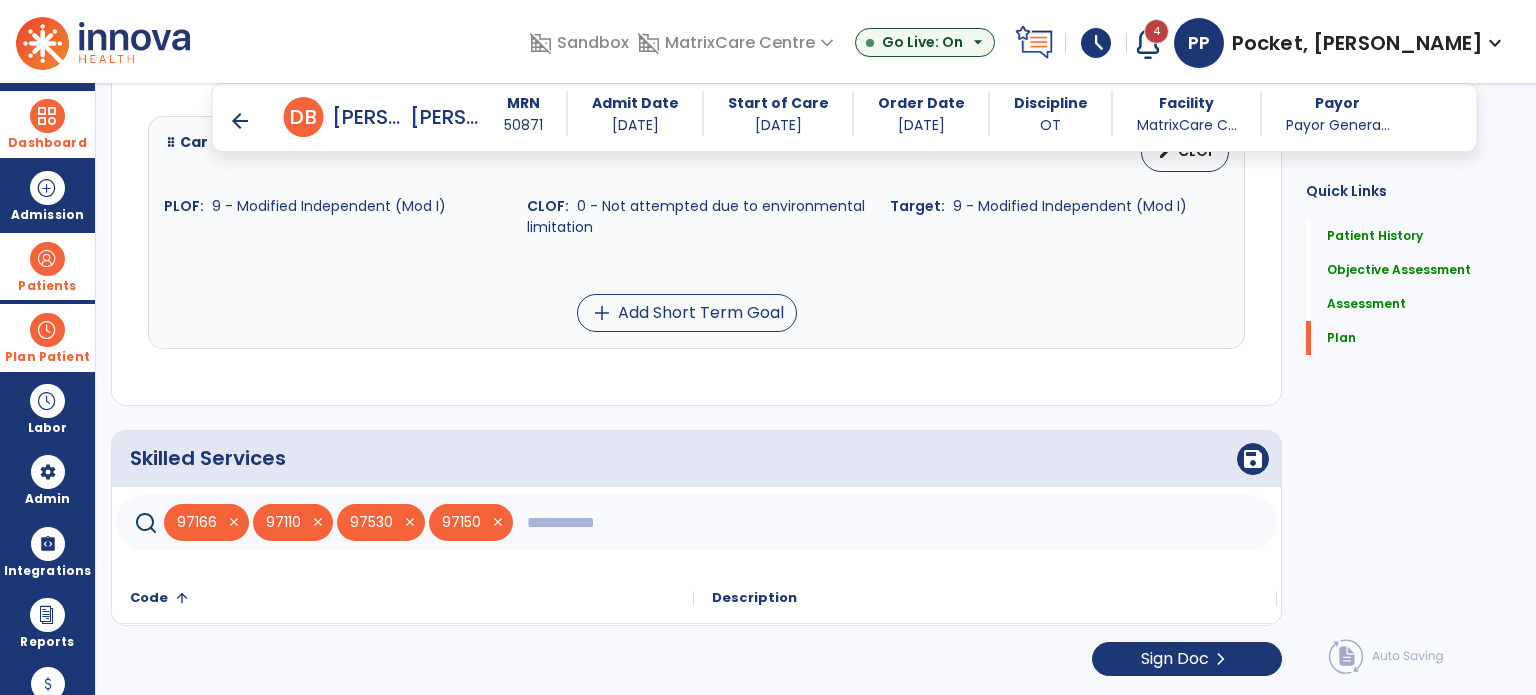 click 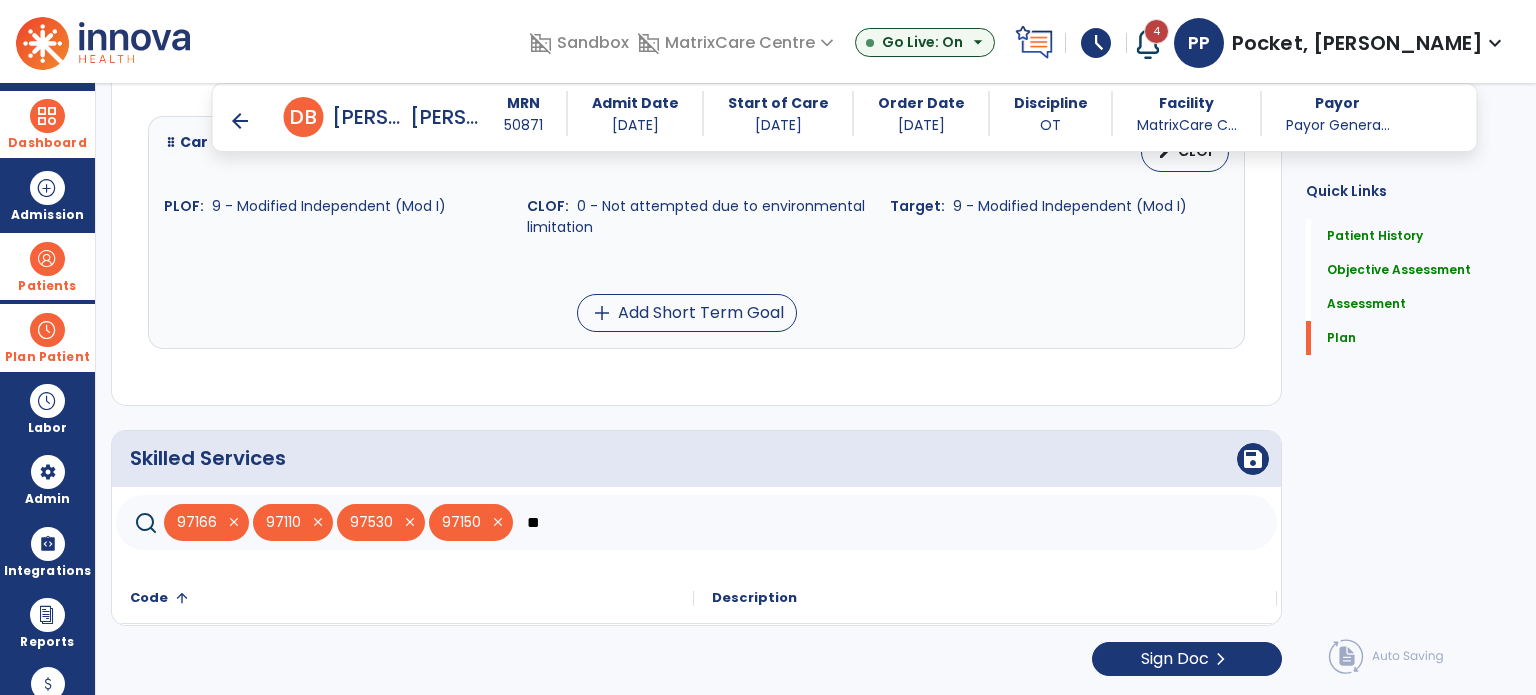 type on "*" 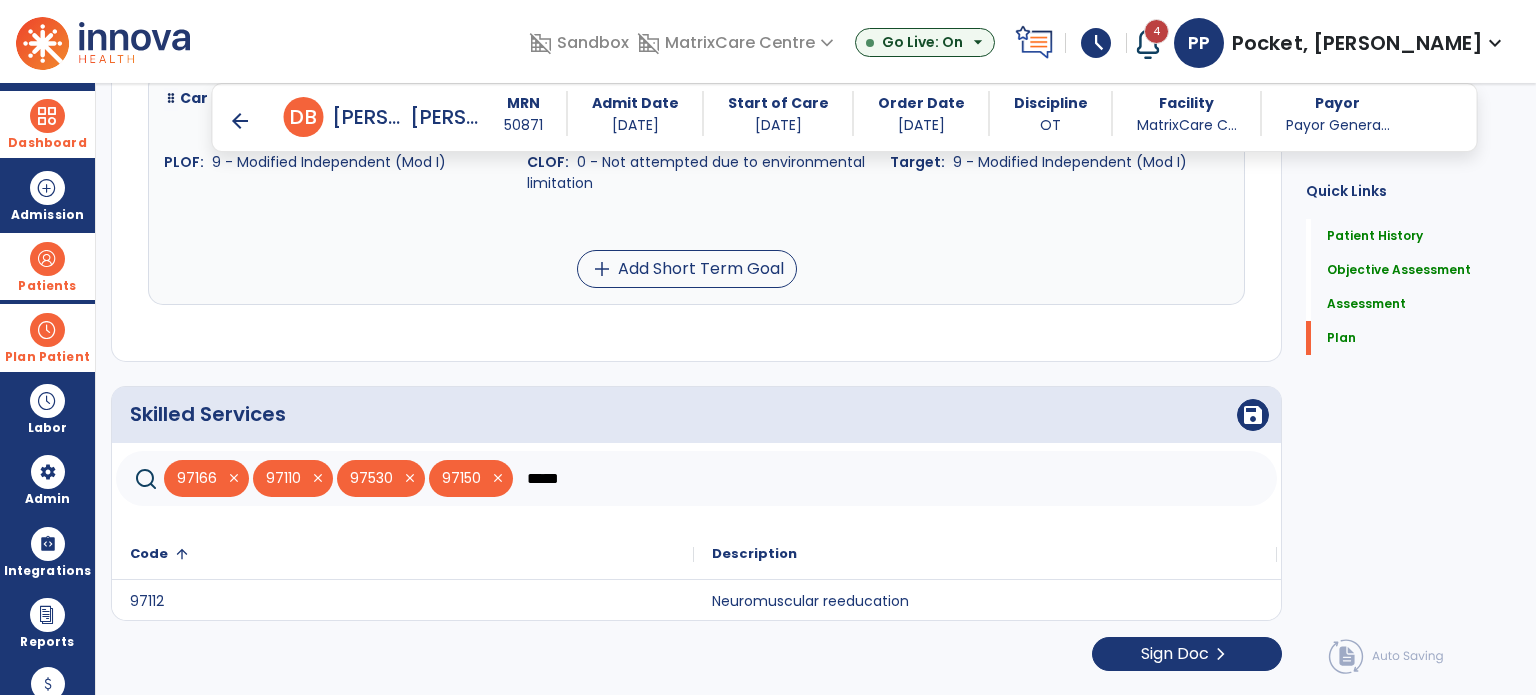 scroll, scrollTop: 1821, scrollLeft: 0, axis: vertical 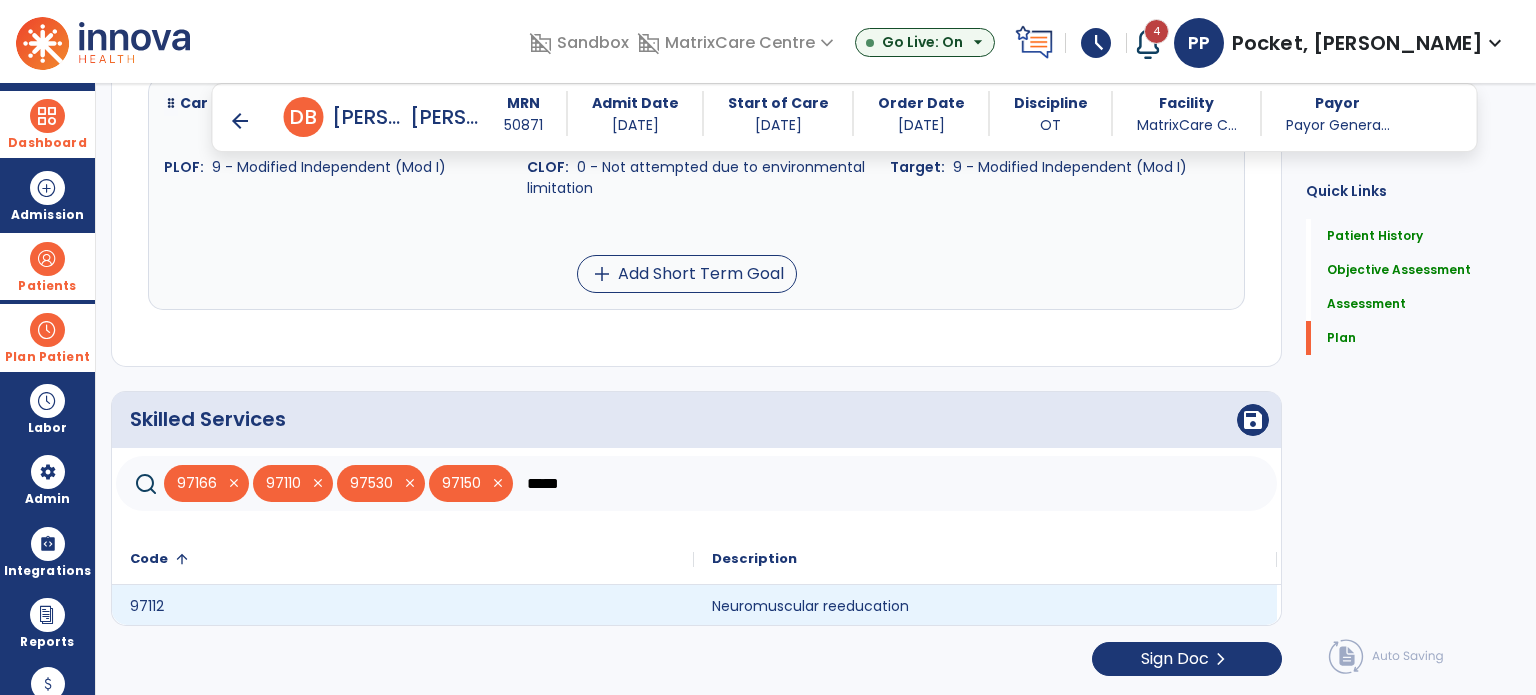 type on "*****" 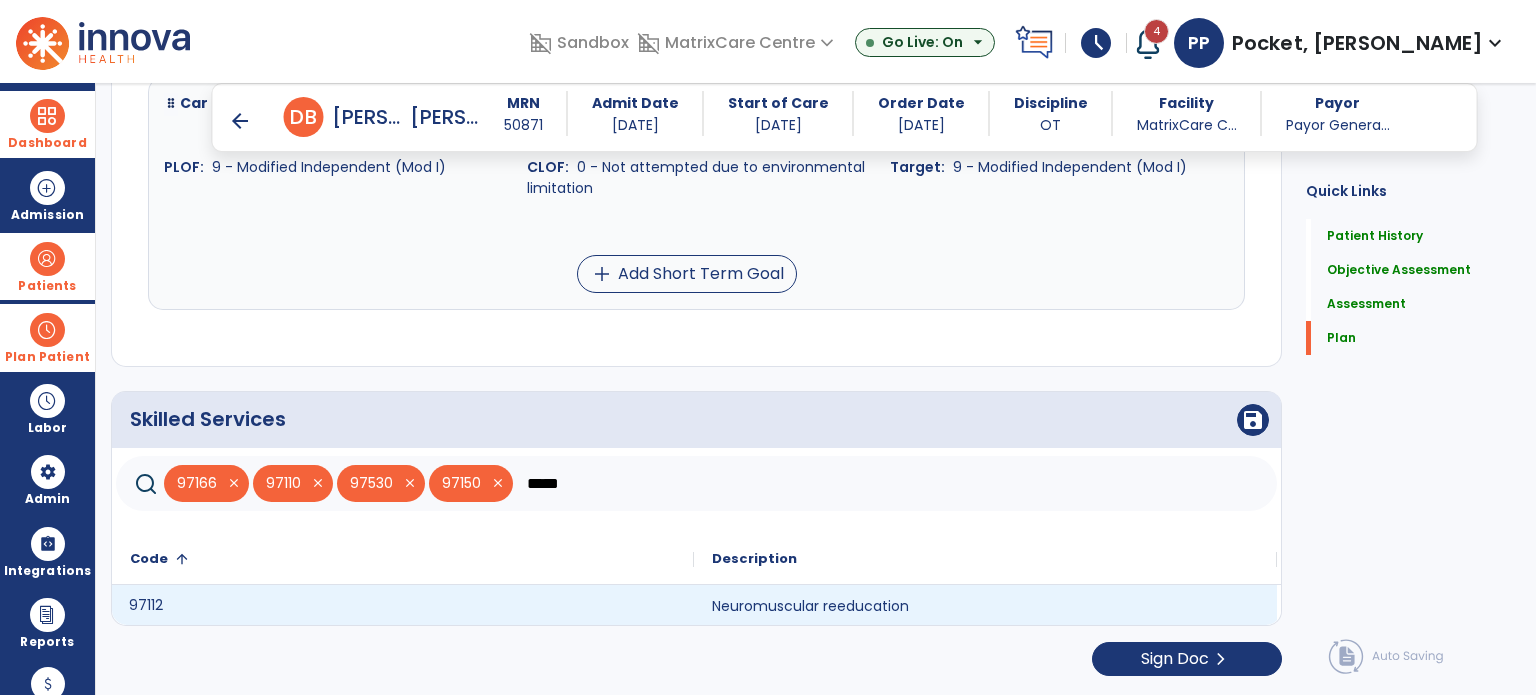 click on "97112" 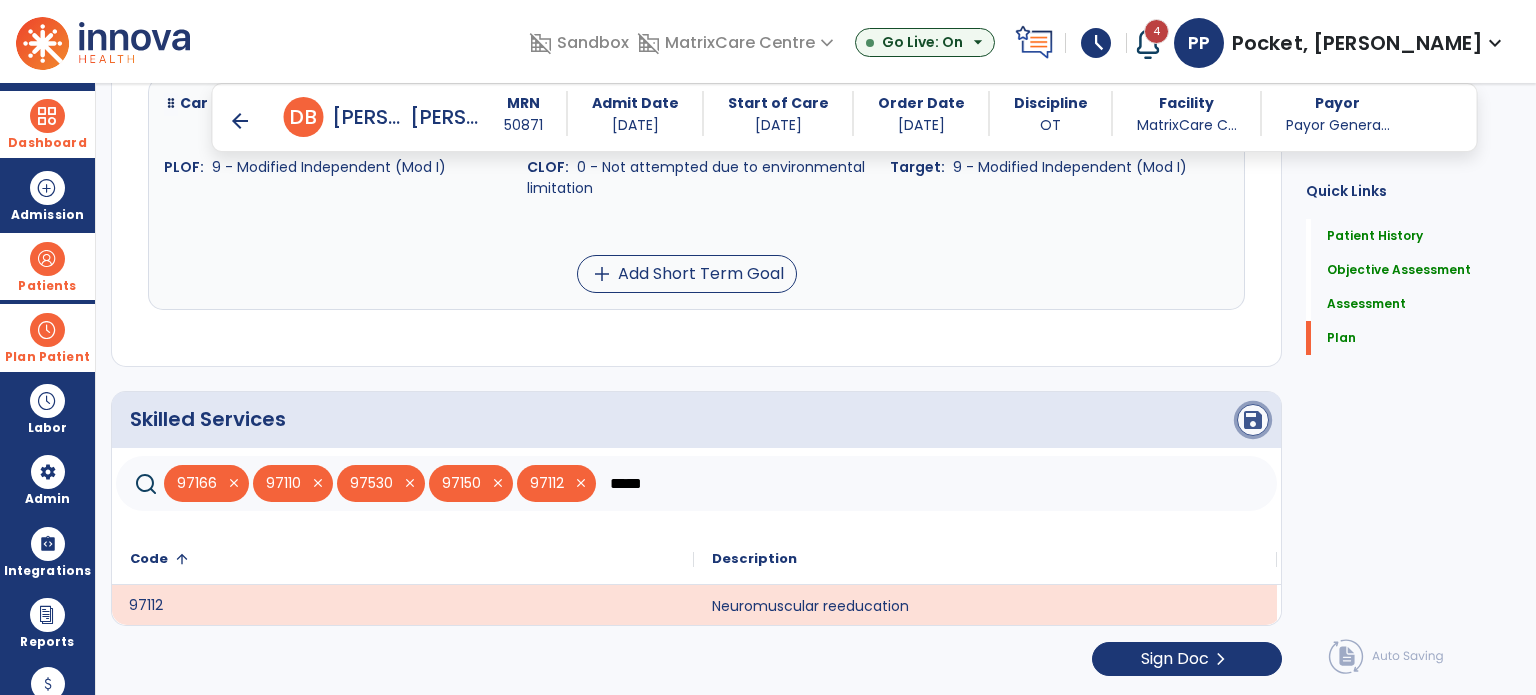 click on "save" 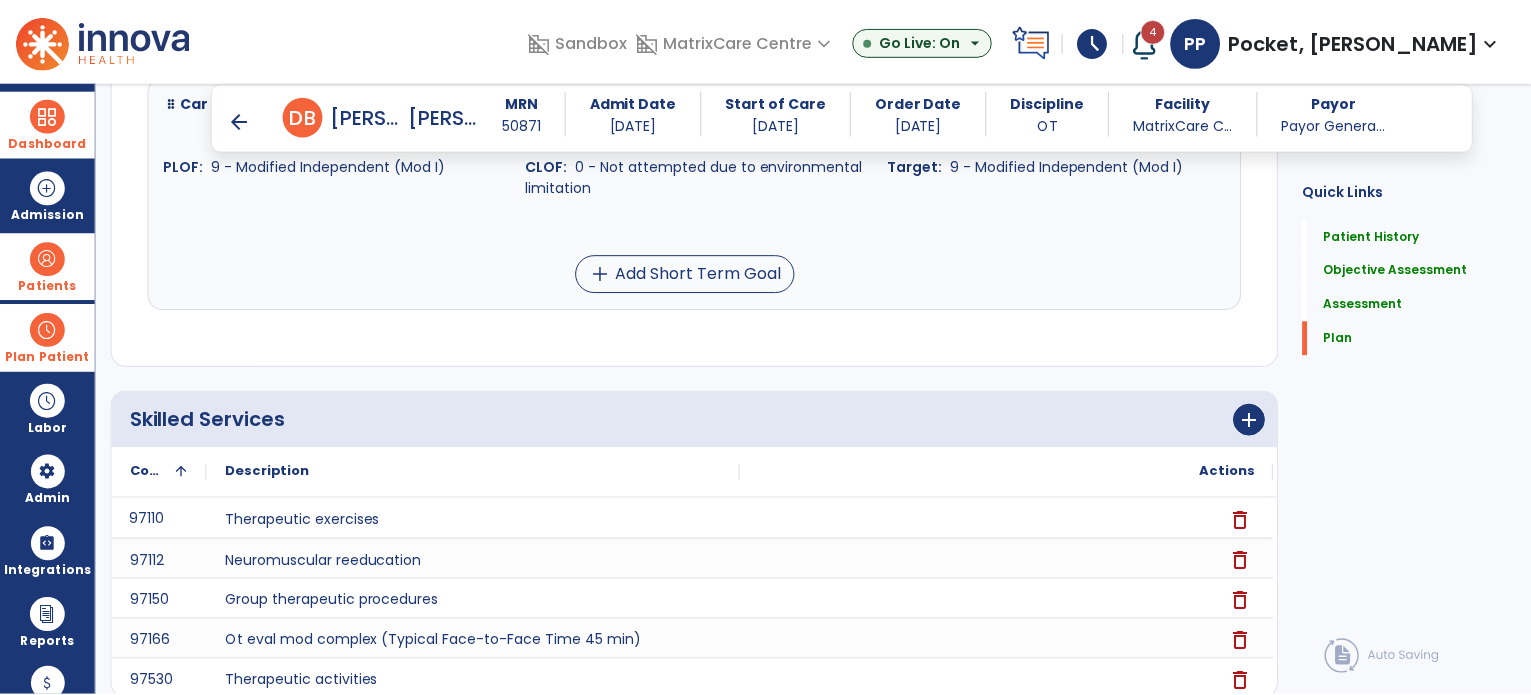 scroll, scrollTop: 1894, scrollLeft: 0, axis: vertical 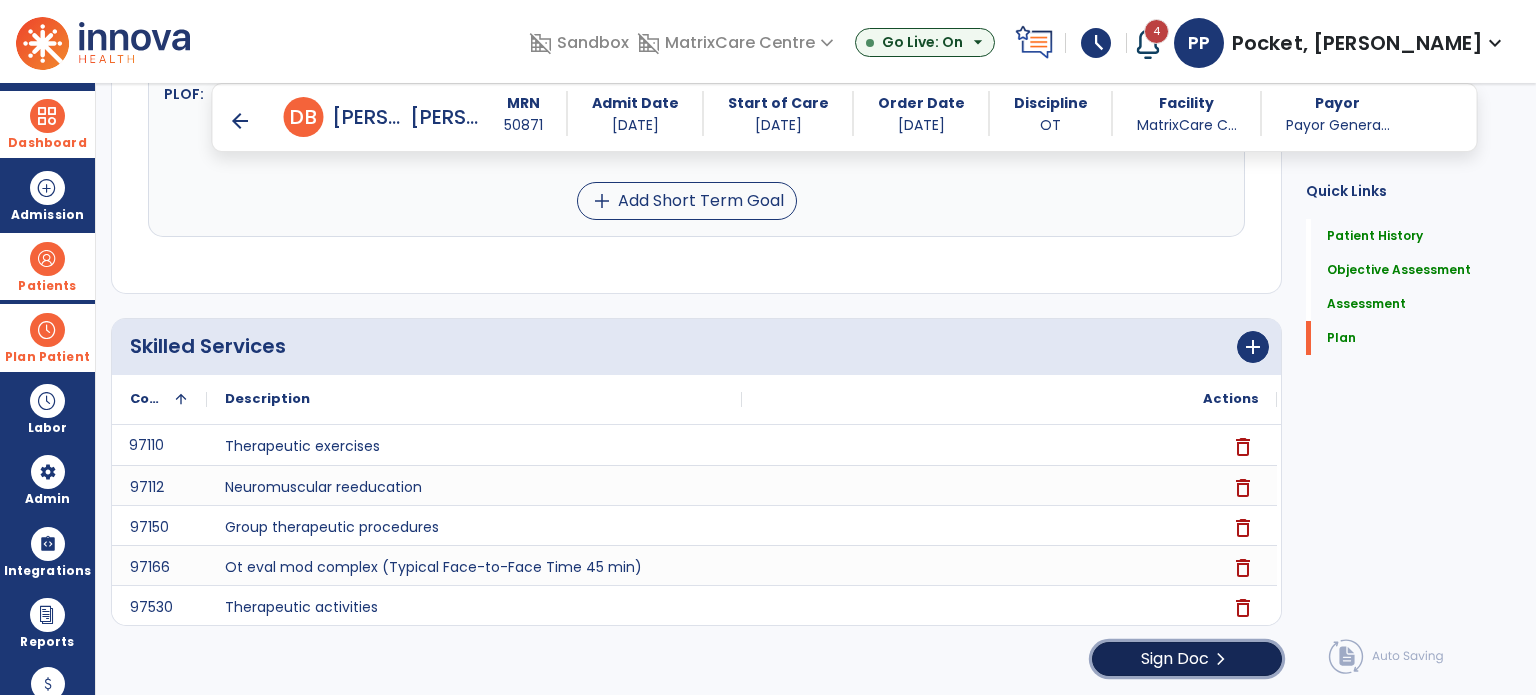 click on "Sign Doc" 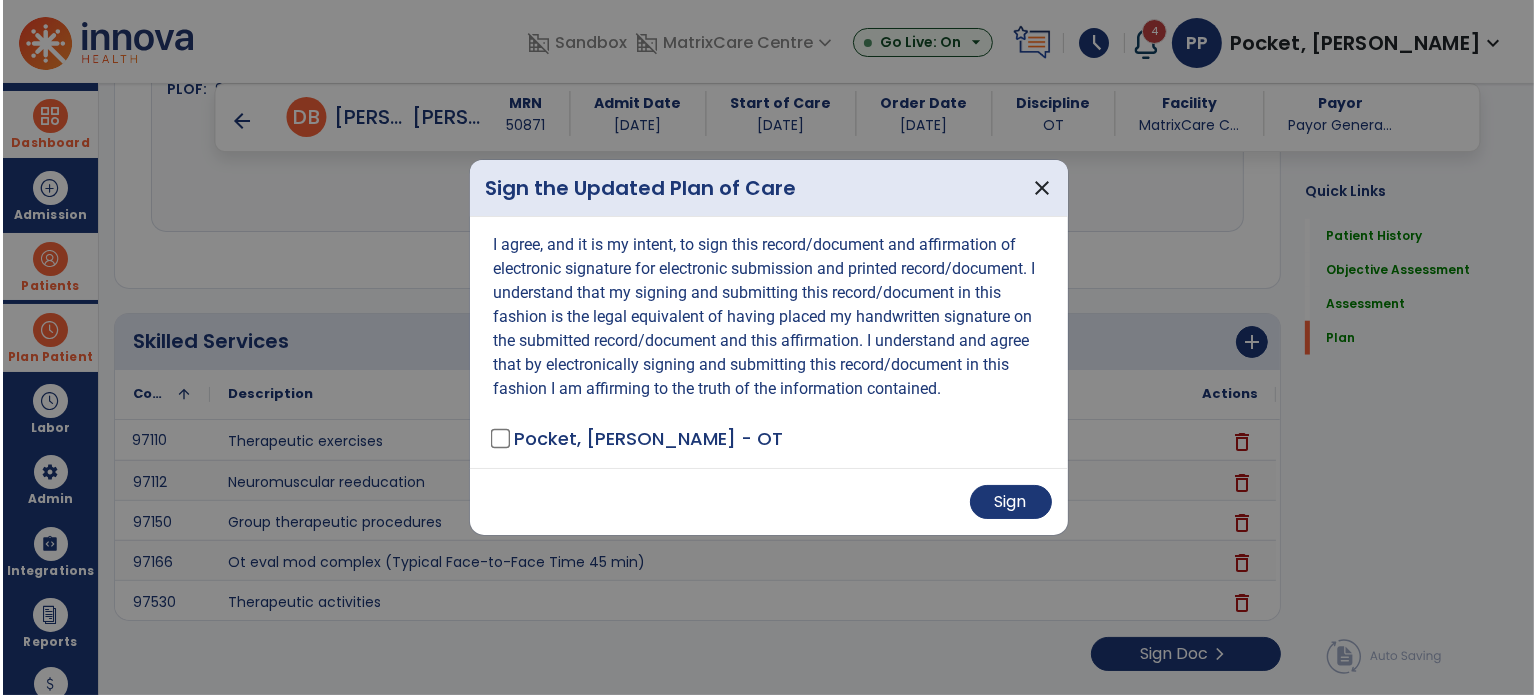 scroll, scrollTop: 1894, scrollLeft: 0, axis: vertical 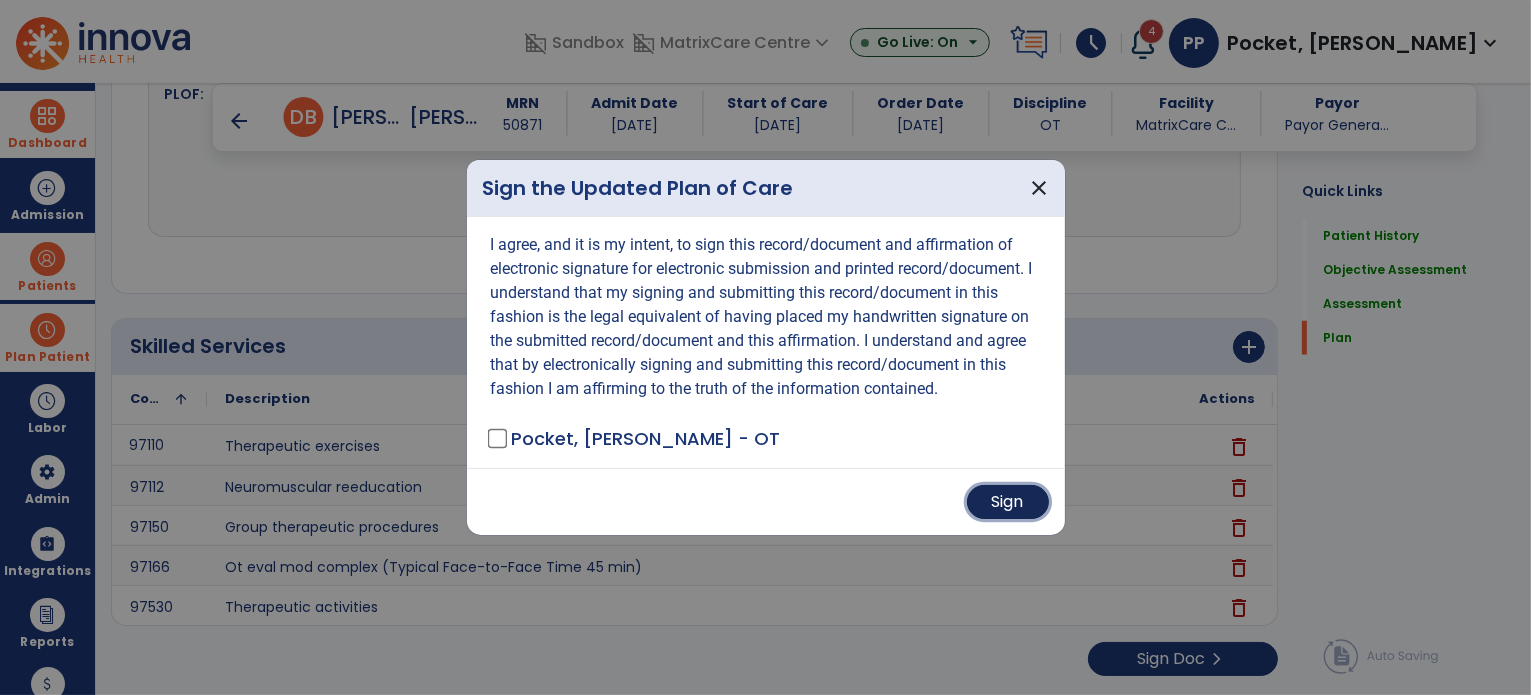 click on "Sign" at bounding box center (1008, 502) 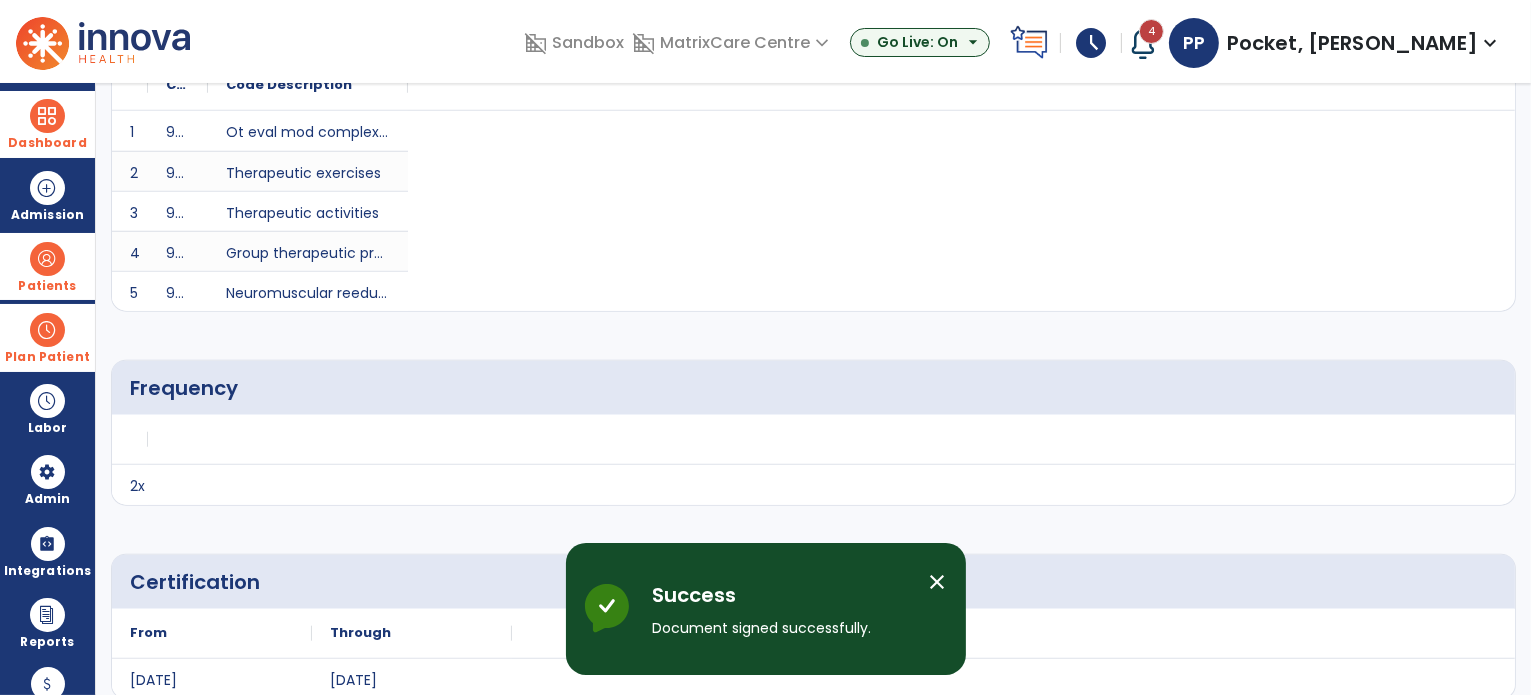 scroll, scrollTop: 0, scrollLeft: 0, axis: both 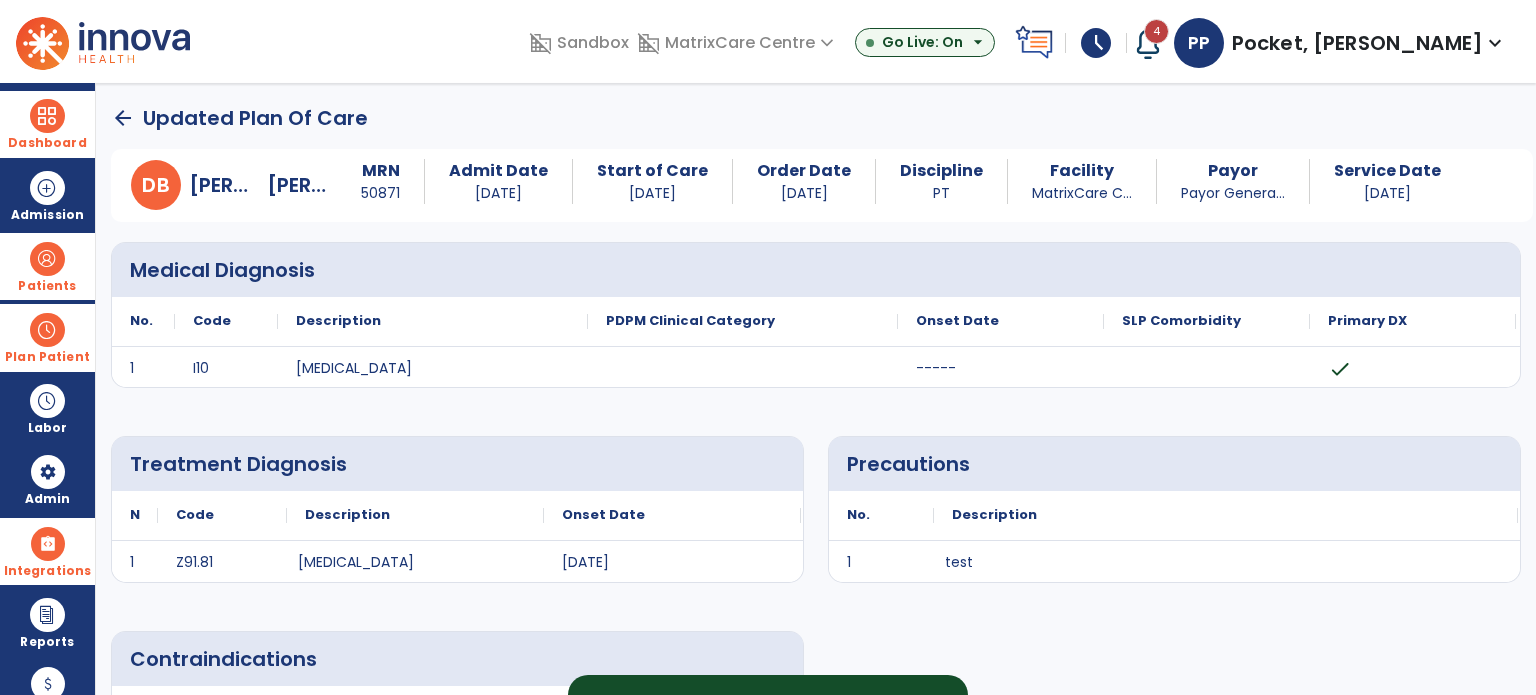 click on "Integrations" at bounding box center [47, 266] 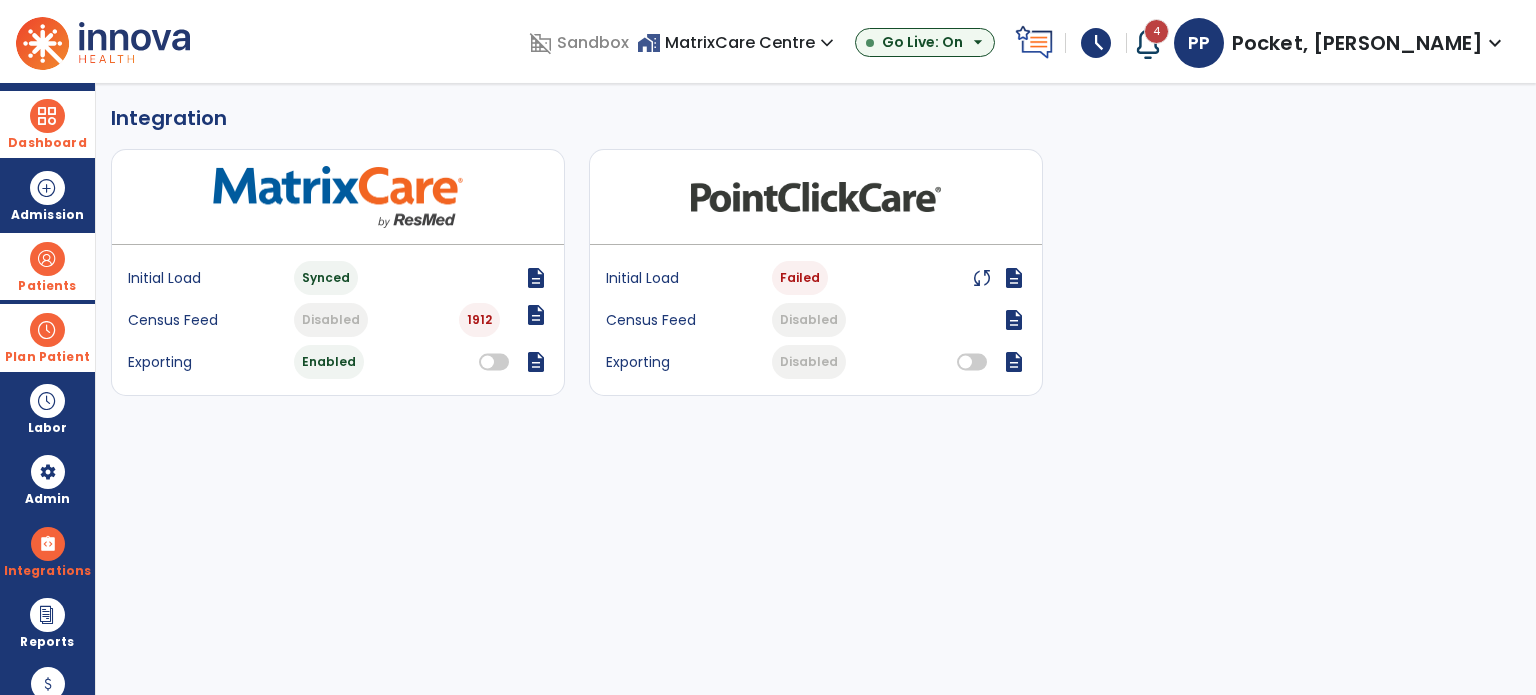 click on "description" 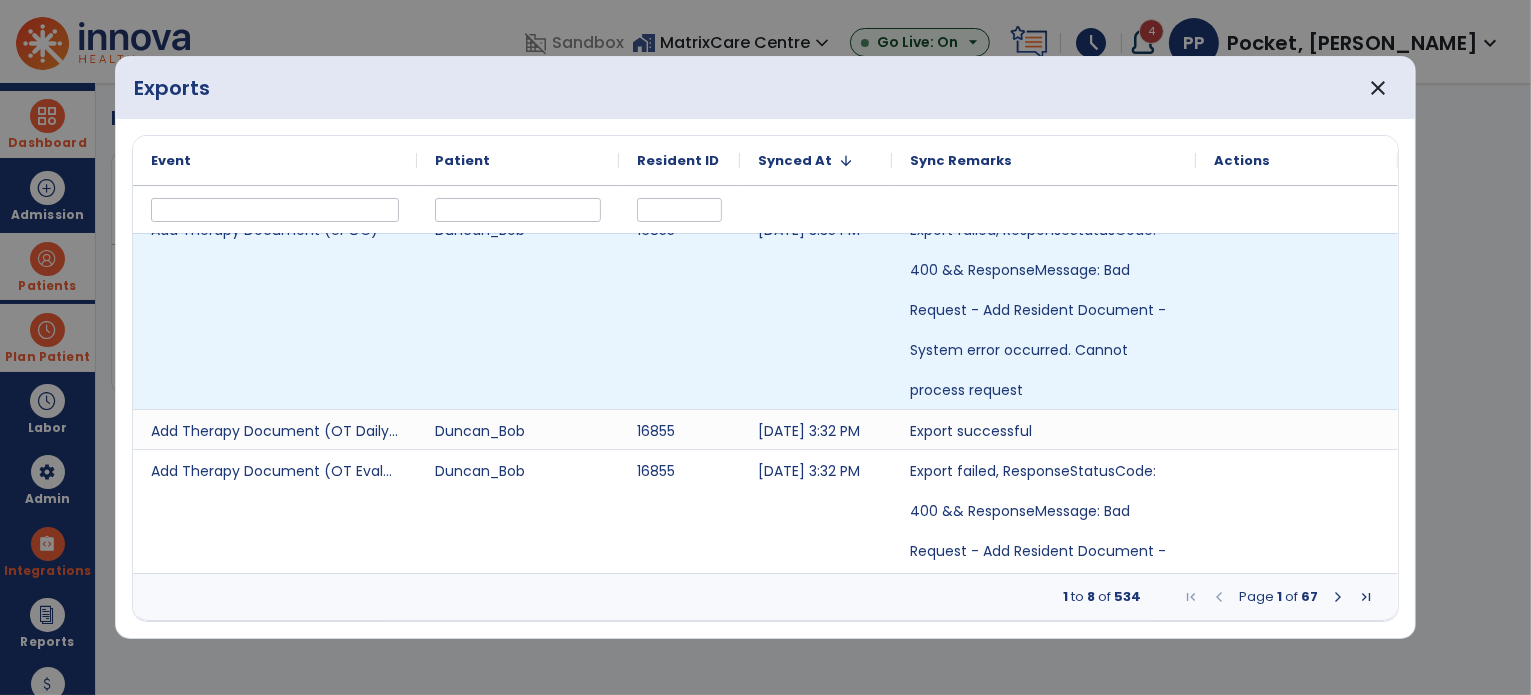 scroll, scrollTop: 0, scrollLeft: 0, axis: both 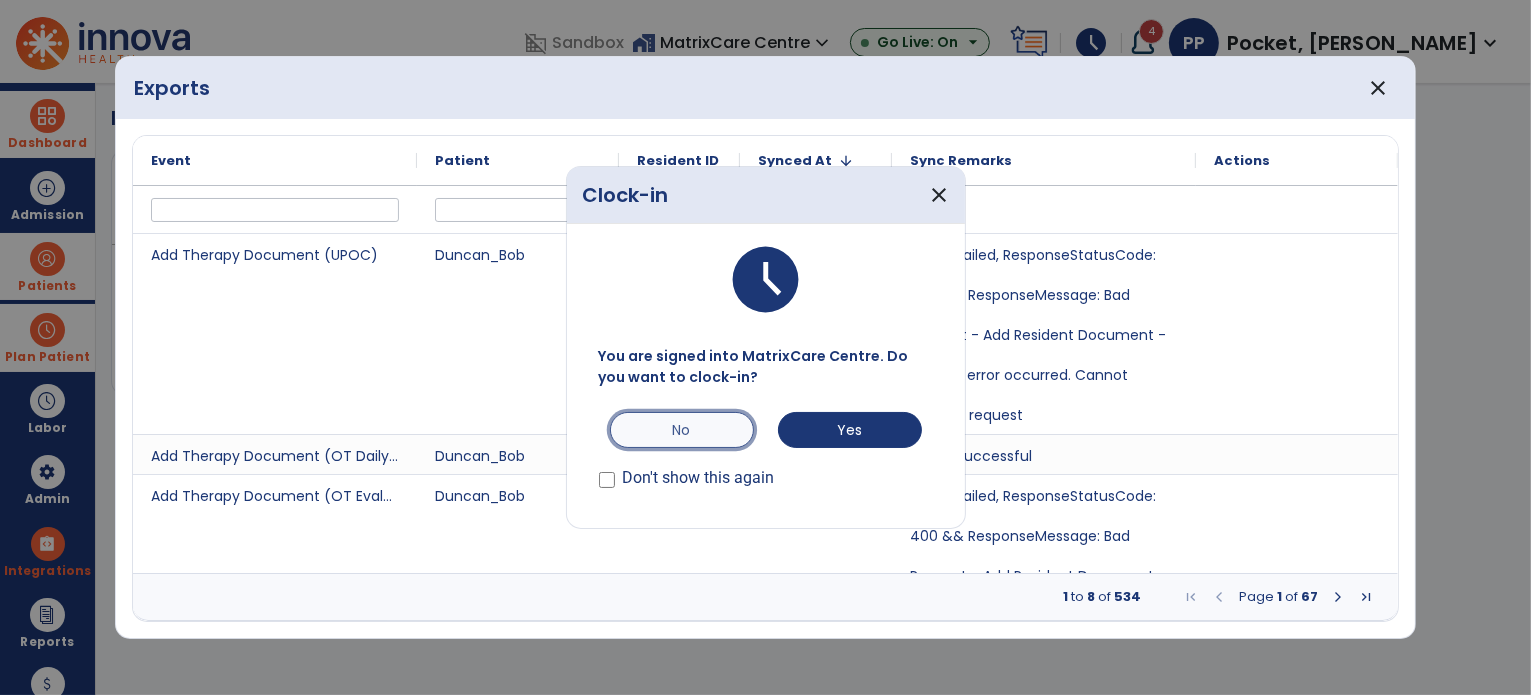 click on "No" at bounding box center [682, 430] 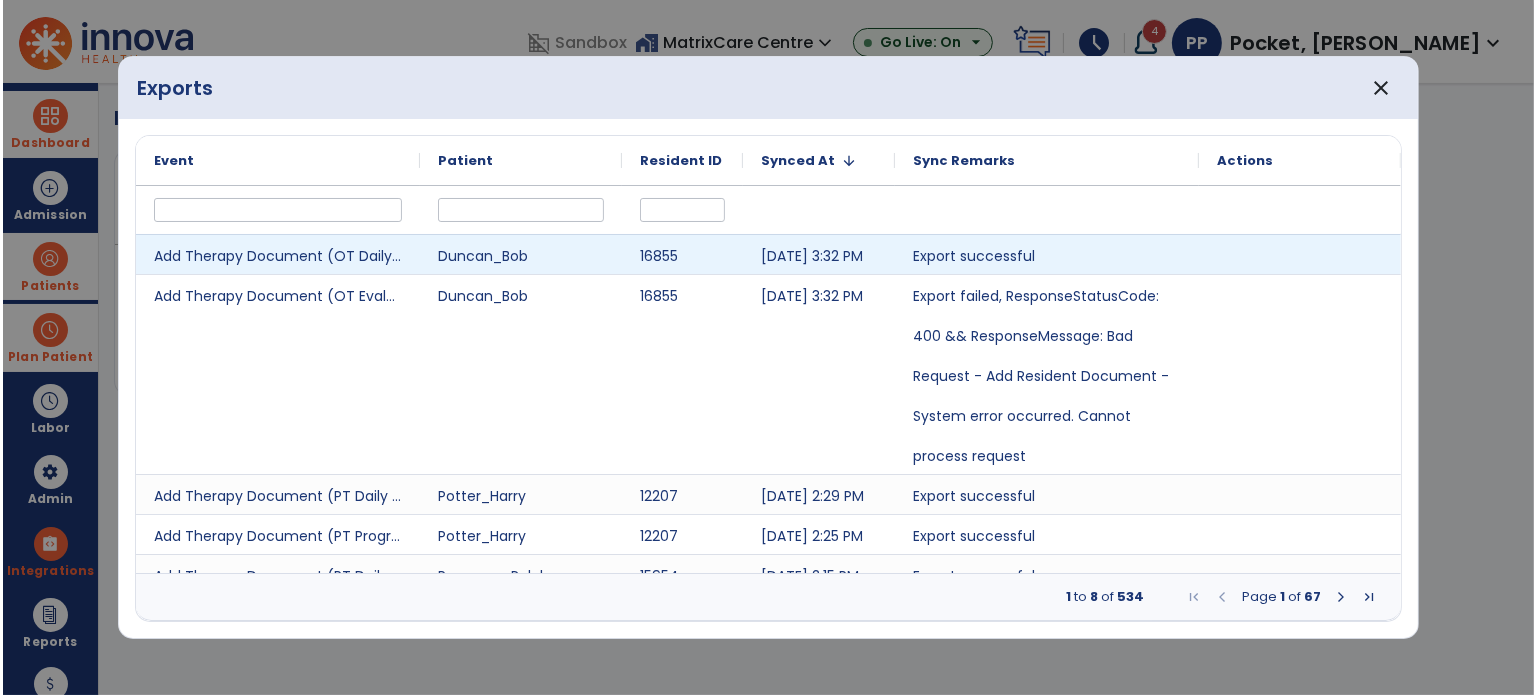 scroll, scrollTop: 0, scrollLeft: 0, axis: both 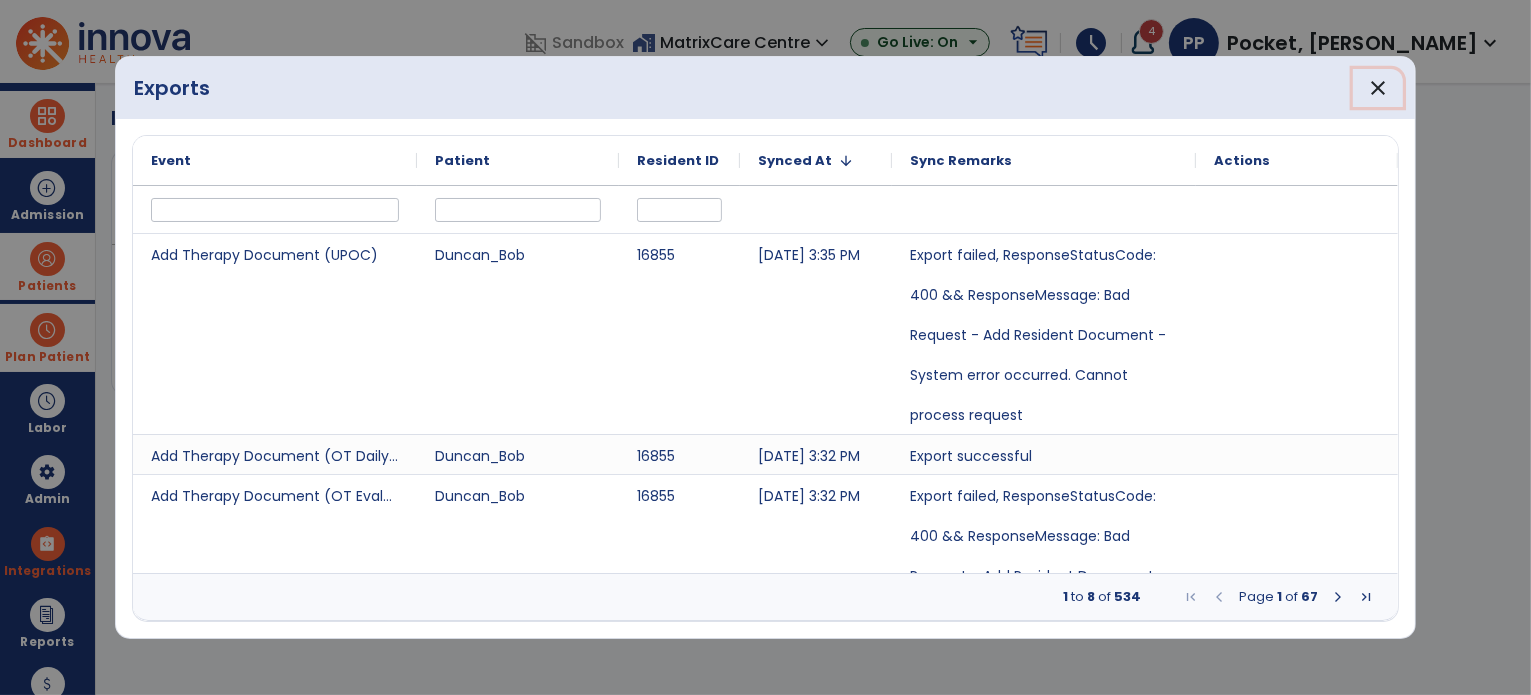click on "close" at bounding box center (1378, 88) 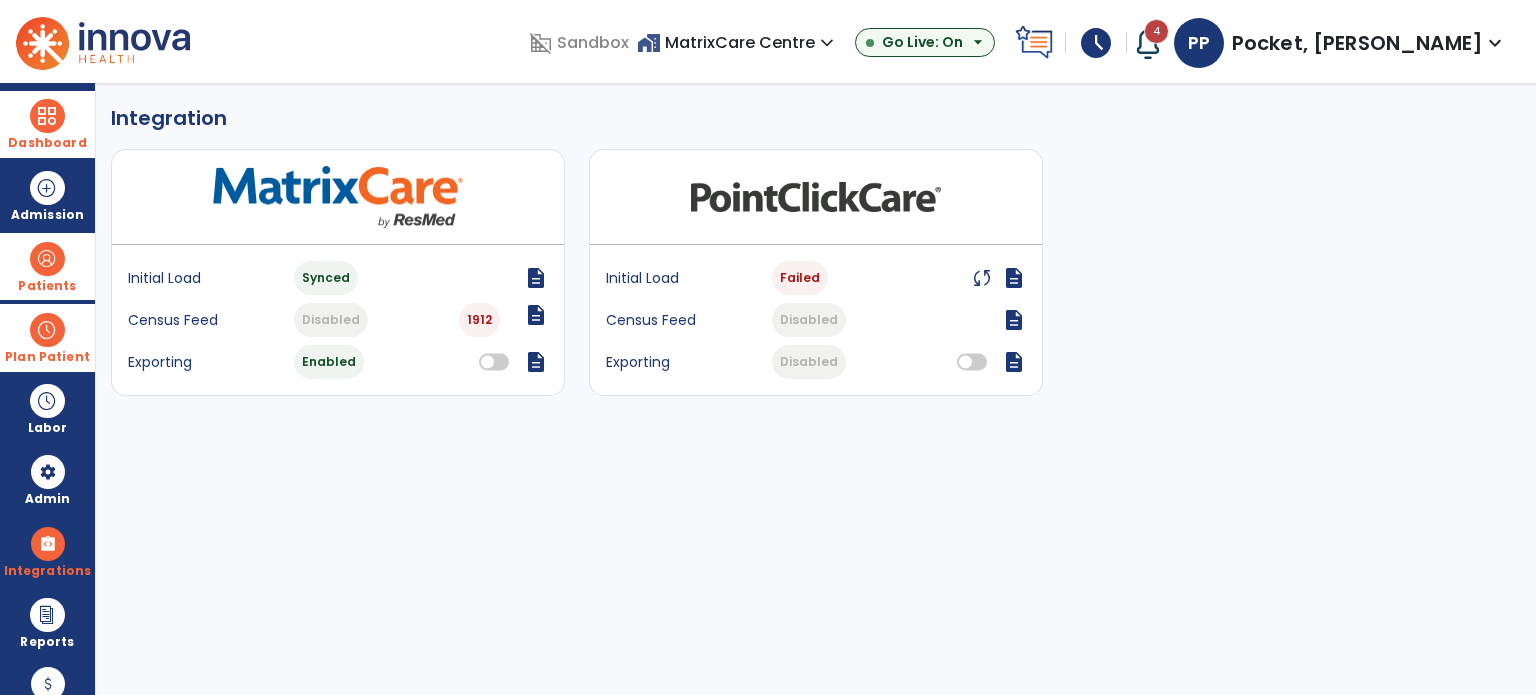click at bounding box center [47, 116] 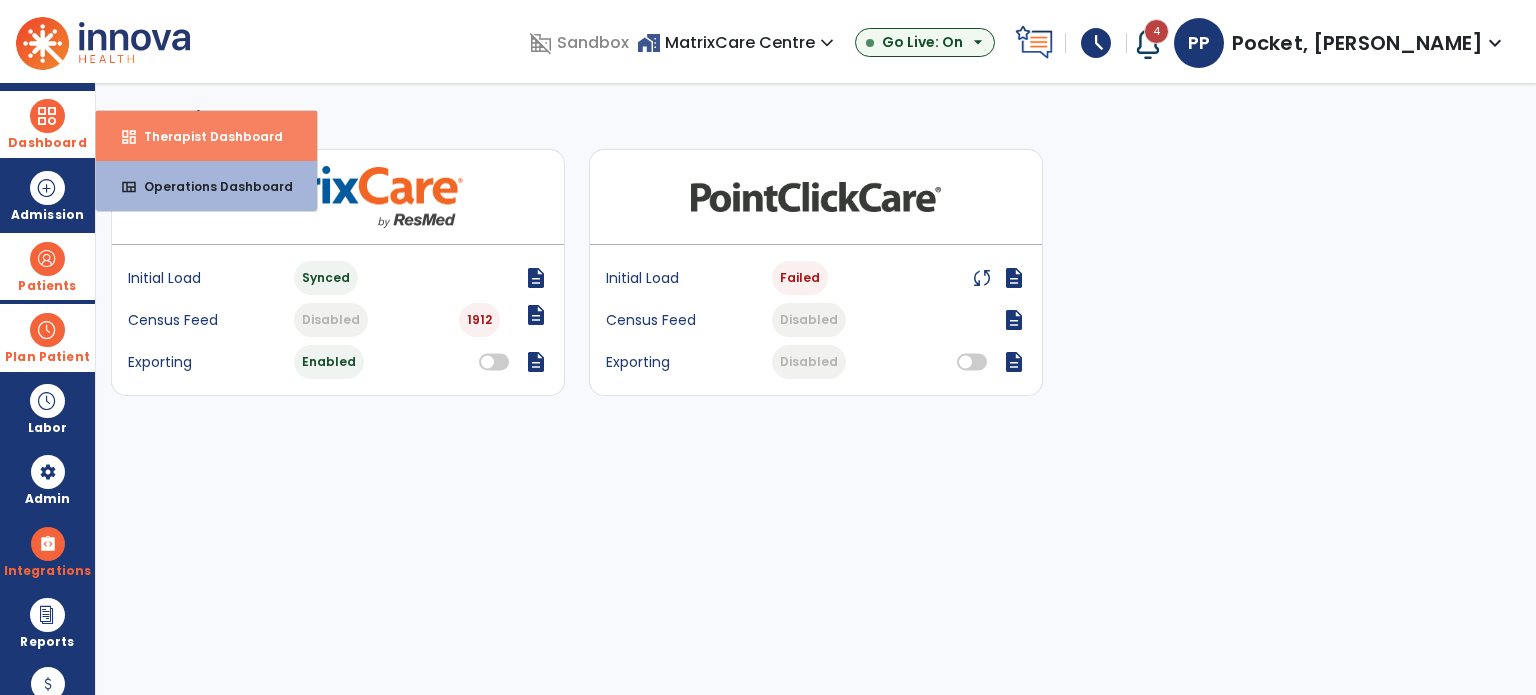 click on "dashboard  Therapist Dashboard" at bounding box center (206, 136) 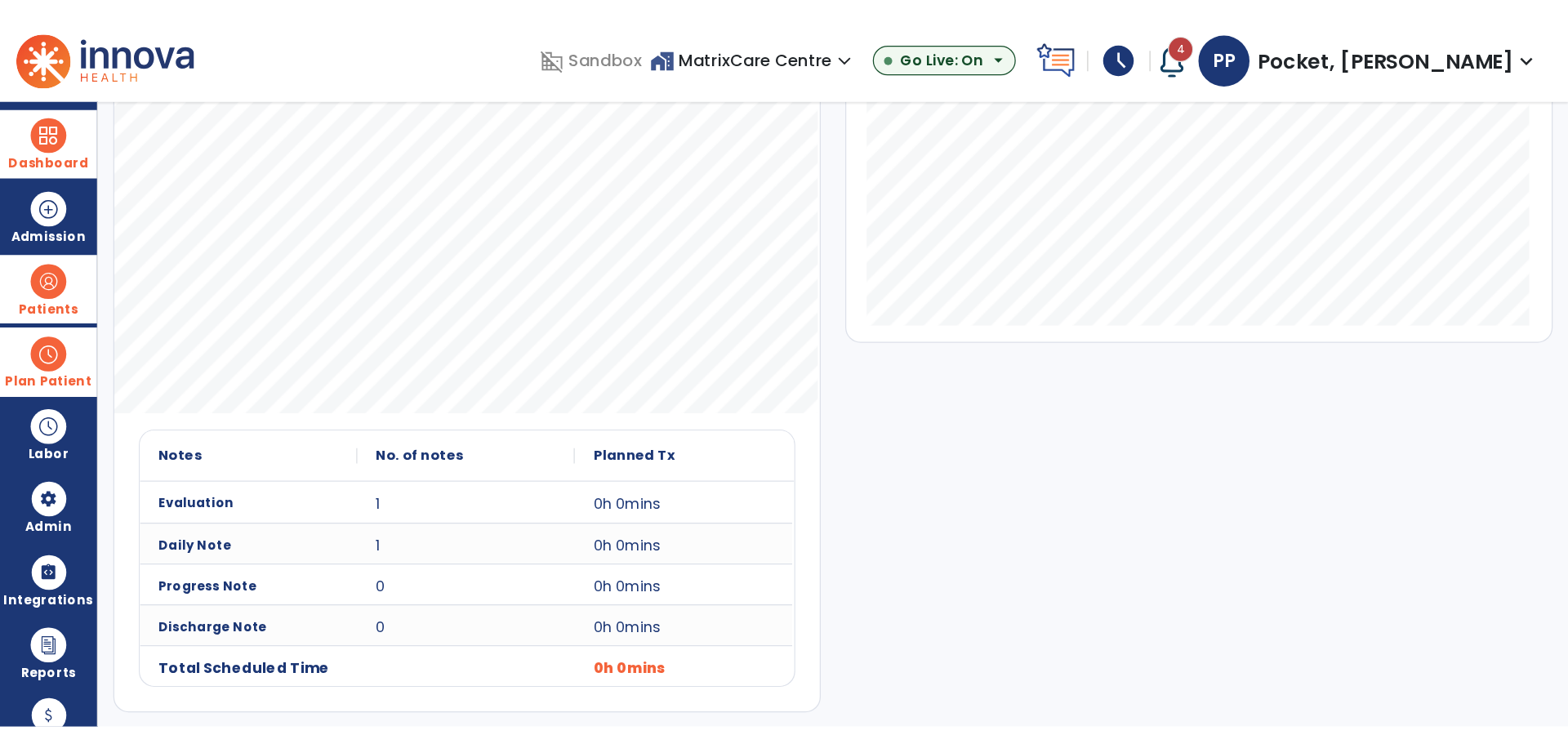 scroll, scrollTop: 0, scrollLeft: 0, axis: both 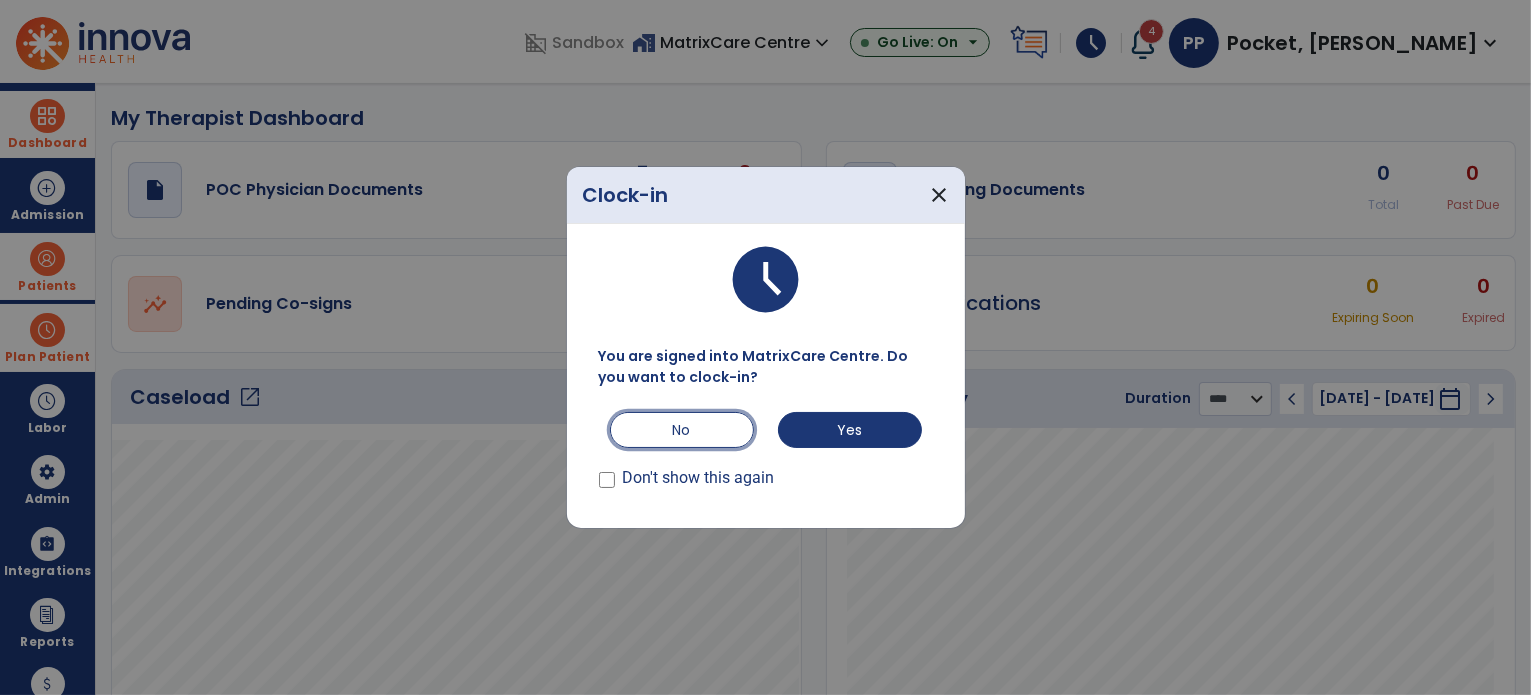 click on "No" at bounding box center (682, 430) 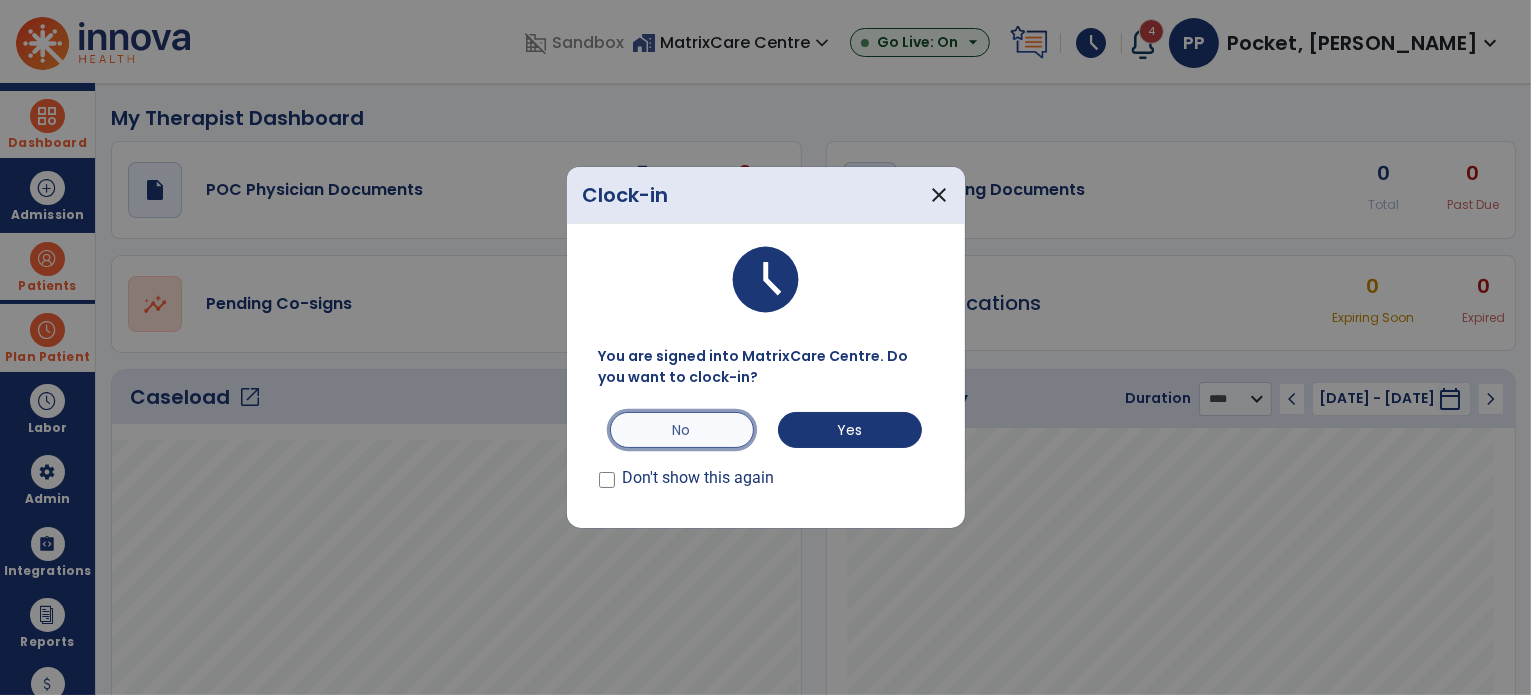 click on "No" at bounding box center (682, 430) 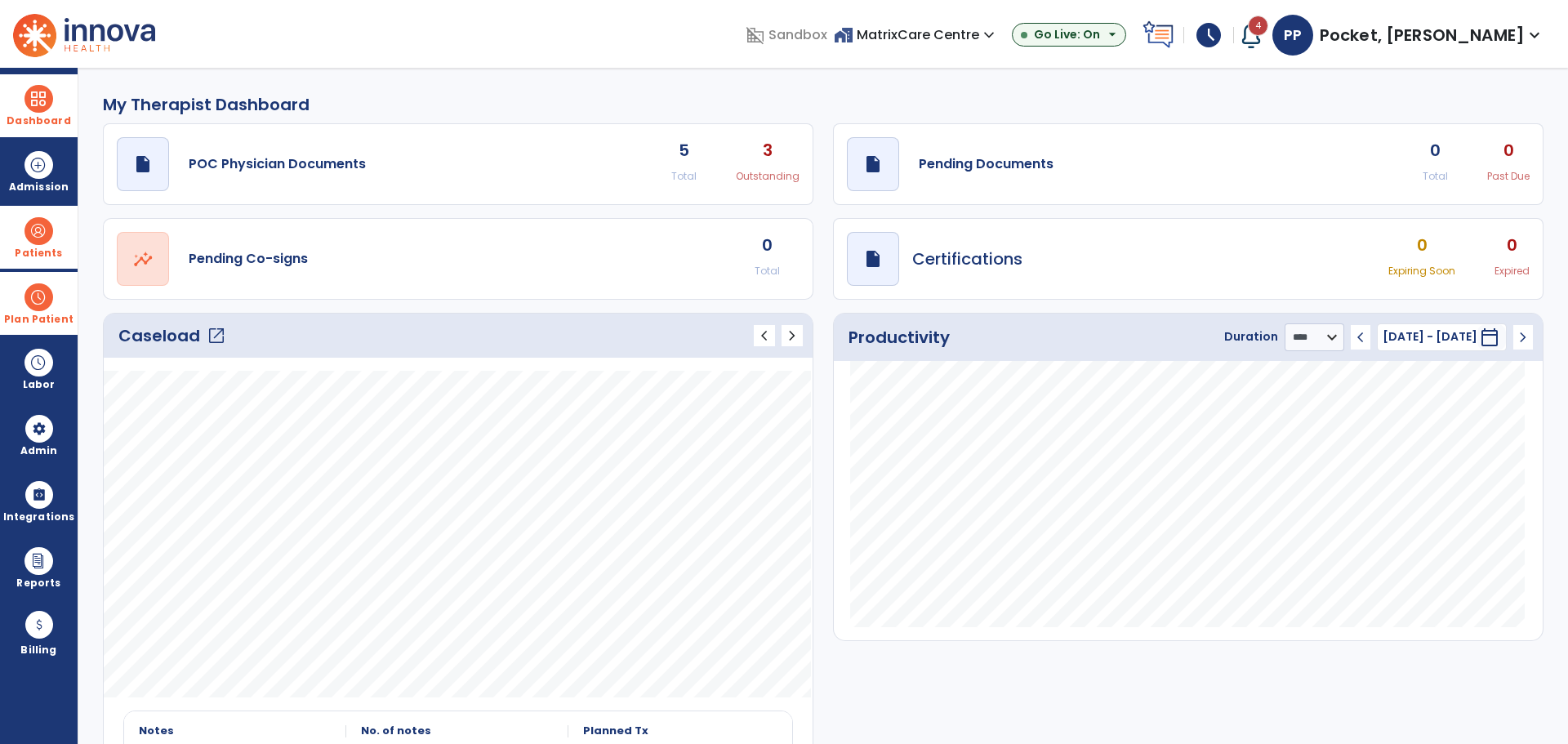 click at bounding box center (38, 231) 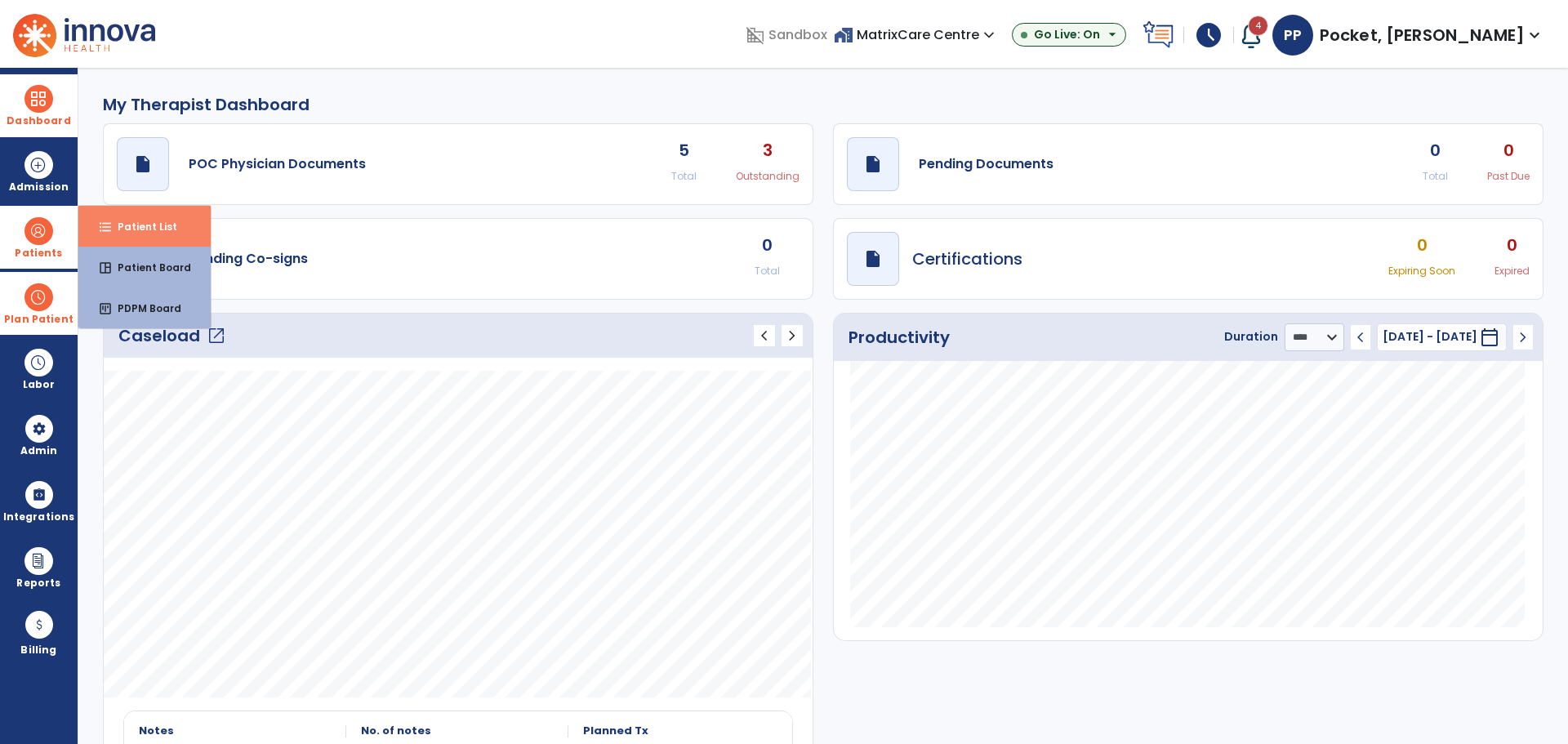 click on "format_list_bulleted  Patient List" at bounding box center [145, 226] 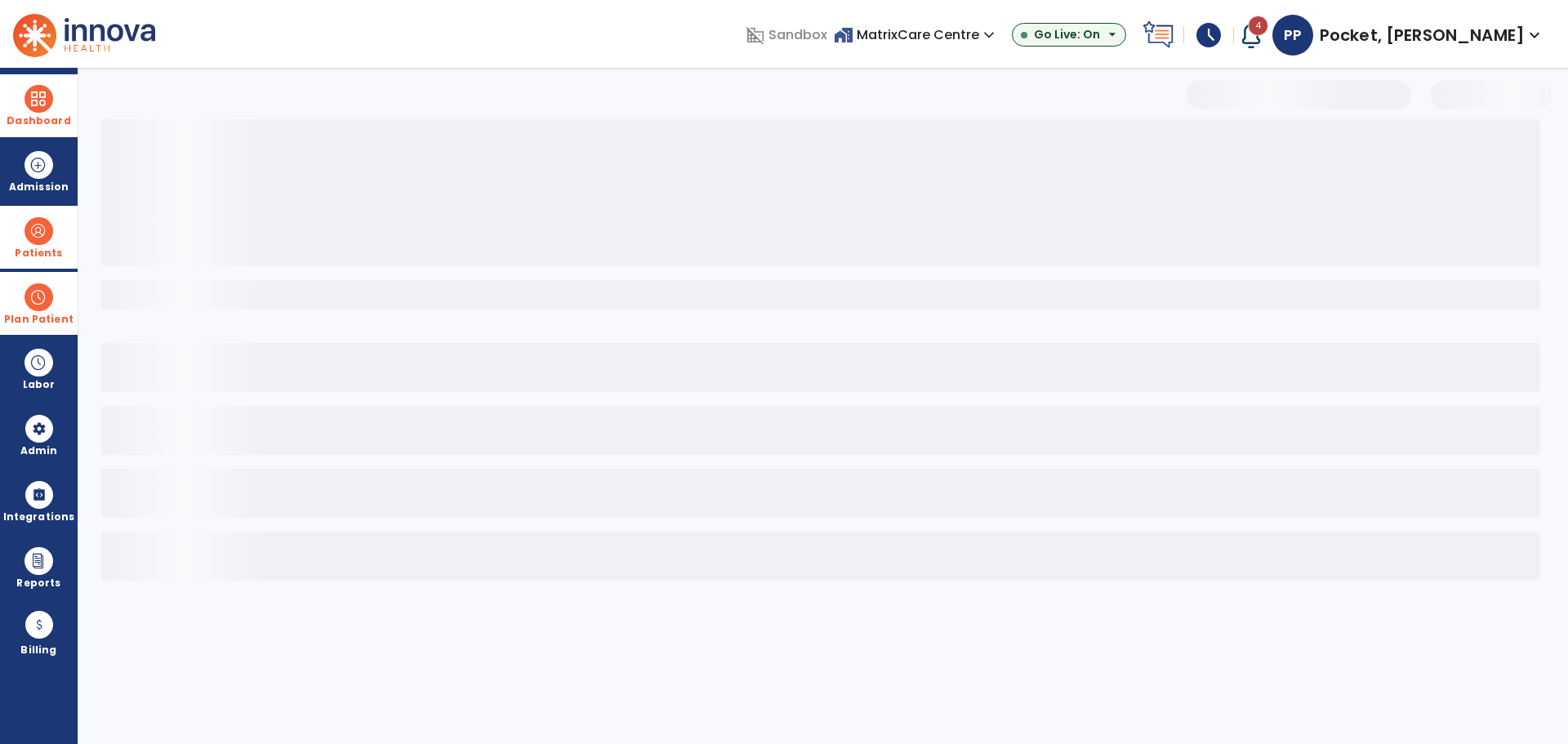 select on "***" 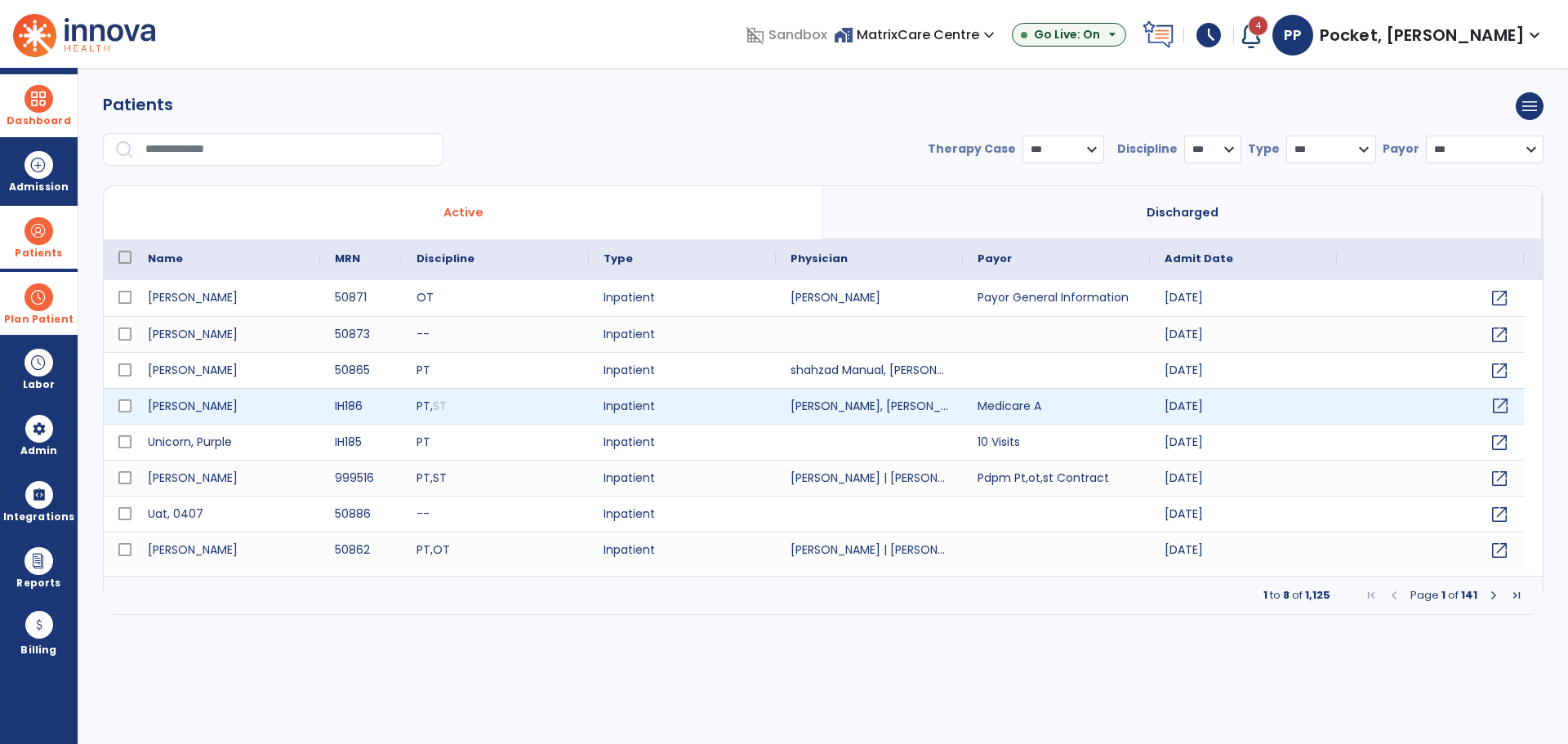 click on "open_in_new" at bounding box center [1500, 406] 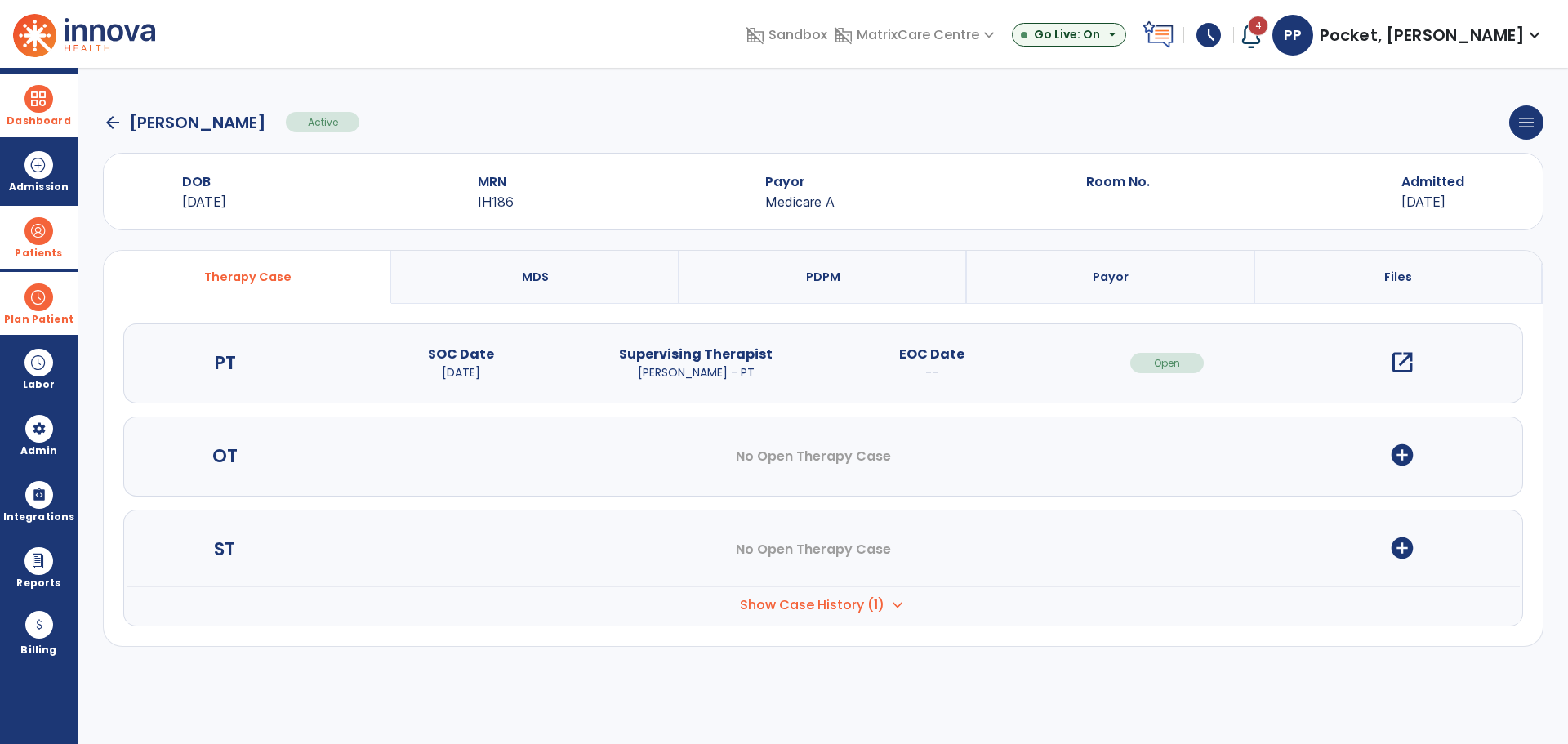 click on "PDPM" at bounding box center (823, 277) 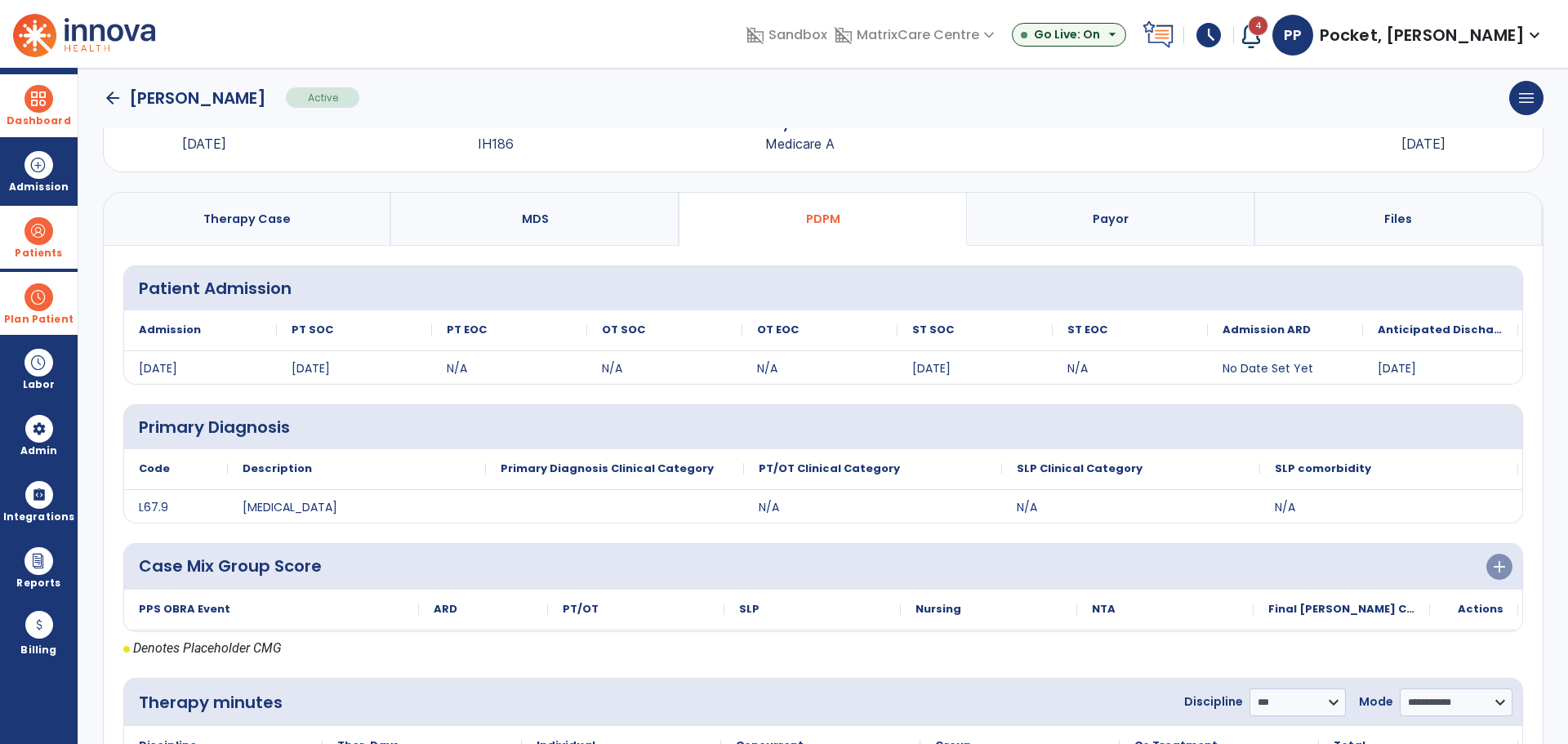 scroll, scrollTop: 116, scrollLeft: 0, axis: vertical 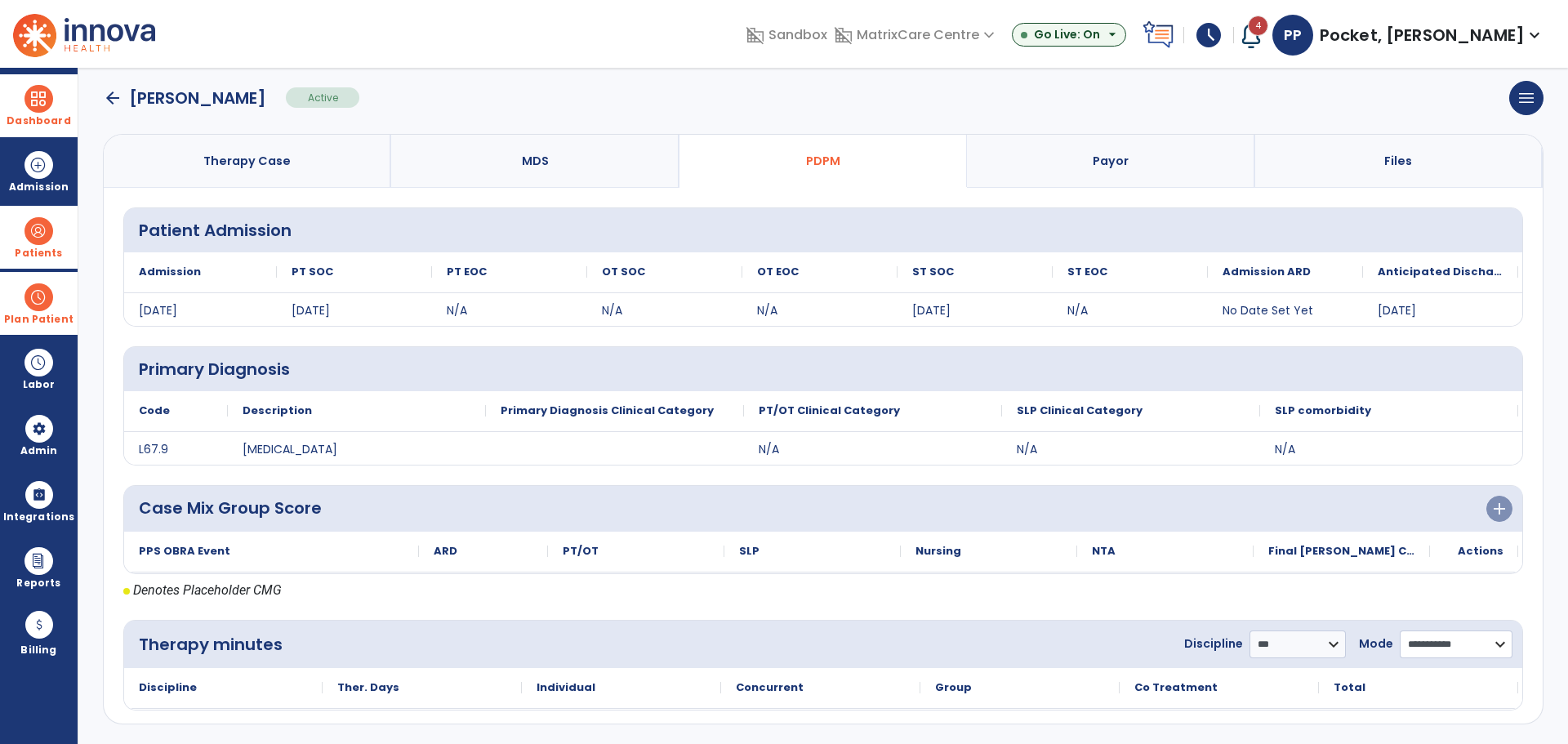 click on "**********" 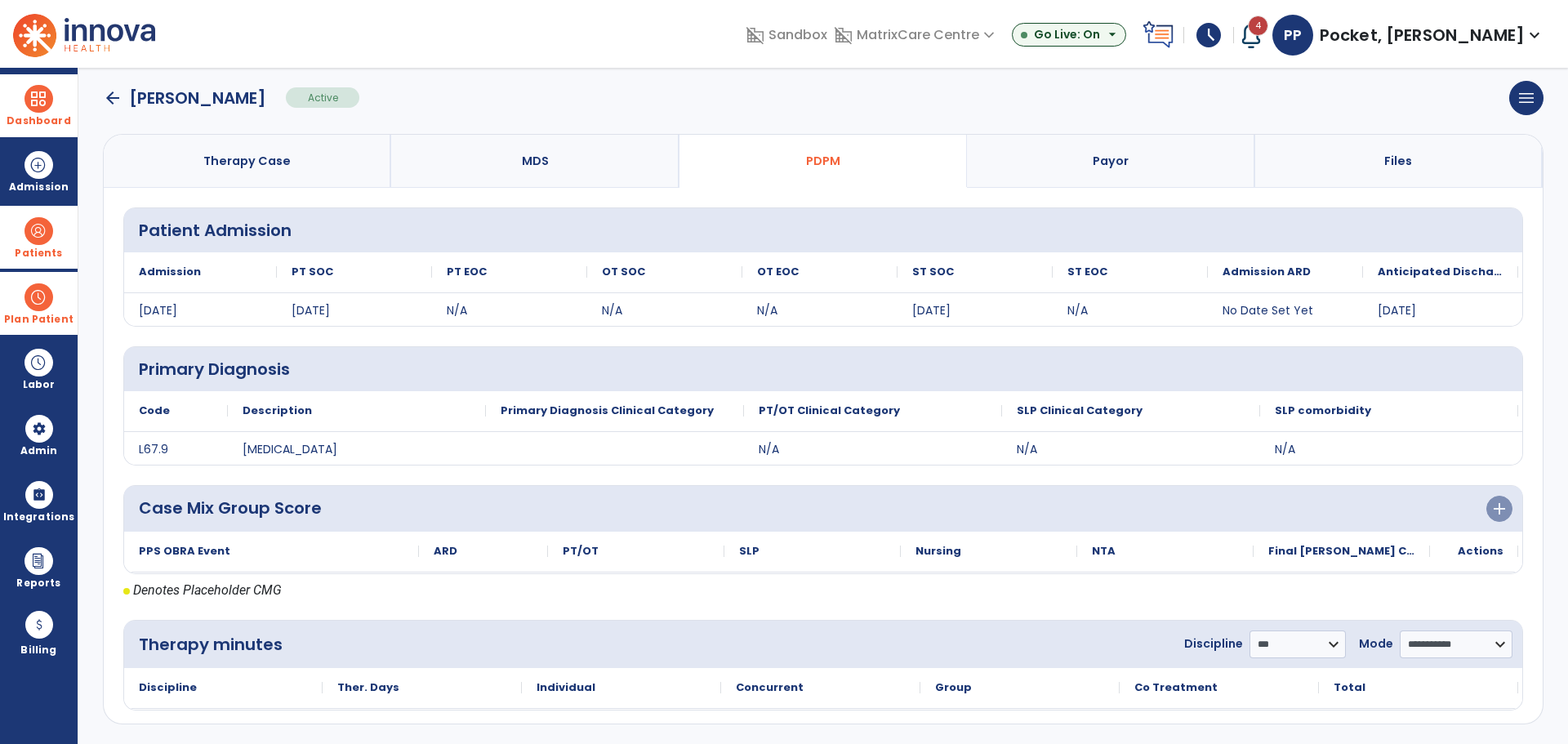 click on "Patient Admission
Admission
PT SOC
PT EOC
OT SOC" 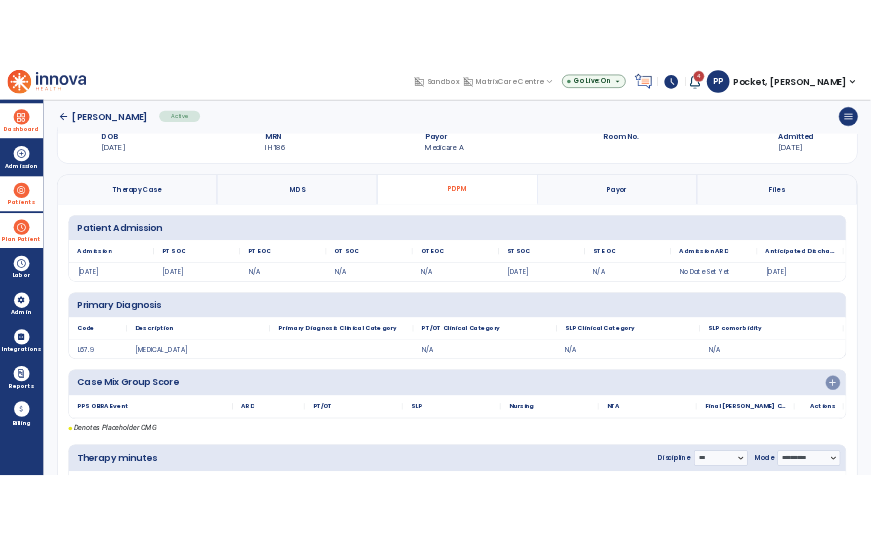 scroll, scrollTop: 0, scrollLeft: 0, axis: both 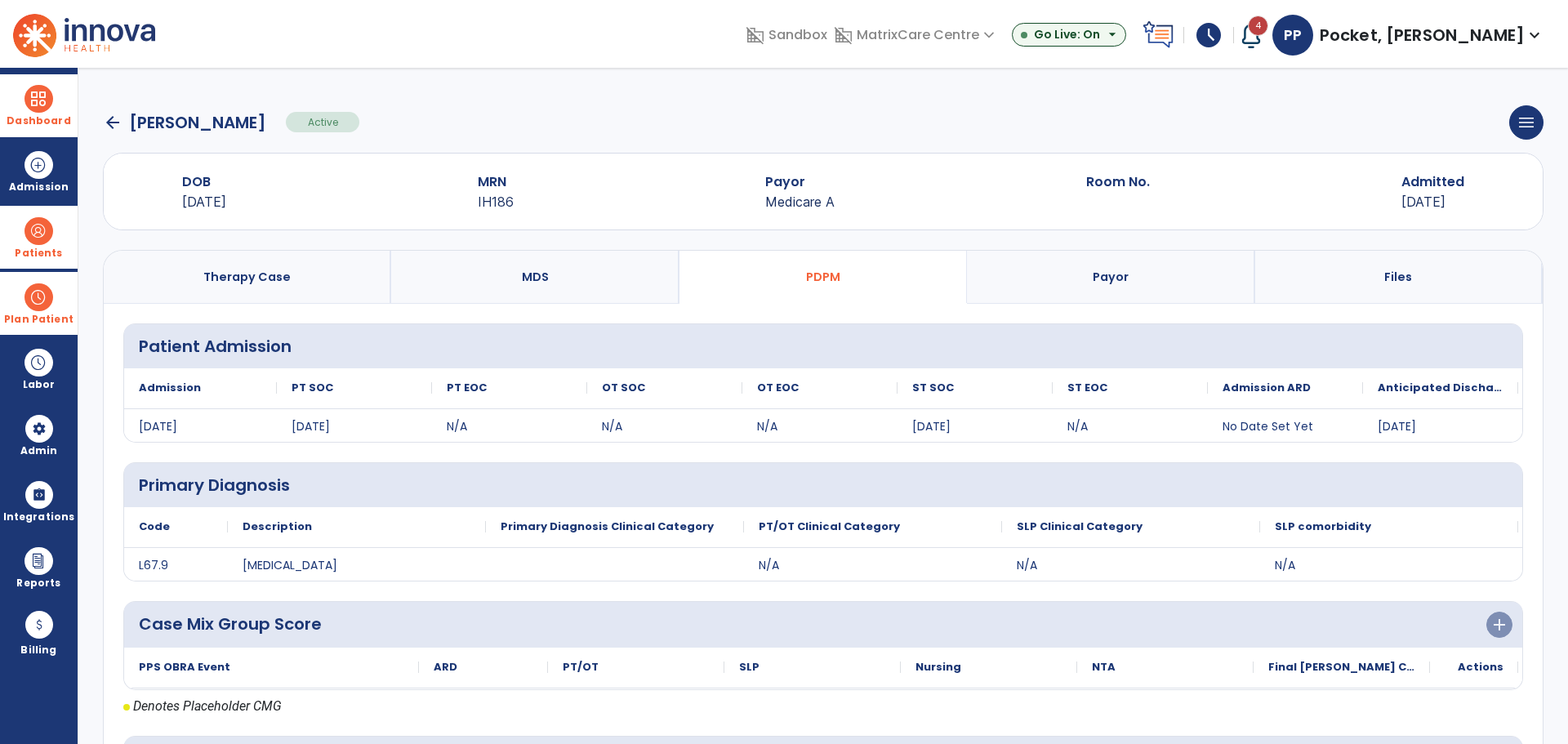 click on "arrow_back" 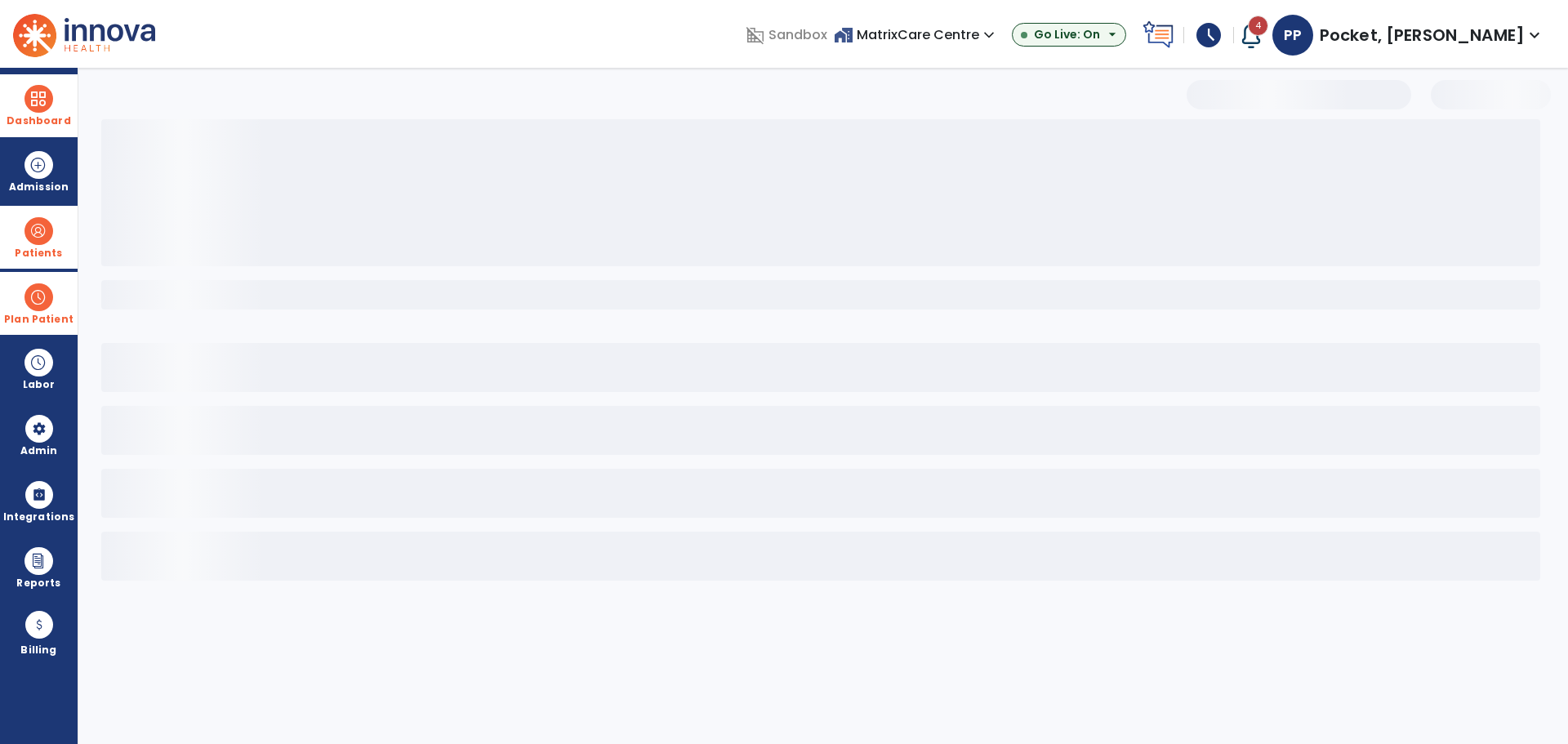 select on "***" 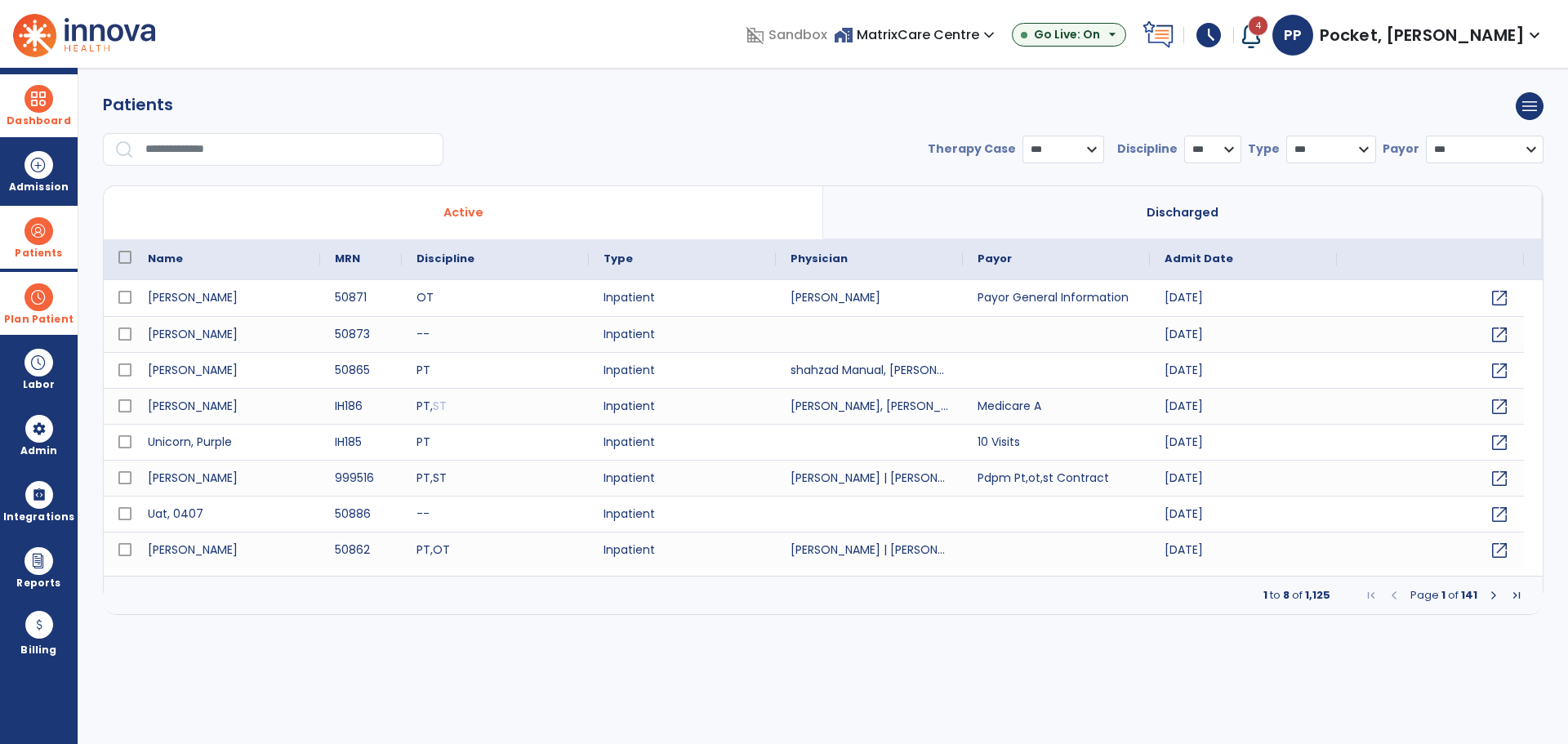 click at bounding box center [38, 231] 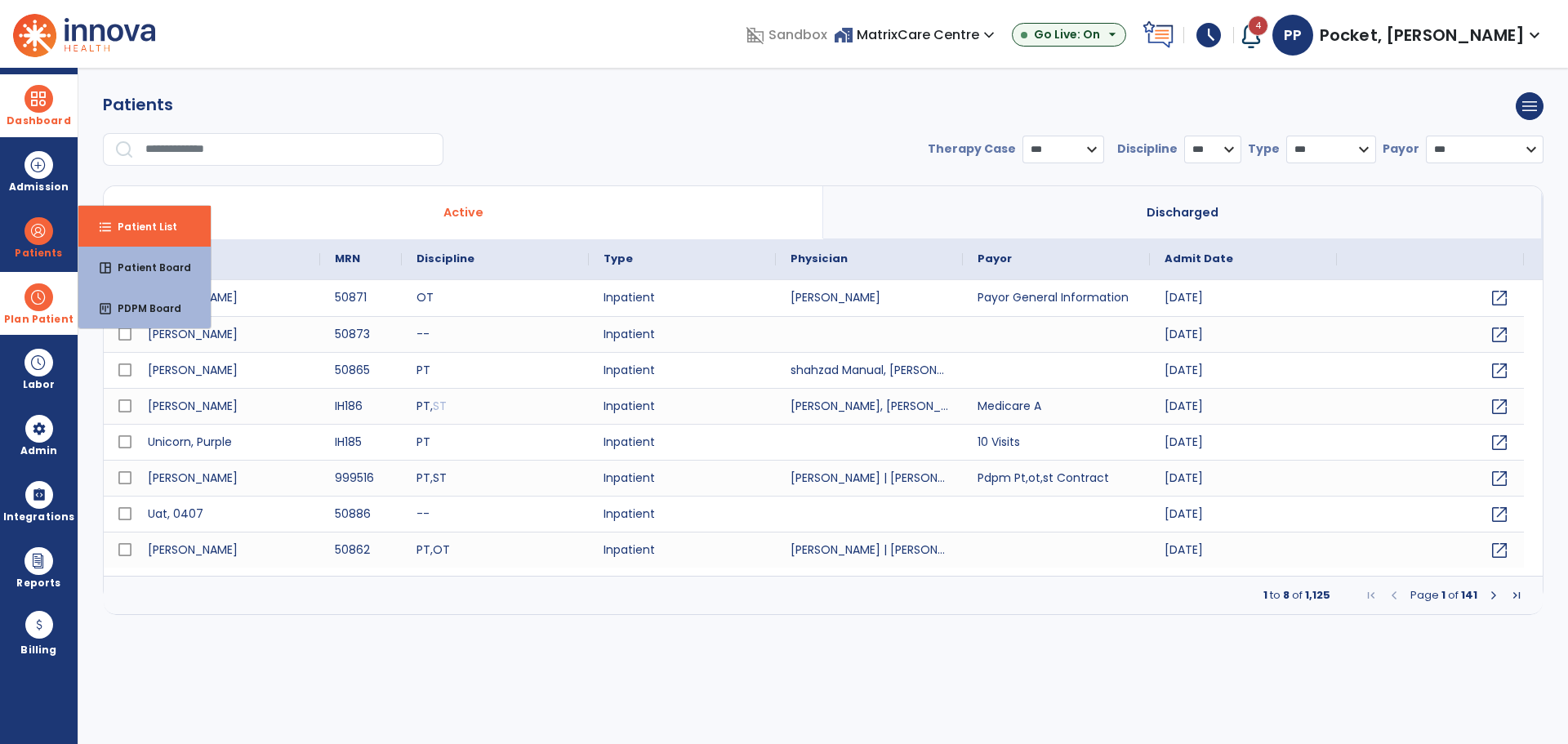 click on "Patients   menu   Add new patient   Print list   Export list" at bounding box center (823, 106) 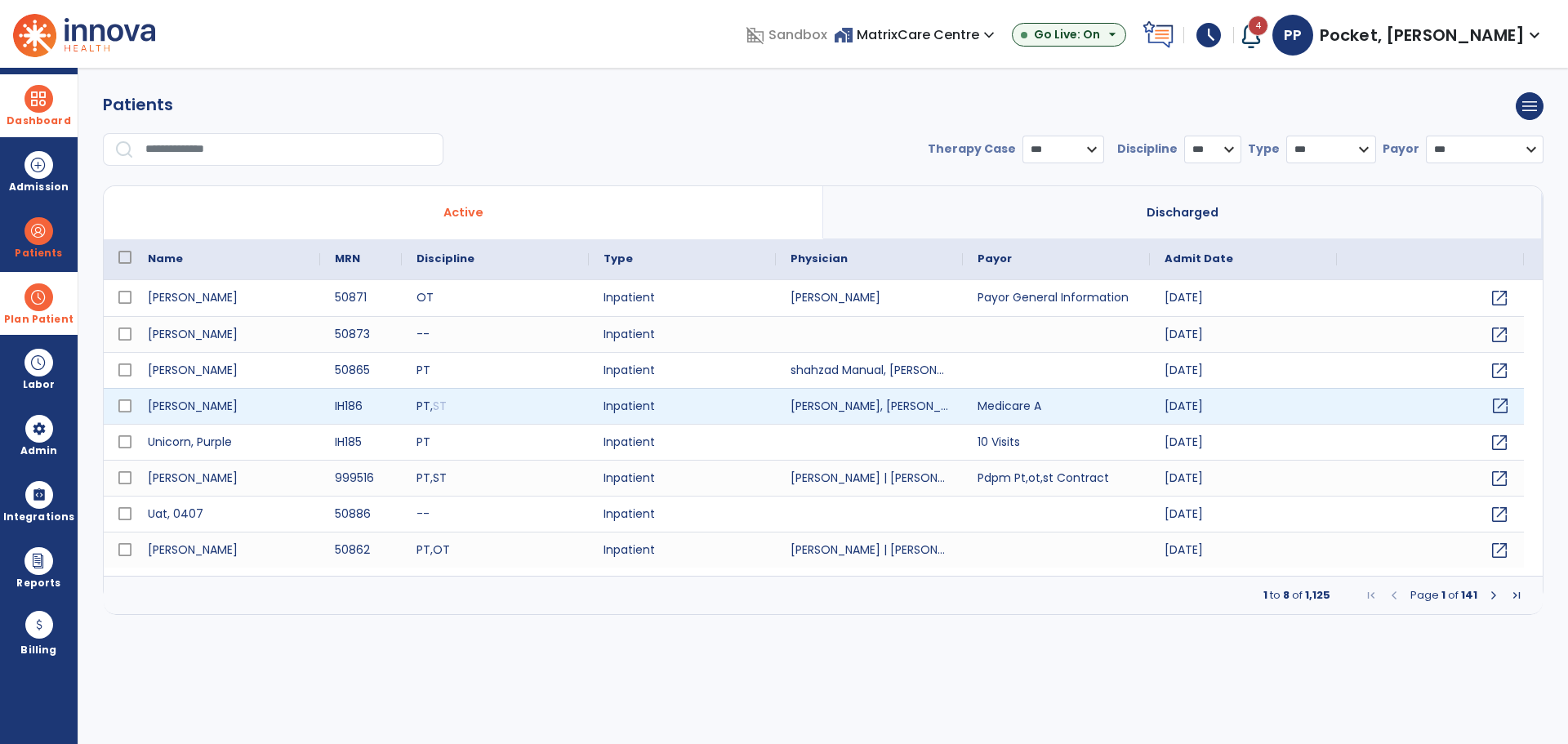 click on "open_in_new" at bounding box center (1500, 406) 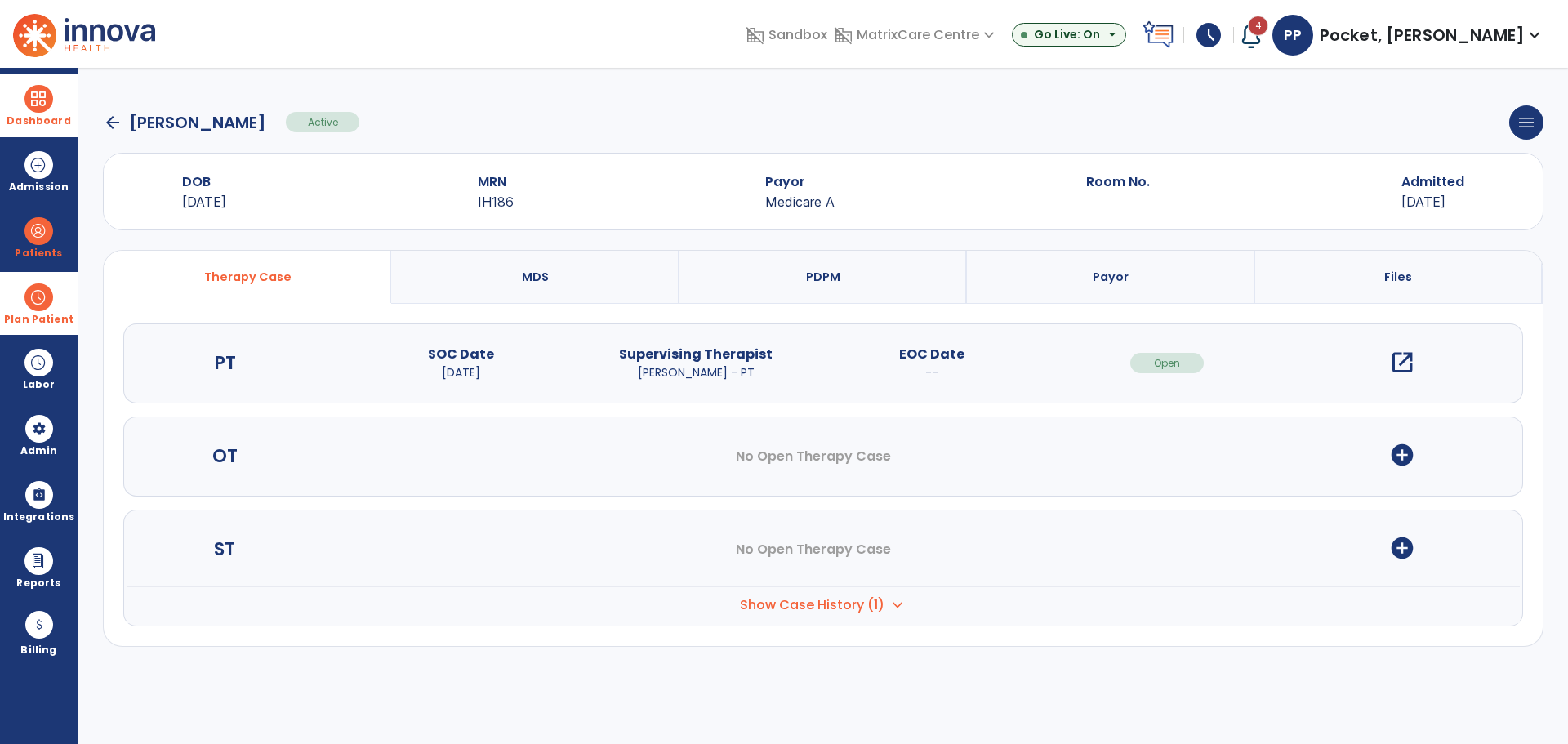 click on "PDPM" at bounding box center (823, 277) 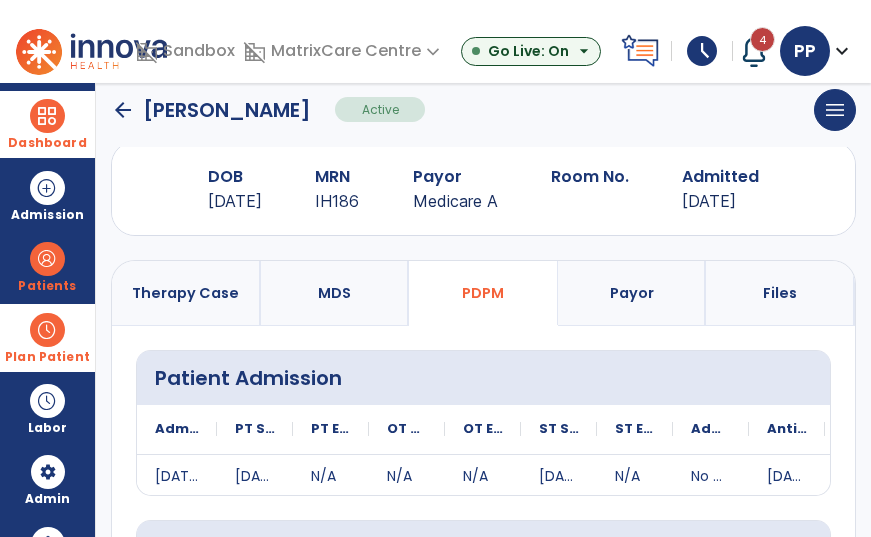 scroll, scrollTop: 0, scrollLeft: 0, axis: both 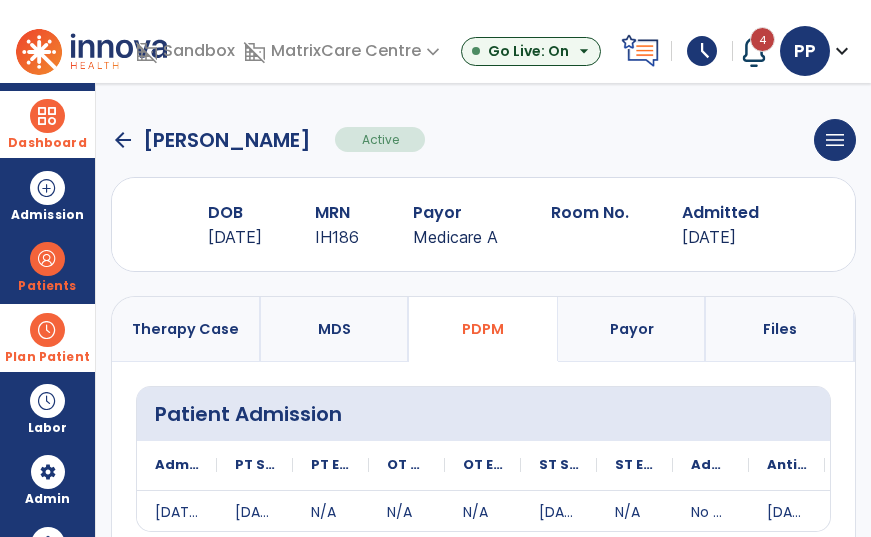 type 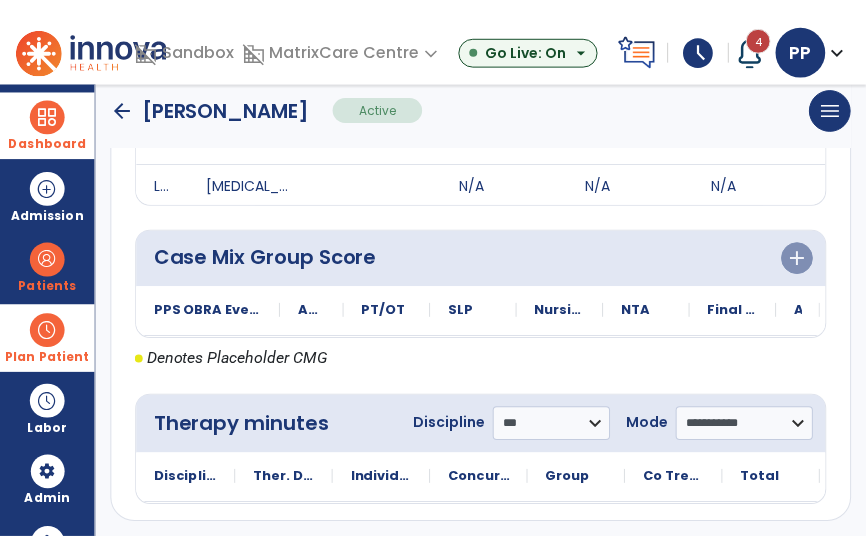 scroll, scrollTop: 506, scrollLeft: 0, axis: vertical 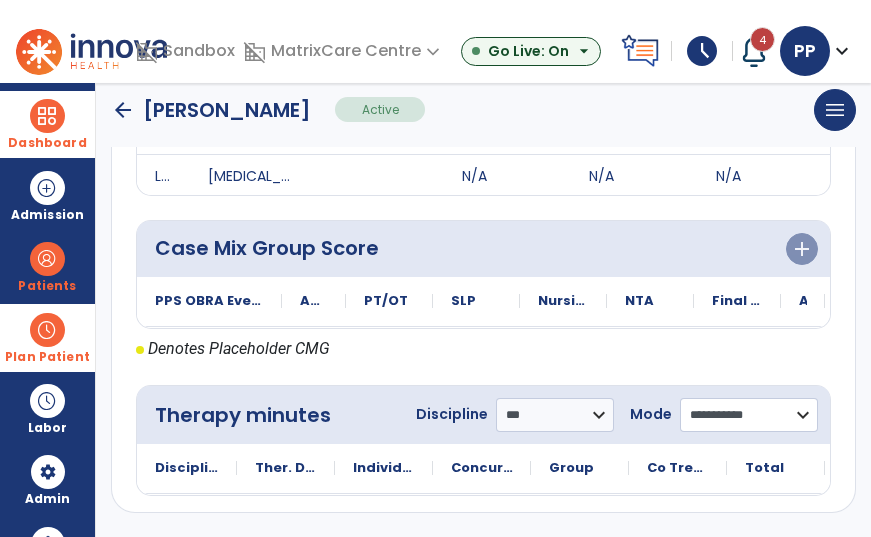 click on "**********" 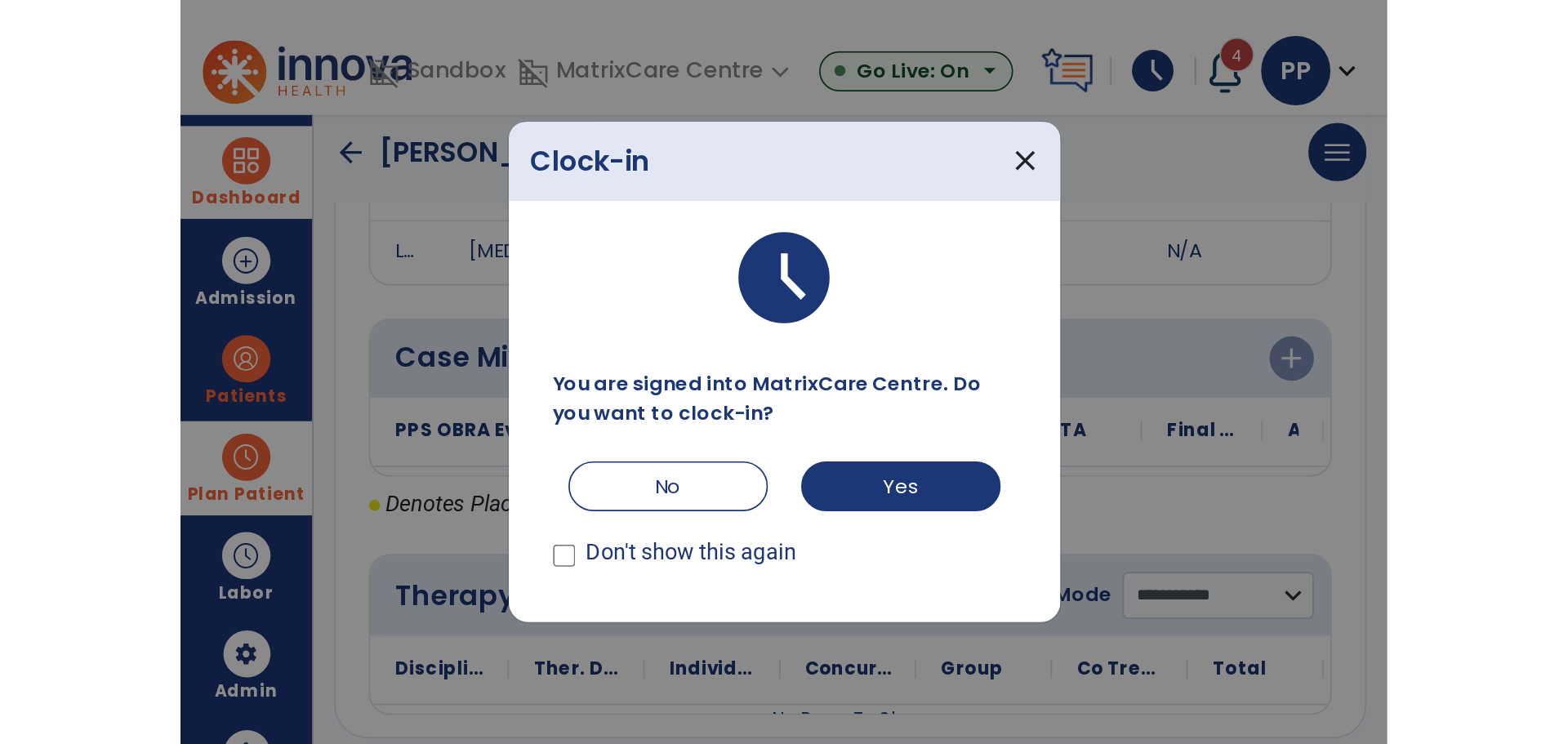 scroll, scrollTop: 413, scrollLeft: 0, axis: vertical 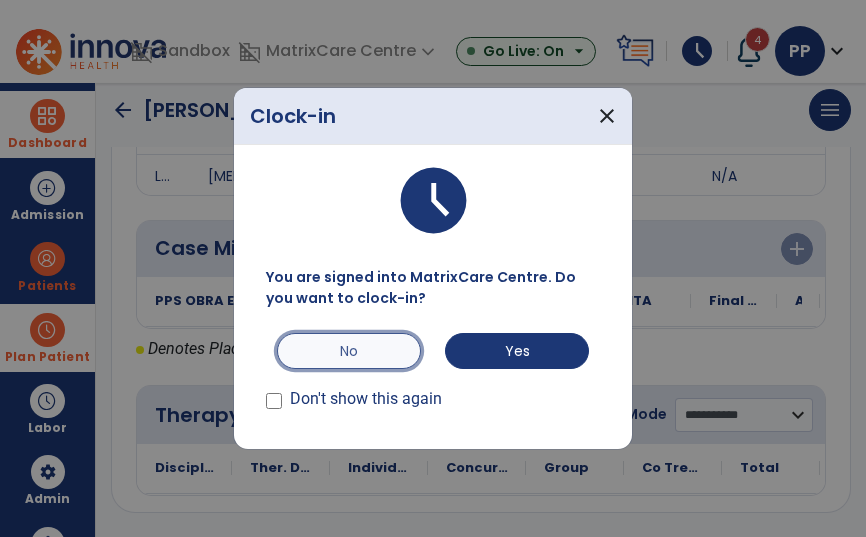 click on "No" at bounding box center (349, 351) 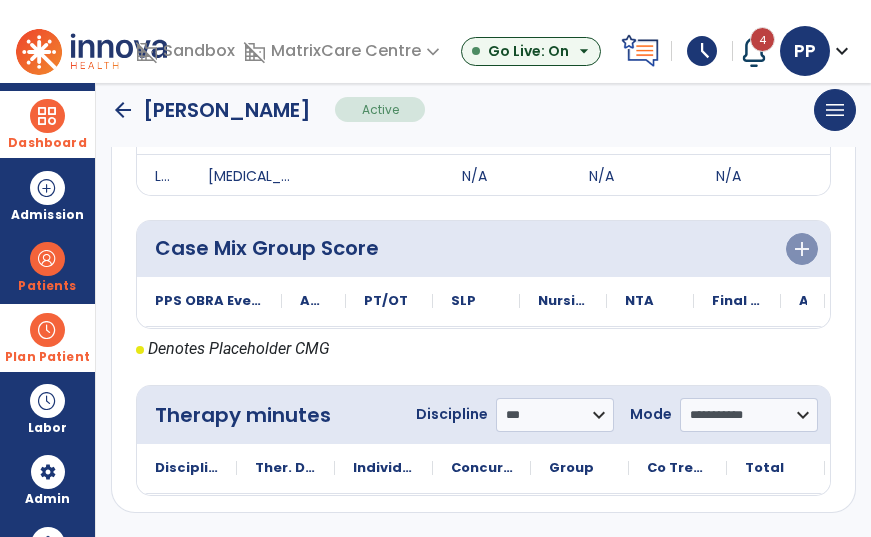scroll, scrollTop: 142, scrollLeft: 0, axis: vertical 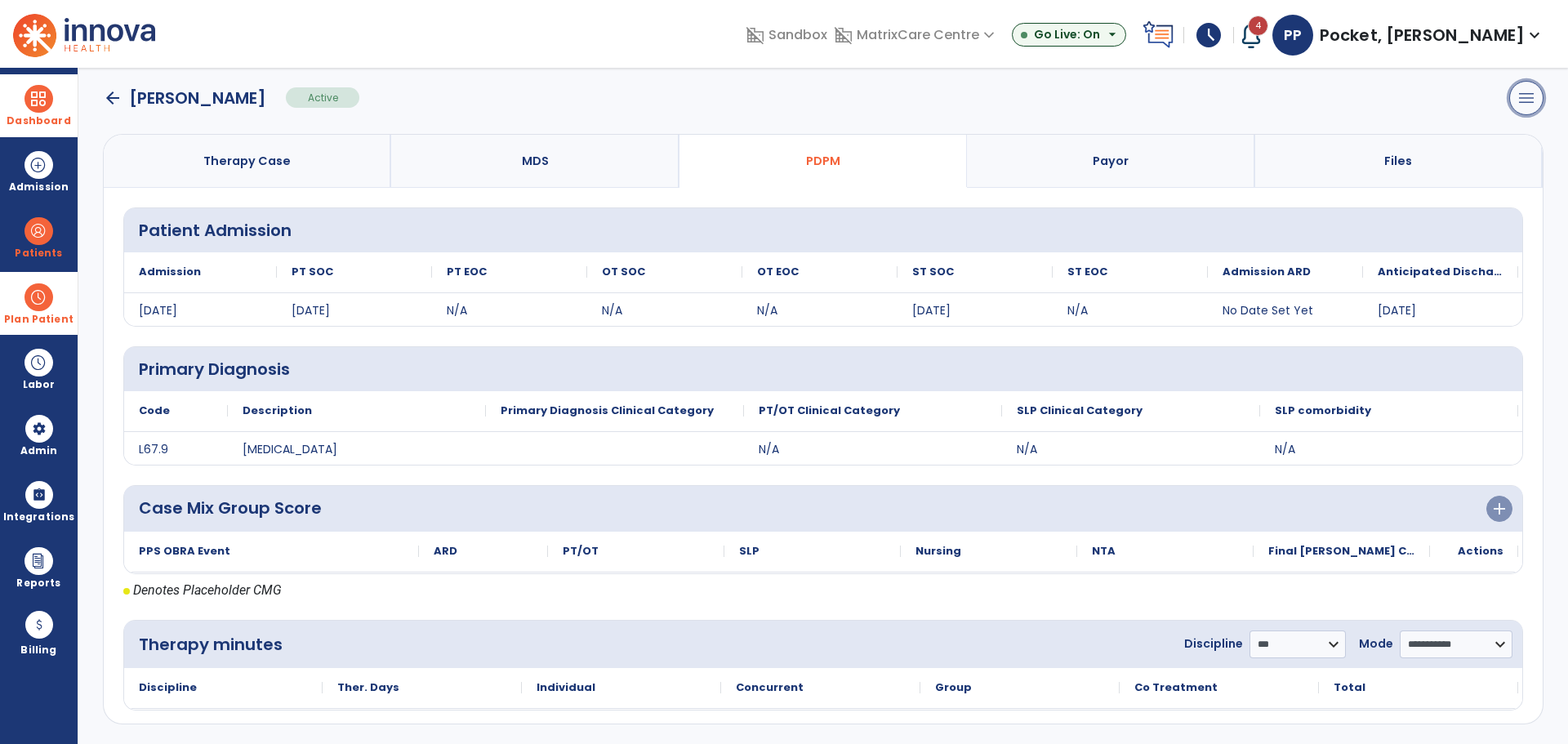 click on "menu" at bounding box center [1526, 98] 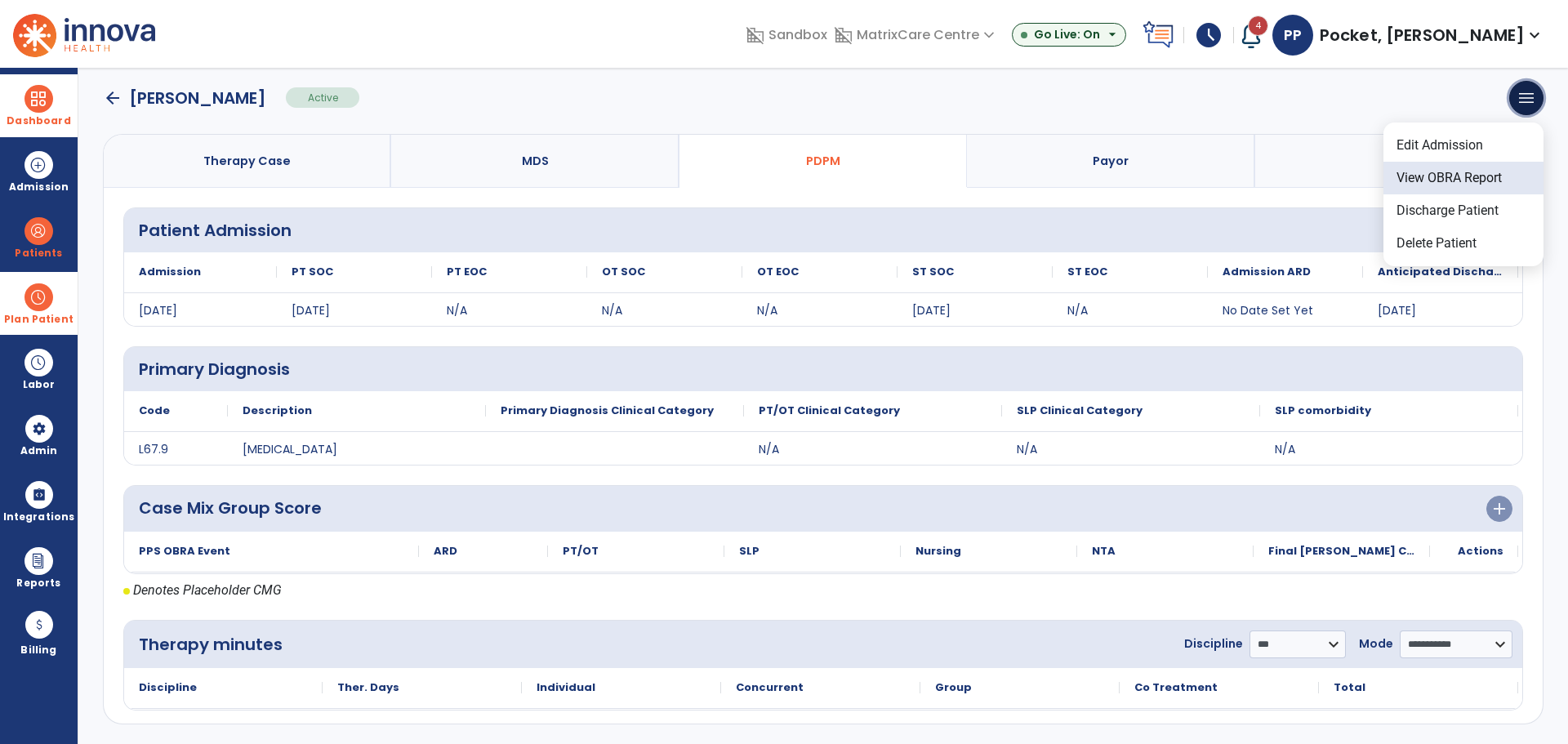 type 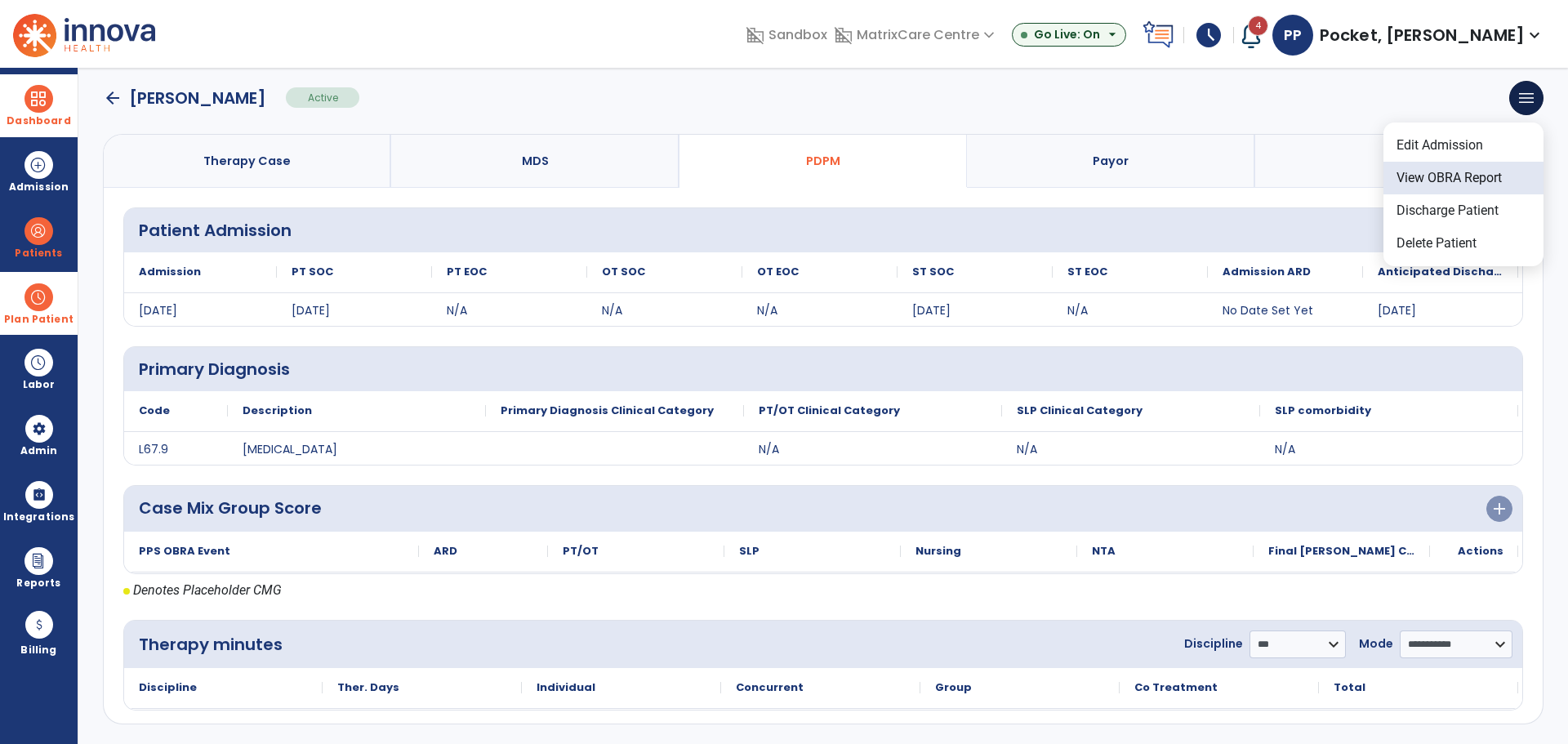 click on "View OBRA Report" 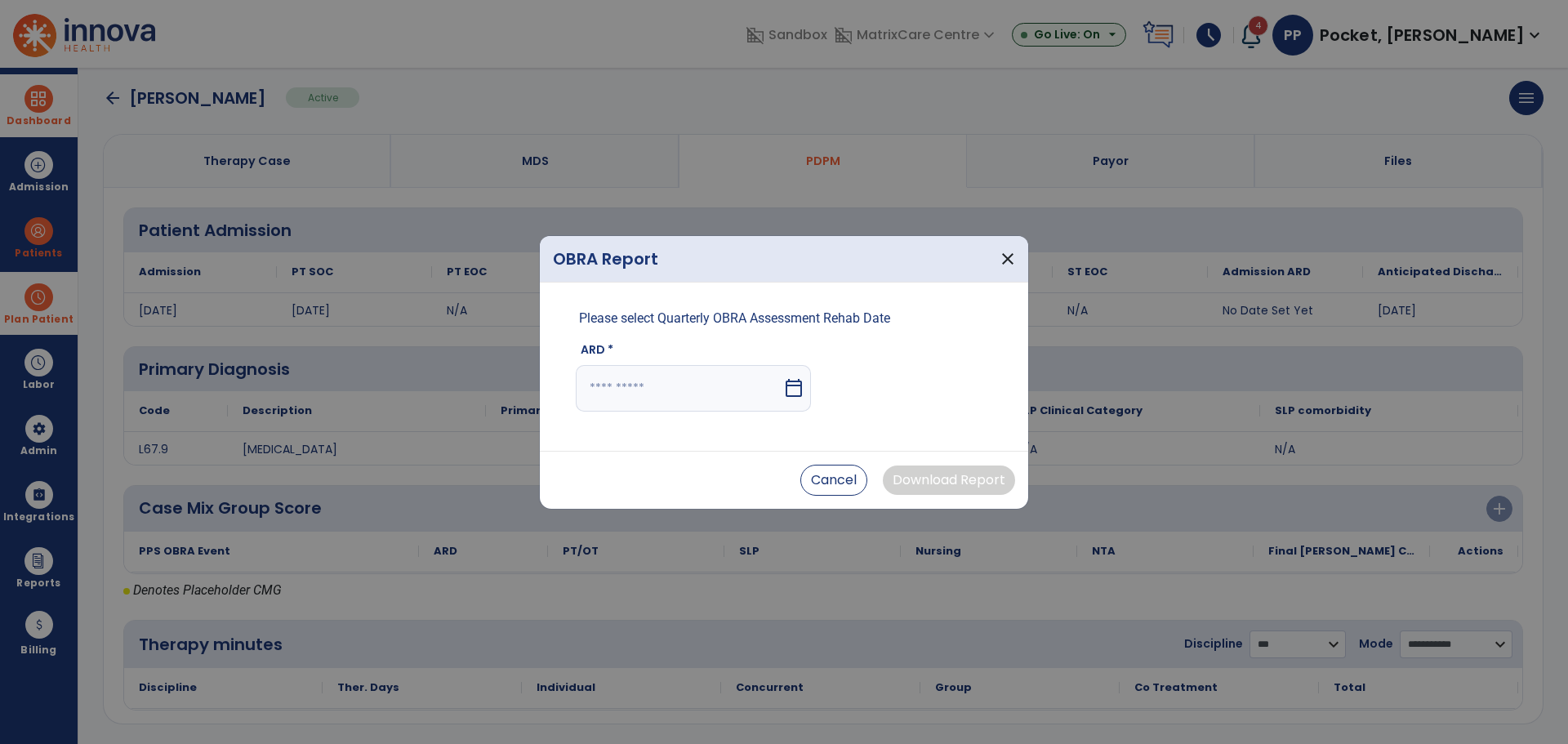 click at bounding box center (679, 388) 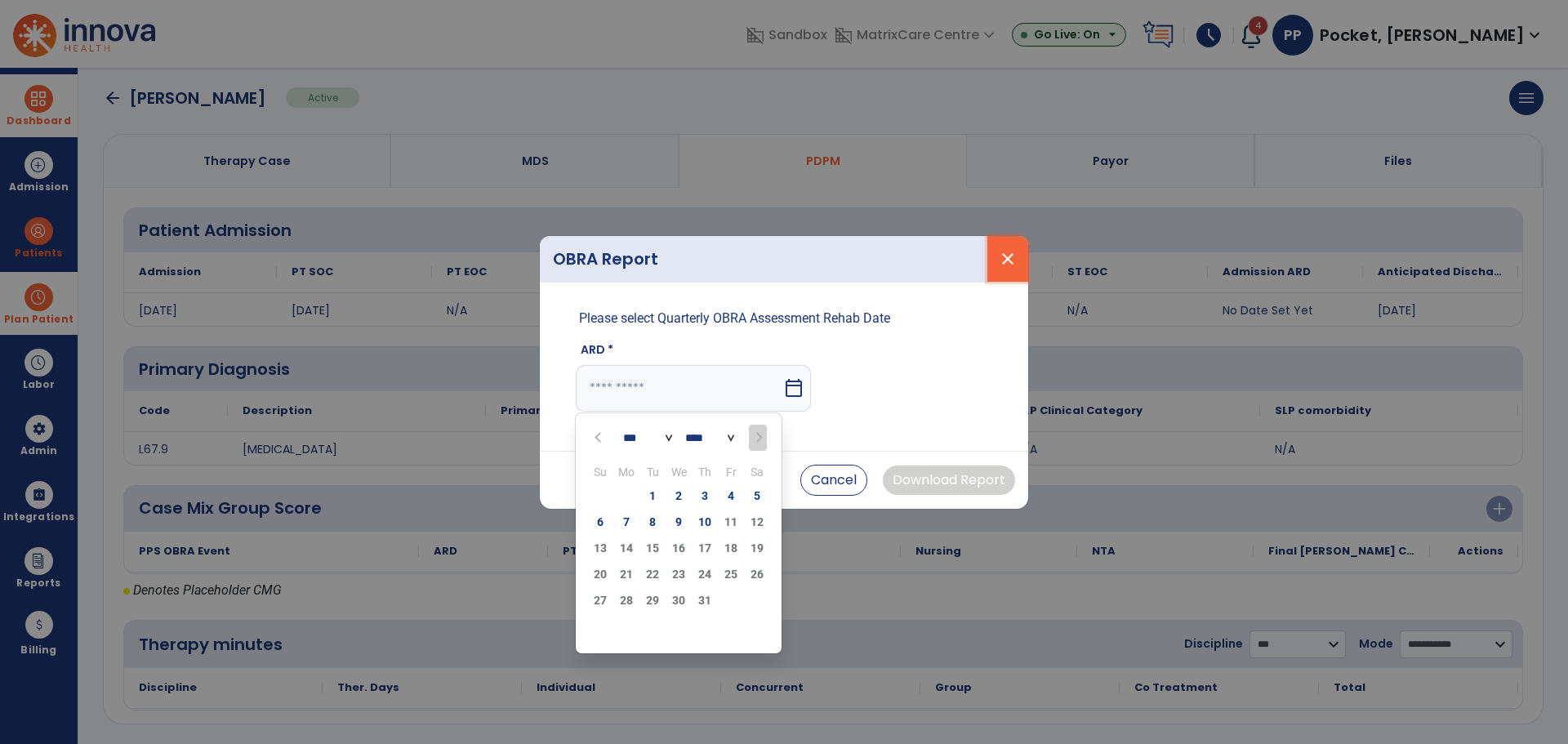 click on "close" at bounding box center [1008, 259] 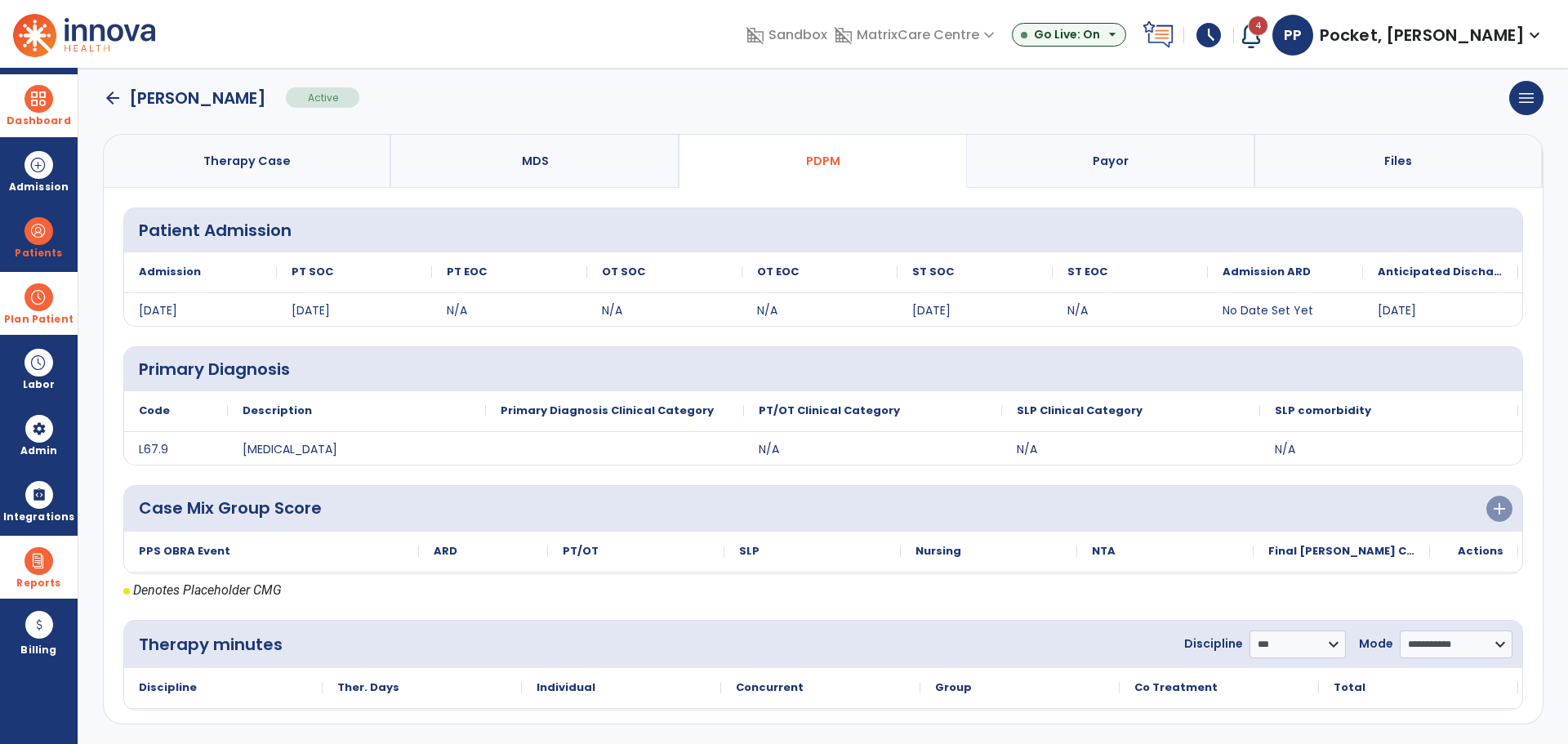 click on "Reports" at bounding box center (38, 567) 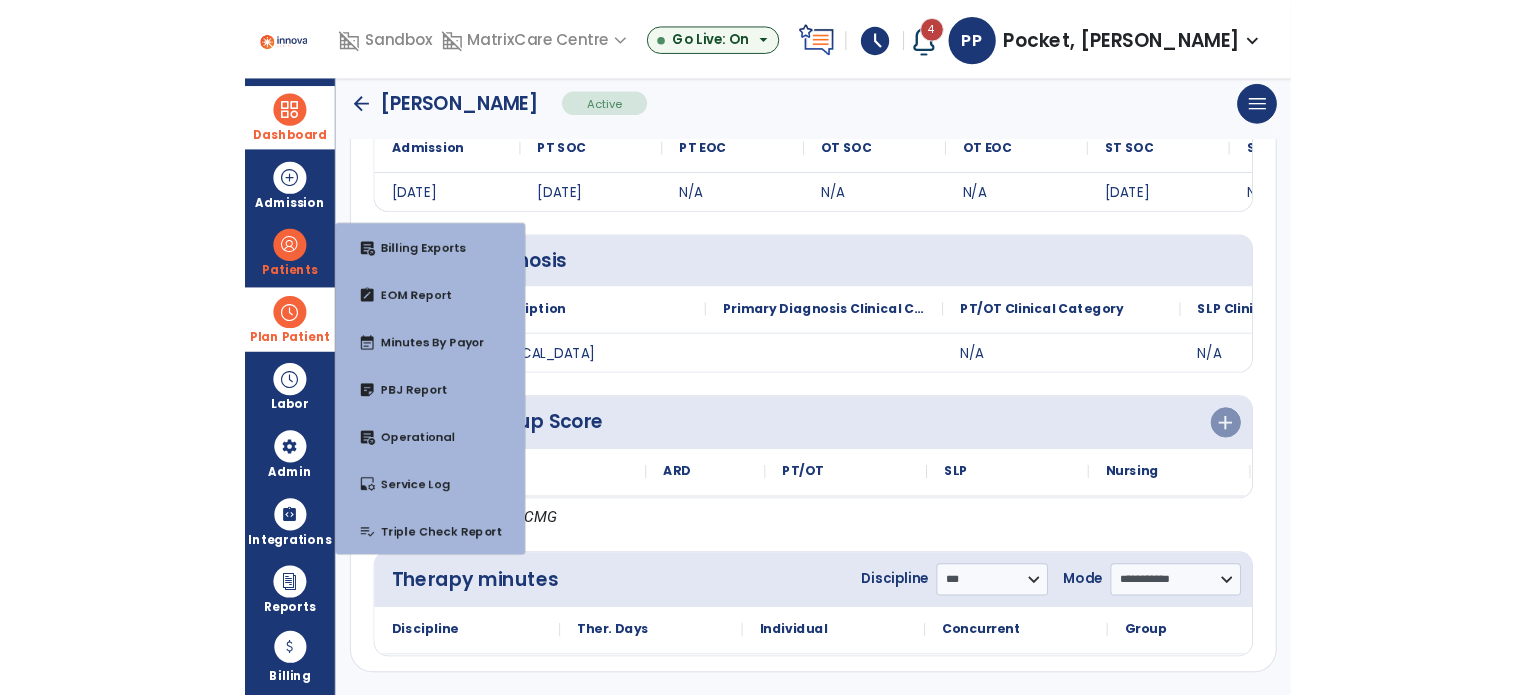 scroll, scrollTop: 304, scrollLeft: 0, axis: vertical 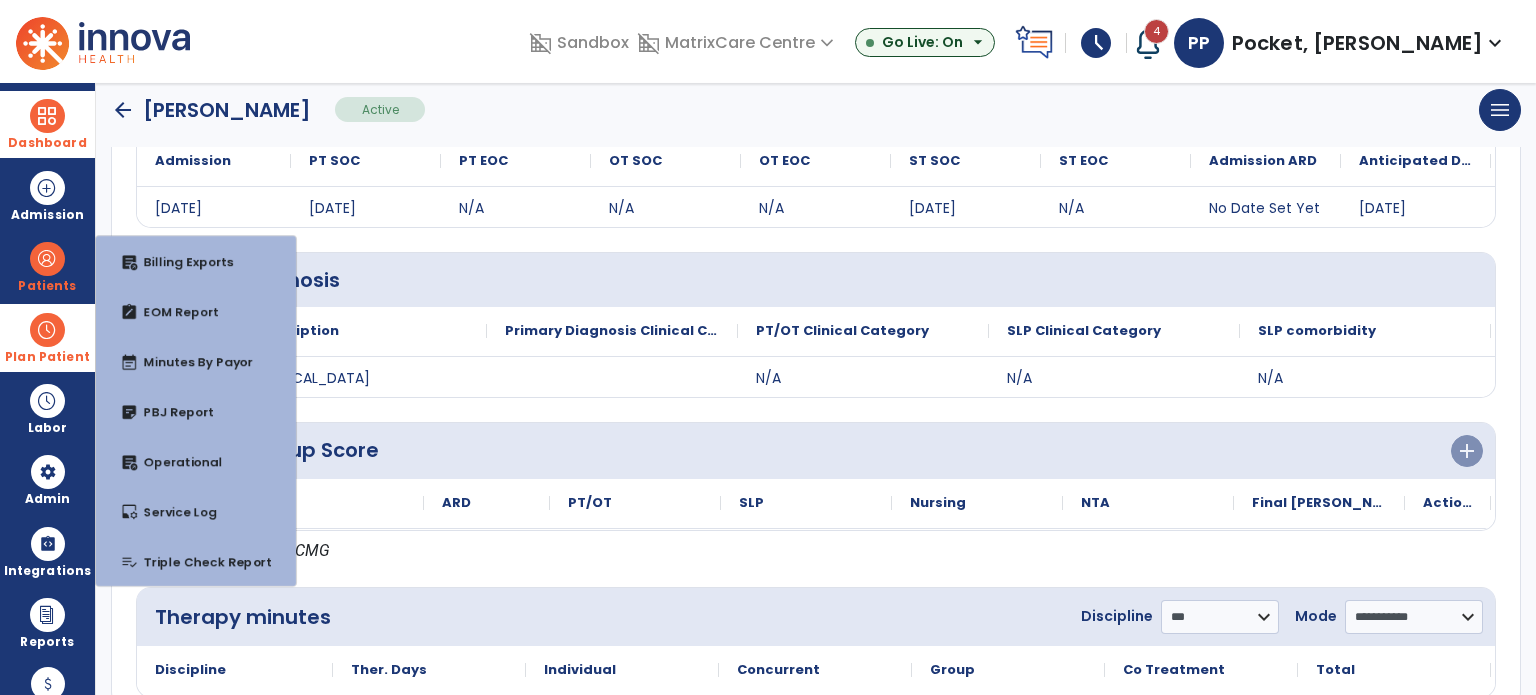 click at bounding box center (47, 116) 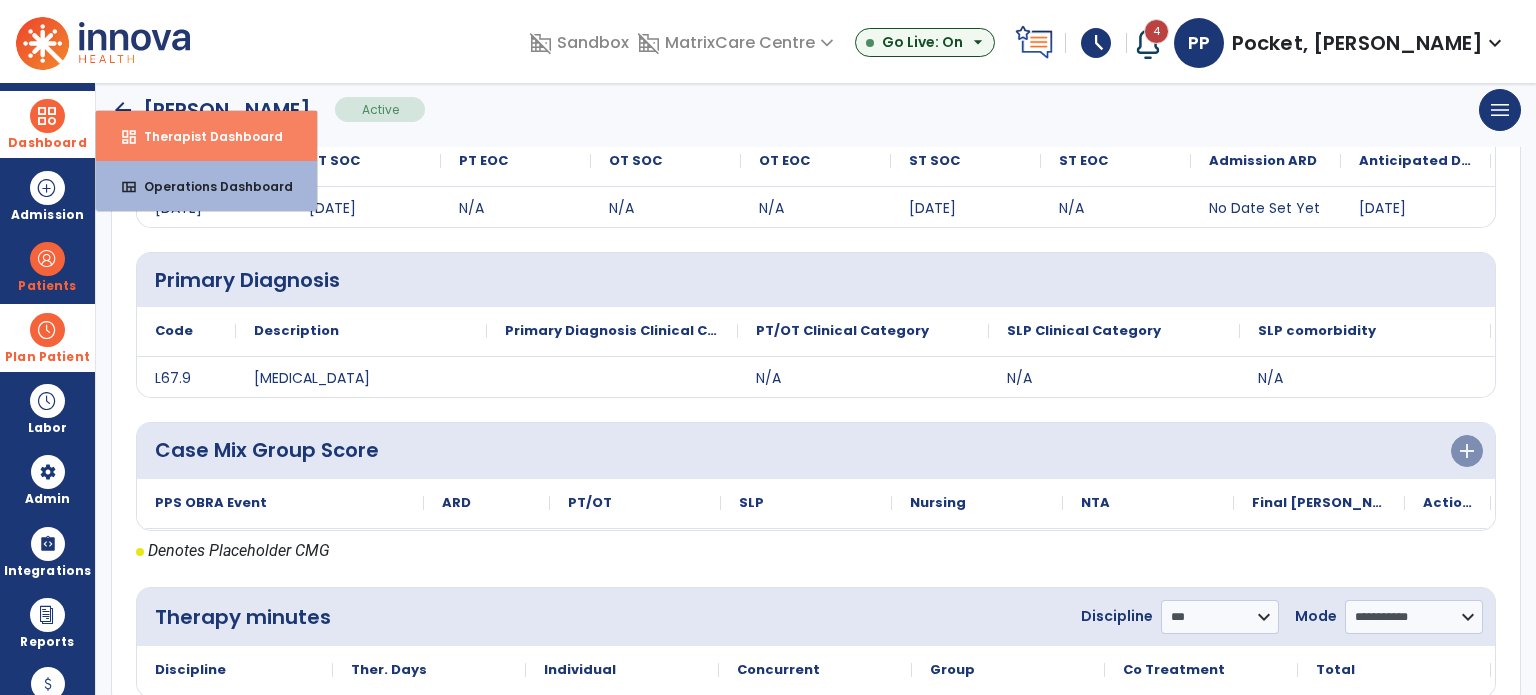 click on "Therapist Dashboard" at bounding box center [205, 136] 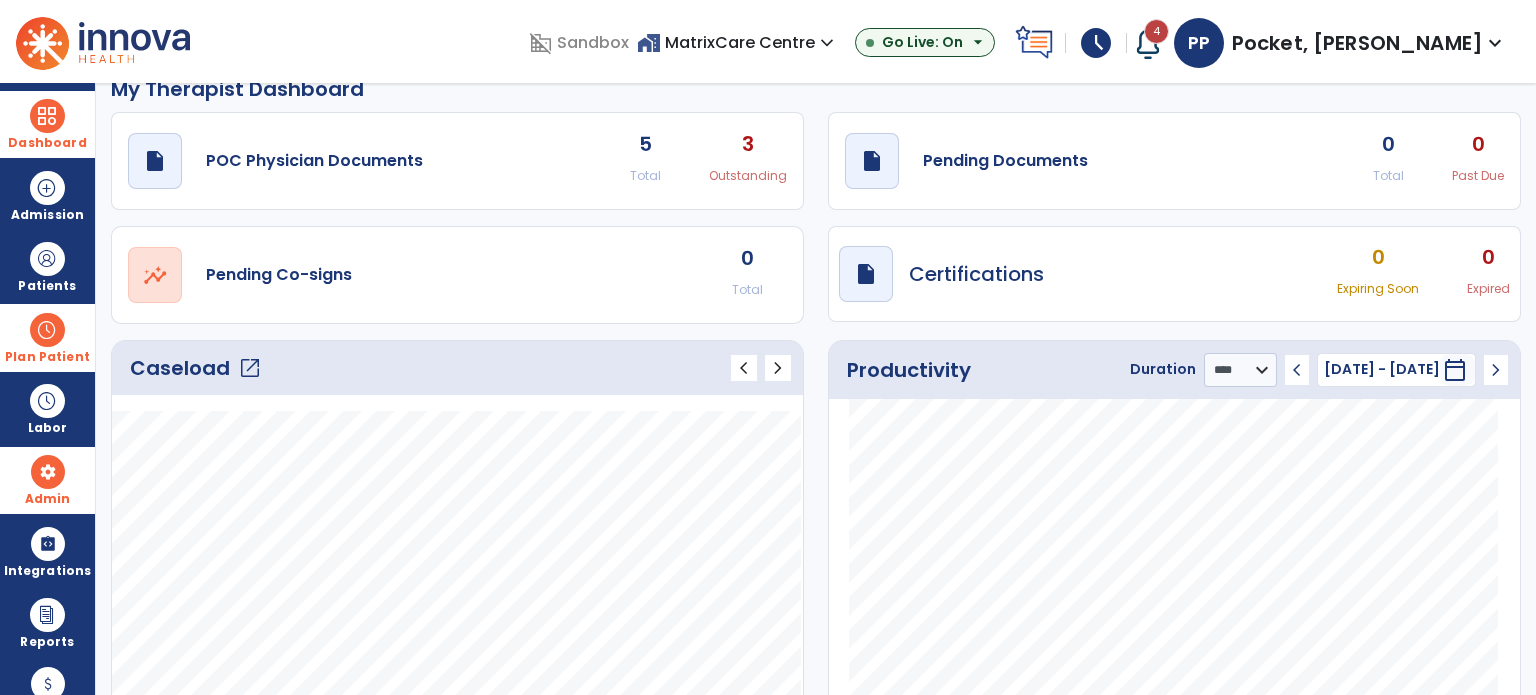 scroll, scrollTop: 0, scrollLeft: 0, axis: both 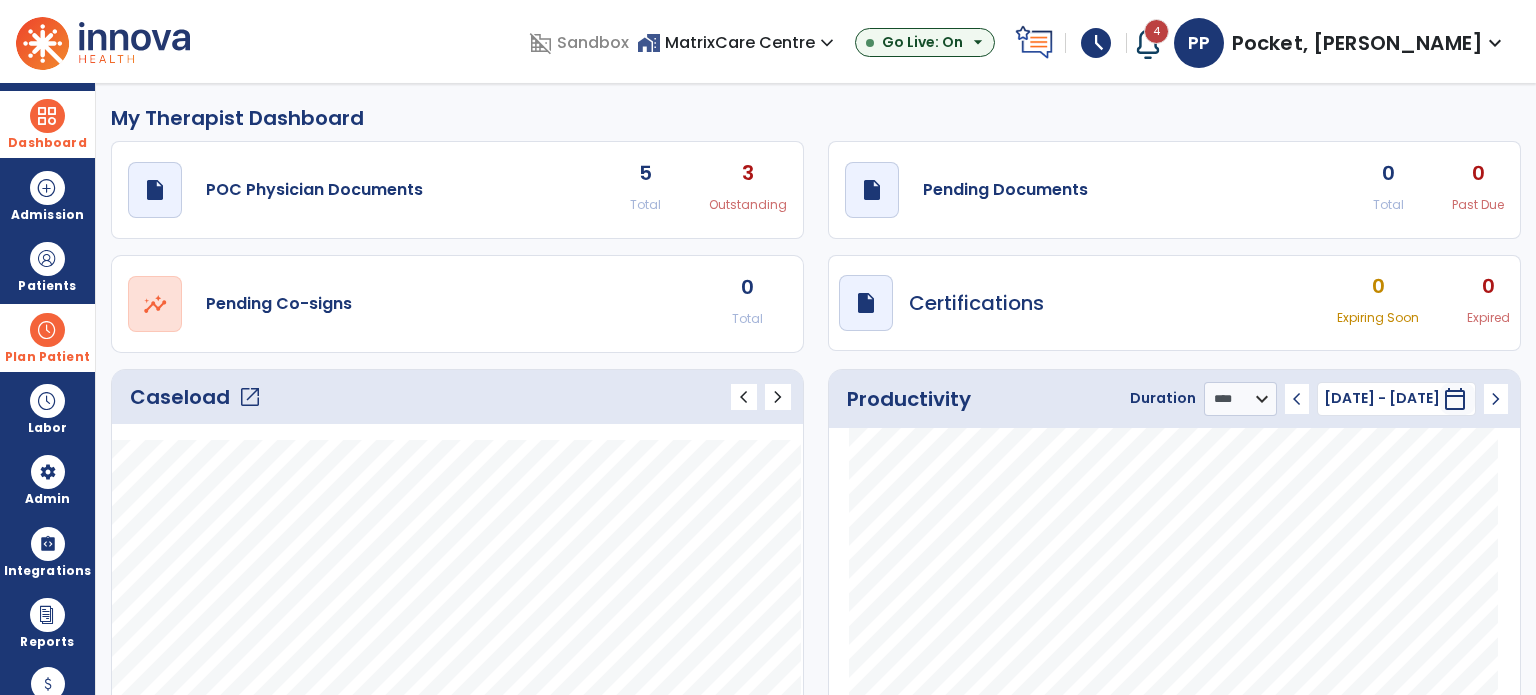 click at bounding box center (47, 116) 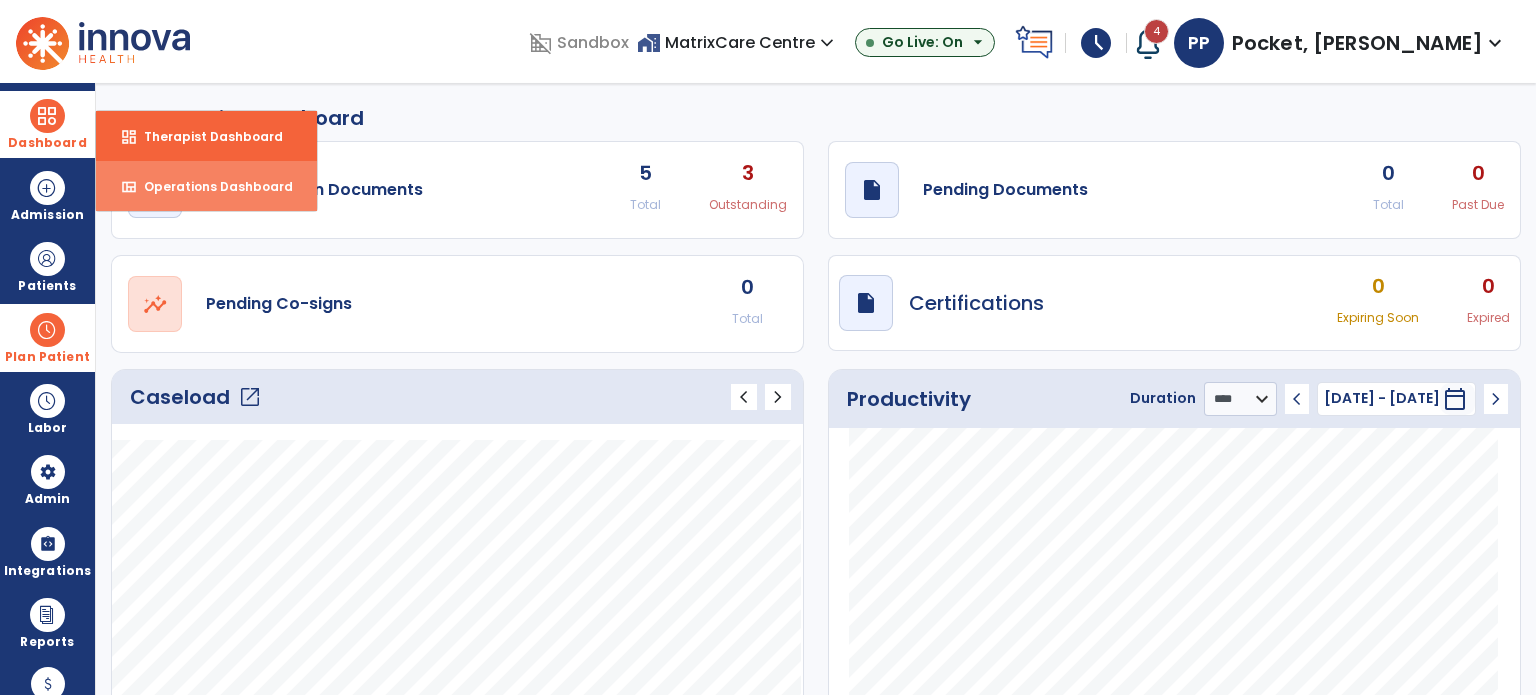 click on "Operations Dashboard" at bounding box center [210, 186] 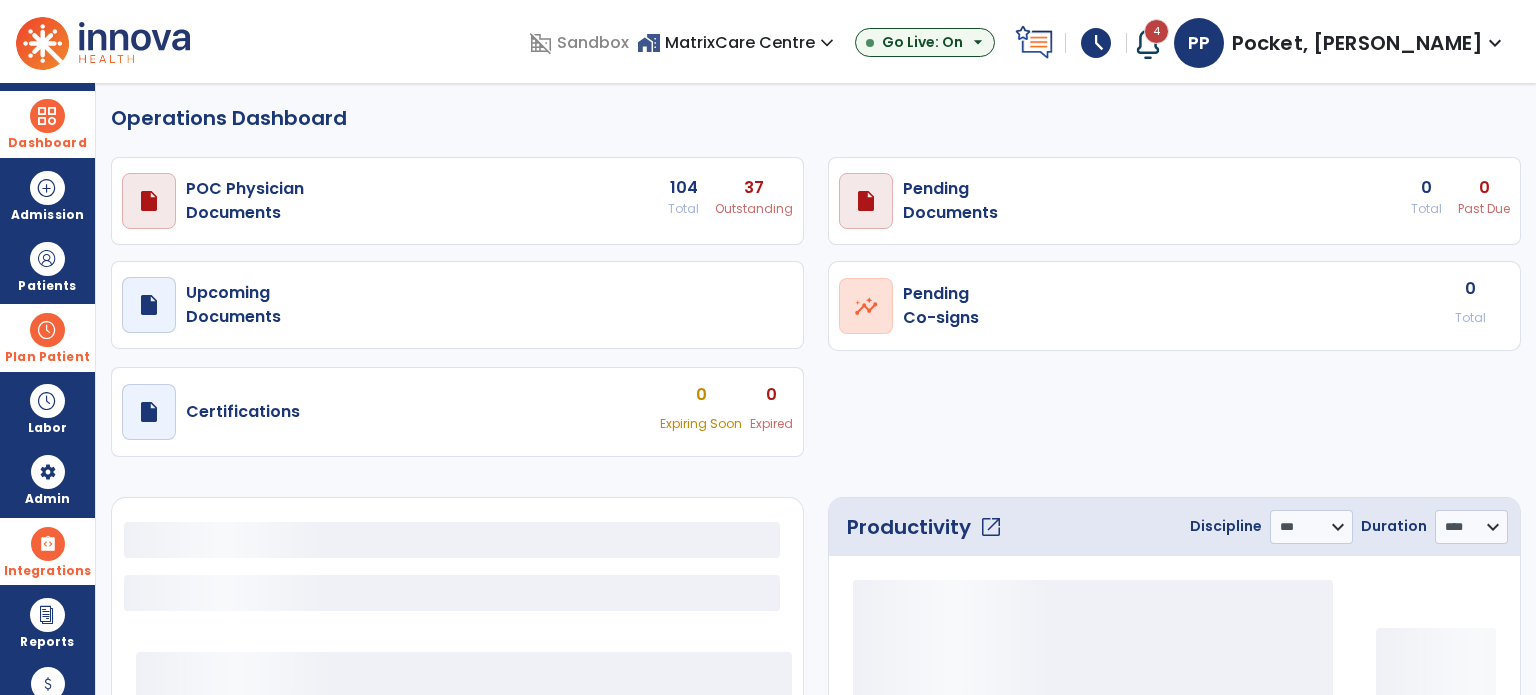 select on "***" 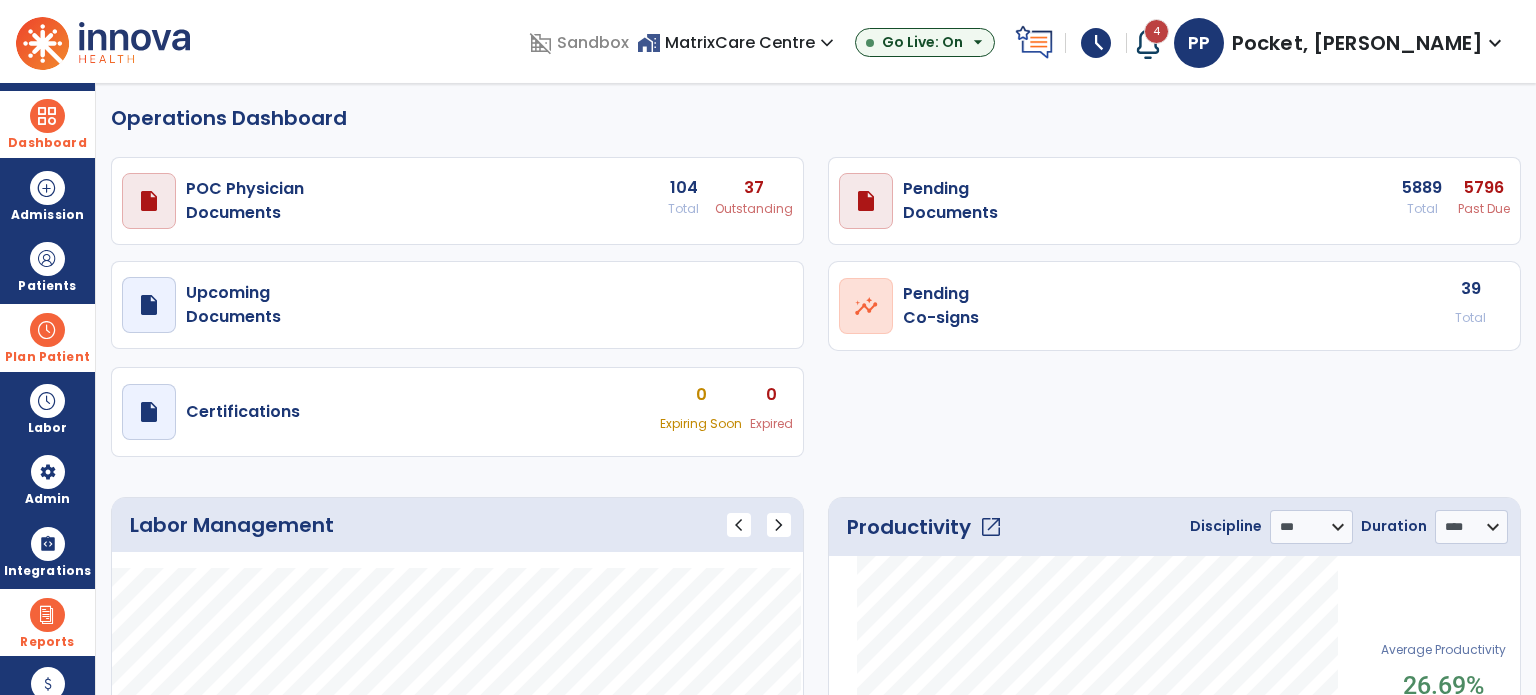 click at bounding box center [47, 615] 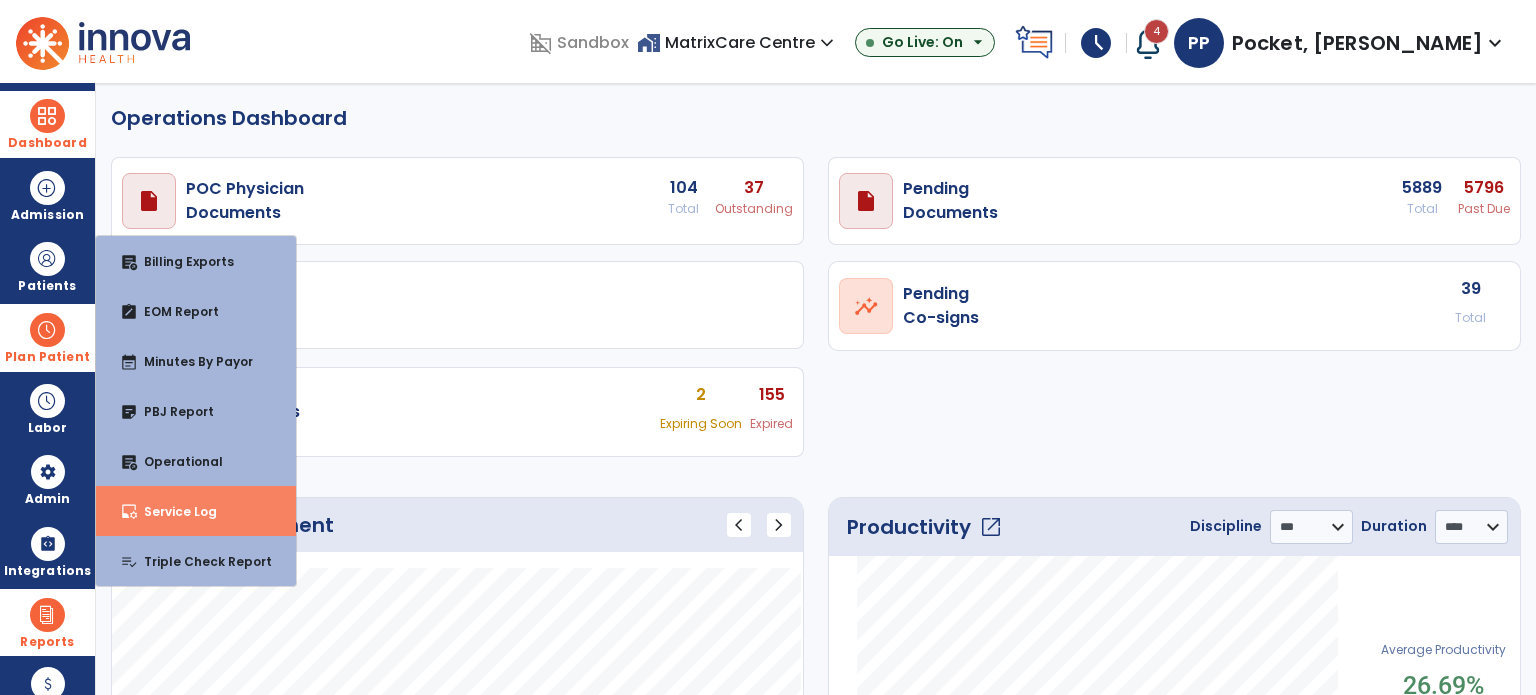 click on "inbox_customize  Service Log" at bounding box center [196, 511] 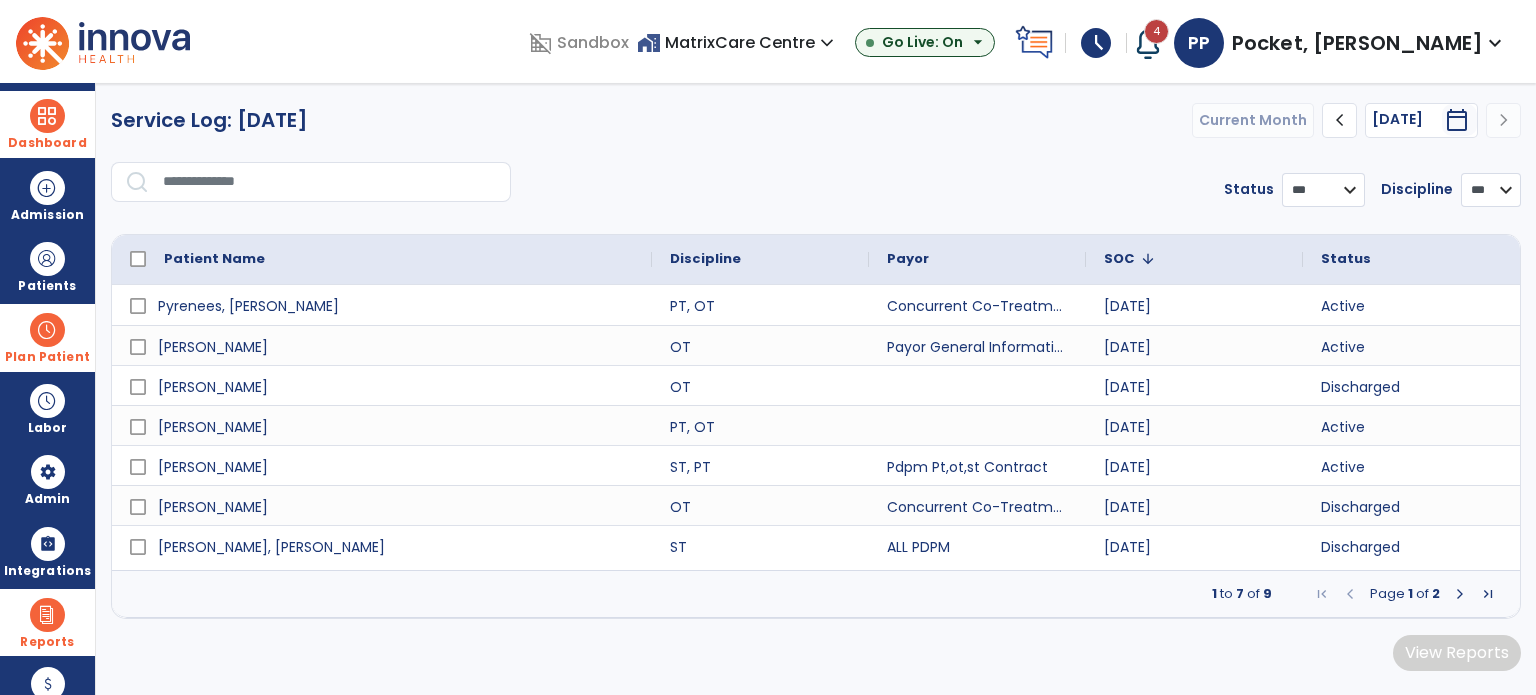click at bounding box center [1460, 594] 